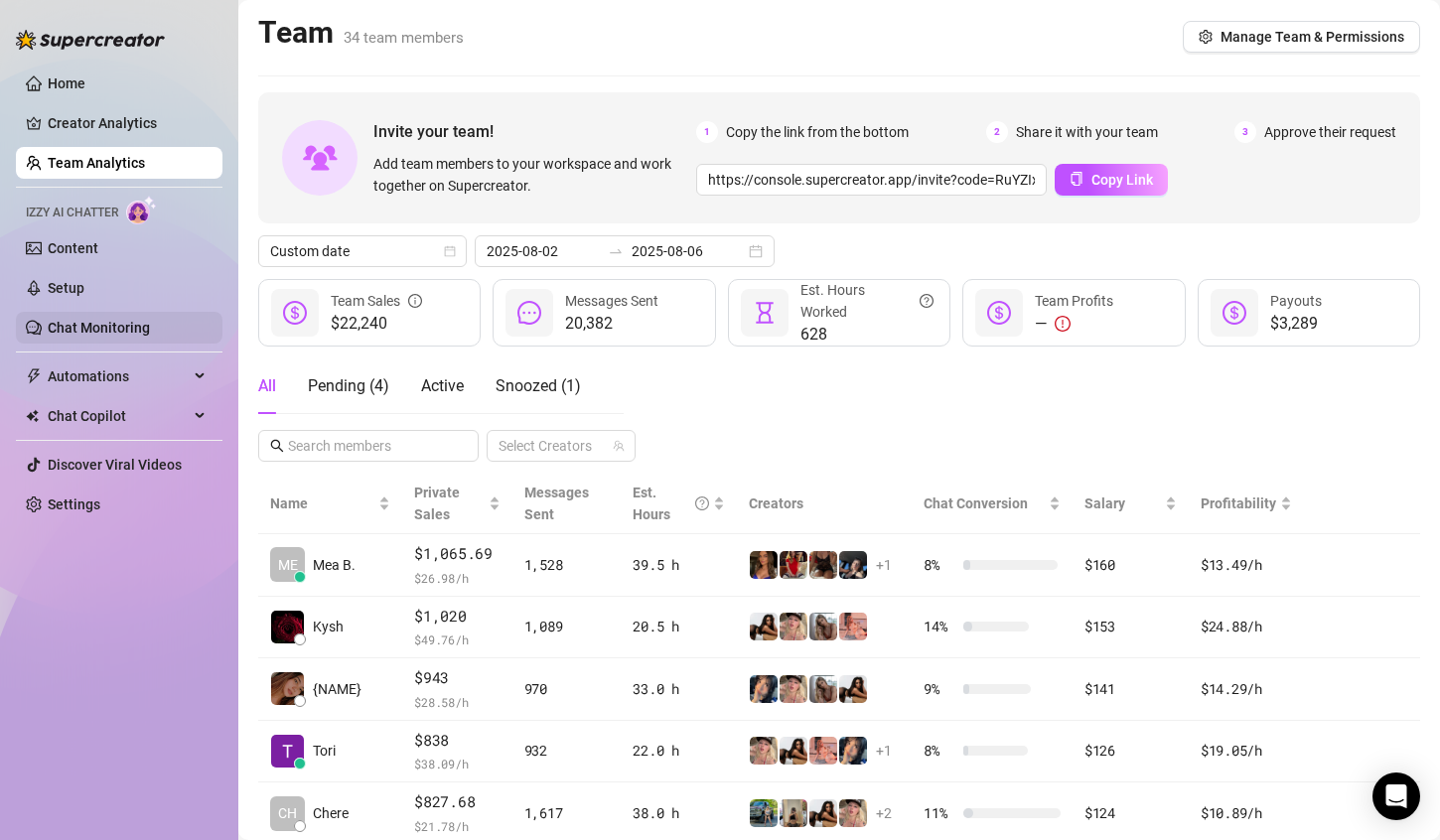 scroll, scrollTop: 0, scrollLeft: 0, axis: both 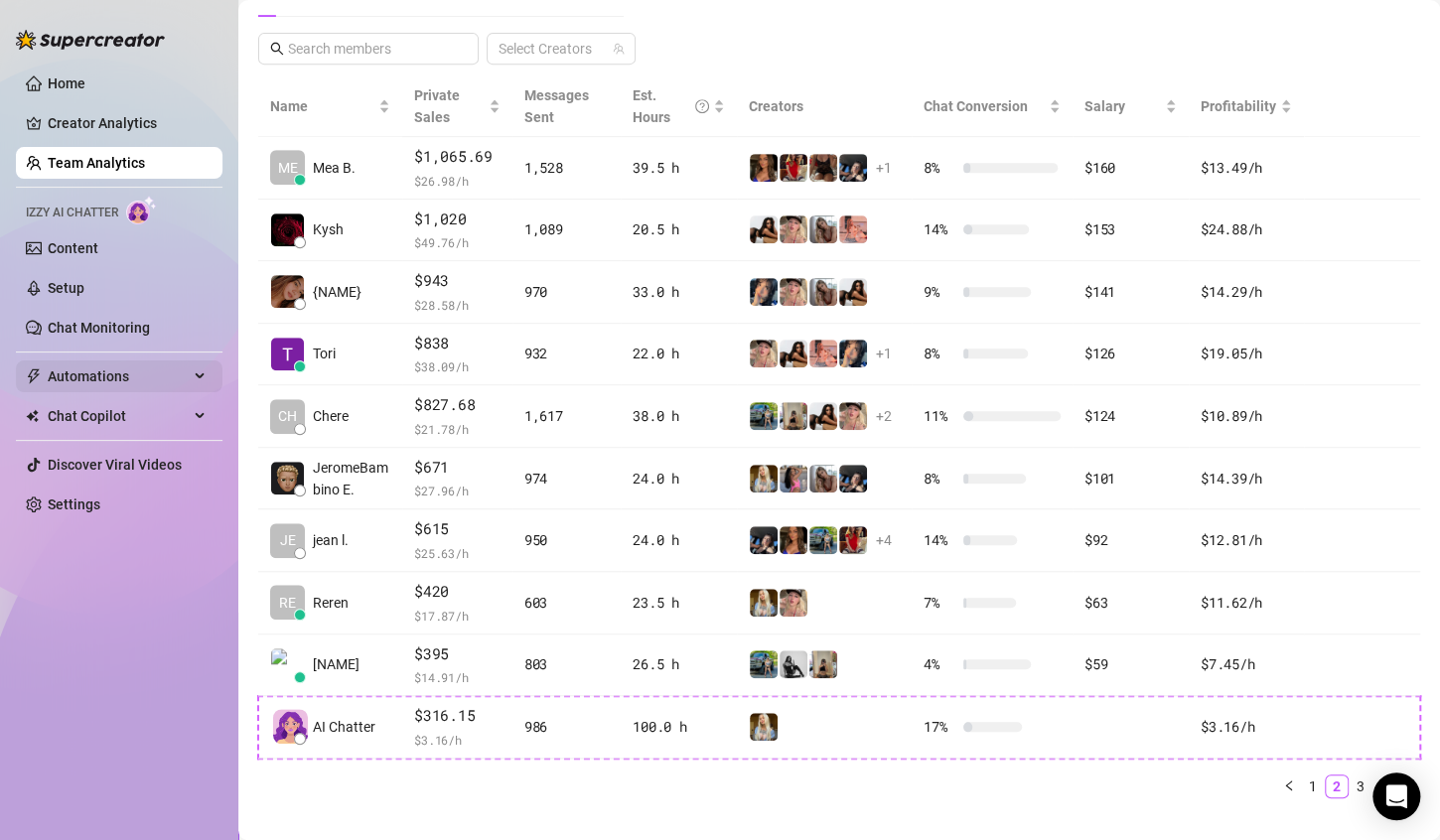click on "Automations" at bounding box center (118, 376) 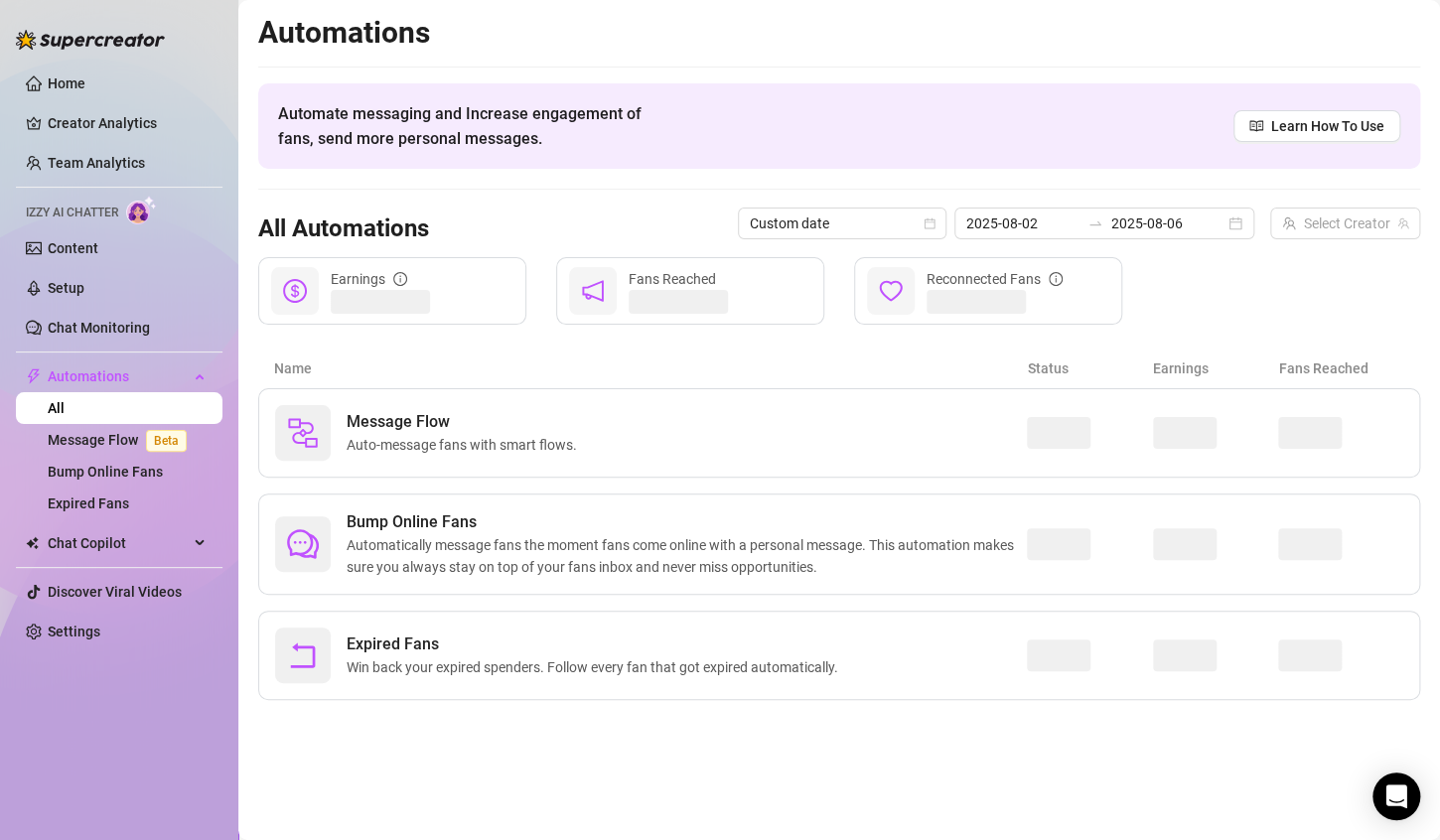 scroll, scrollTop: 0, scrollLeft: 0, axis: both 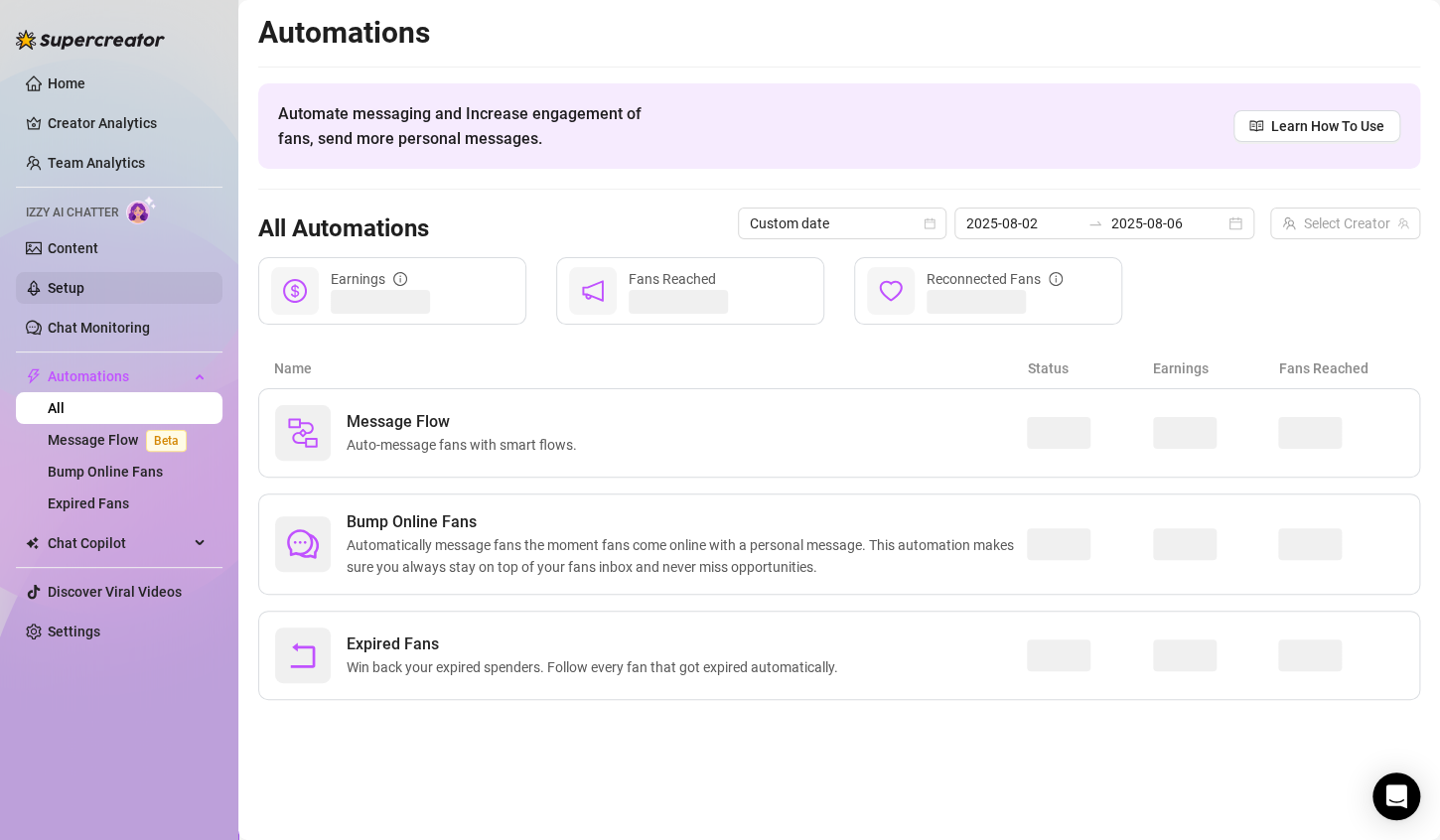 click on "Setup" at bounding box center (66, 288) 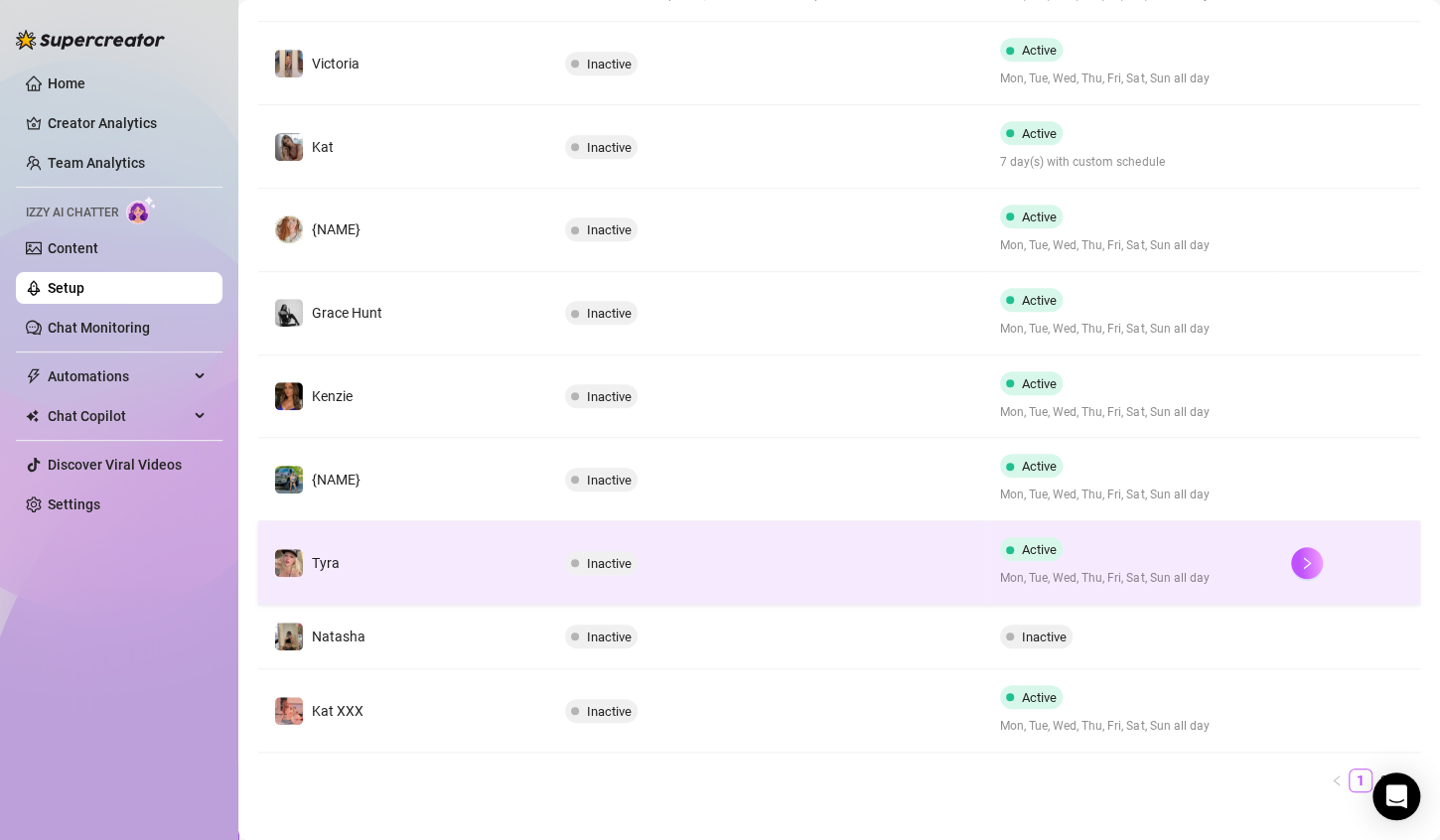 scroll, scrollTop: 99, scrollLeft: 0, axis: vertical 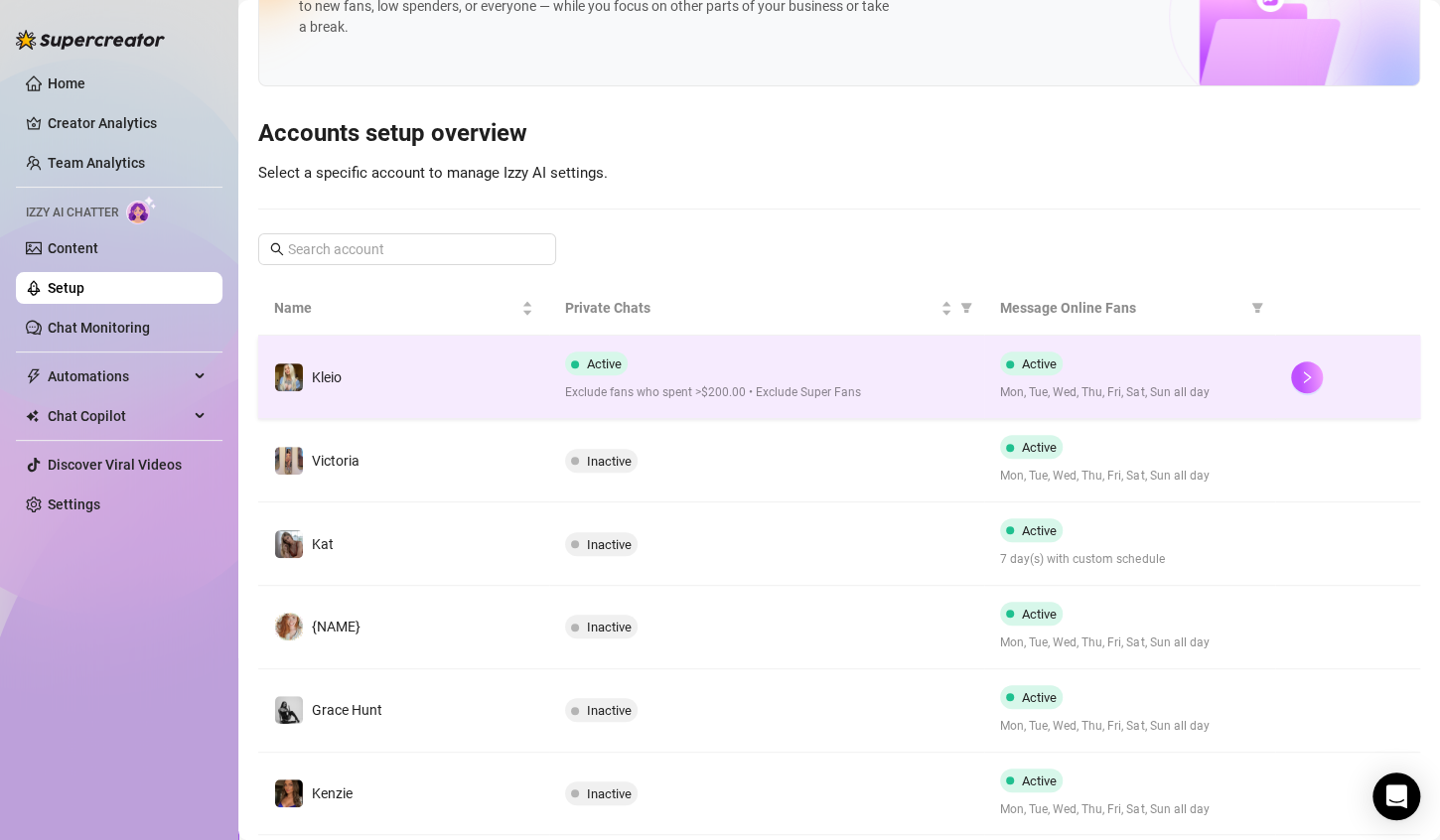 click on "Exclude fans who spent >$200.00 • Exclude Super Fans" at bounding box center (767, 392) 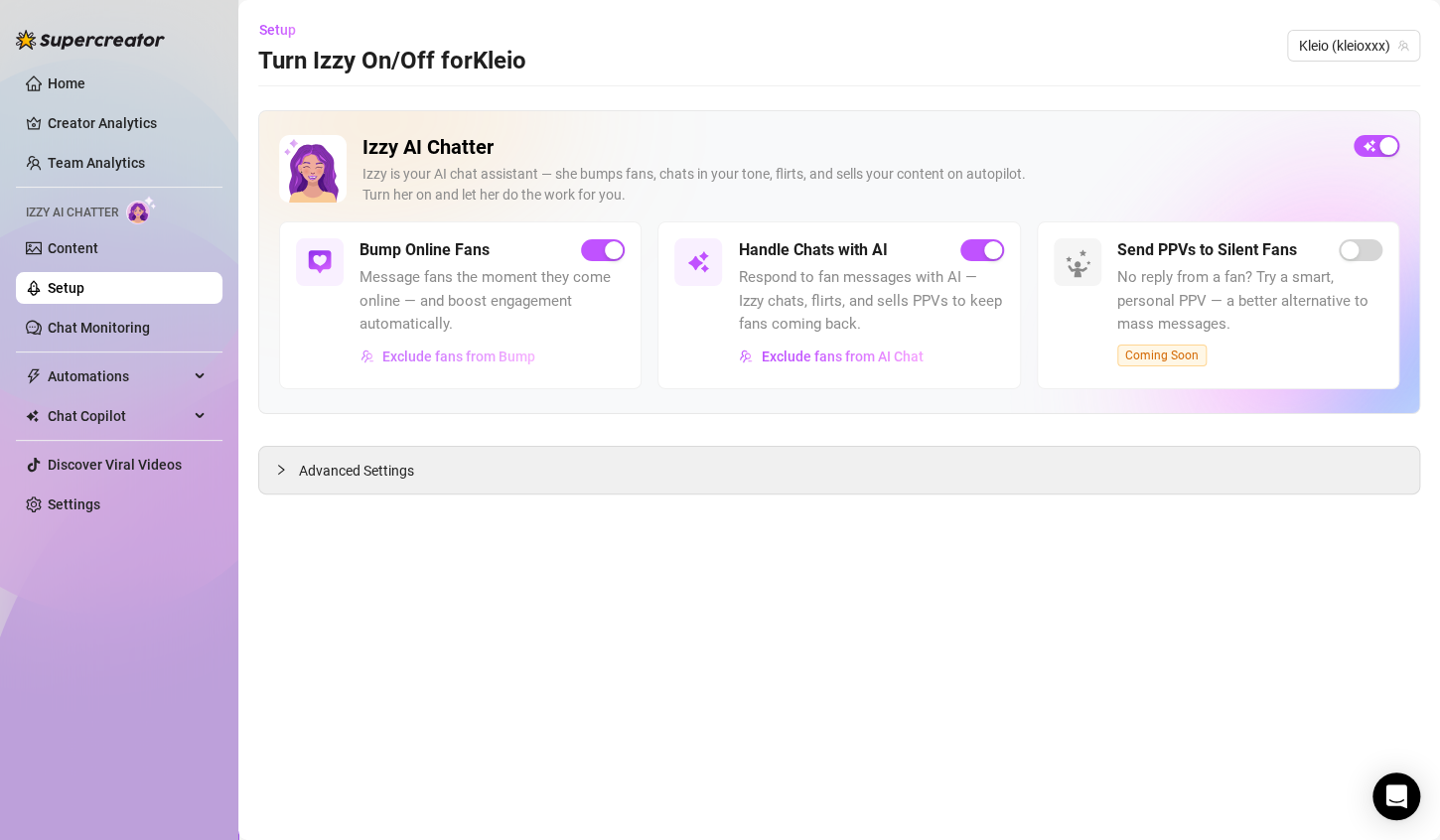 click on "Exclude fans from Bump" at bounding box center (459, 356) 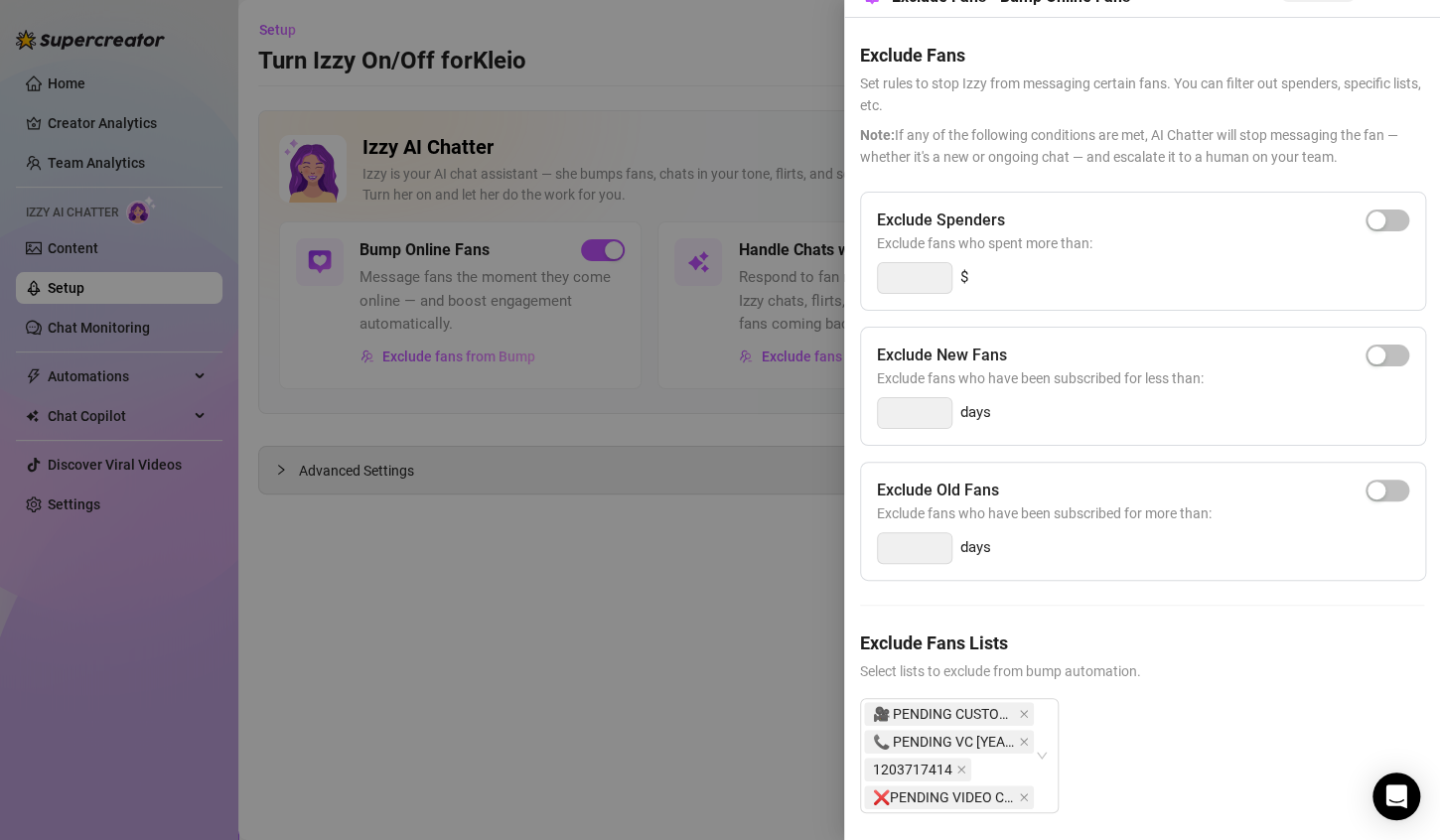 scroll, scrollTop: 74, scrollLeft: 0, axis: vertical 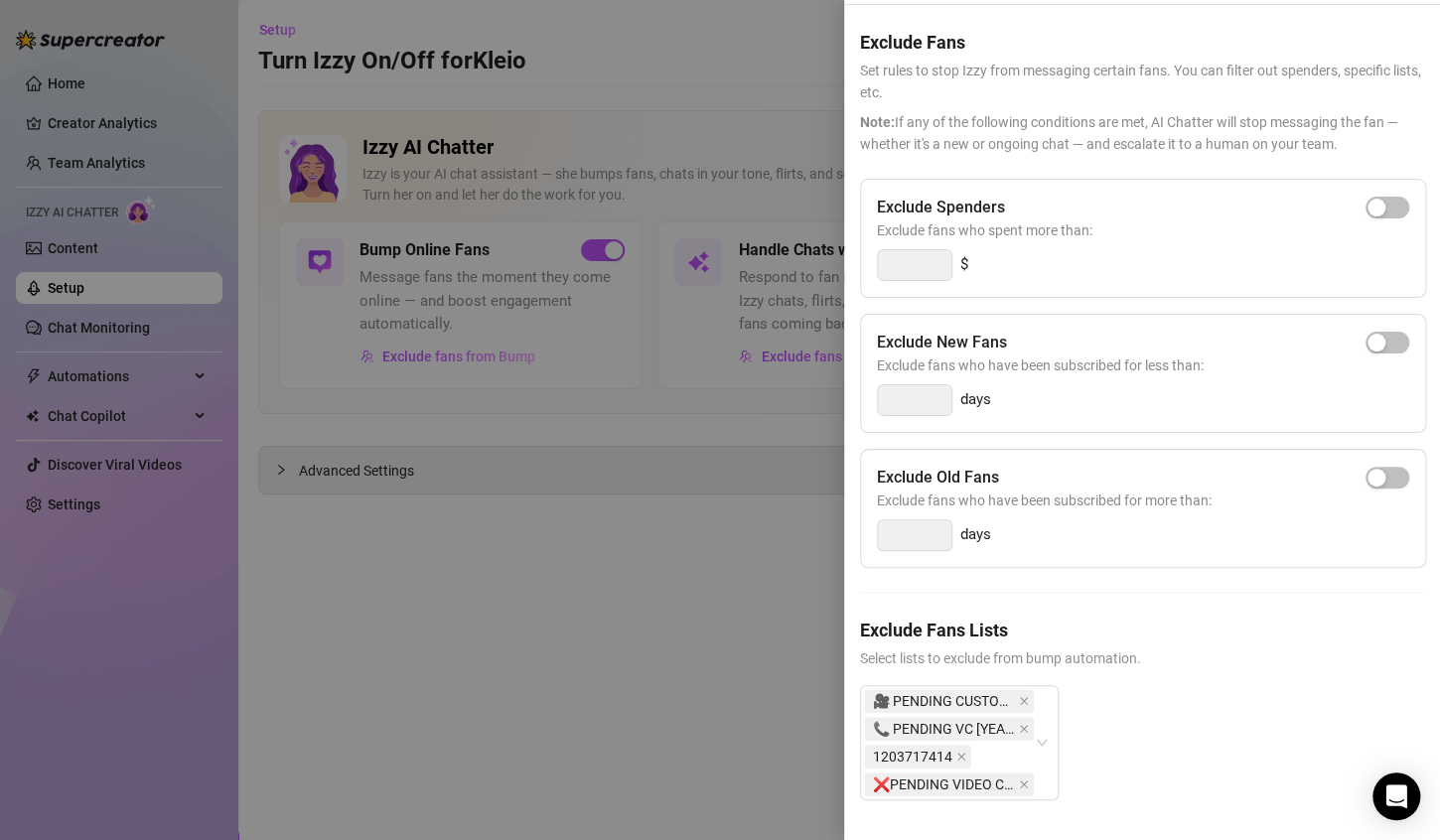 click at bounding box center [720, 420] 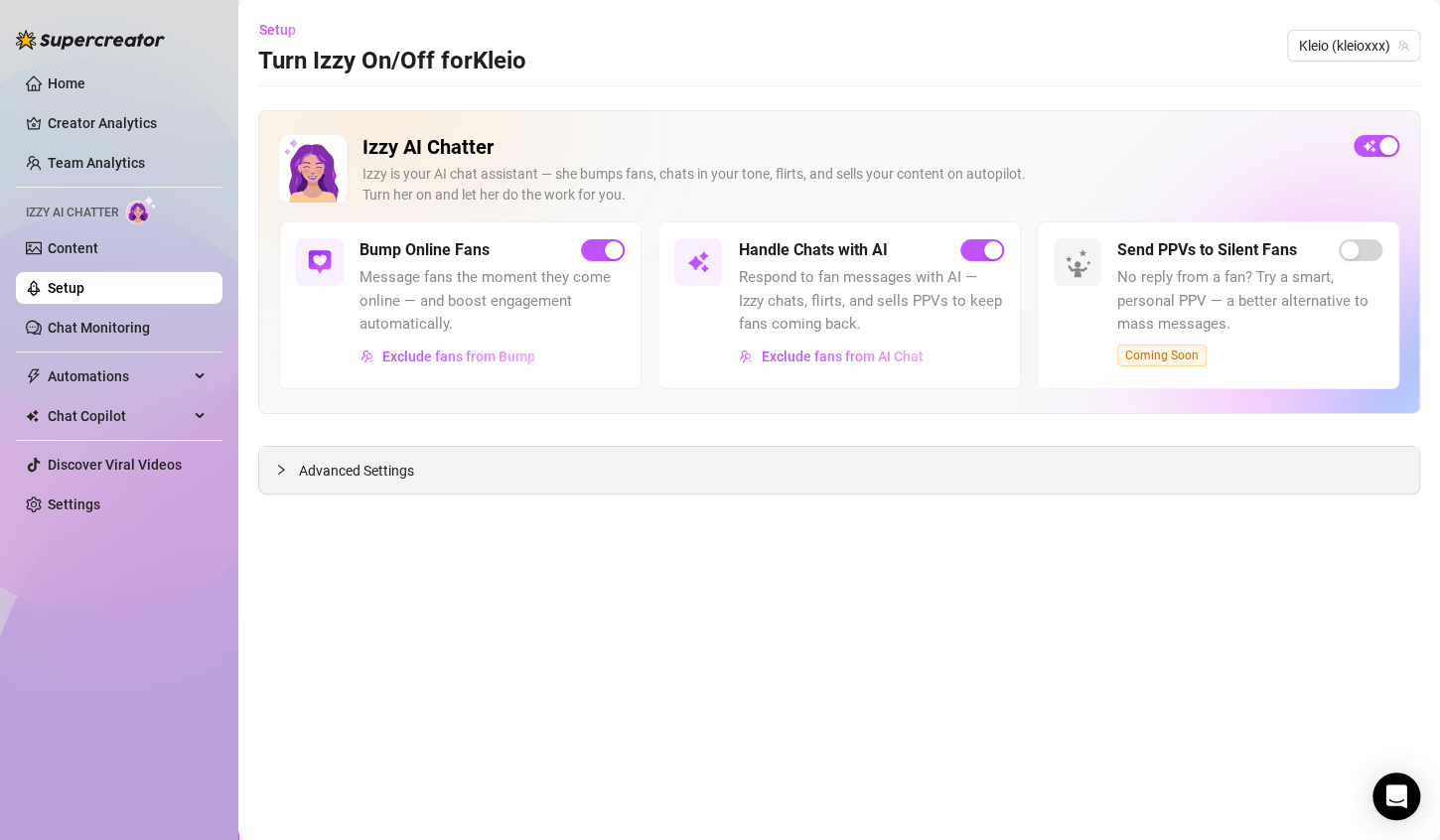 click on "Advanced Settings" at bounding box center [357, 471] 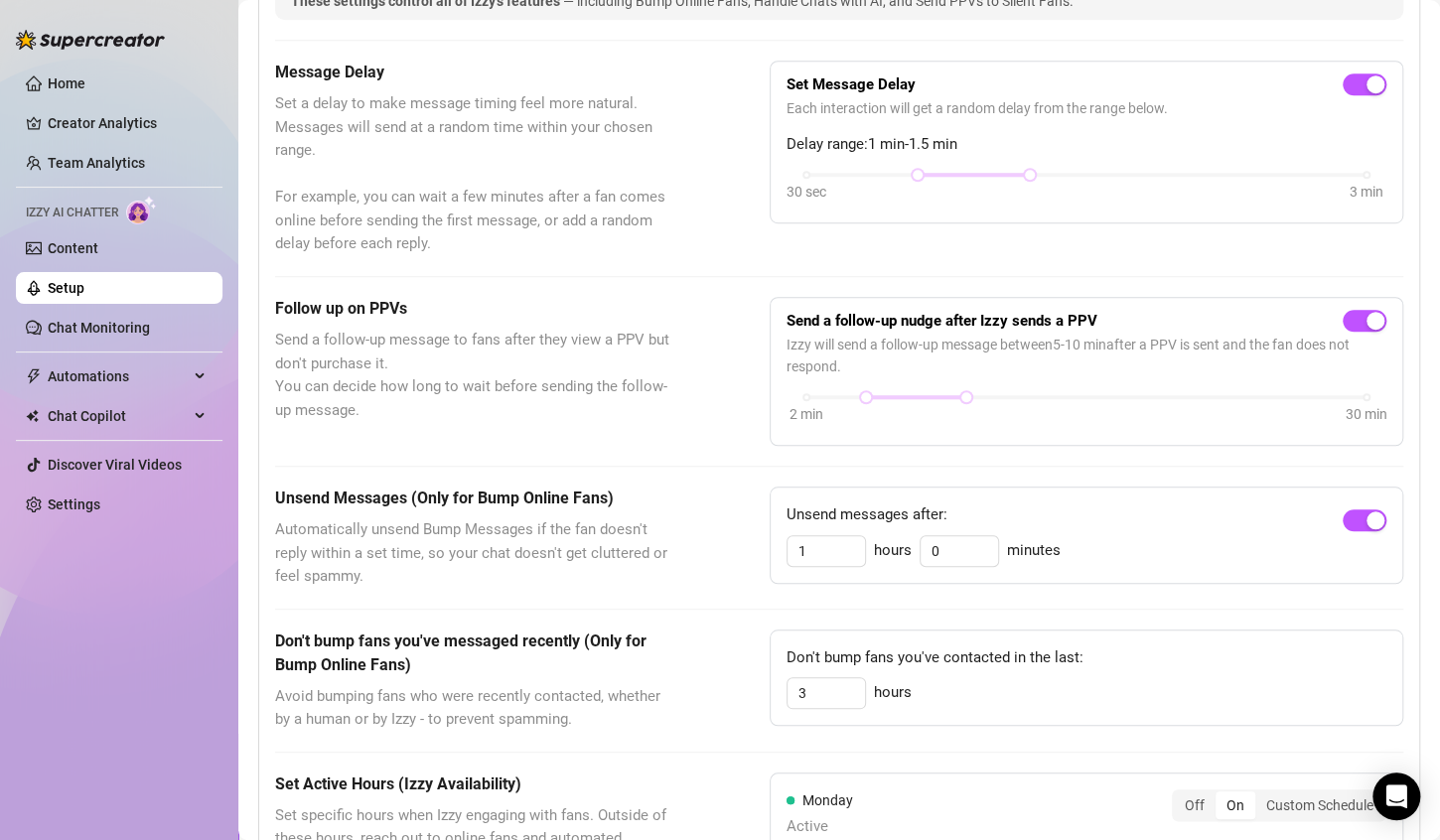 scroll, scrollTop: 0, scrollLeft: 0, axis: both 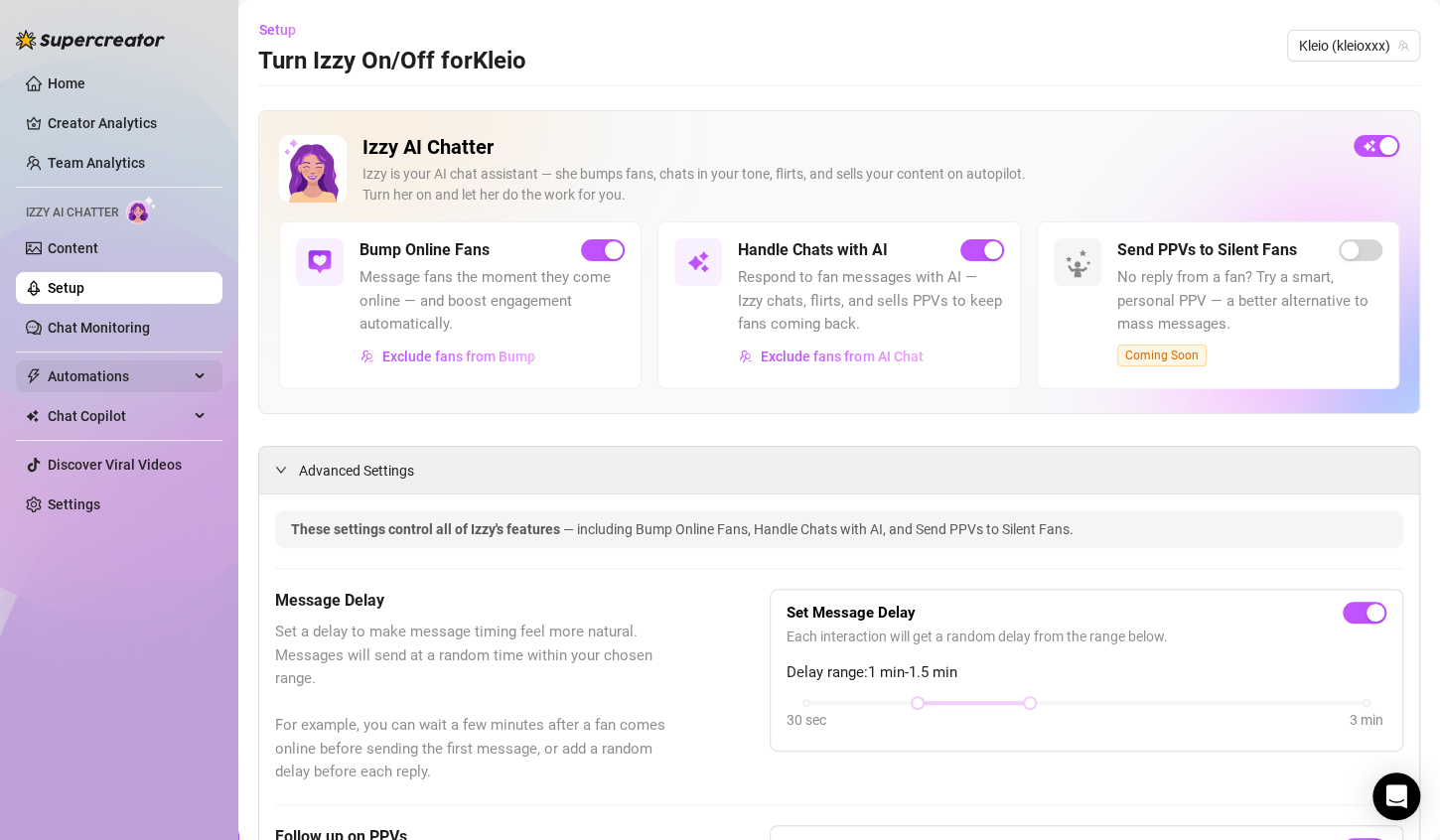 click on "Automations" at bounding box center (118, 376) 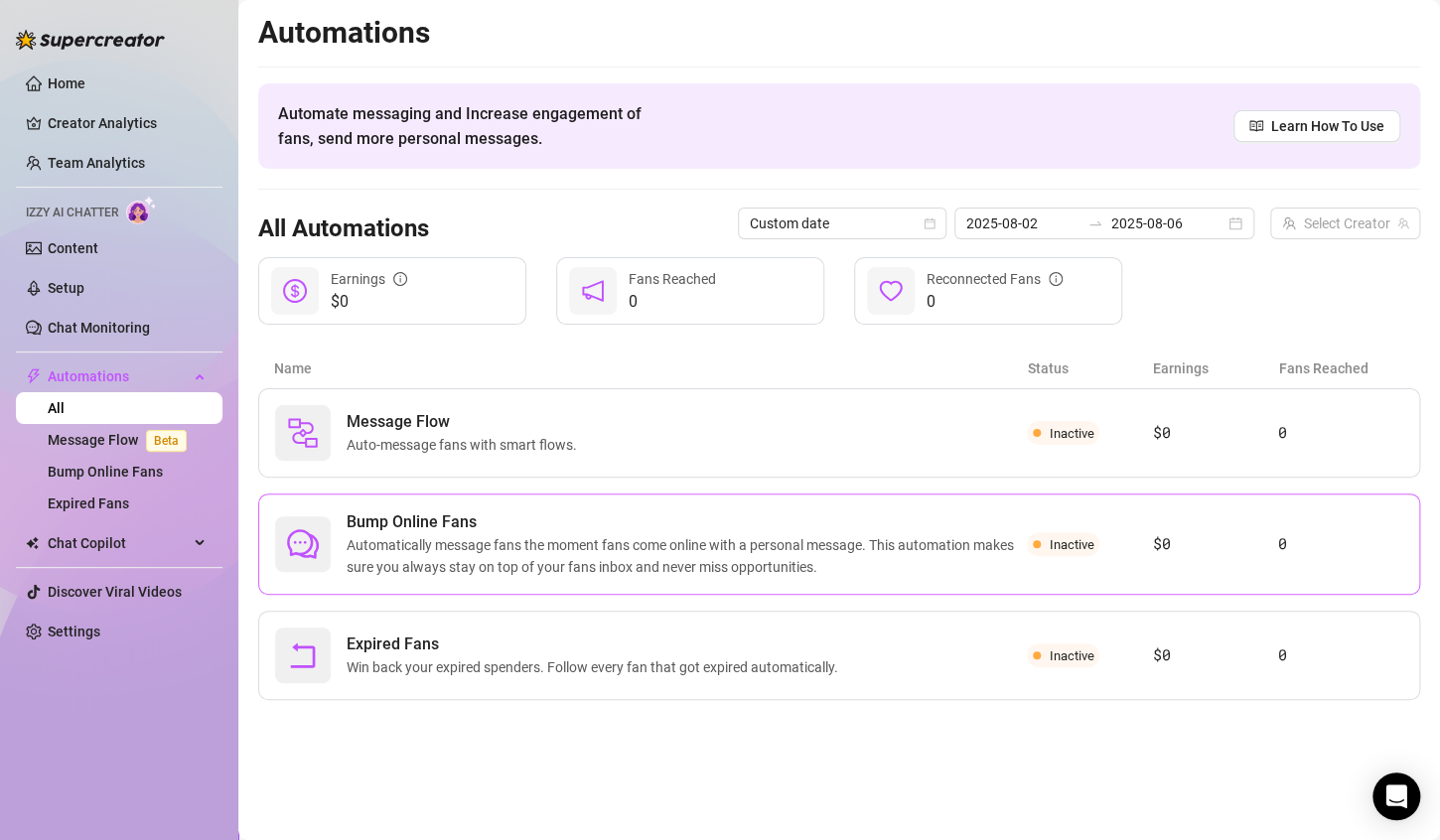 click on "Automatically message fans the moment fans come online with a personal message. This automation makes sure you always stay on top of your fans inbox and never miss opportunities." at bounding box center [686, 556] 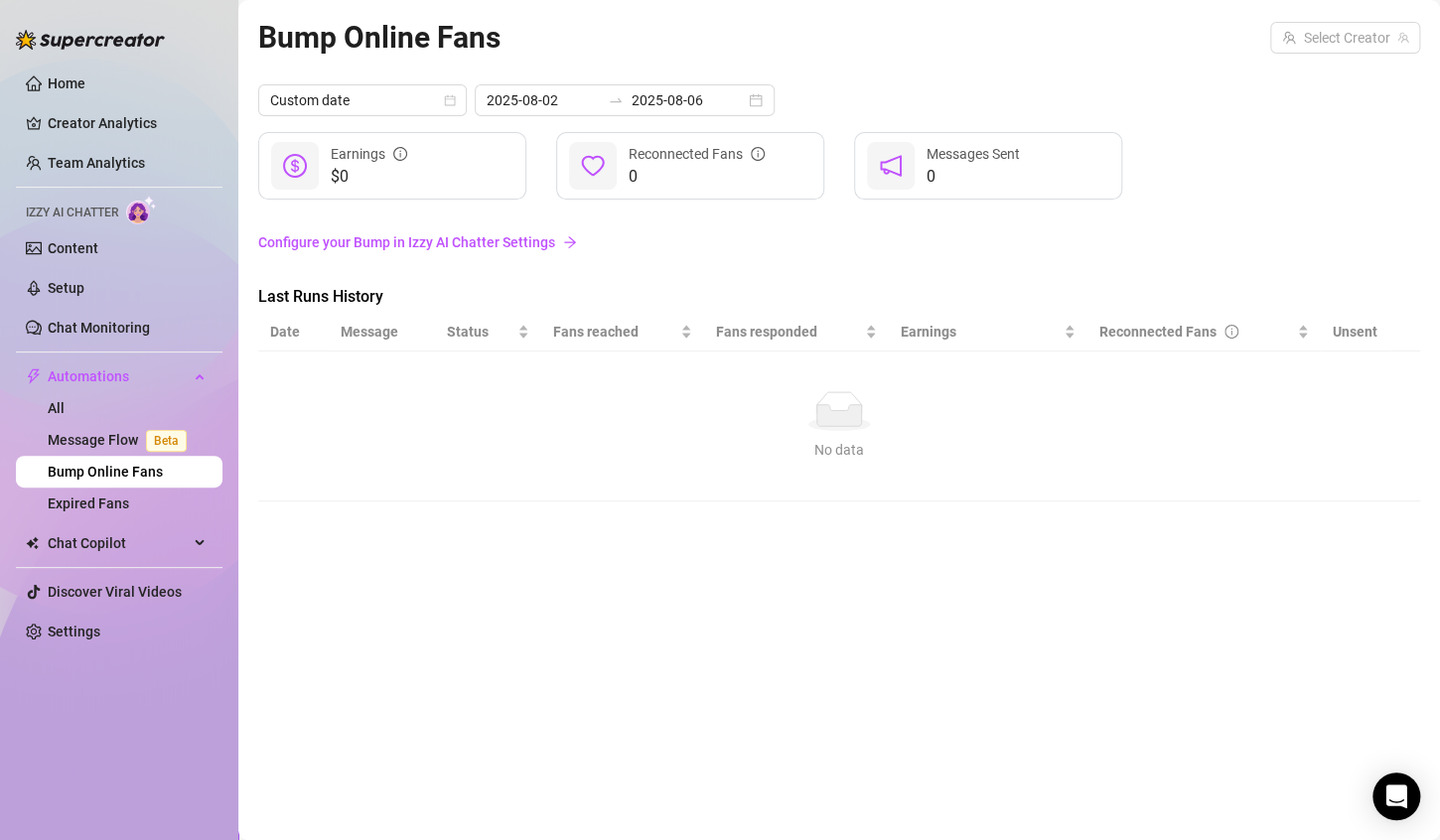 click on "Configure your Bump in Izzy AI Chatter Settings" at bounding box center (839, 242) 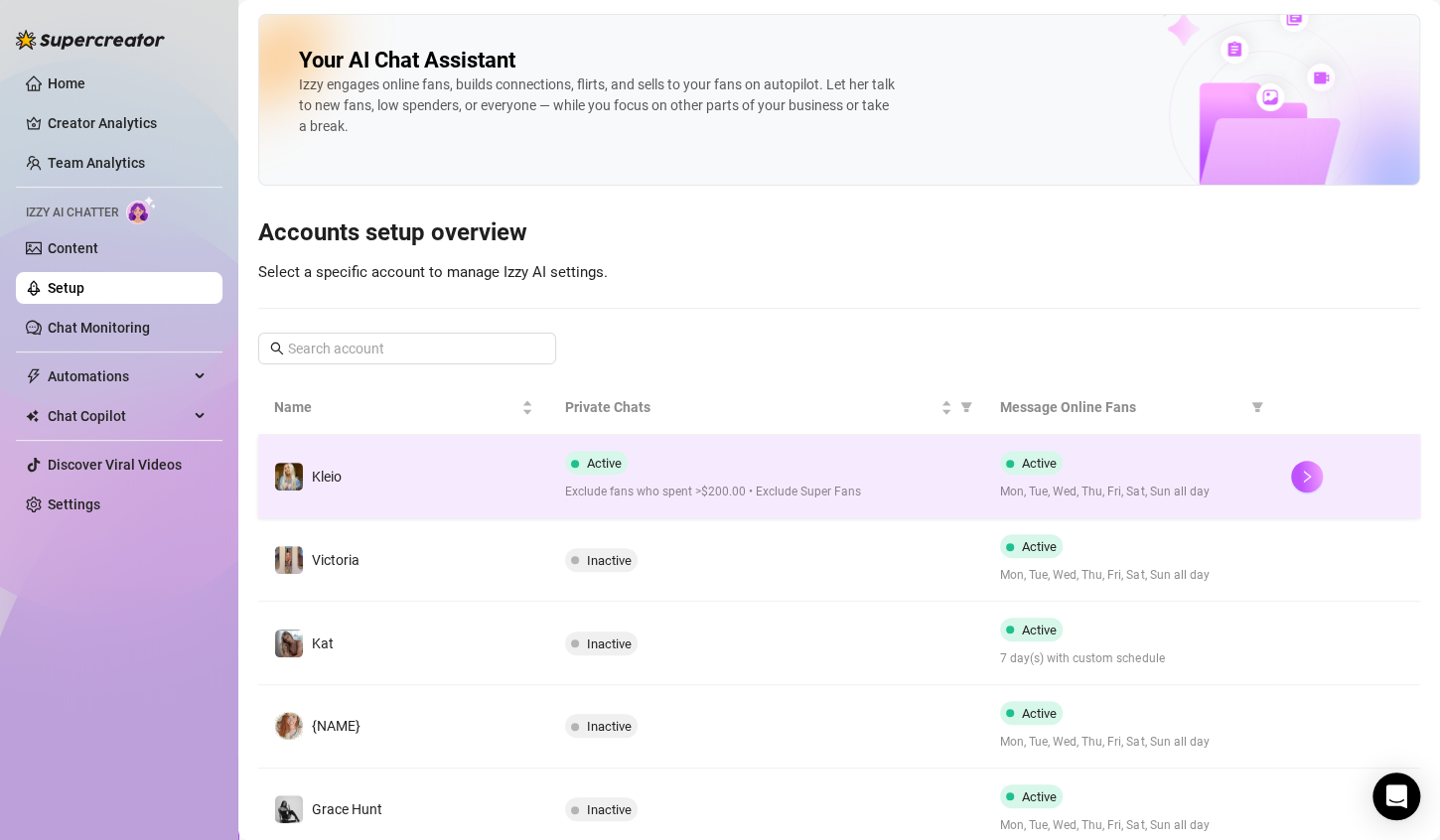 click on "Active Exclude fans who spent >$200.00 • Exclude Super Fans" at bounding box center (767, 477) 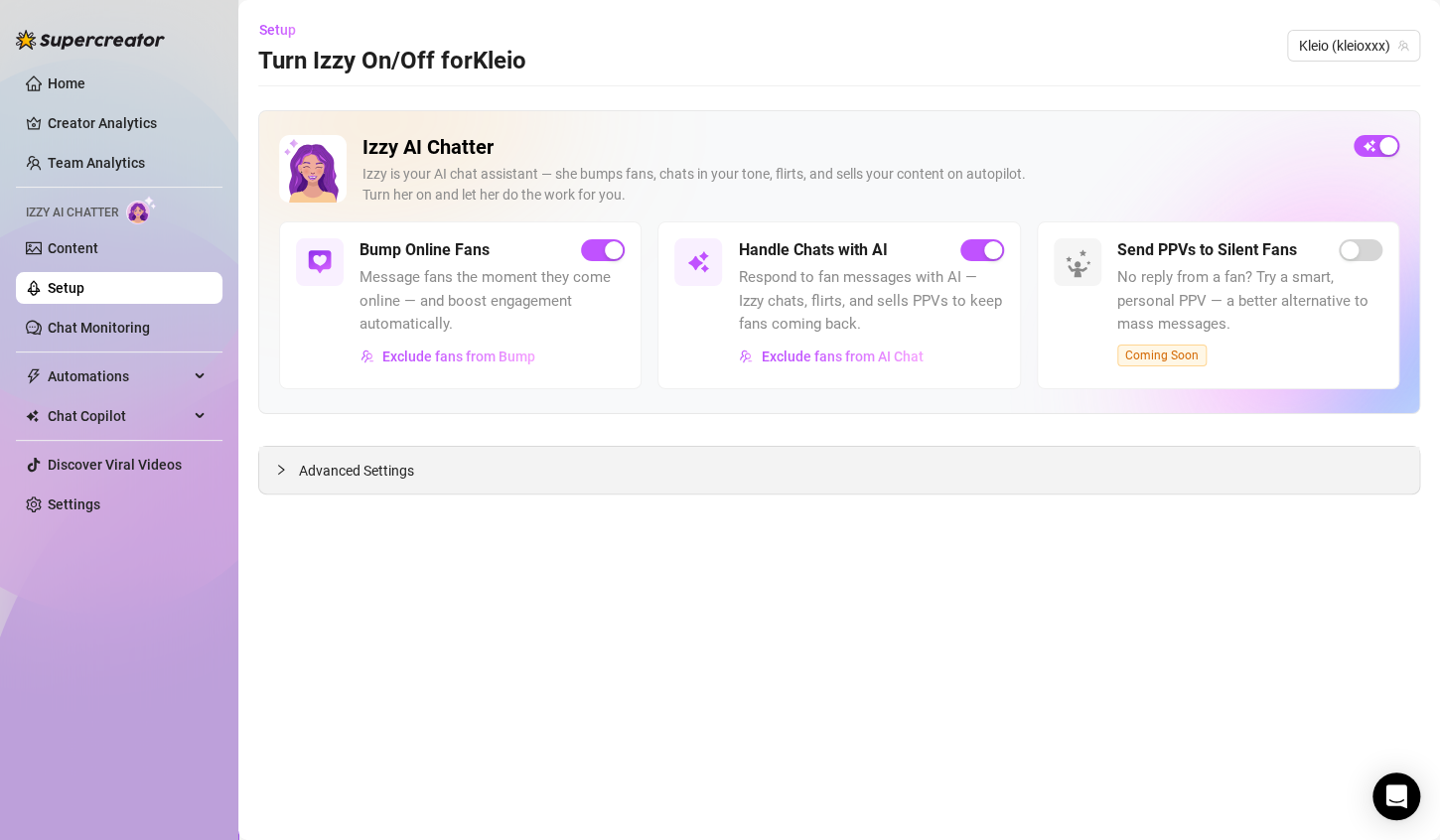 click on "Advanced Settings" at bounding box center [839, 470] 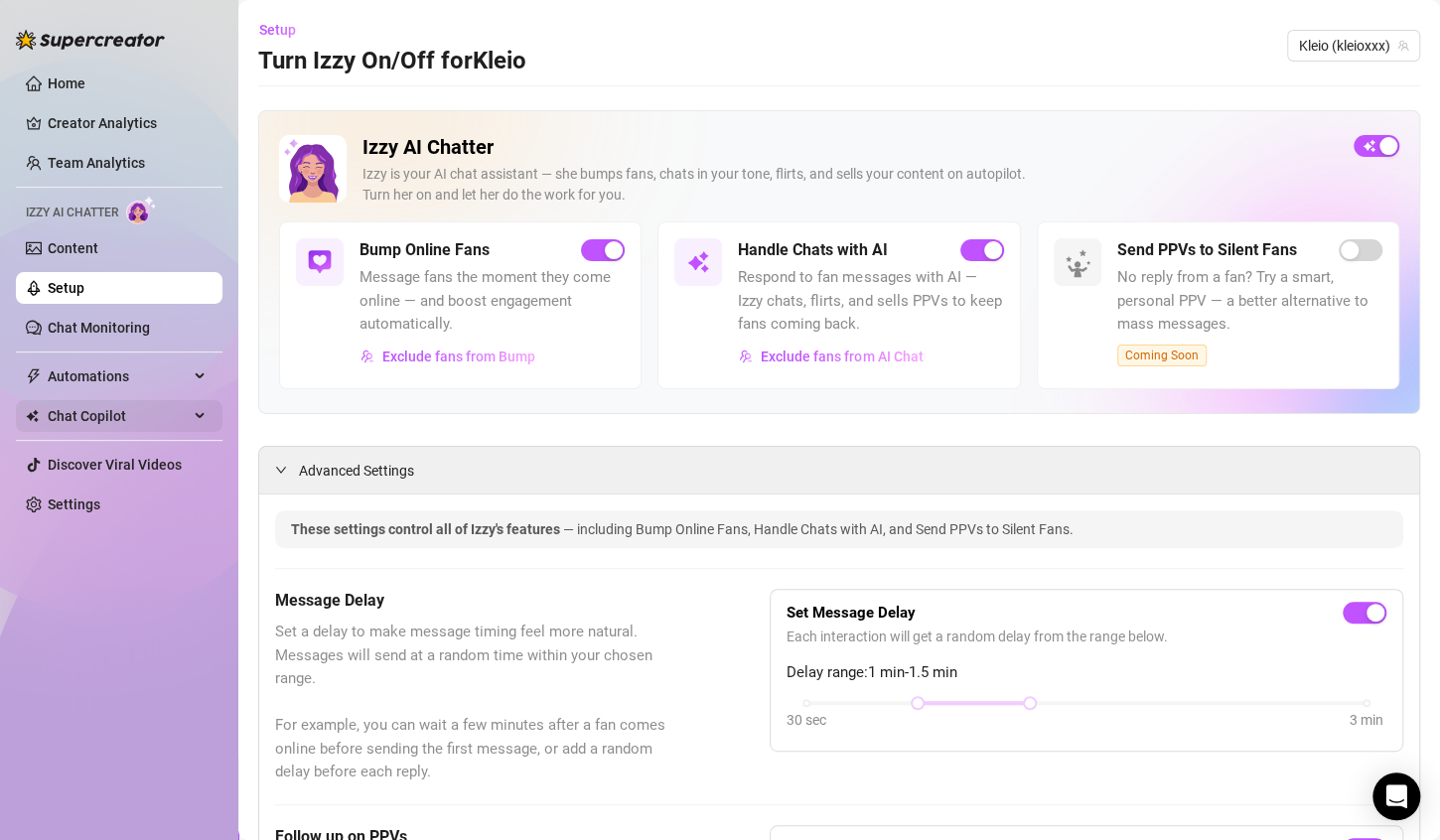 click on "Chat Copilot" at bounding box center [118, 416] 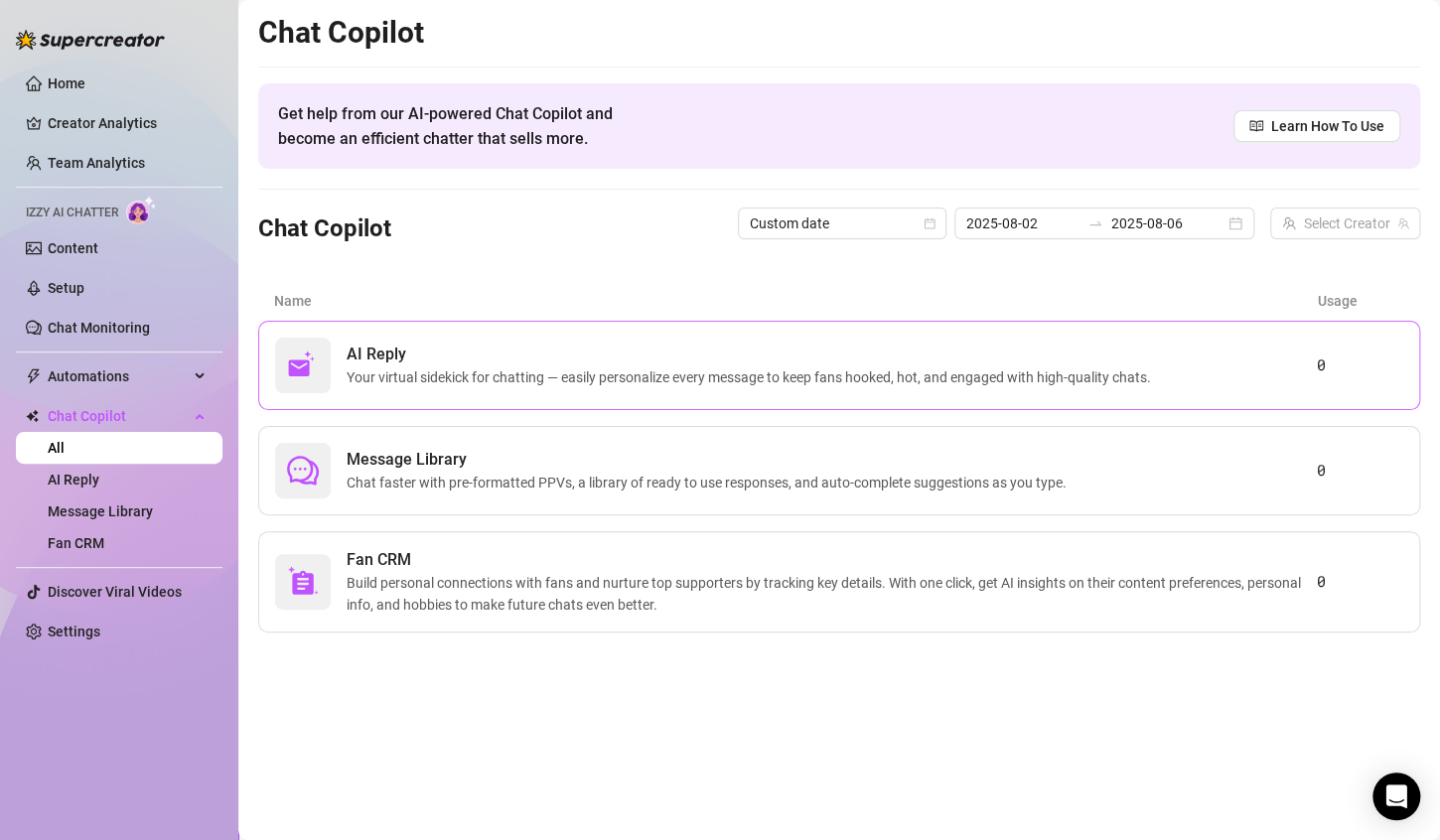 click on "Your virtual sidekick for chatting — easily personalize every message to keep fans hooked, hot, and engaged with high-quality chats." at bounding box center (753, 377) 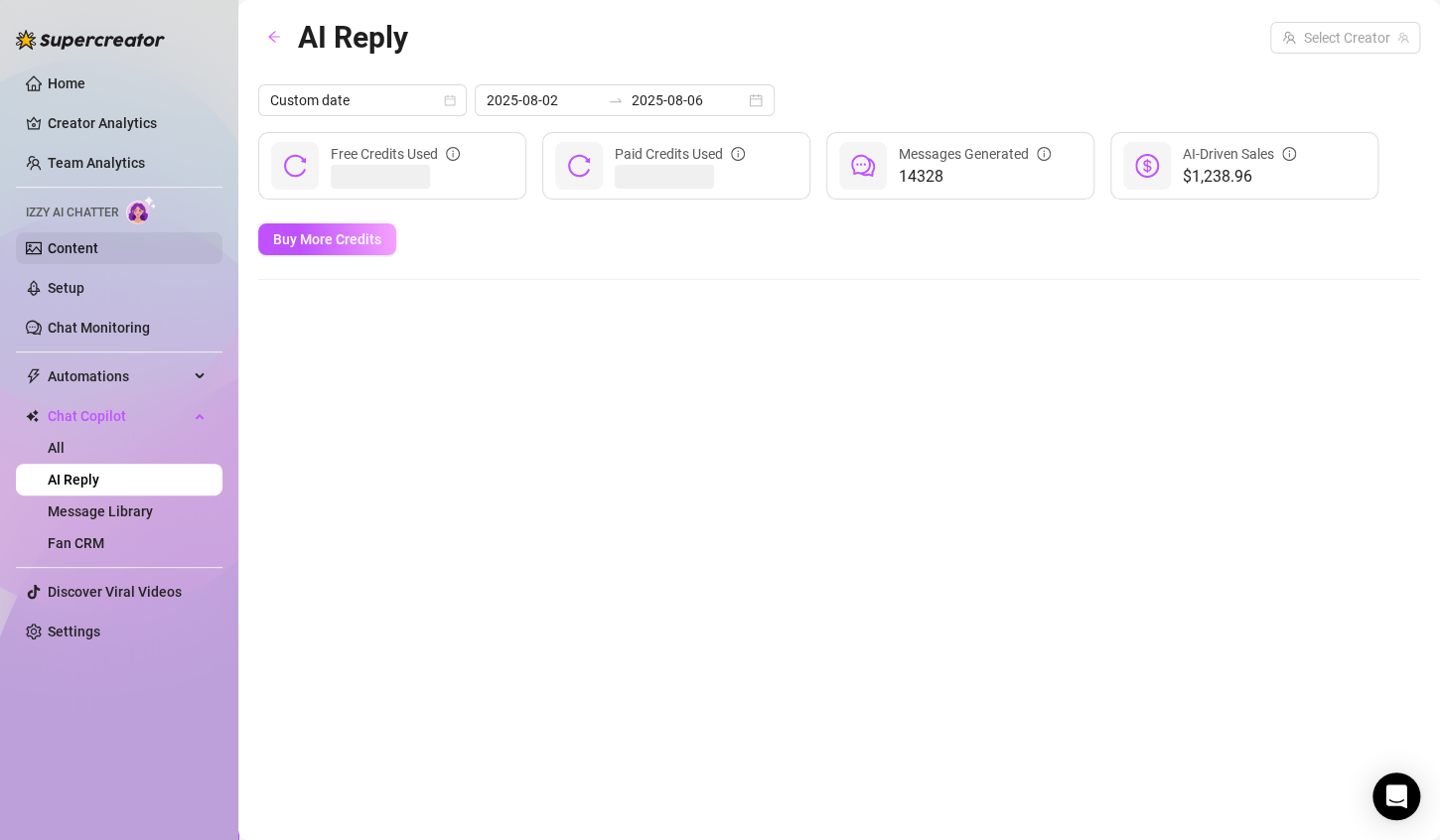 click on "Content" at bounding box center (72, 248) 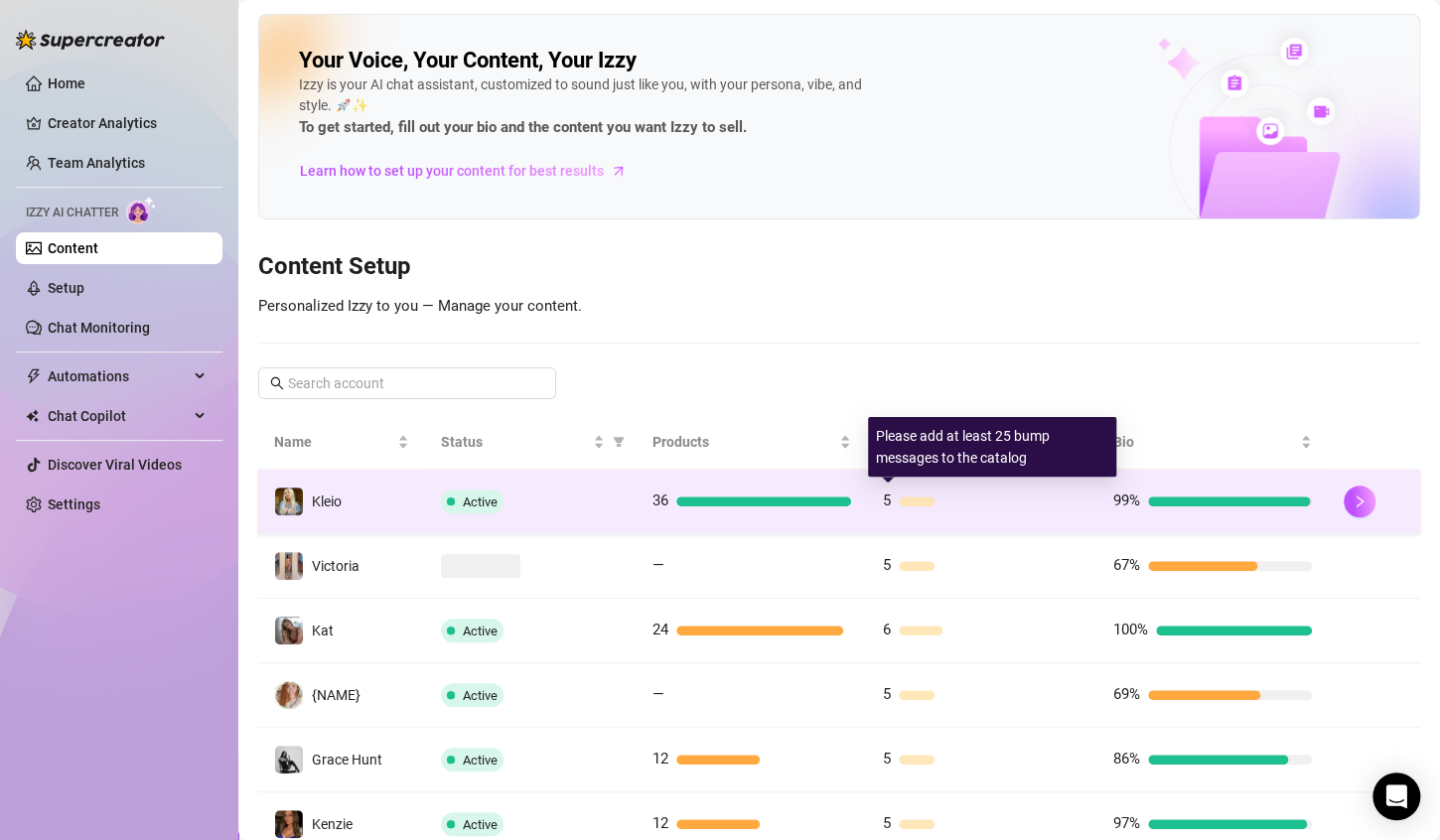 click on "5" at bounding box center [982, 501] 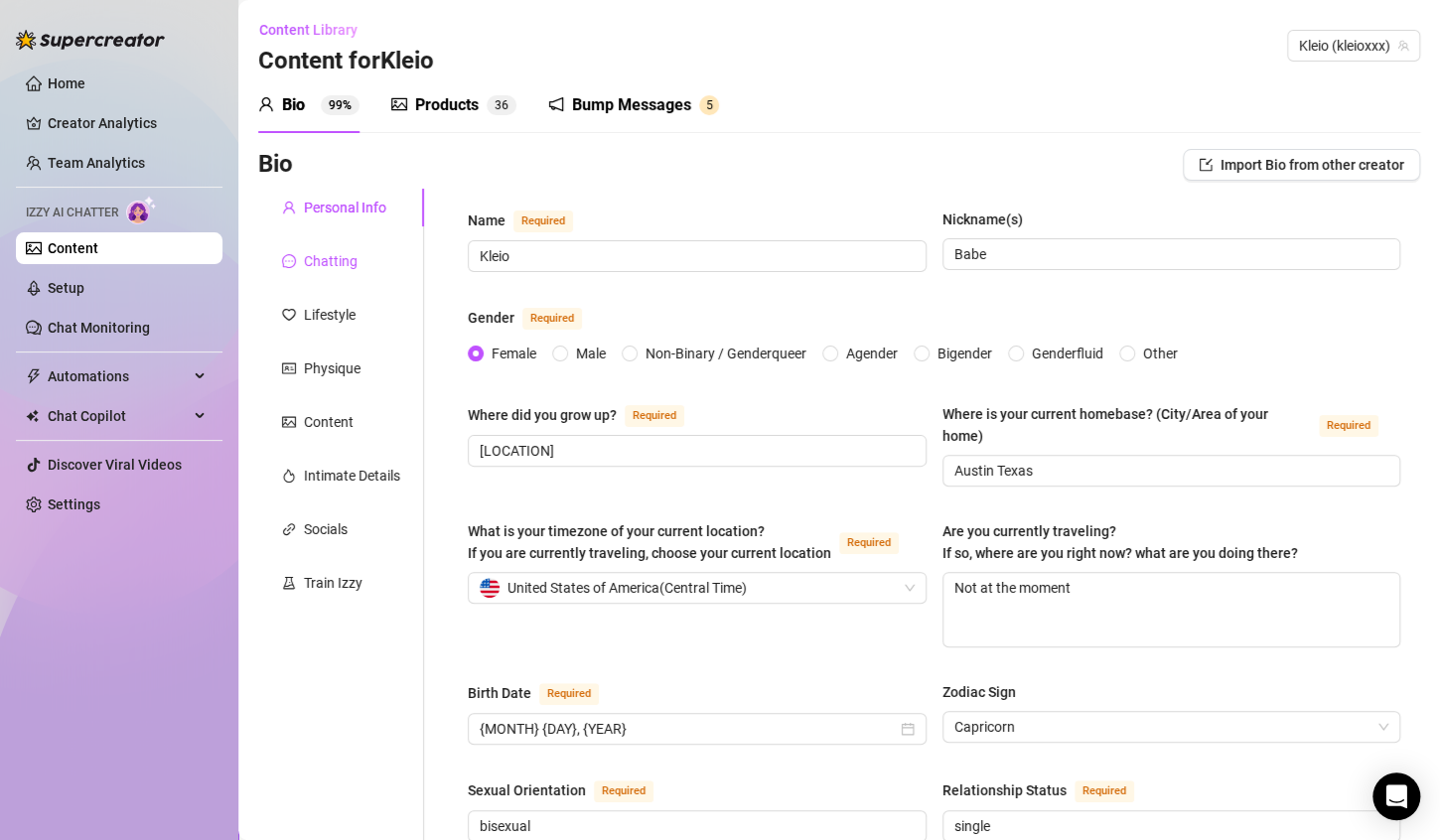 click on "Chatting" at bounding box center [331, 261] 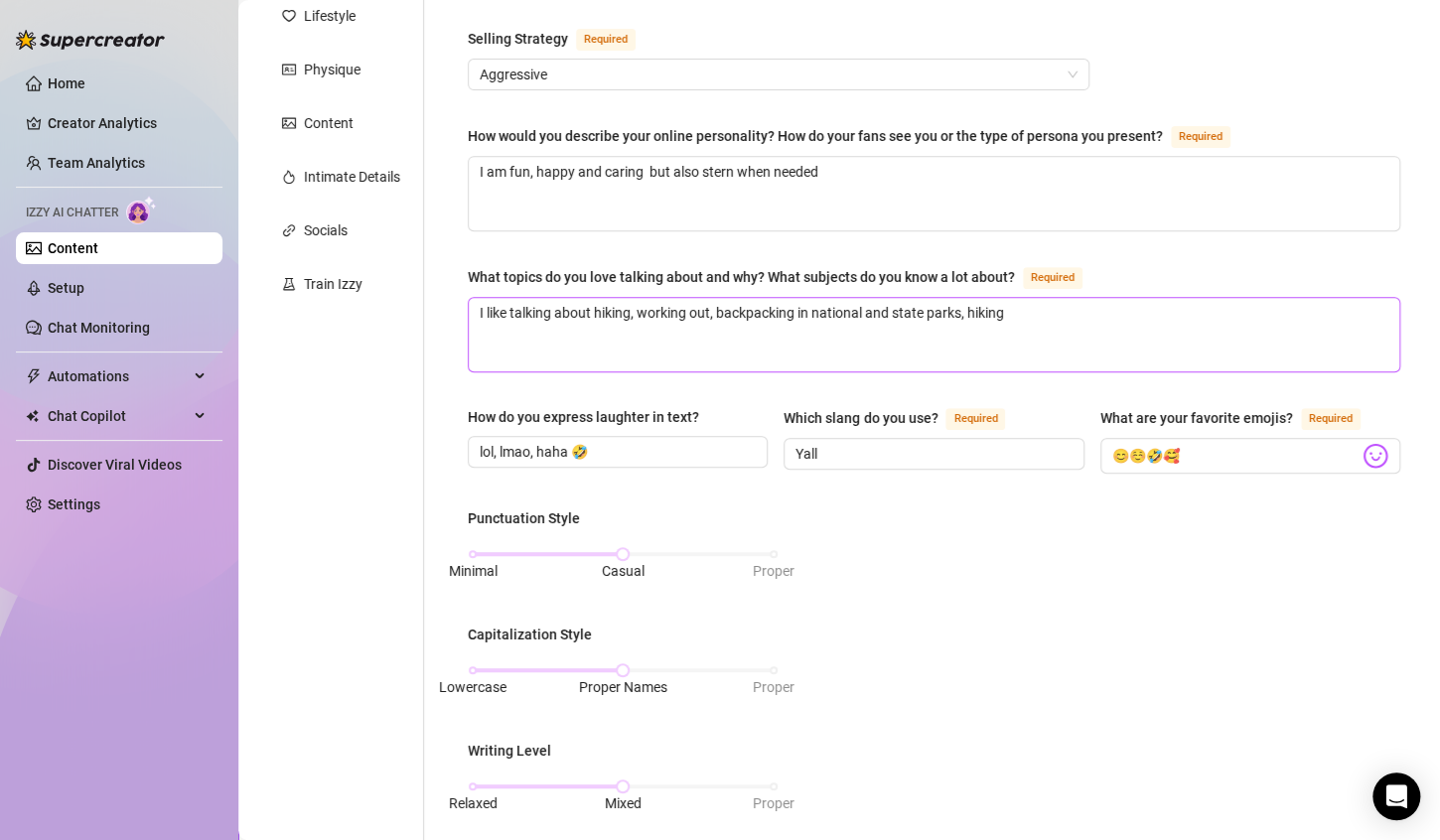 scroll, scrollTop: 0, scrollLeft: 0, axis: both 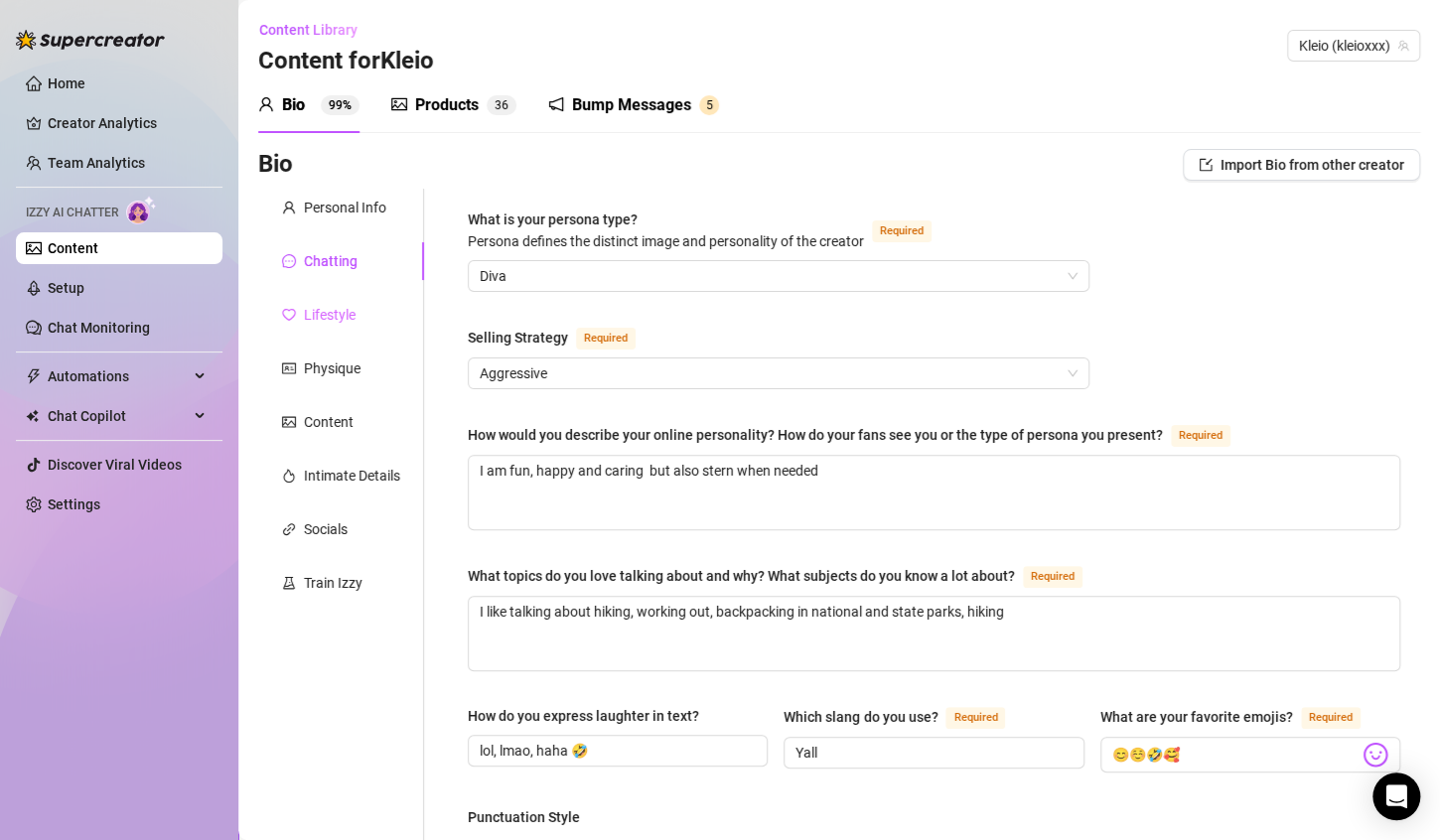 click on "Lifestyle" at bounding box center [341, 315] 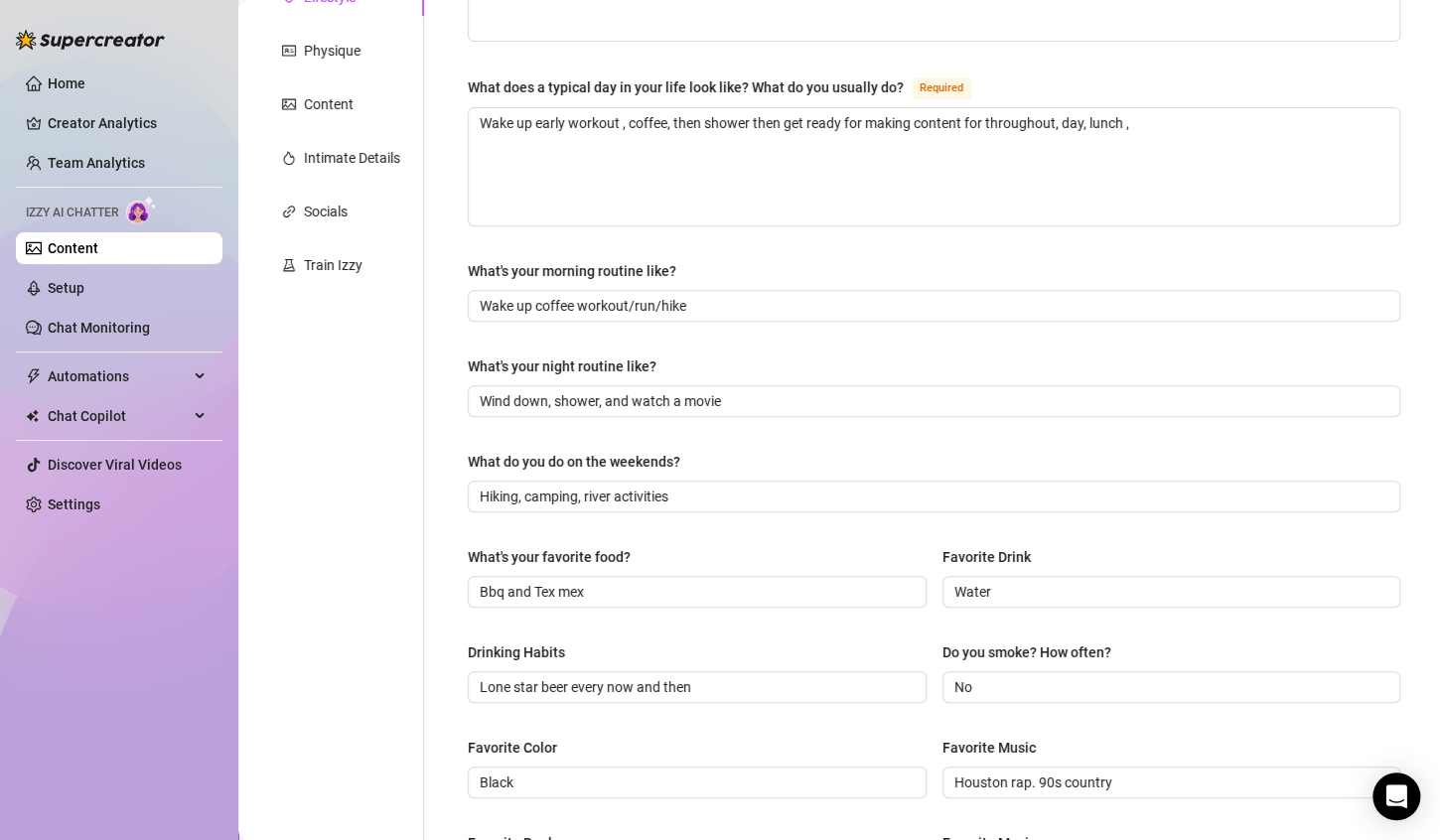 scroll, scrollTop: 99, scrollLeft: 0, axis: vertical 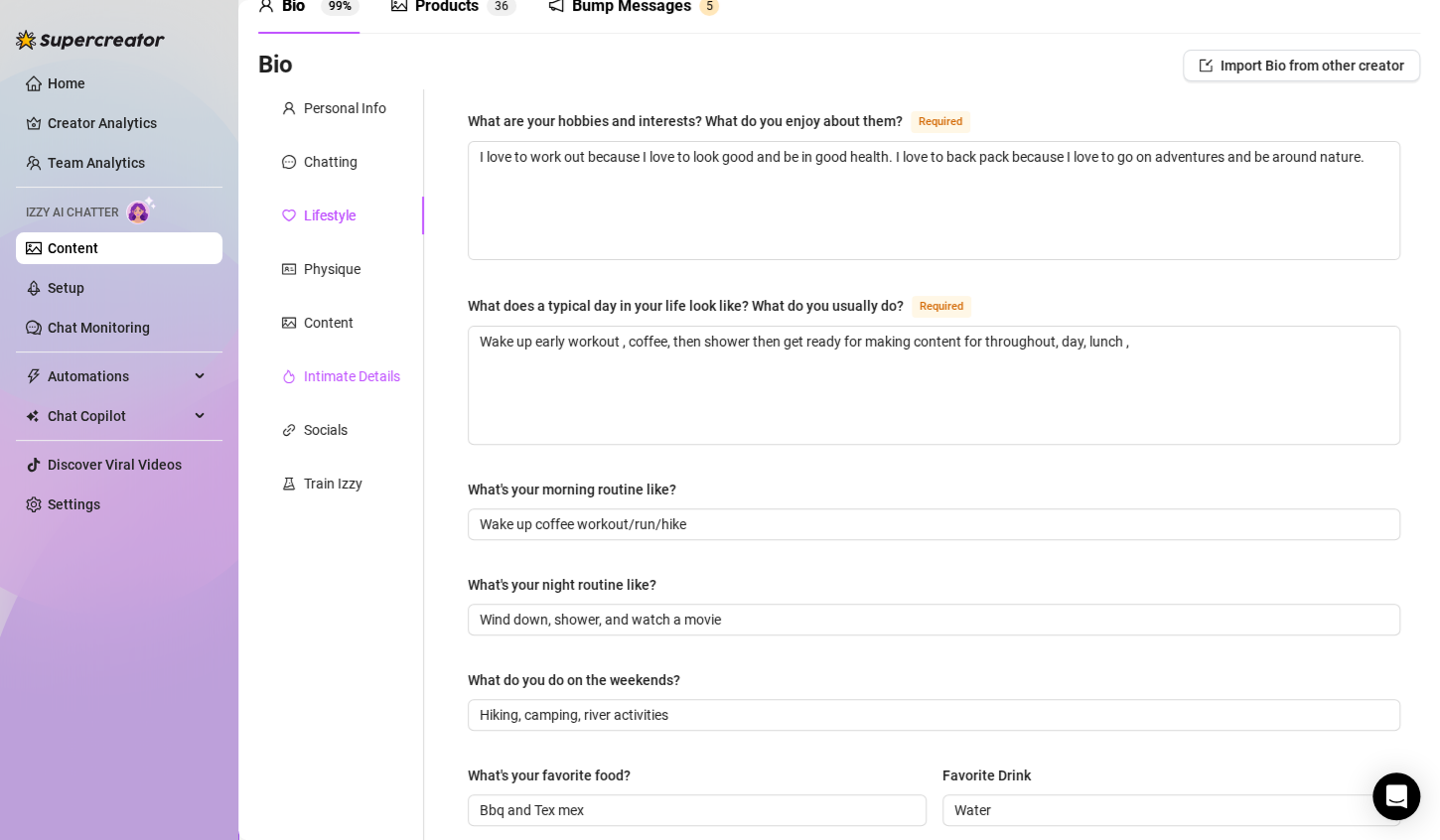 click on "Intimate Details" at bounding box center (352, 376) 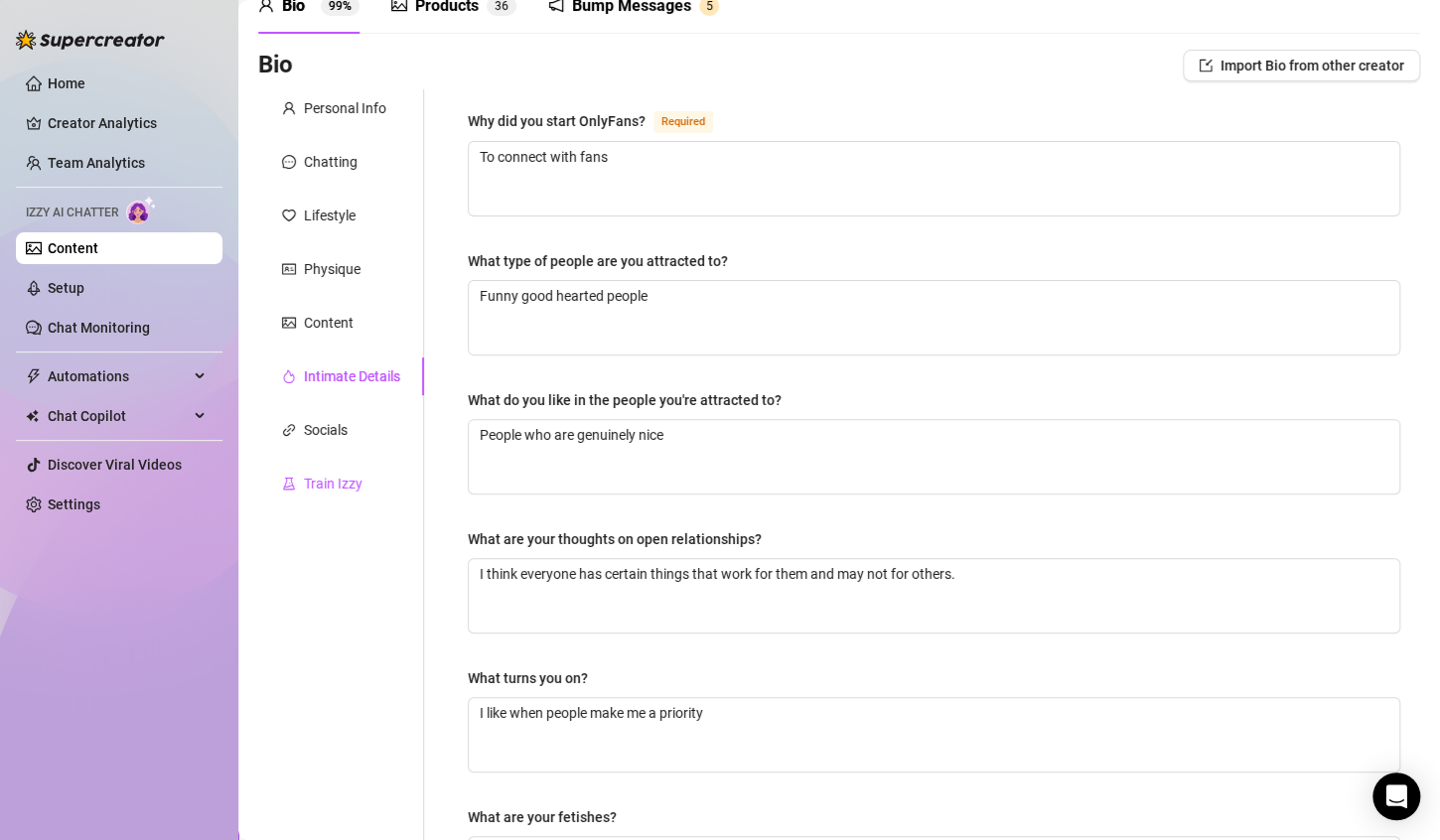 click on "Train Izzy" at bounding box center [333, 484] 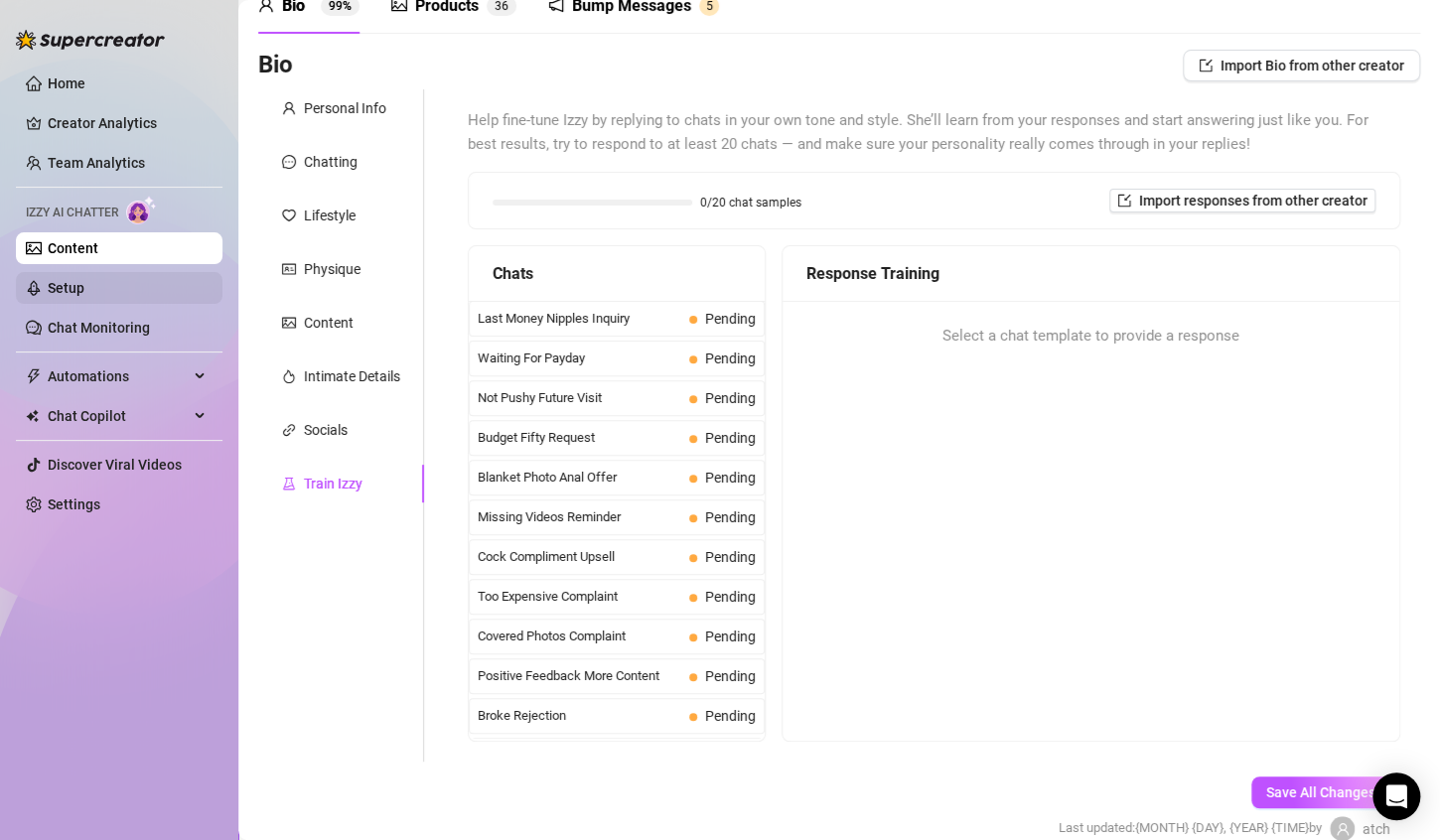 click on "Setup" at bounding box center (66, 288) 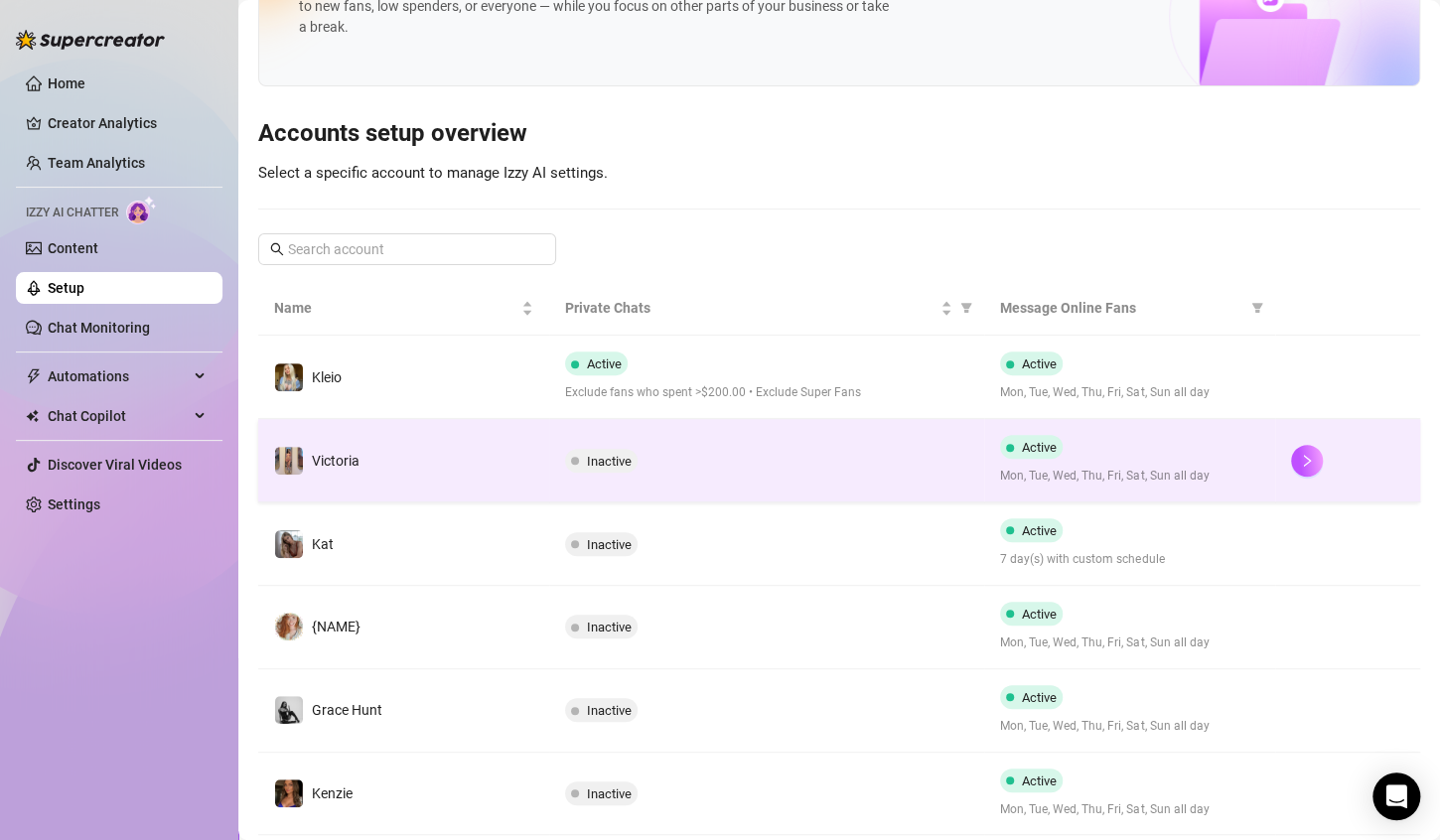 scroll, scrollTop: 199, scrollLeft: 0, axis: vertical 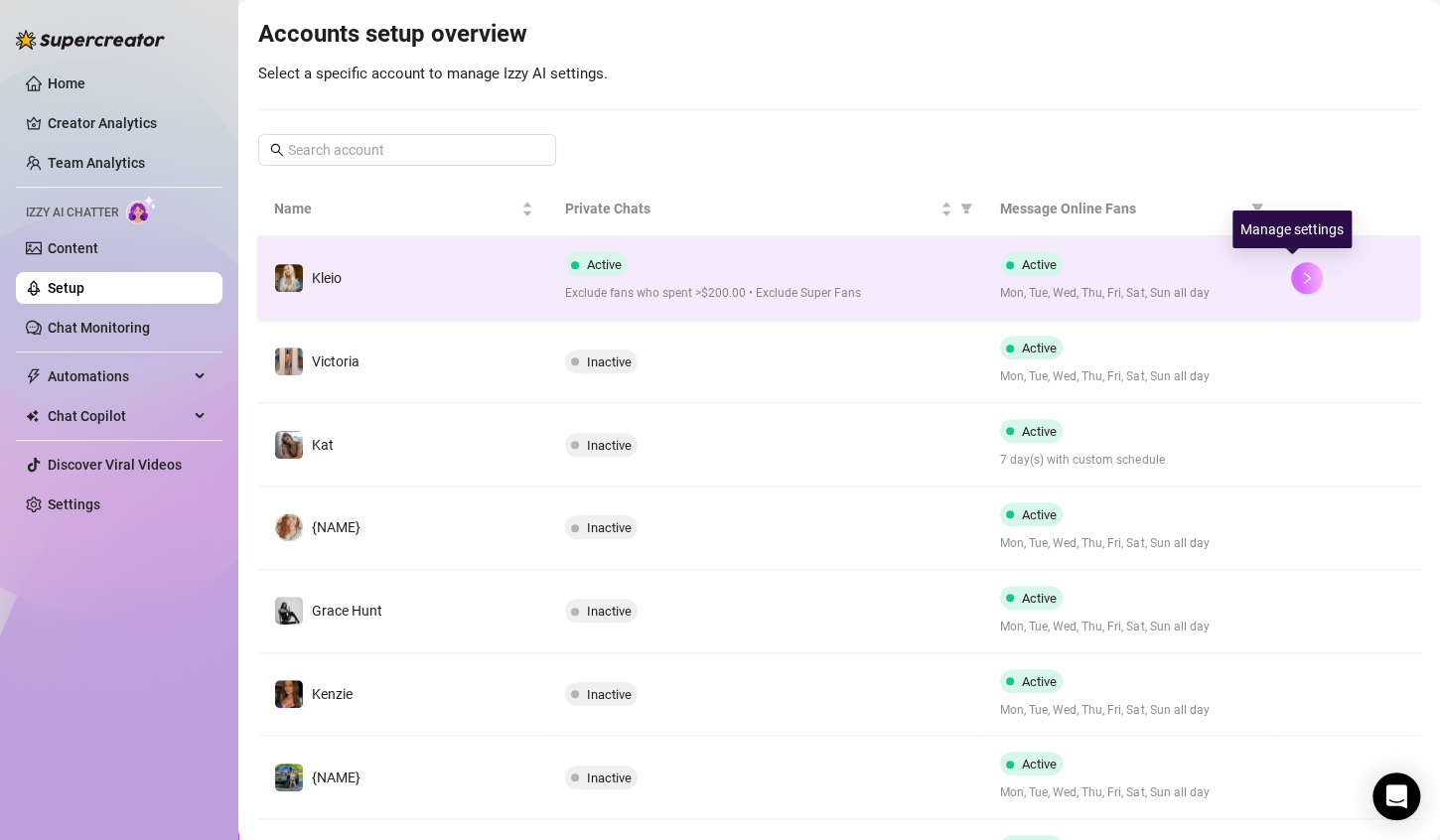 click 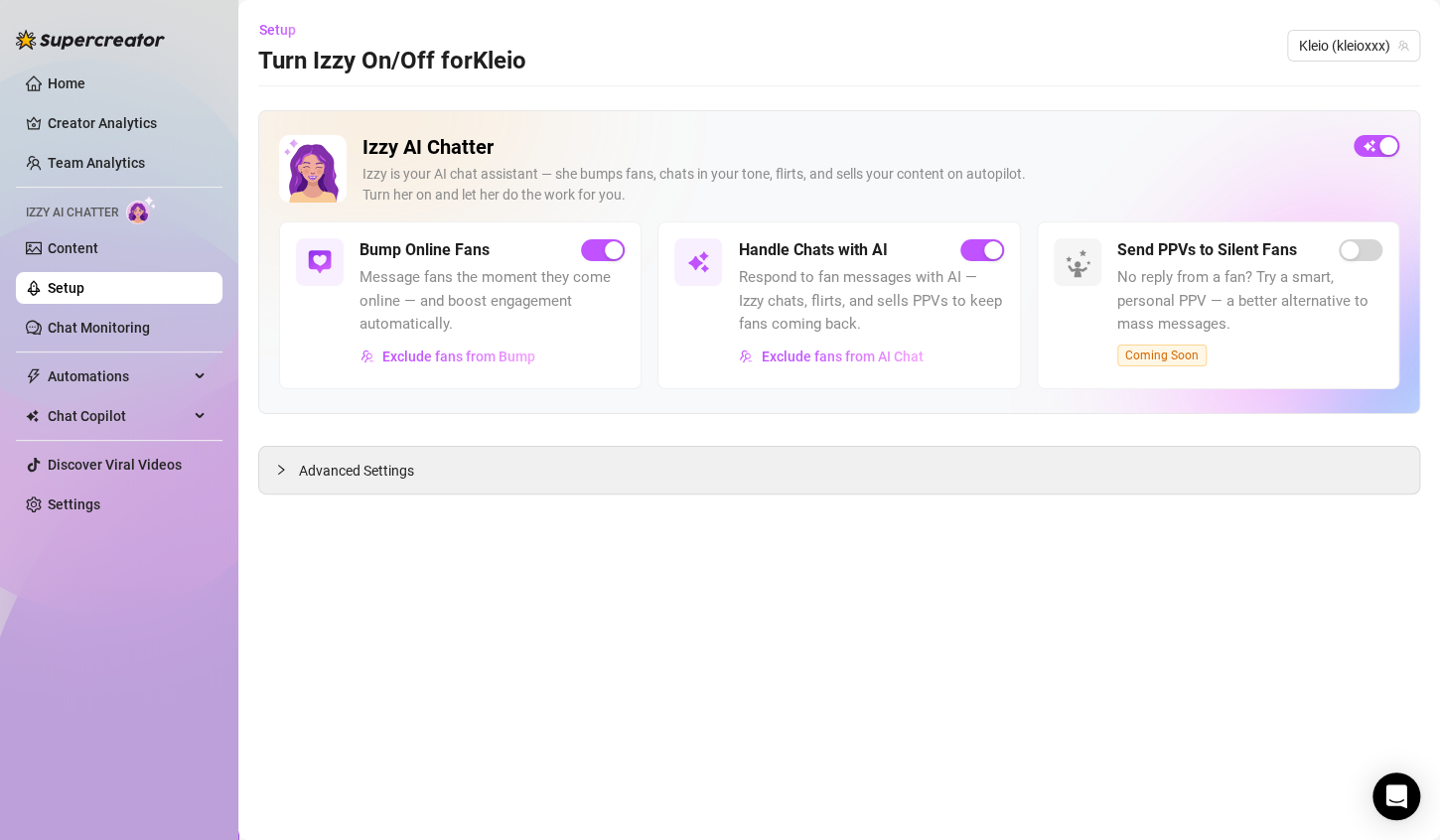 scroll, scrollTop: 0, scrollLeft: 0, axis: both 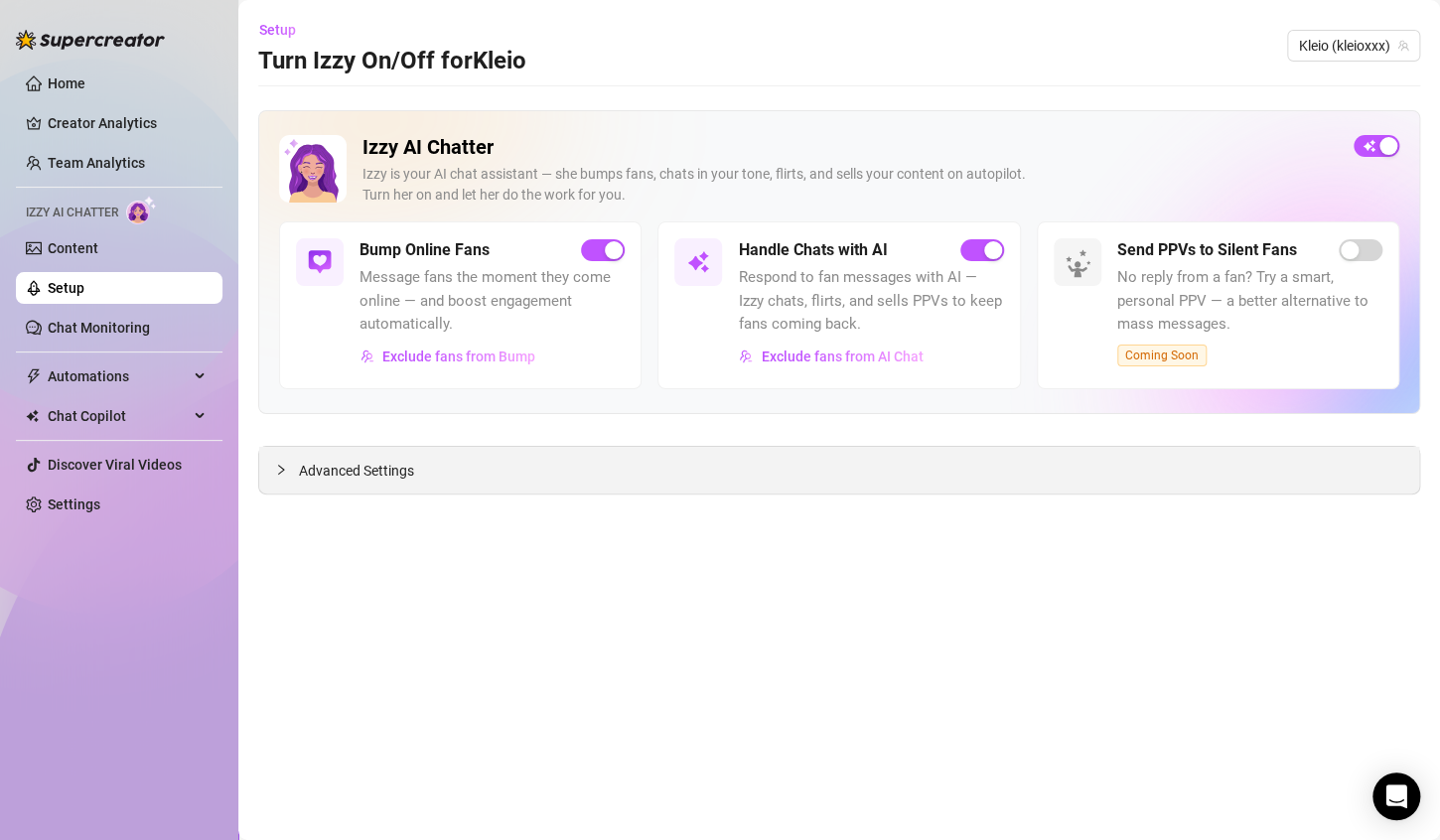 click on "Advanced Settings" at bounding box center (357, 471) 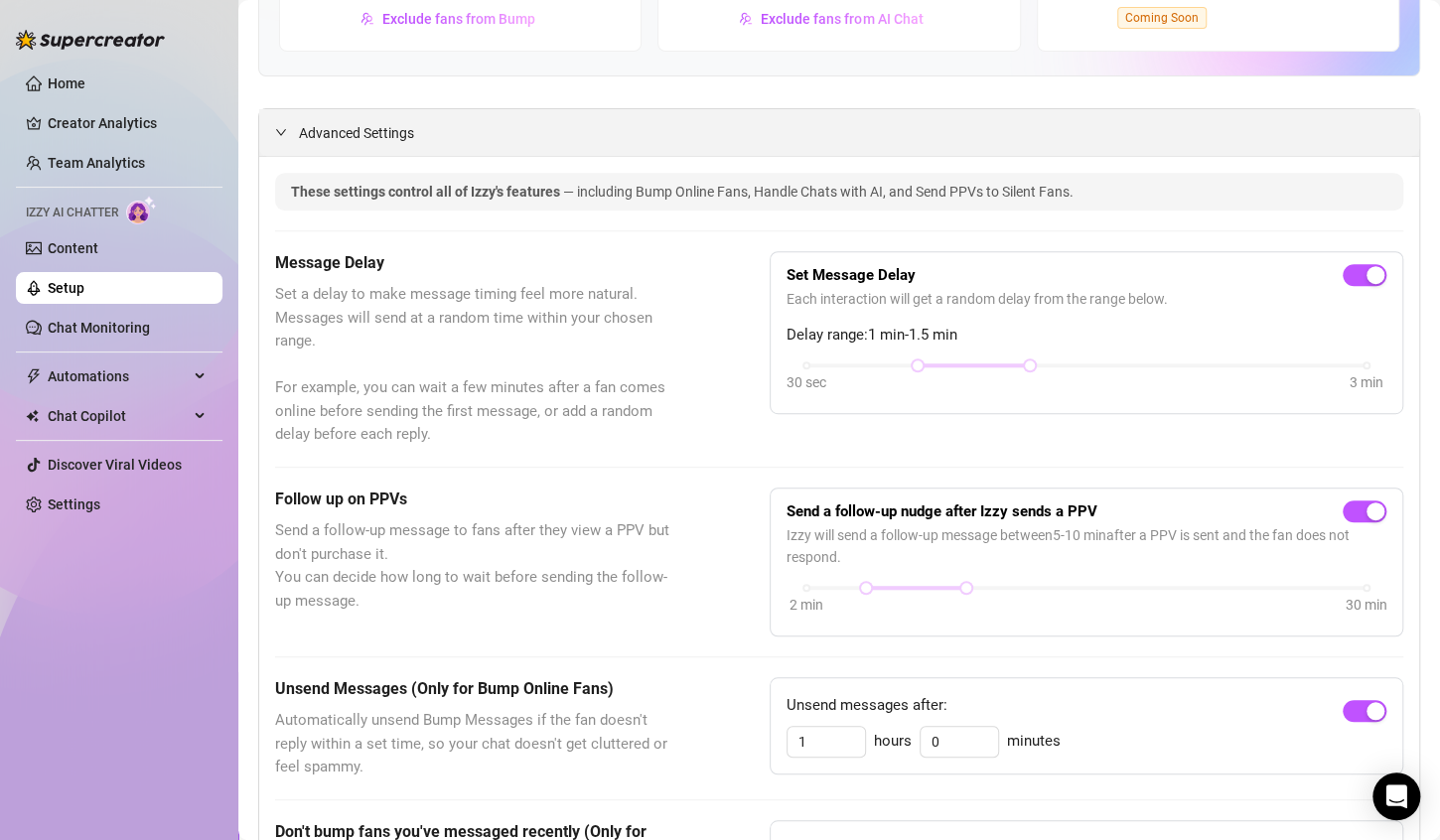 scroll, scrollTop: 0, scrollLeft: 0, axis: both 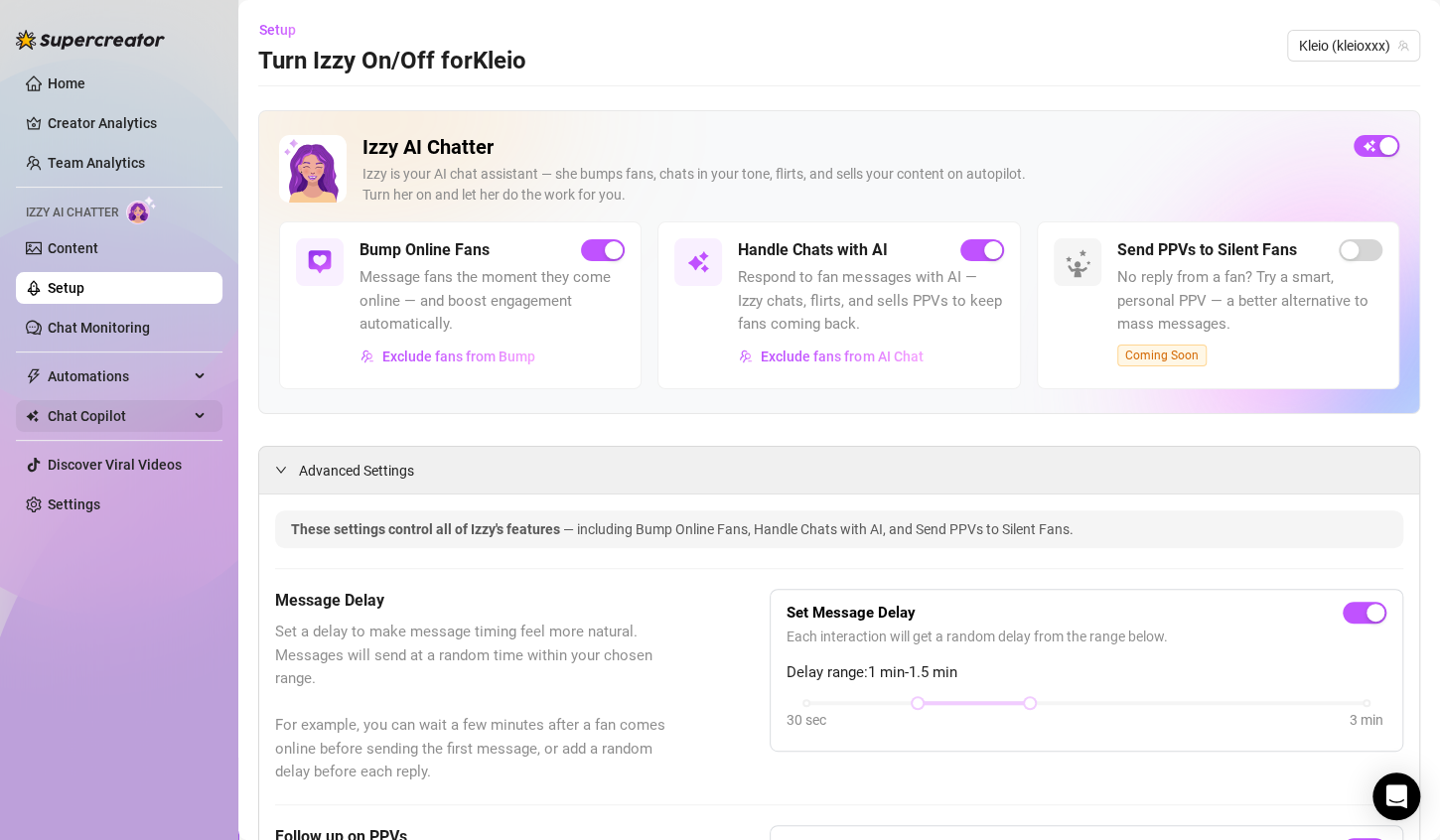 click on "Chat Copilot" at bounding box center [119, 416] 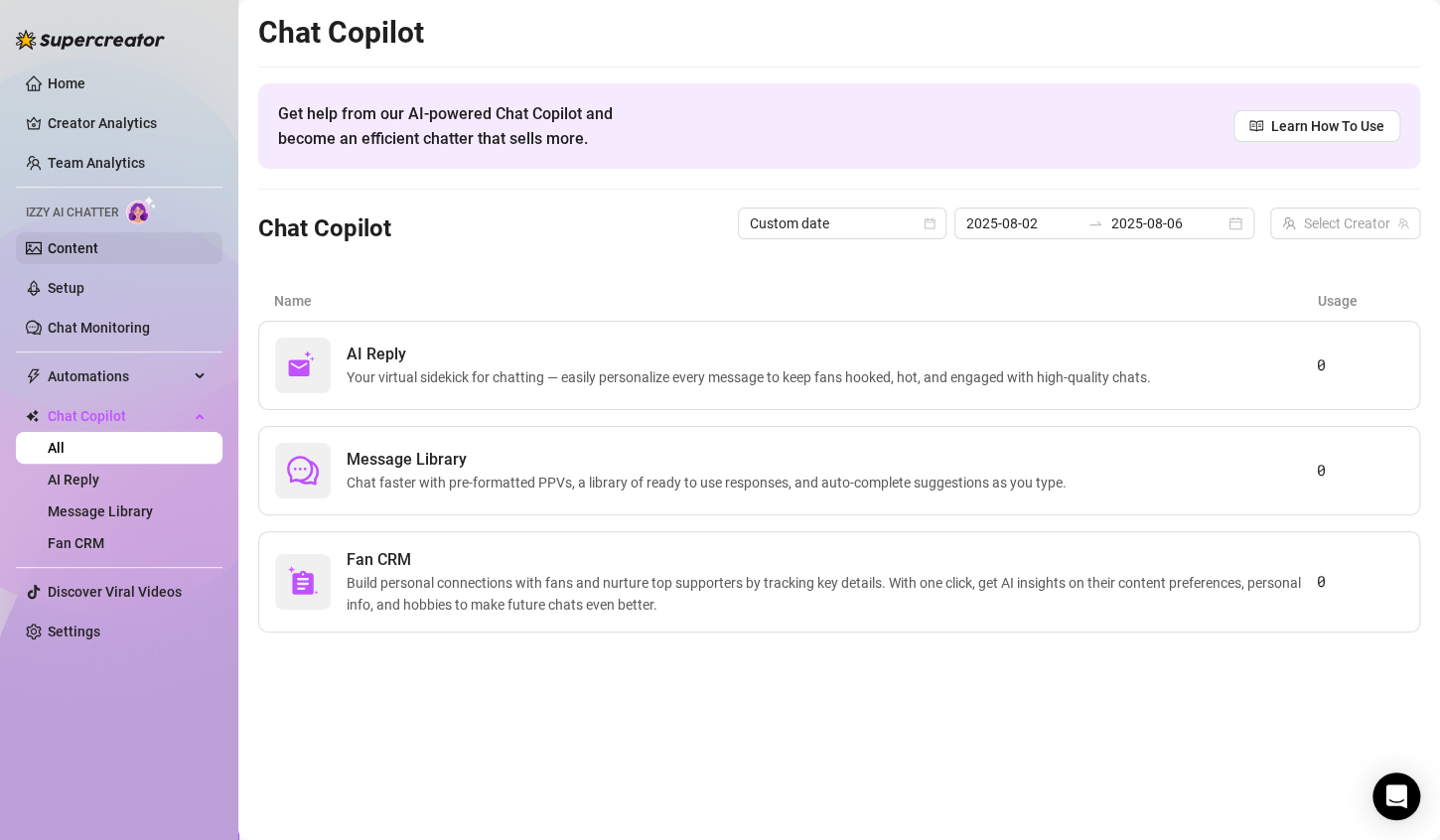 click on "Content" at bounding box center [72, 248] 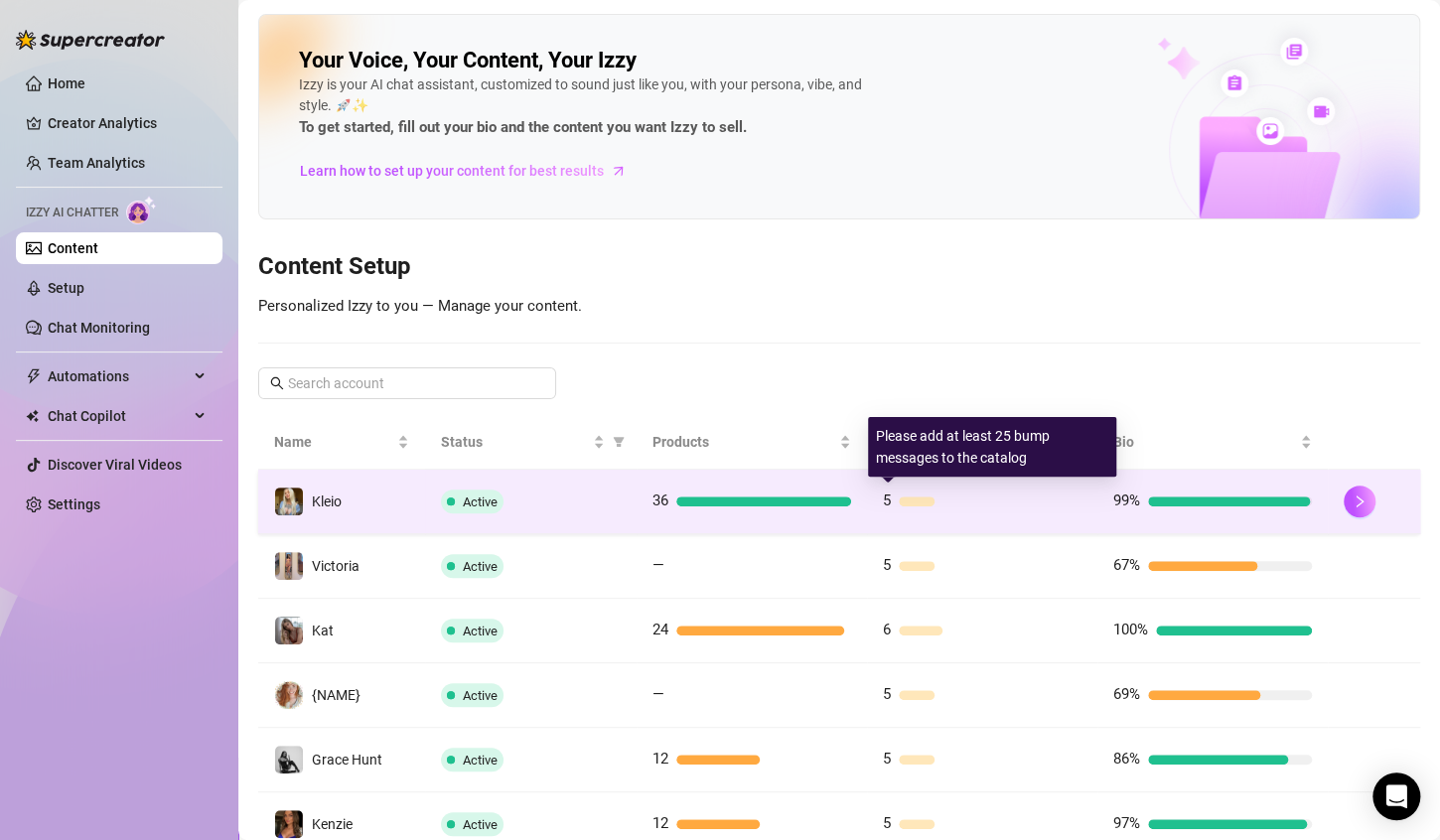 click on "5" at bounding box center (887, 501) 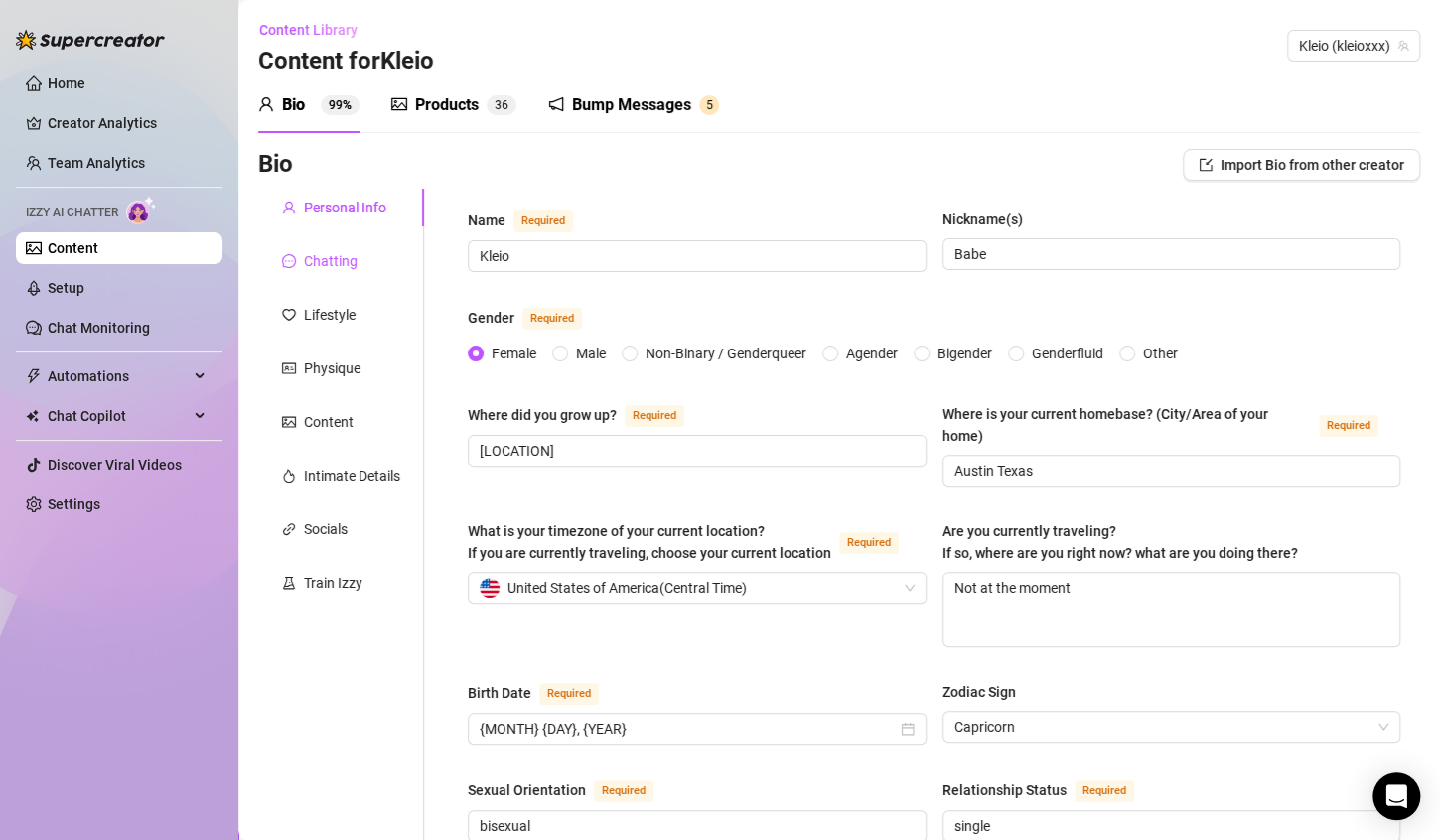 click on "Chatting" at bounding box center (331, 261) 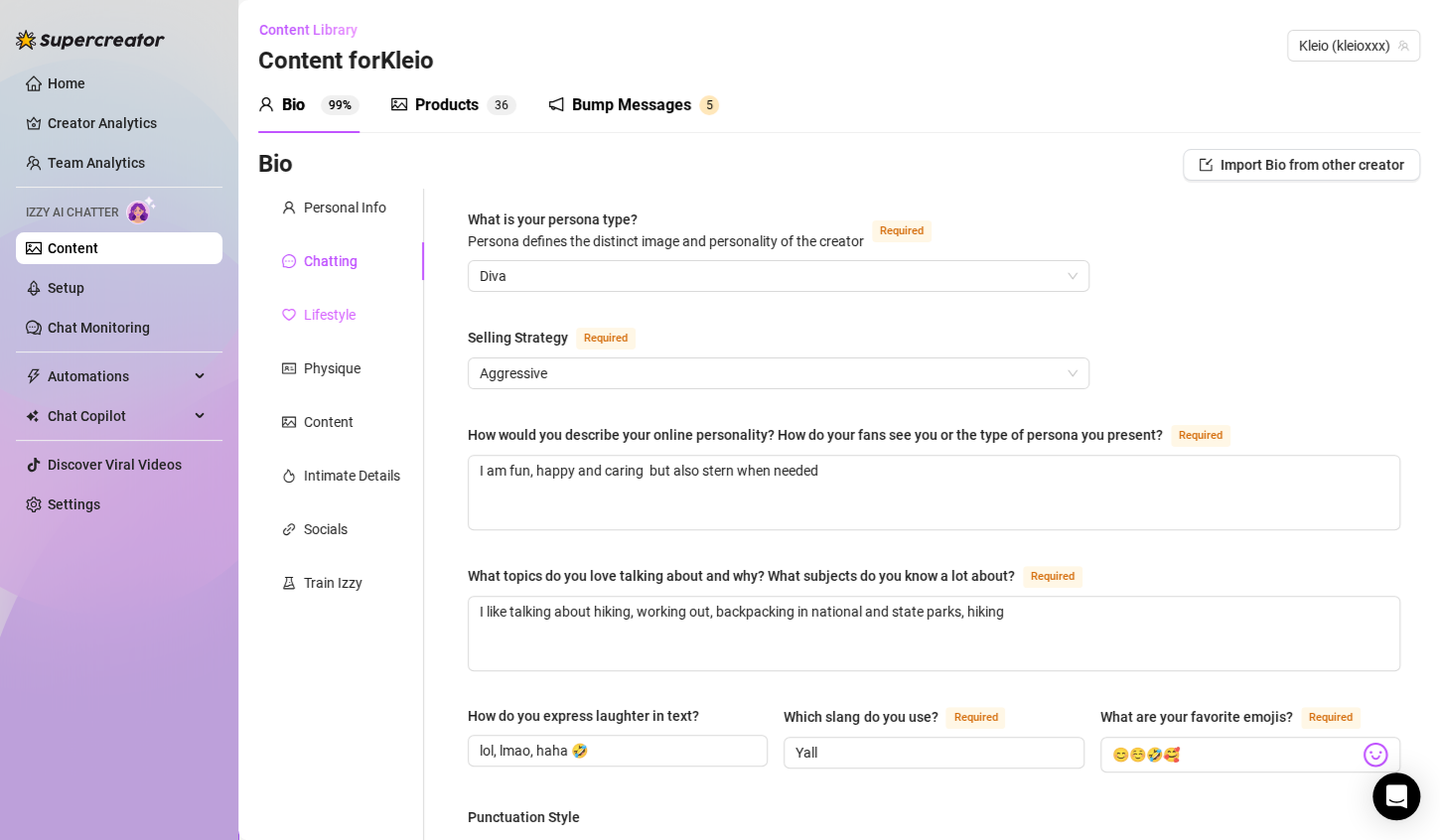click on "Lifestyle" at bounding box center [341, 315] 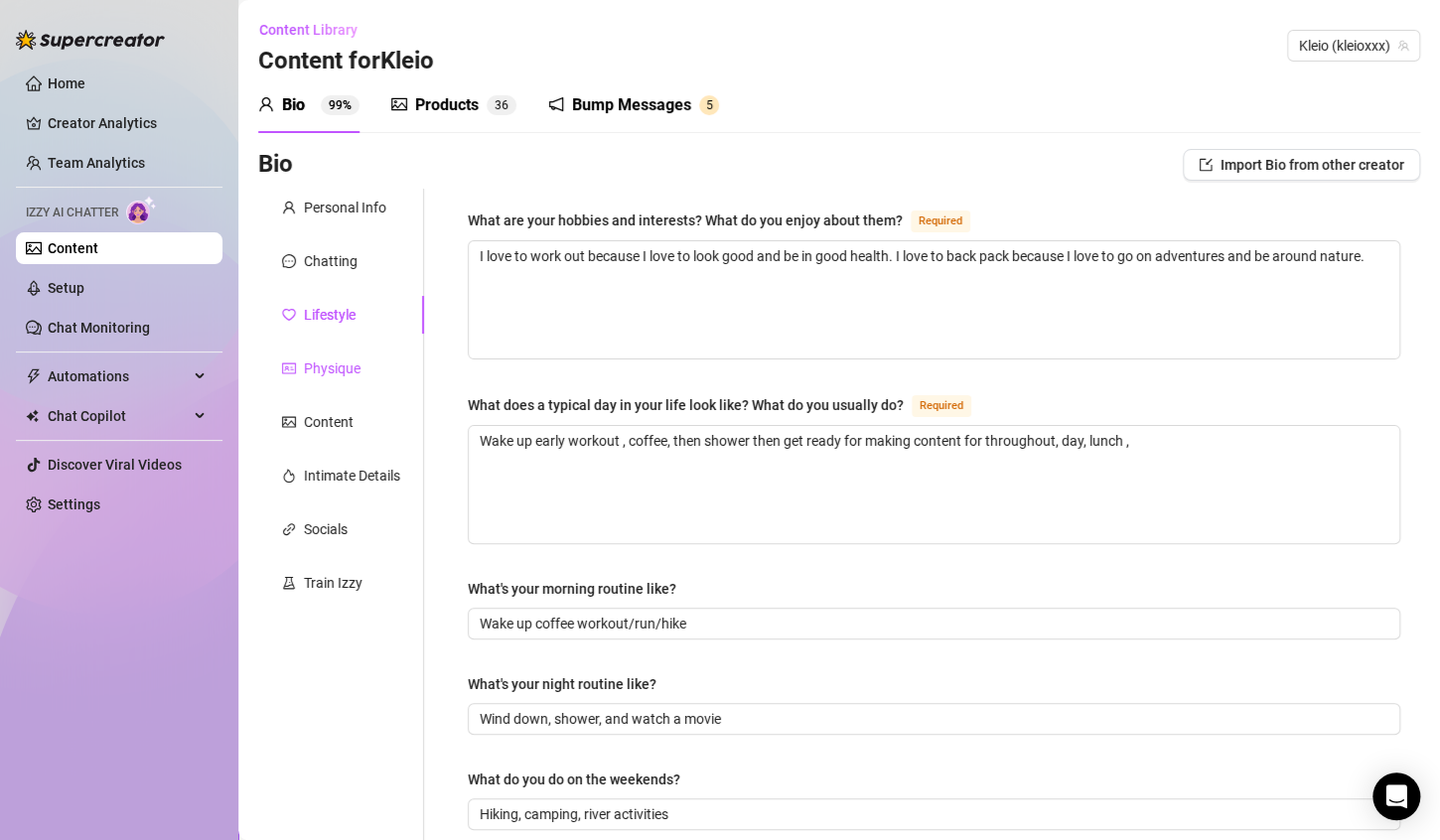 click on "Physique" at bounding box center (332, 368) 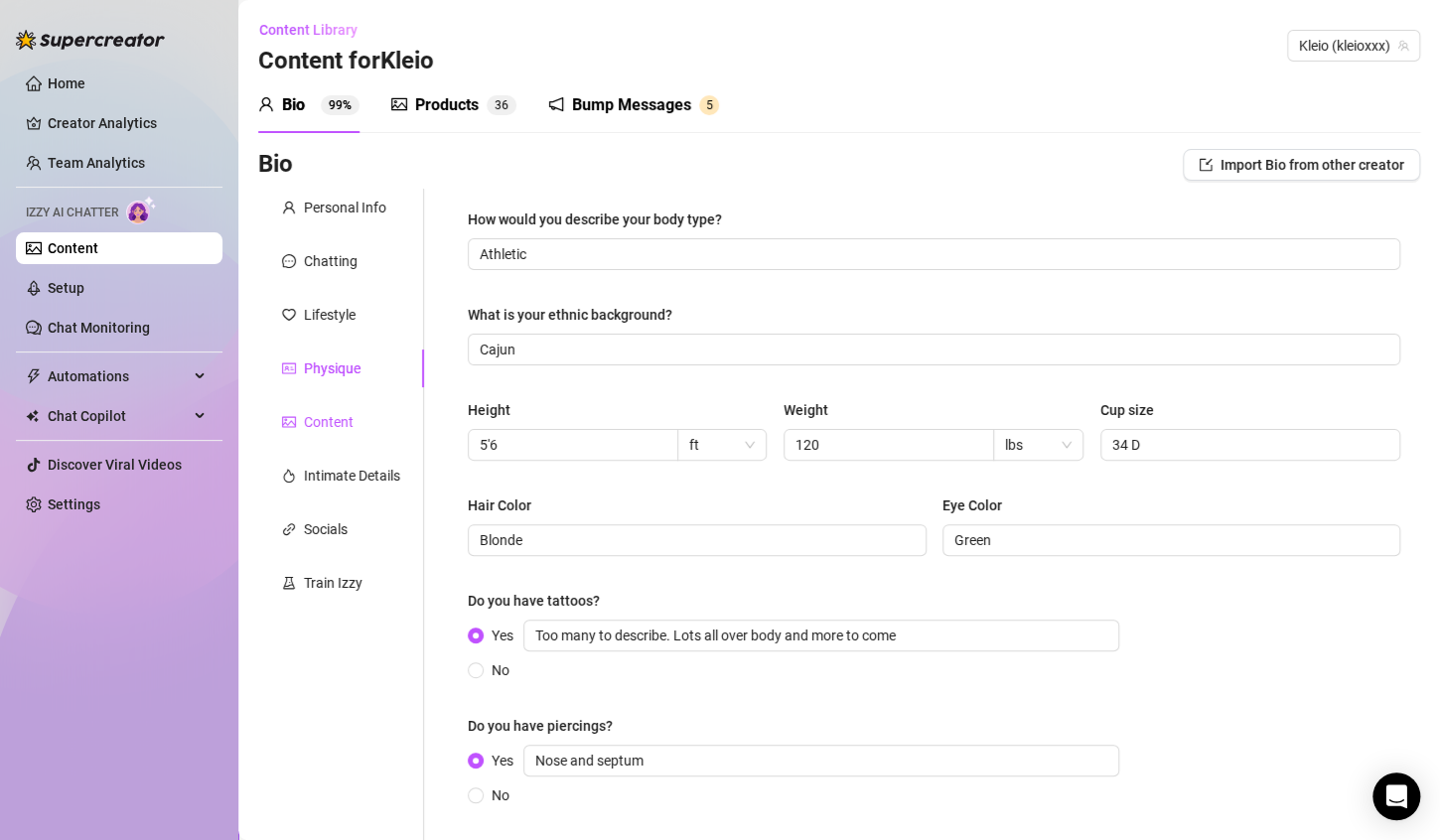 click on "Content" at bounding box center [329, 422] 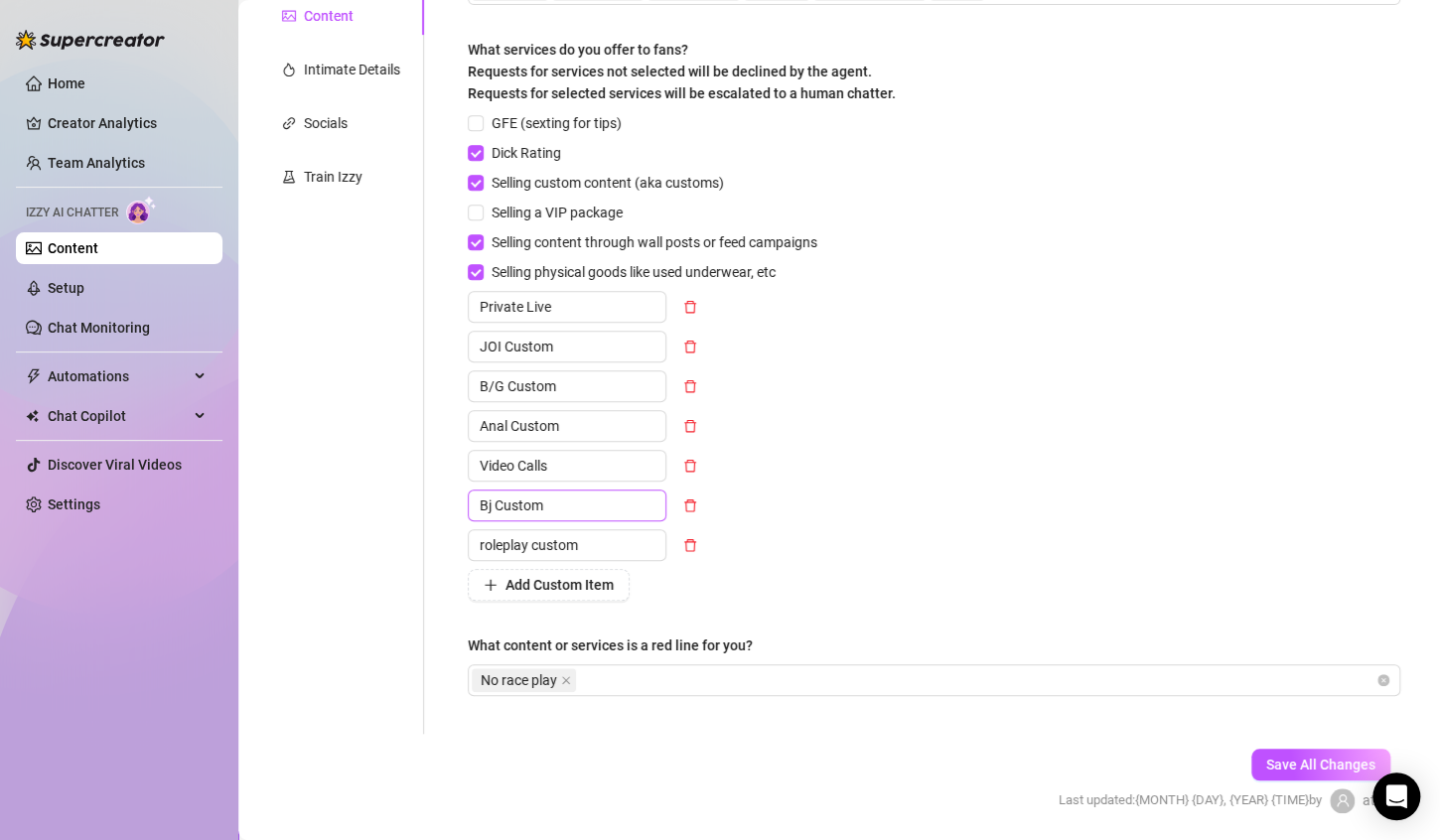 scroll, scrollTop: 372, scrollLeft: 0, axis: vertical 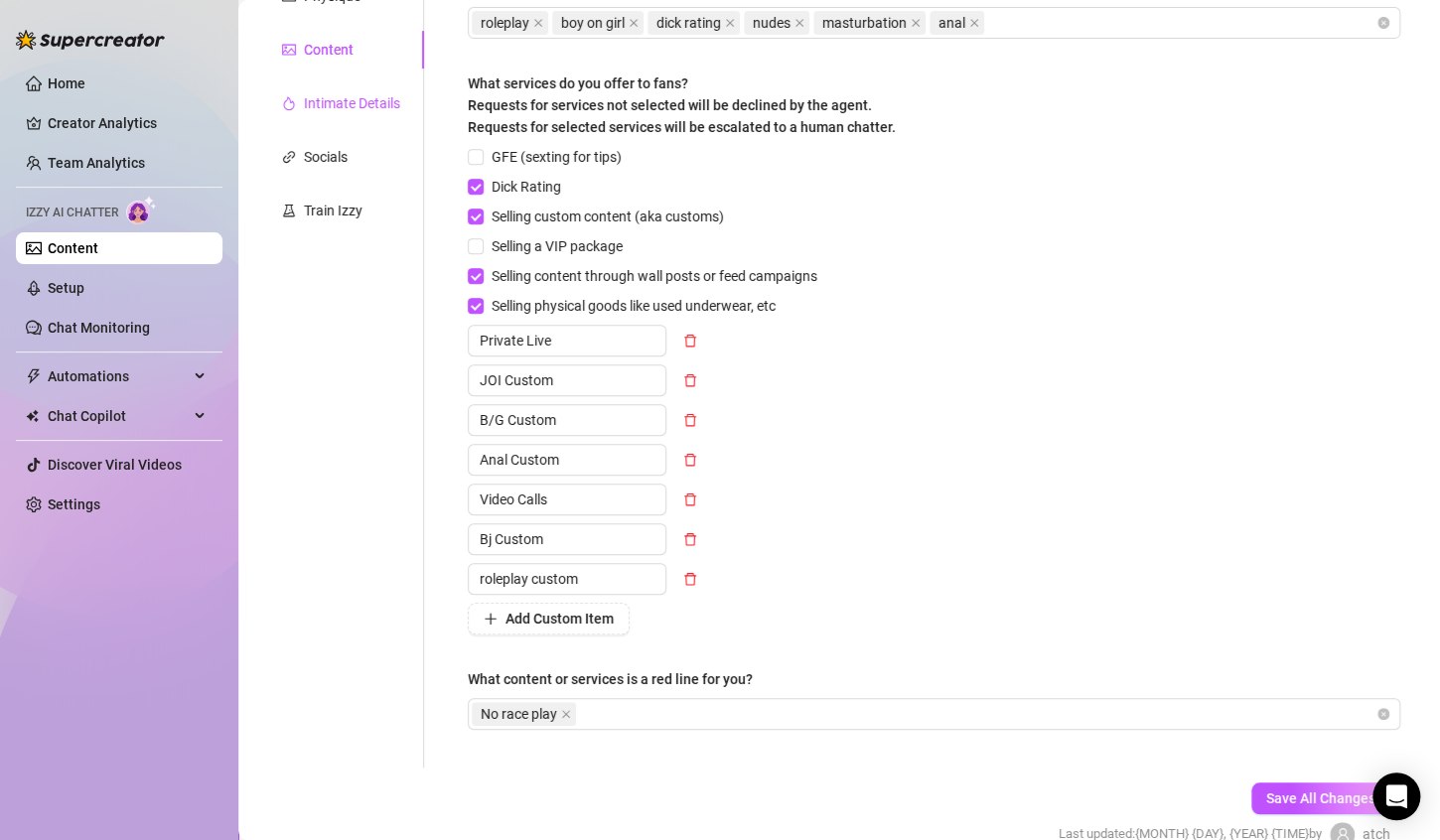 click on "Intimate Details" at bounding box center (352, 103) 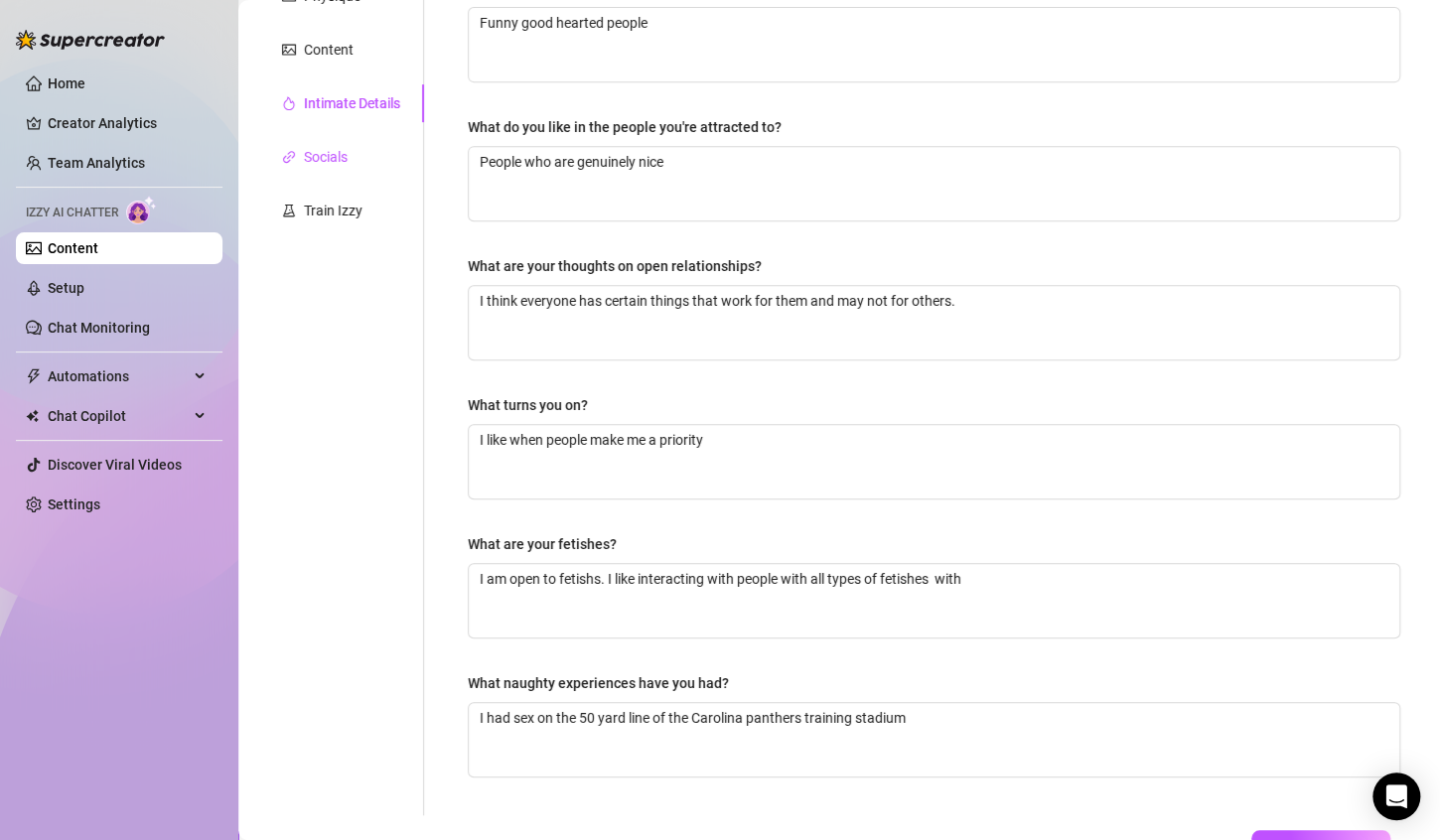 click on "Socials" at bounding box center [326, 157] 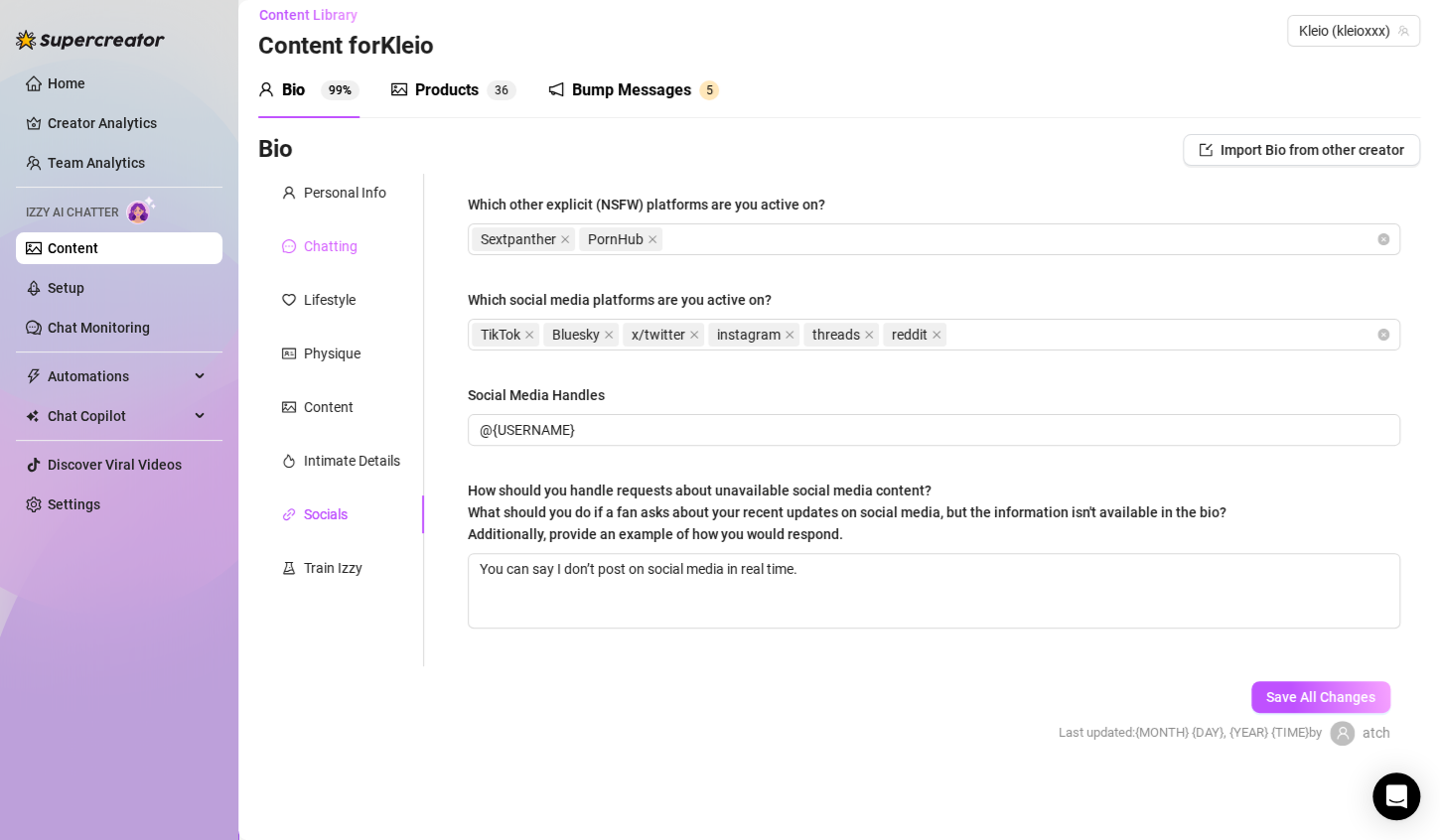 scroll, scrollTop: 14, scrollLeft: 0, axis: vertical 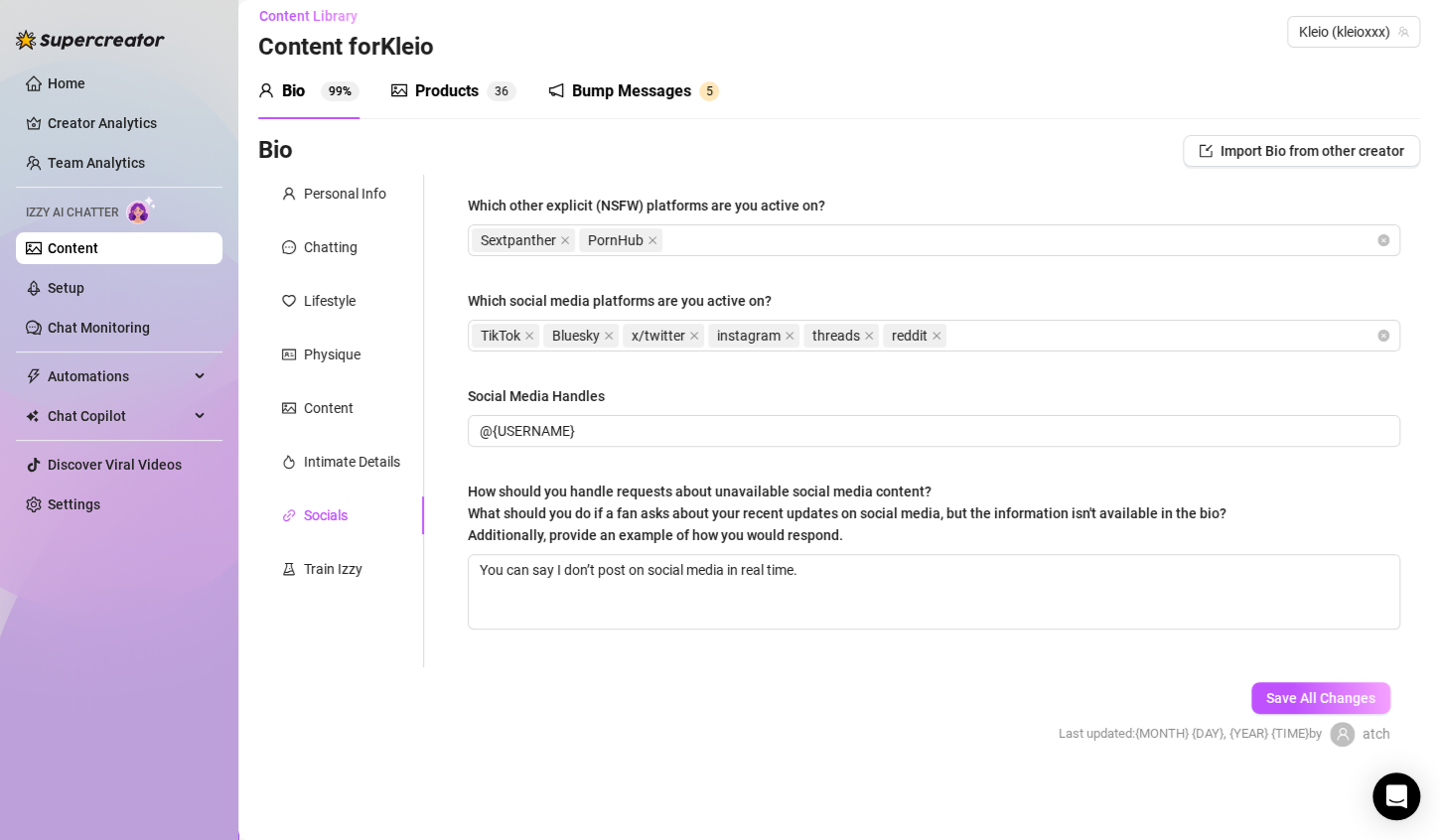 click on "Bump Messages" at bounding box center (632, 91) 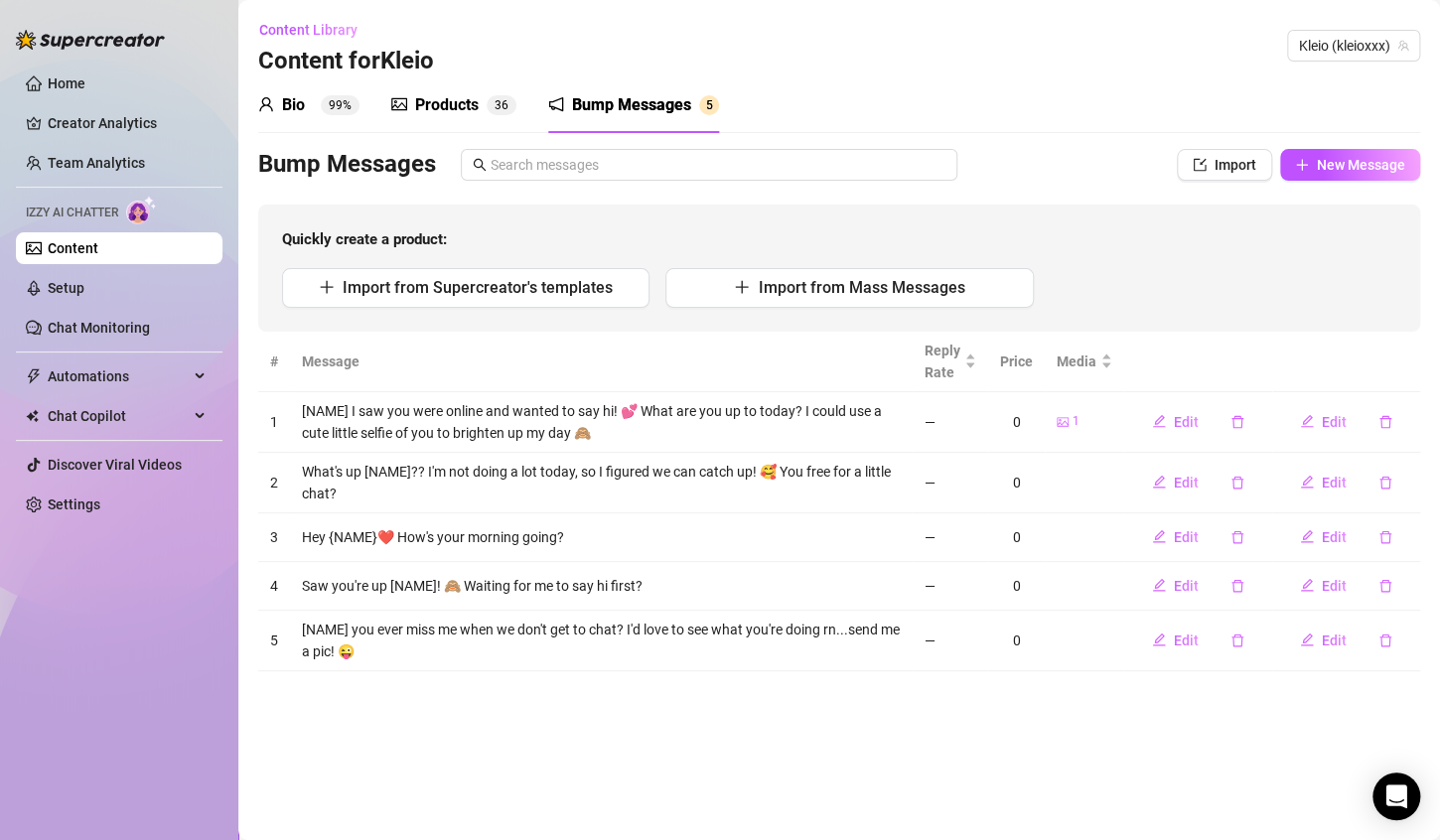 scroll, scrollTop: 0, scrollLeft: 0, axis: both 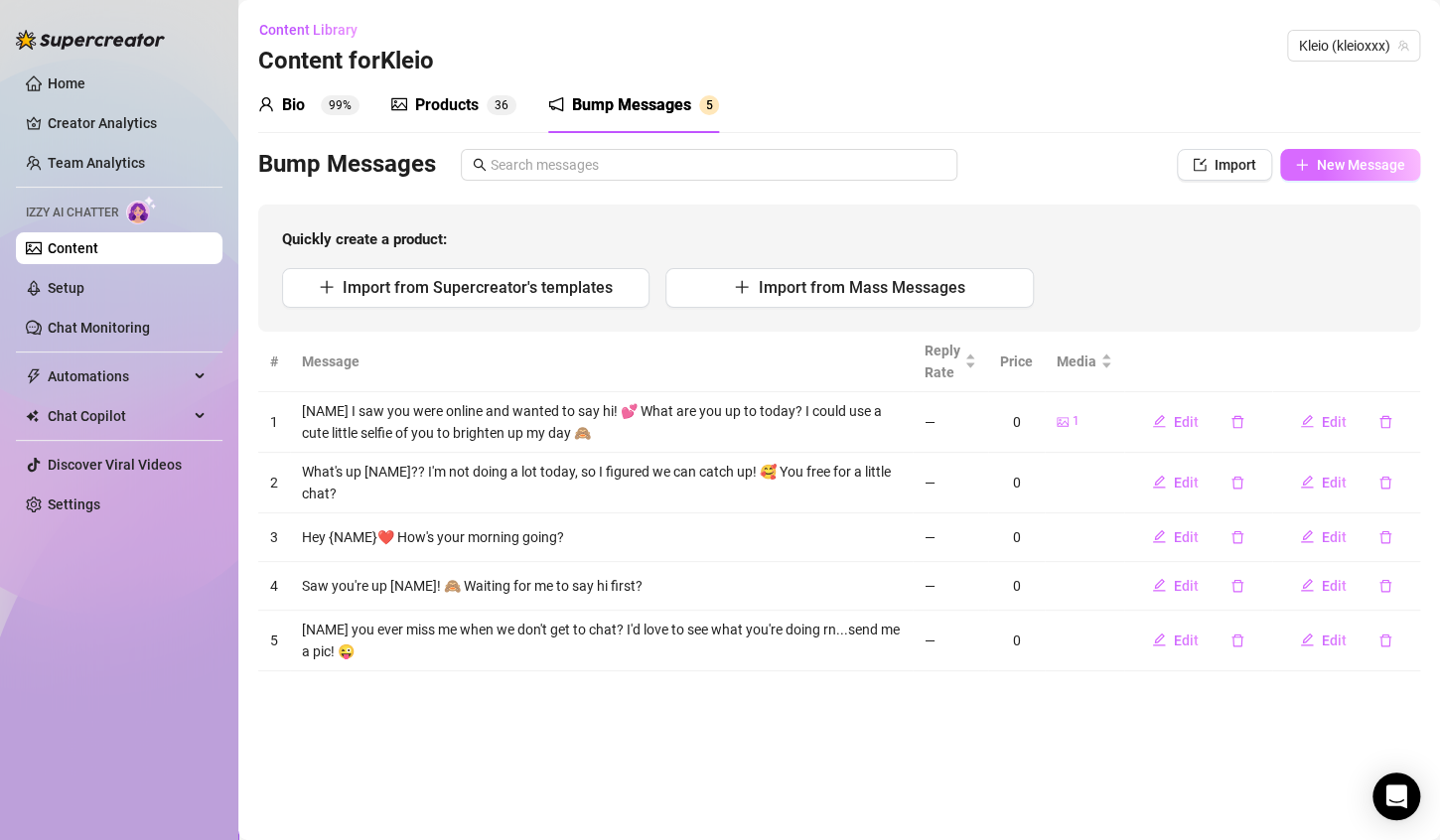 click on "New Message" at bounding box center [1361, 165] 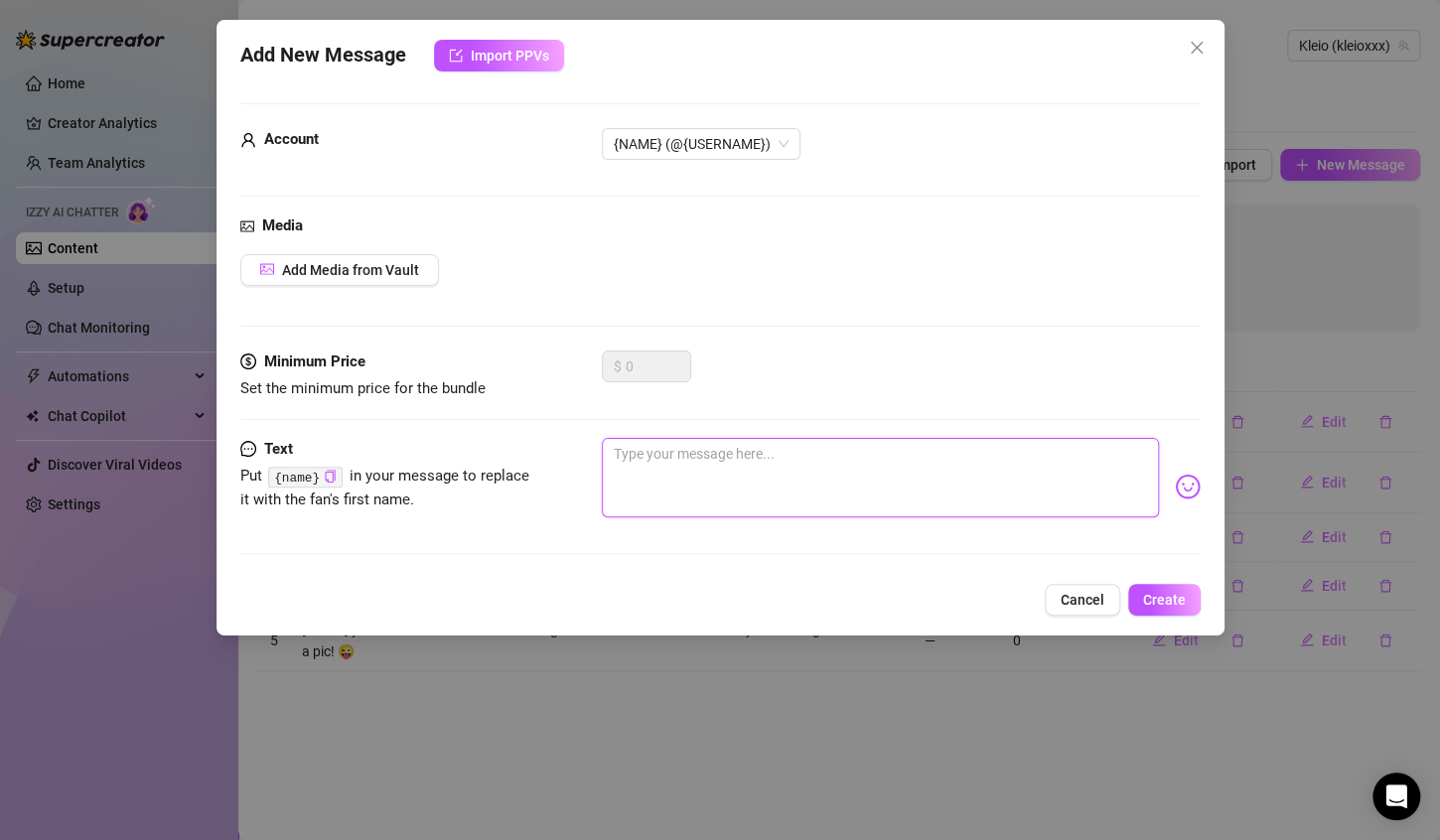 click at bounding box center [880, 478] 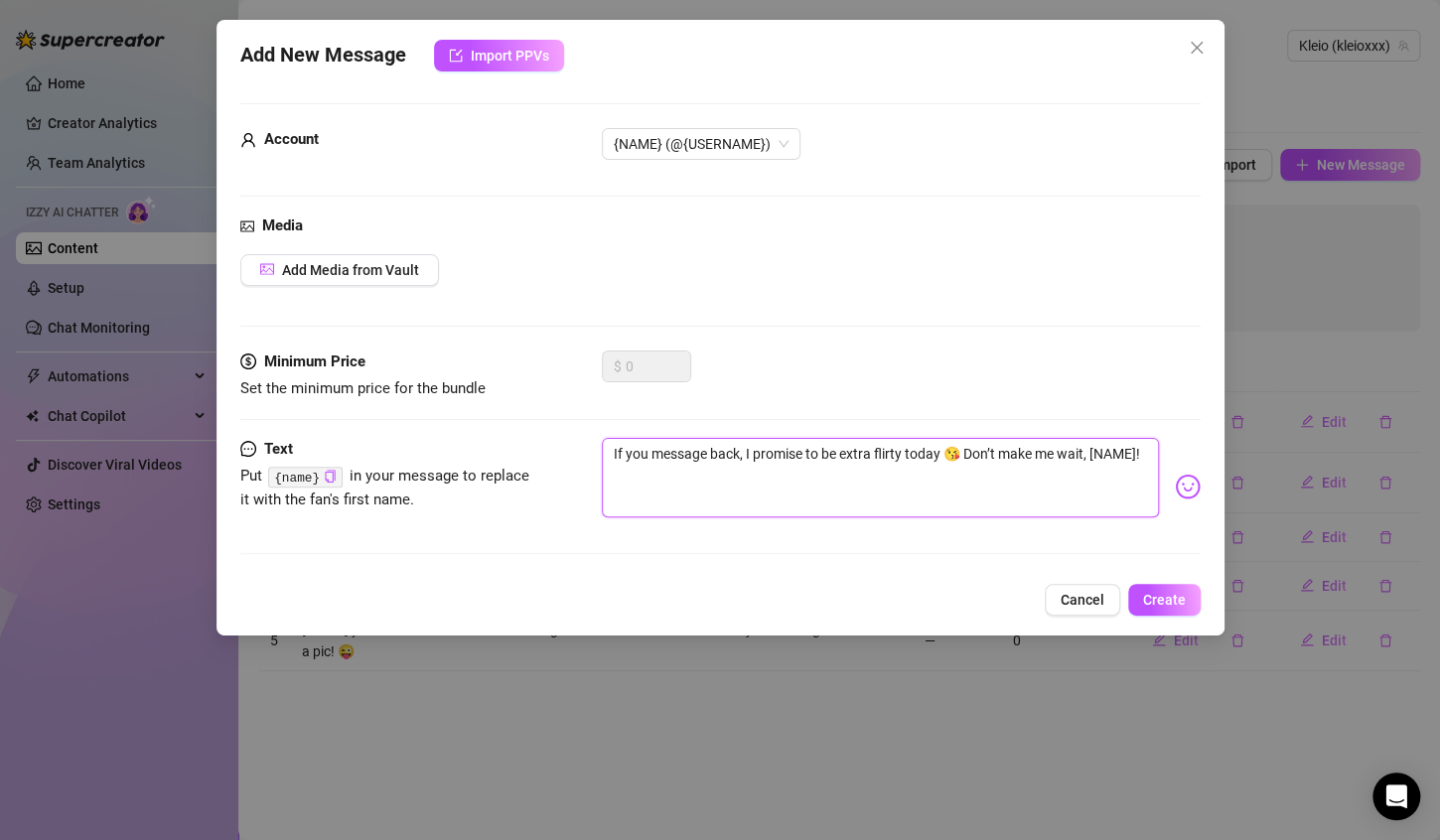 drag, startPoint x: 967, startPoint y: 452, endPoint x: 968, endPoint y: 477, distance: 25.019992 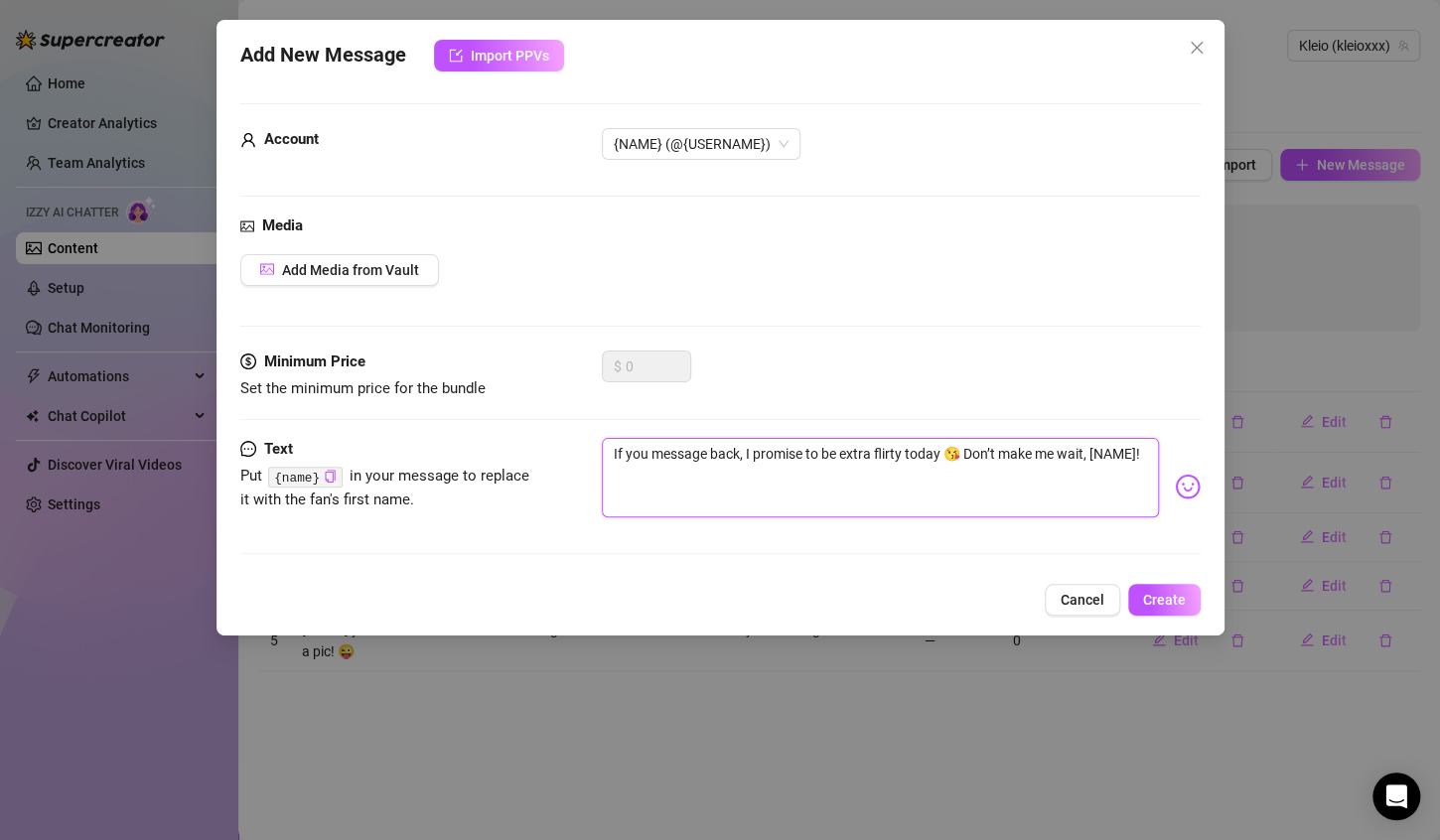 type on "If you message back, I promise to be extra flirty today 😘" 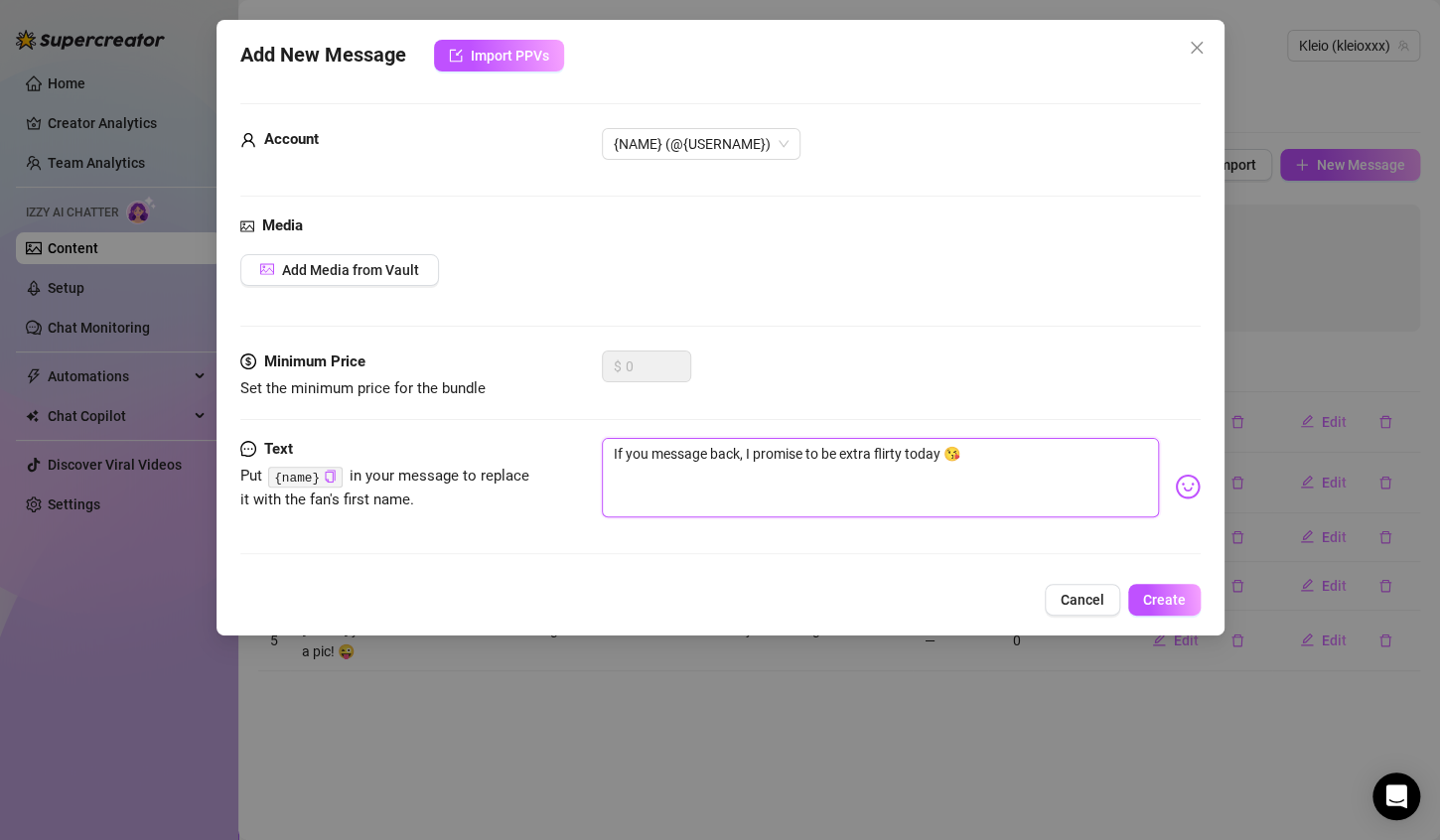 click on "If you message back, I promise to be extra flirty today 😘" at bounding box center [880, 478] 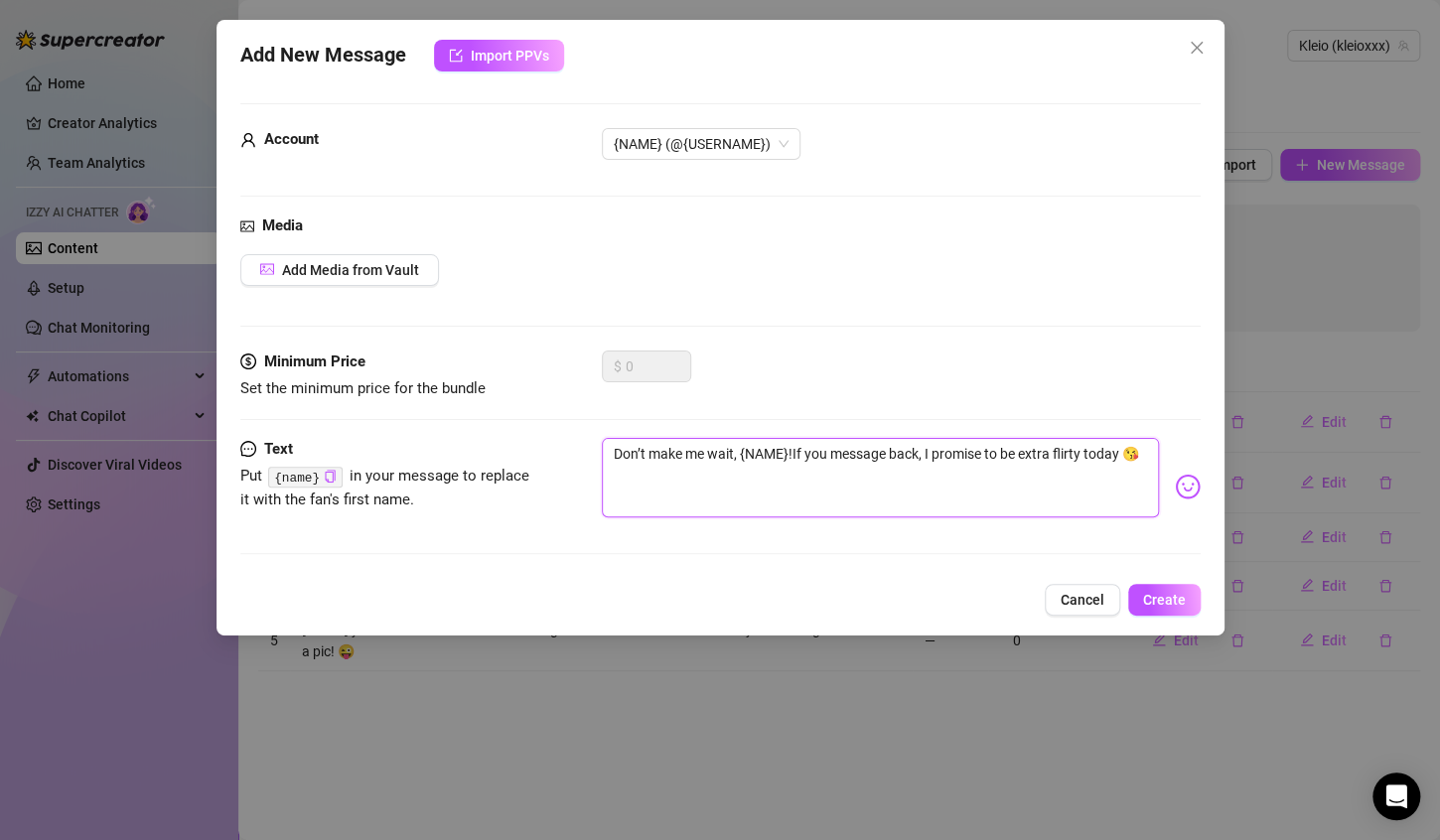 type on "Don’t make me wait, [NAME]! If you message back, I promise to be extra flirty today 😘" 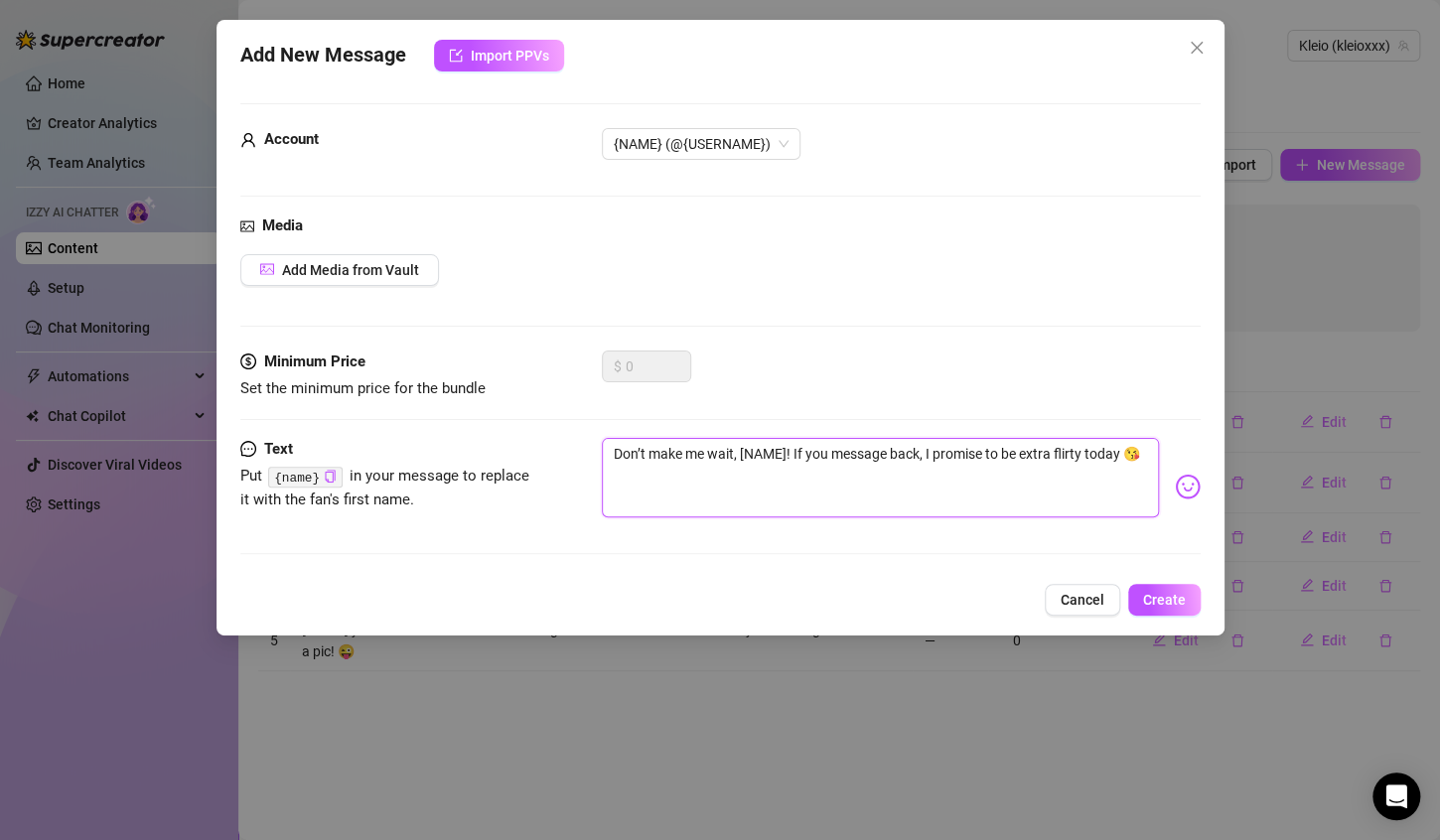 click on "Don’t make me wait, [NAME]! If you message back, I promise to be extra flirty today 😘" at bounding box center (880, 478) 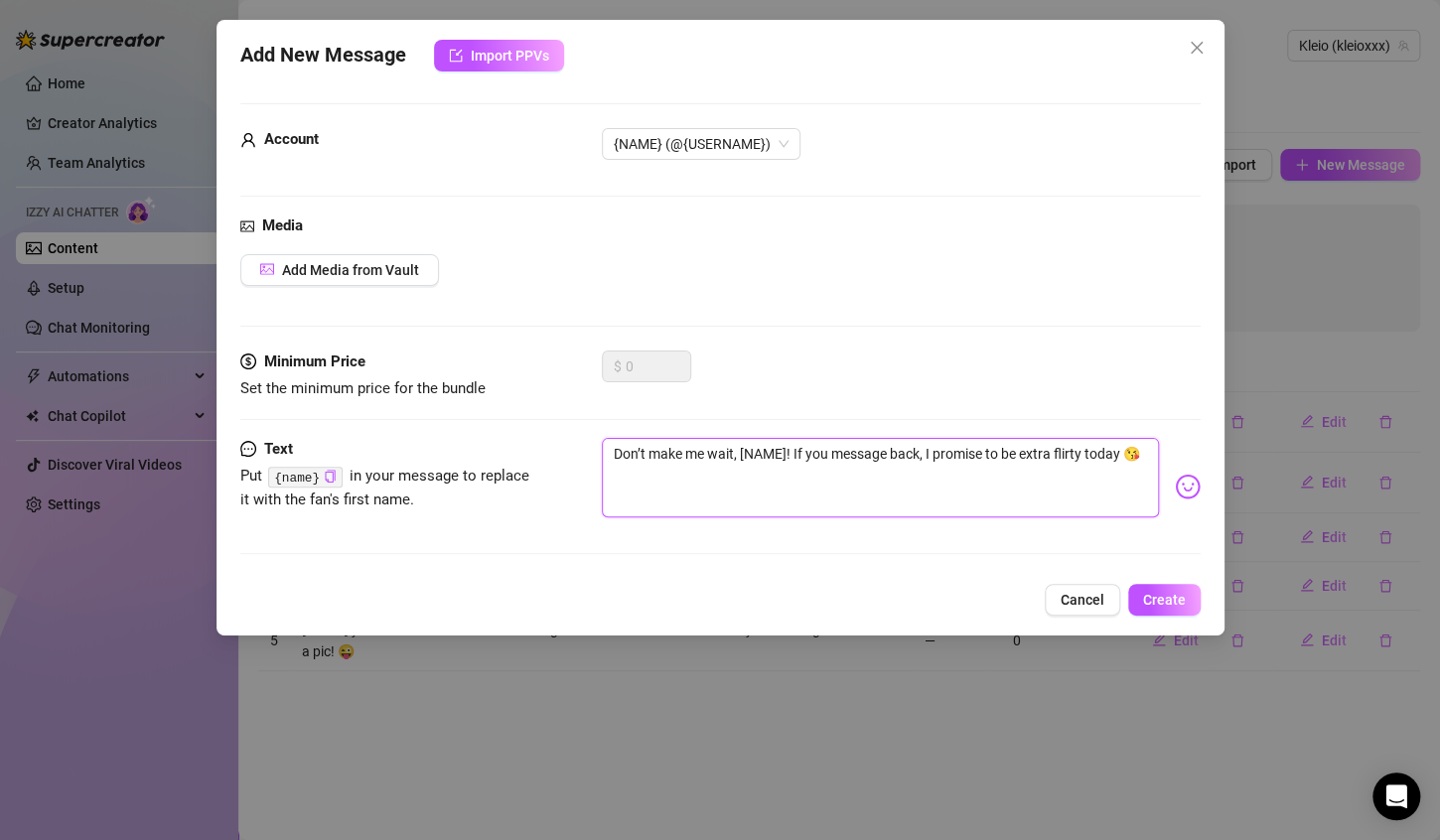 type on "Don’t make me wait, [NAME]! If you message back, I promise to be extra ctoday 😘" 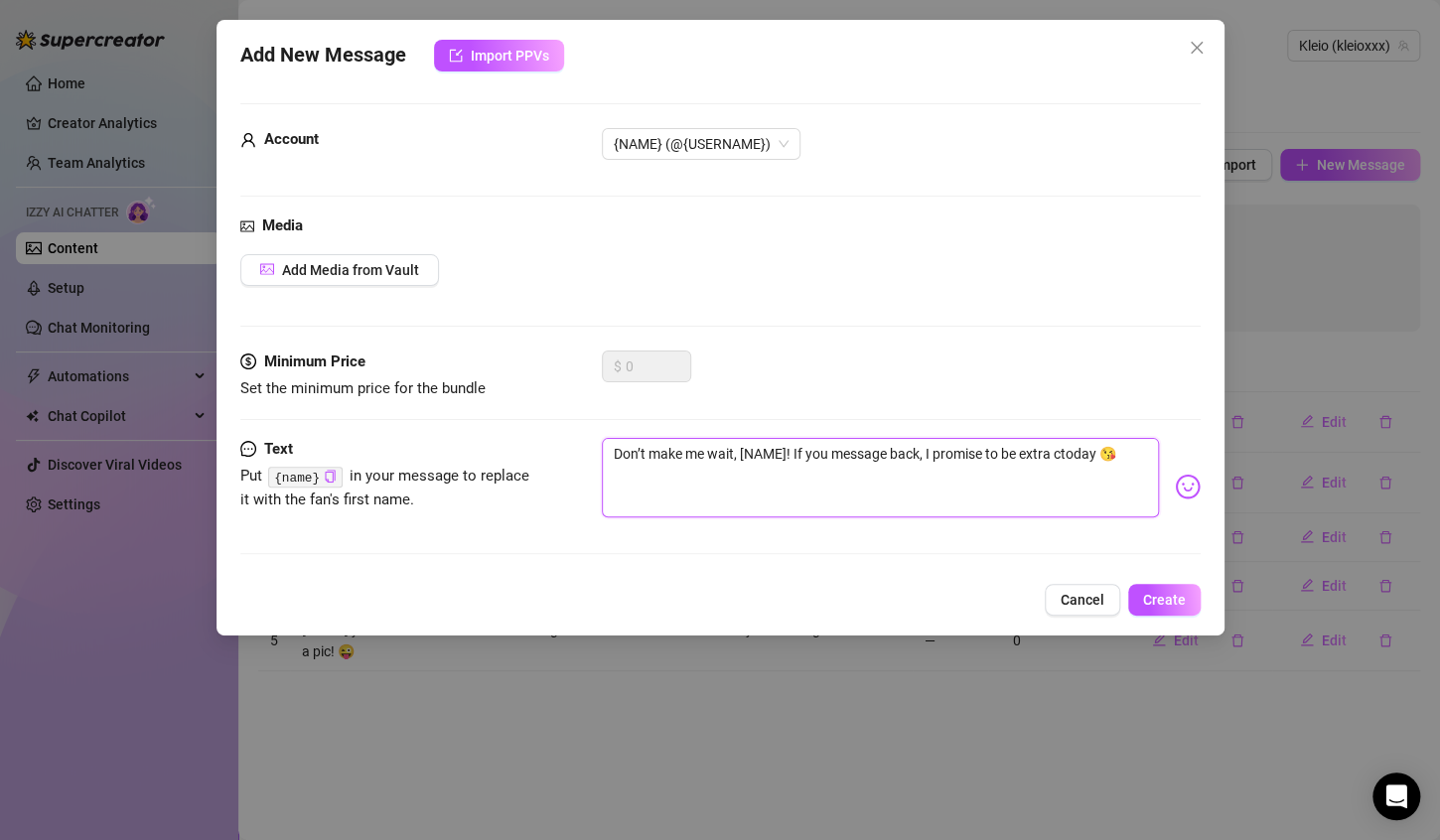 type on "Don’t make me wait, [NAME]! If you message back, I promise to be extra chtoday 😘" 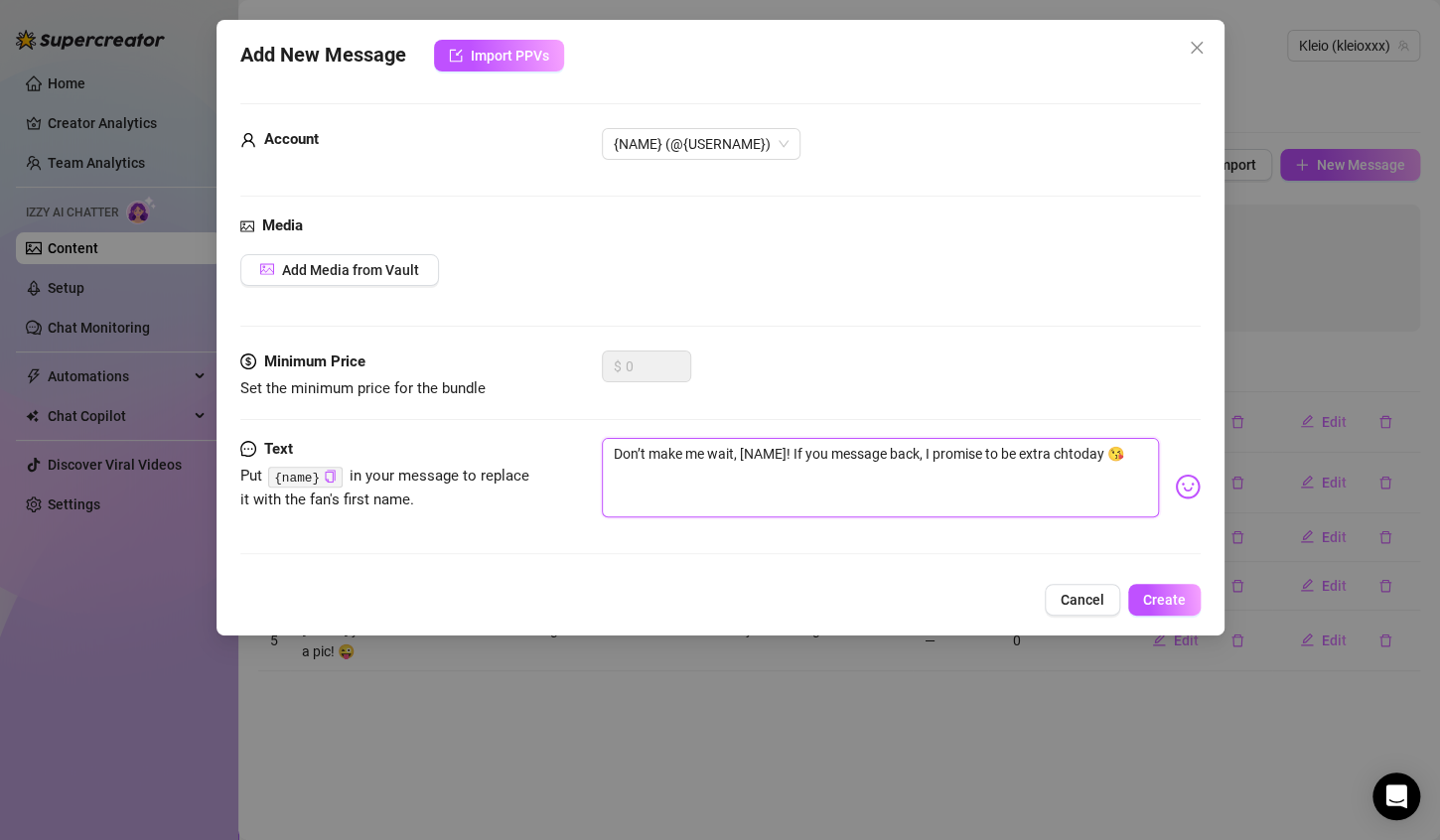 type on "Don’t make me wait, [NAME]! If you message back, I promise to be extra chatoday 😘" 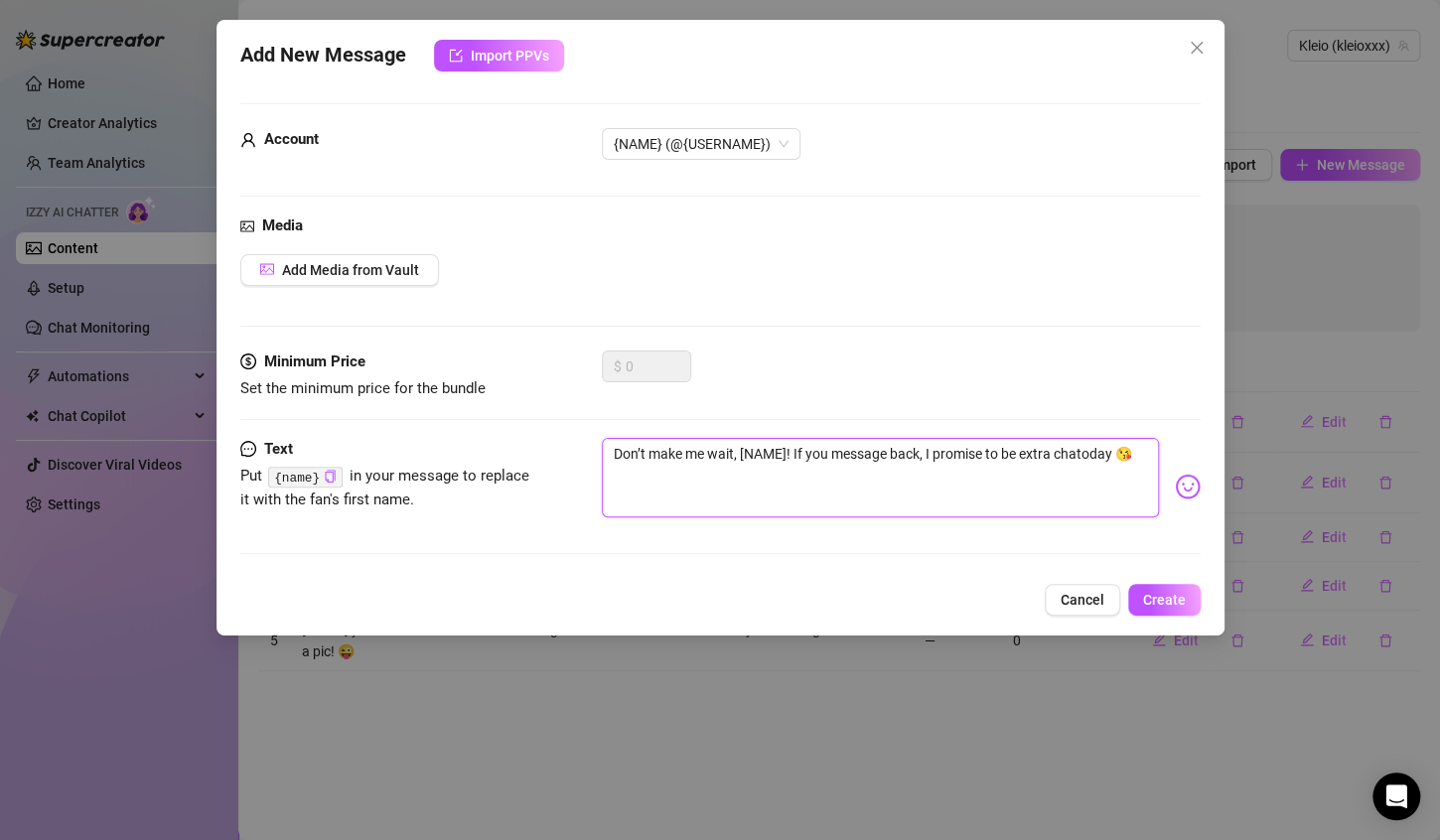 type on "Don’t make me wait, [NAME]! If you message back, I promise to be extra chattoday 😘" 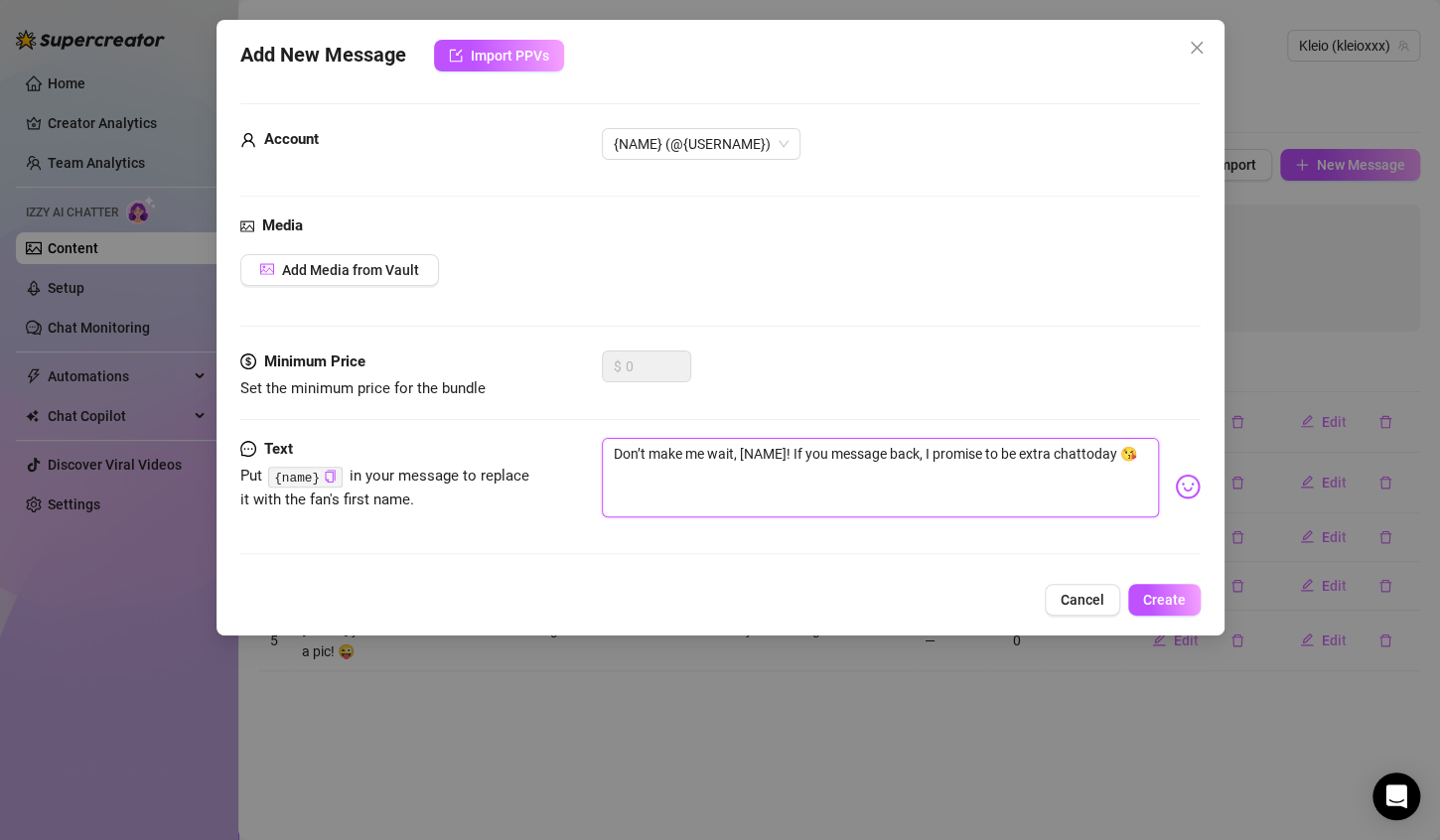 type on "Don’t make me wait, [NAME]! If you message back, I promise to be extra chatttoday 😘" 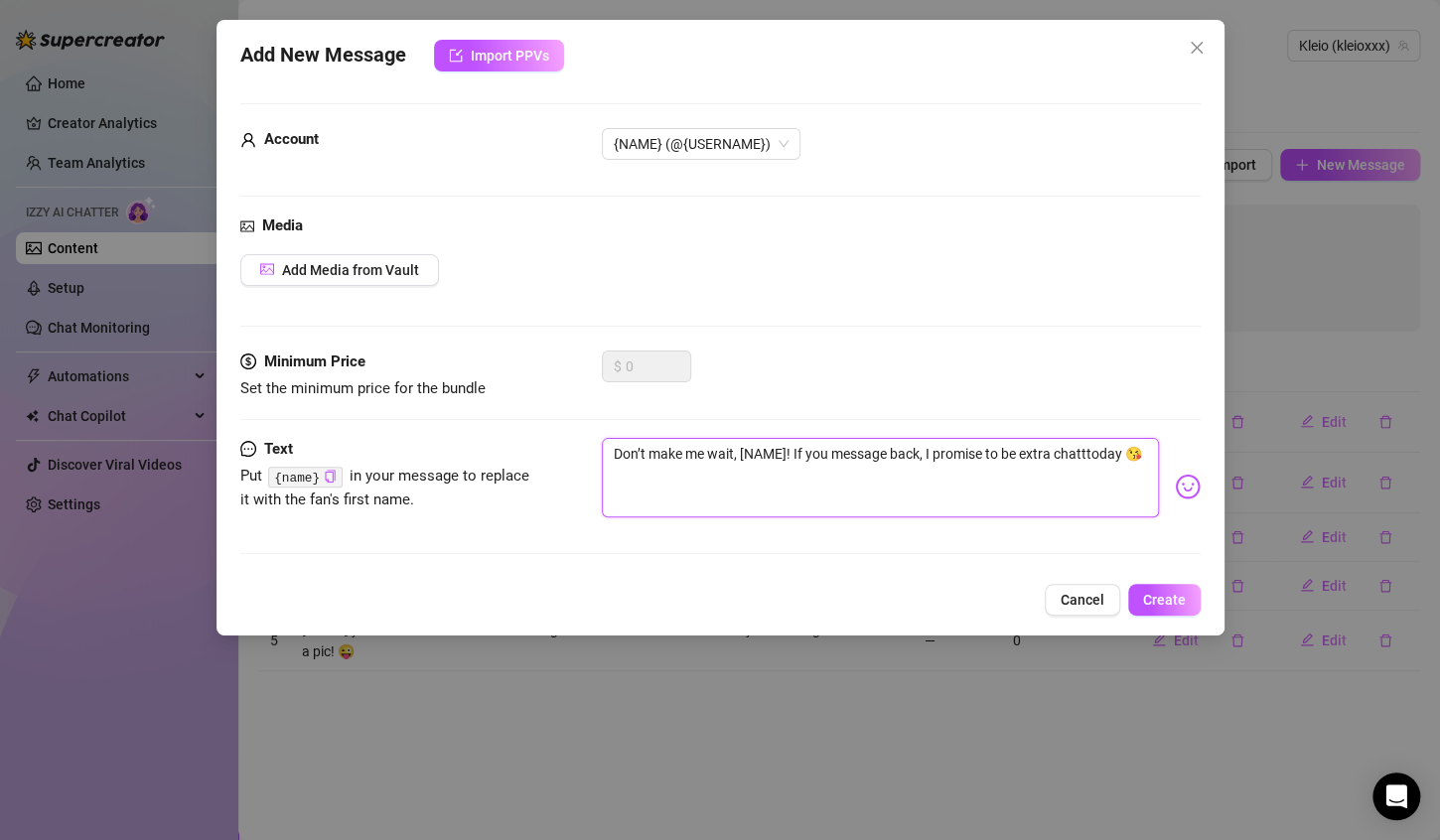 type on "Don’t make me wait, [NAME]! If you message back, I promise to be extra chattytoday 😘" 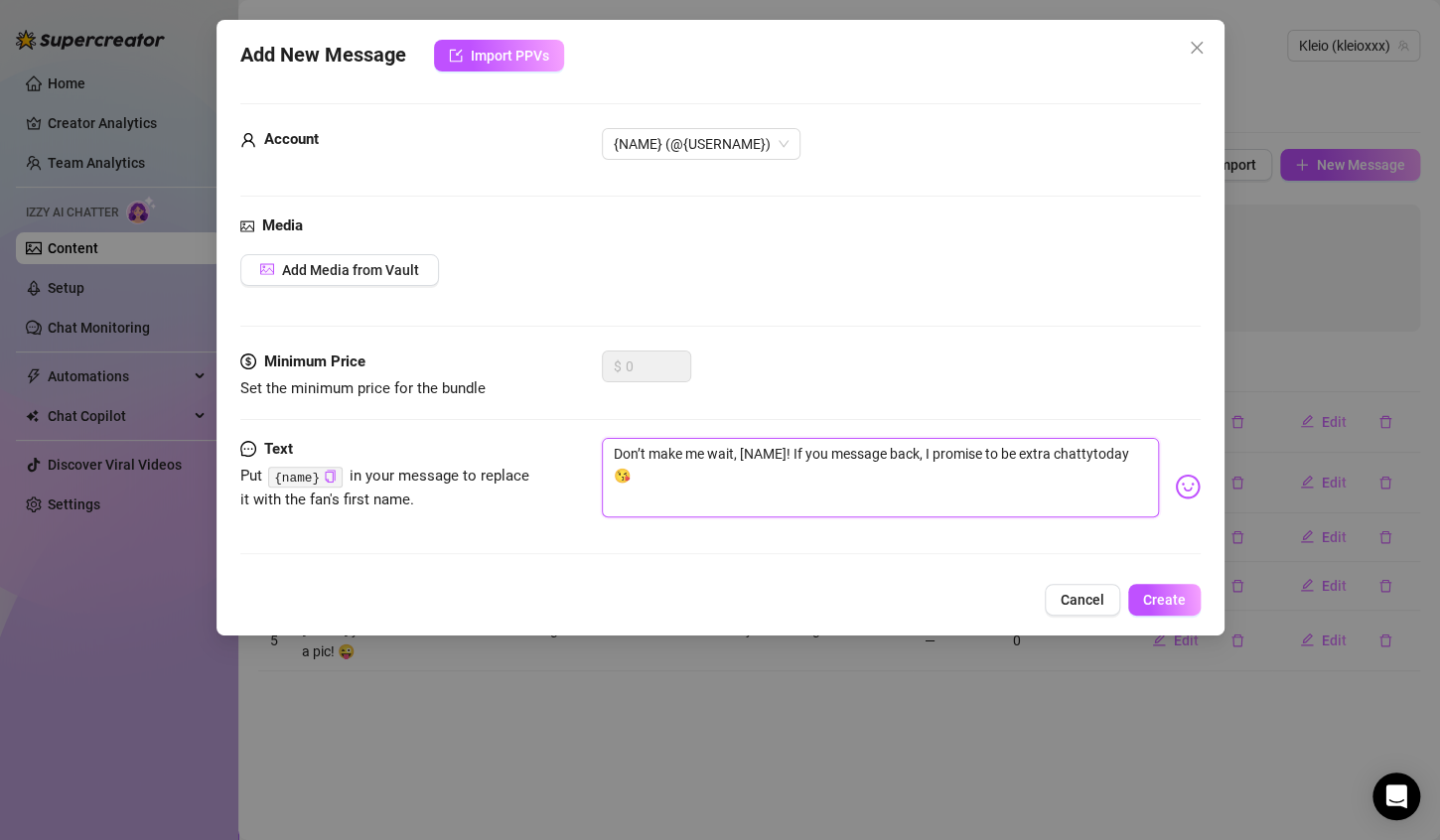type on "Don’t make me wait, [NAME]! If you message back, I promise to be extra chatty today 😘" 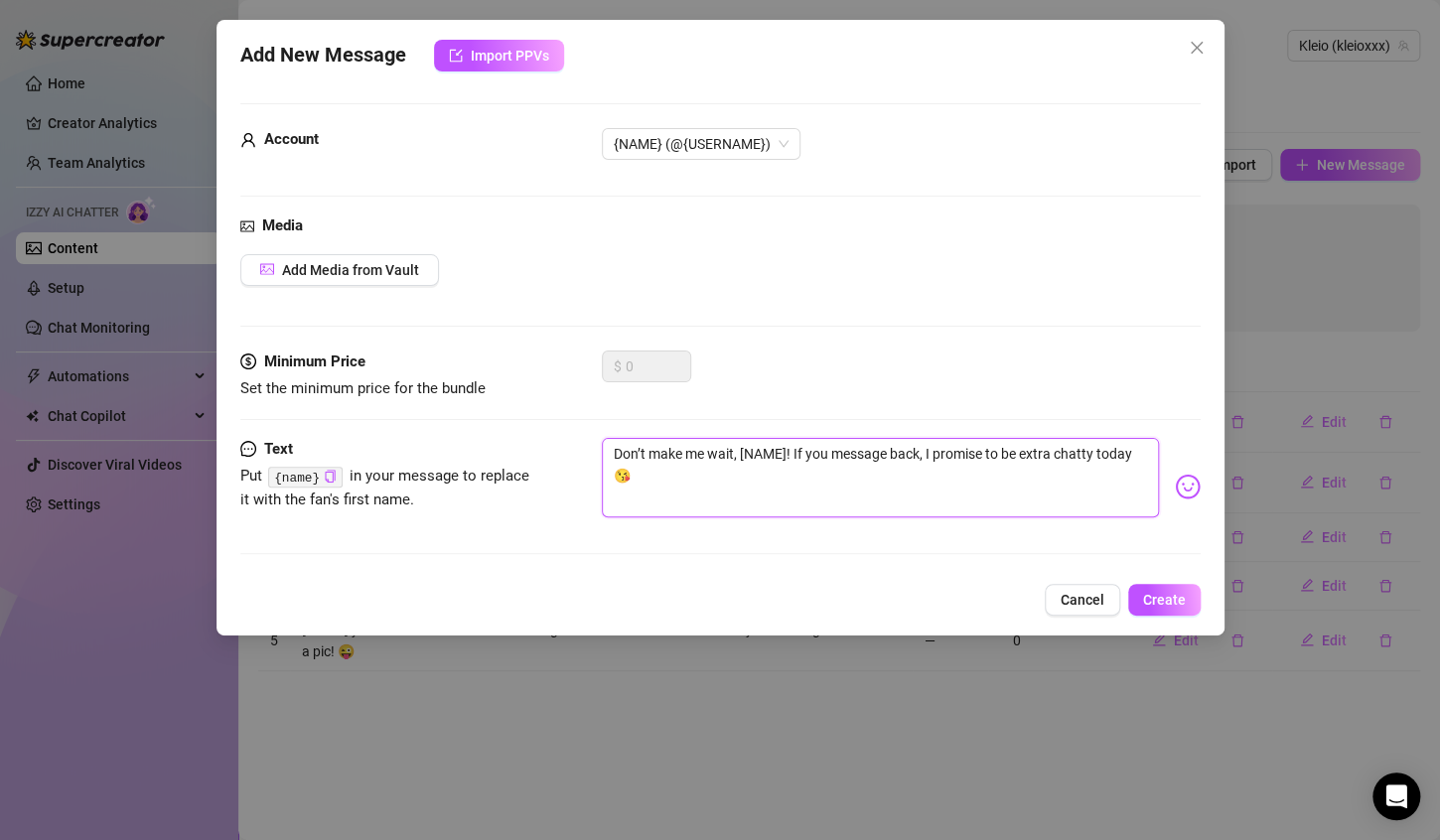 click on "Don’t make me wait, [NAME]! If you message back, I promise to be extra chatty today 😘" at bounding box center (880, 478) 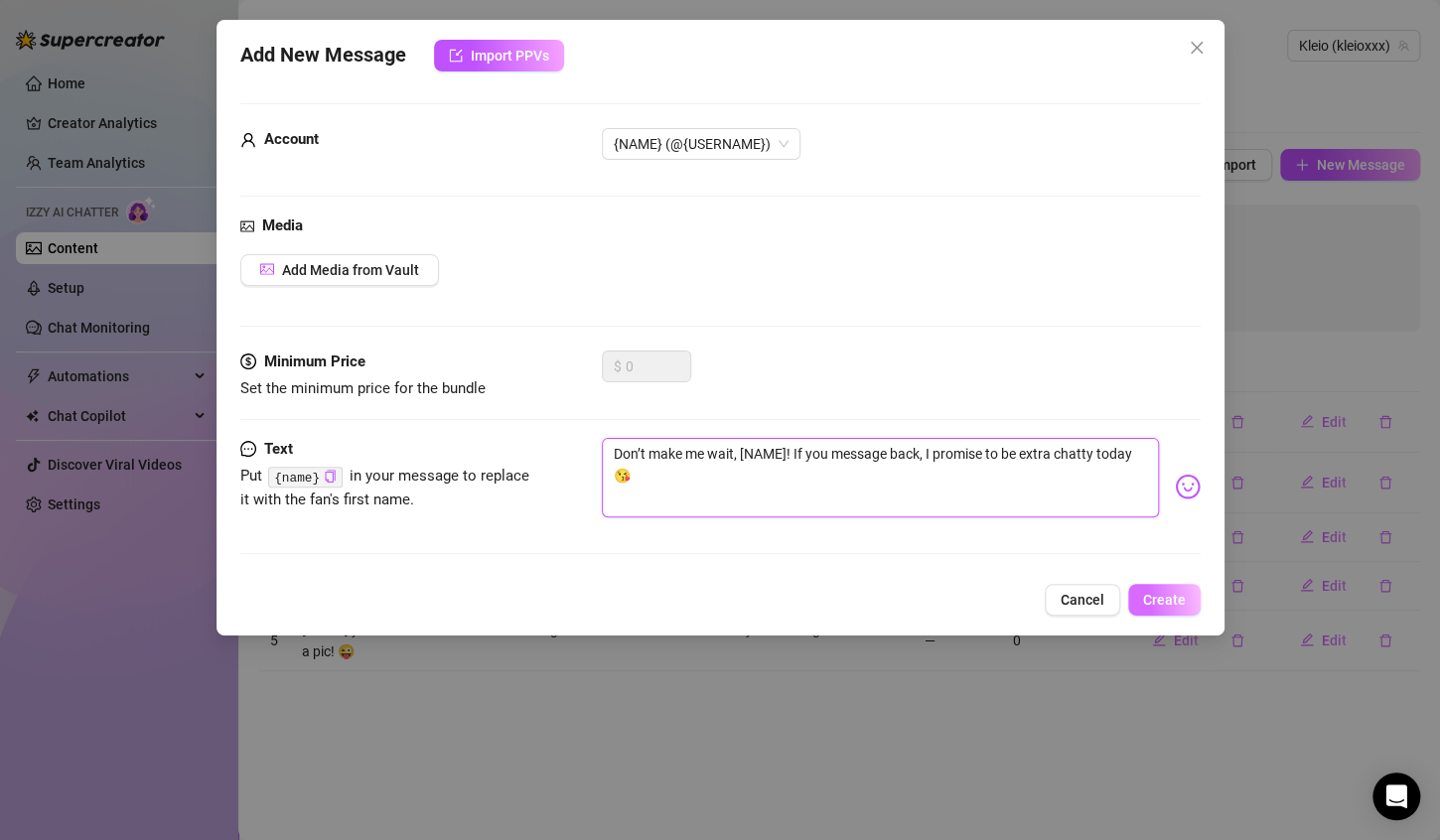 type on "Don’t make me wait, [NAME]! If you message back, I promise to be extra chatty today 😘" 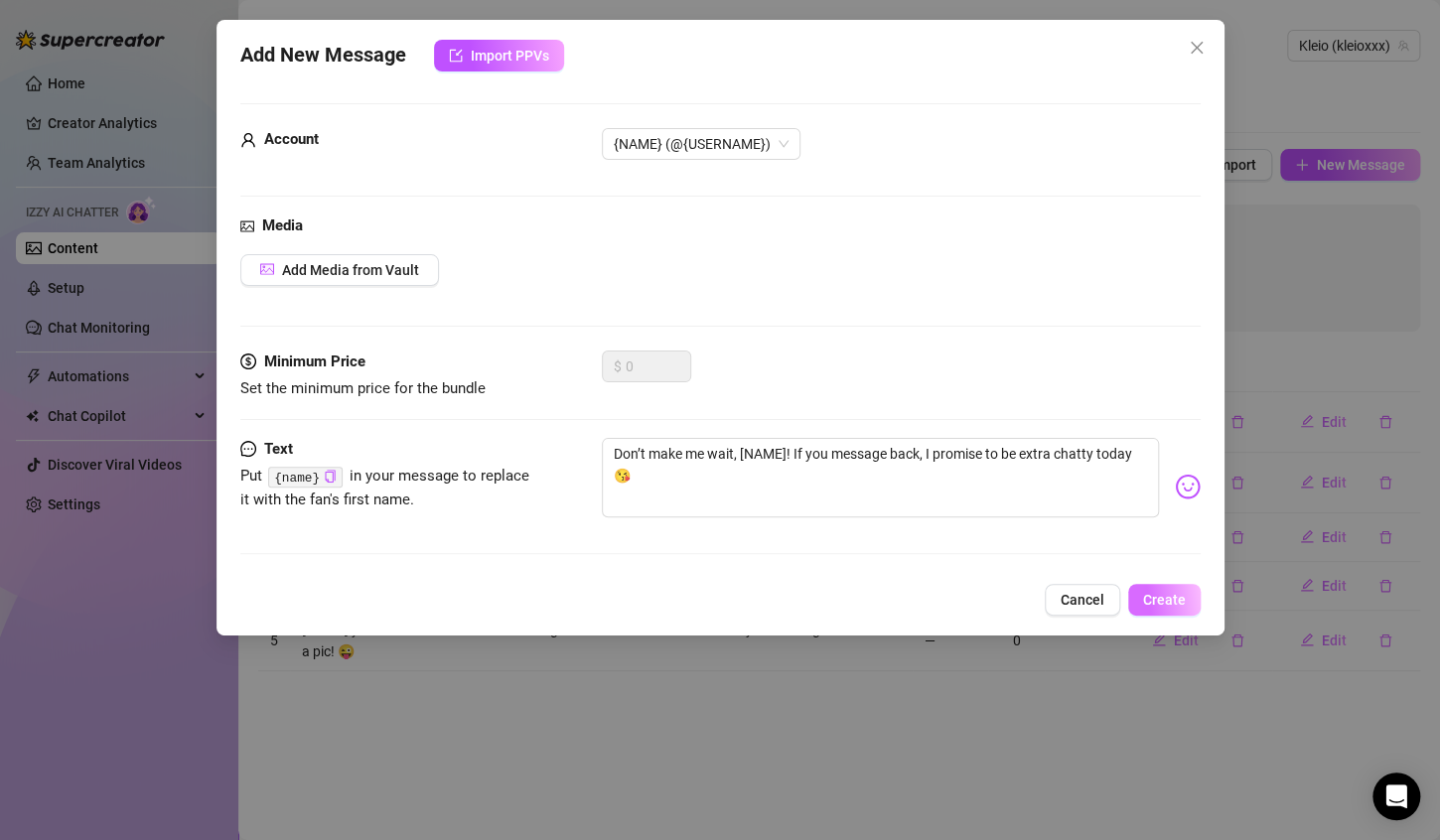 click on "Create" at bounding box center [1164, 600] 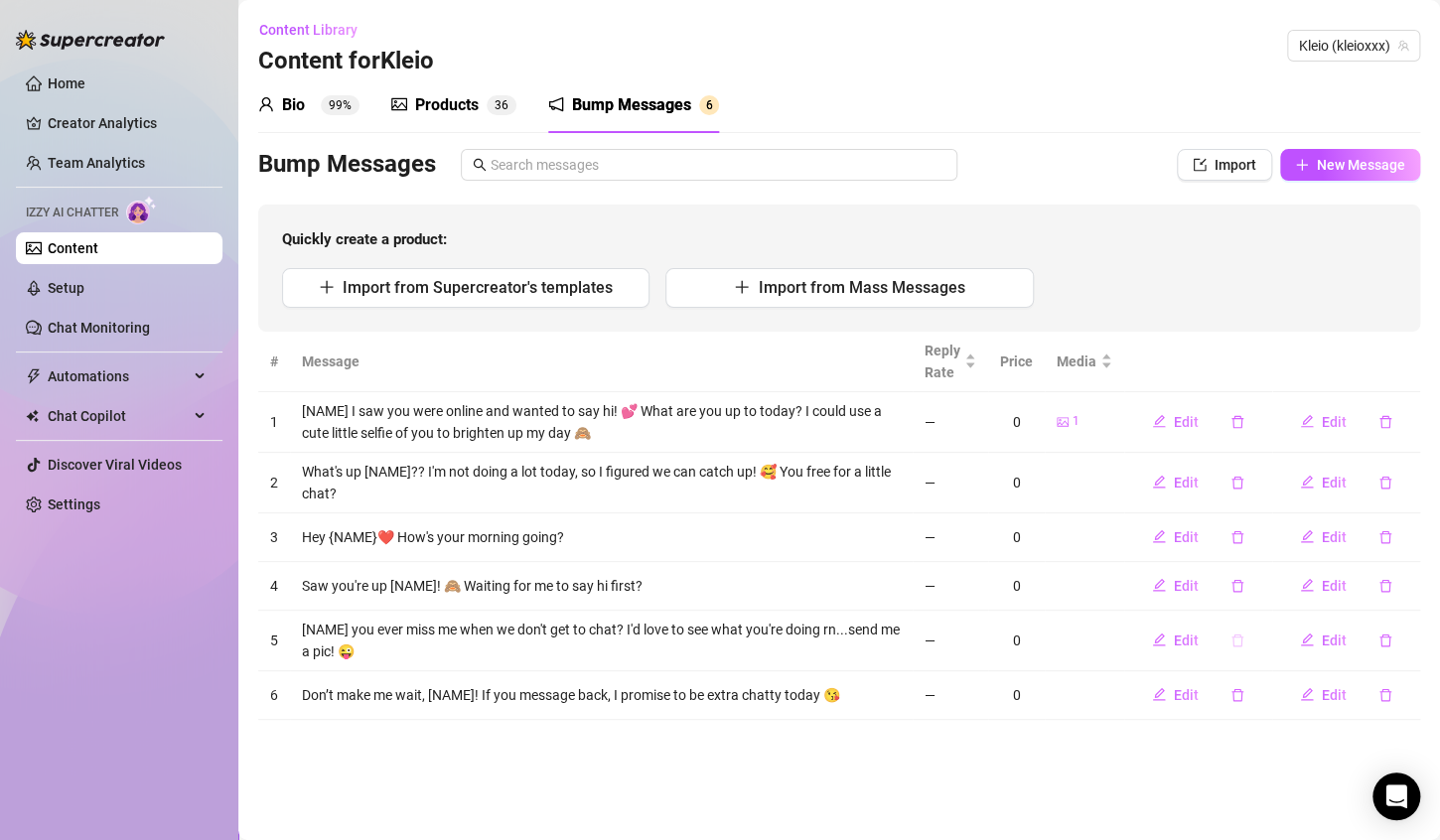 click 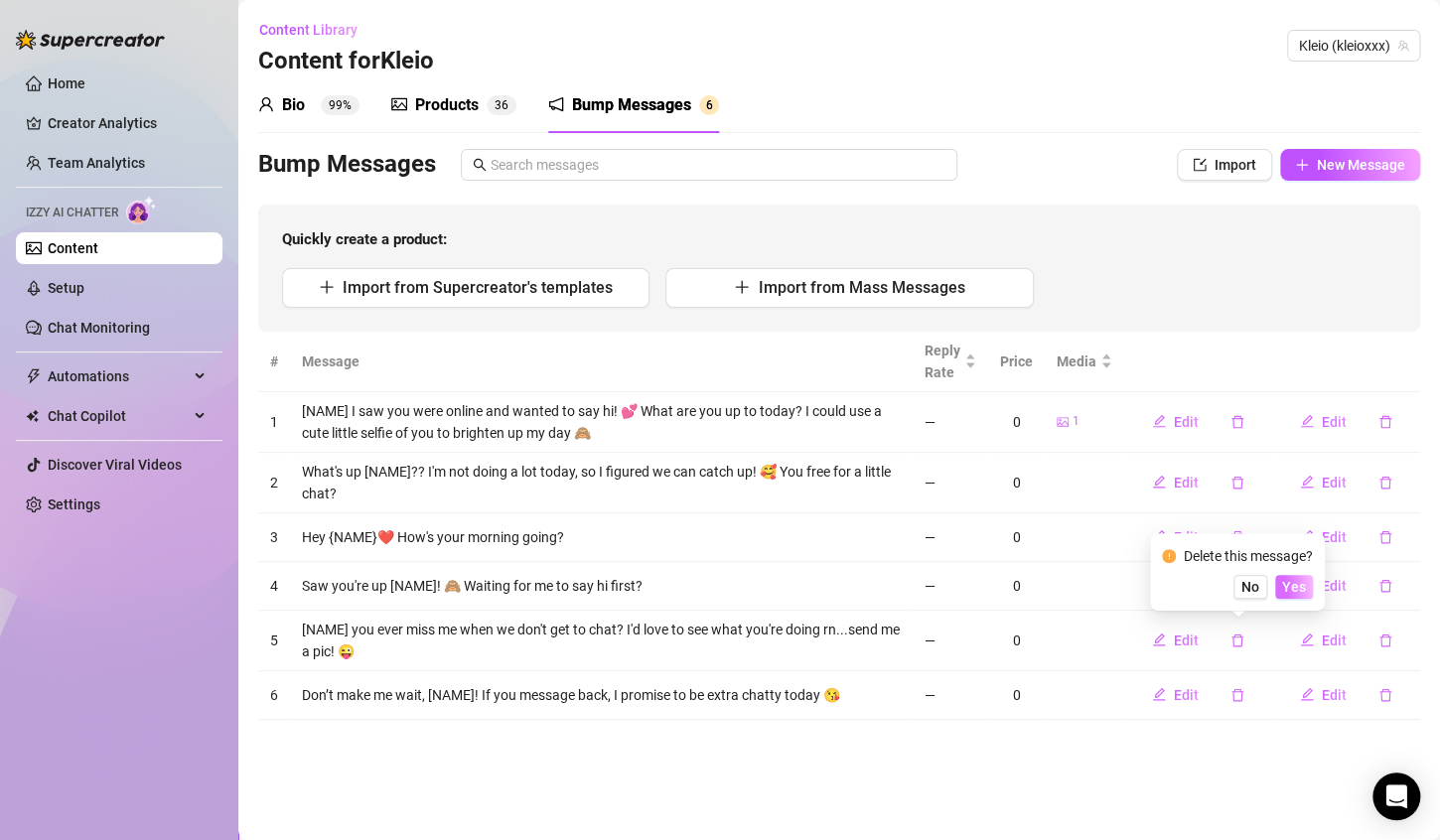 click on "Yes" at bounding box center (1294, 587) 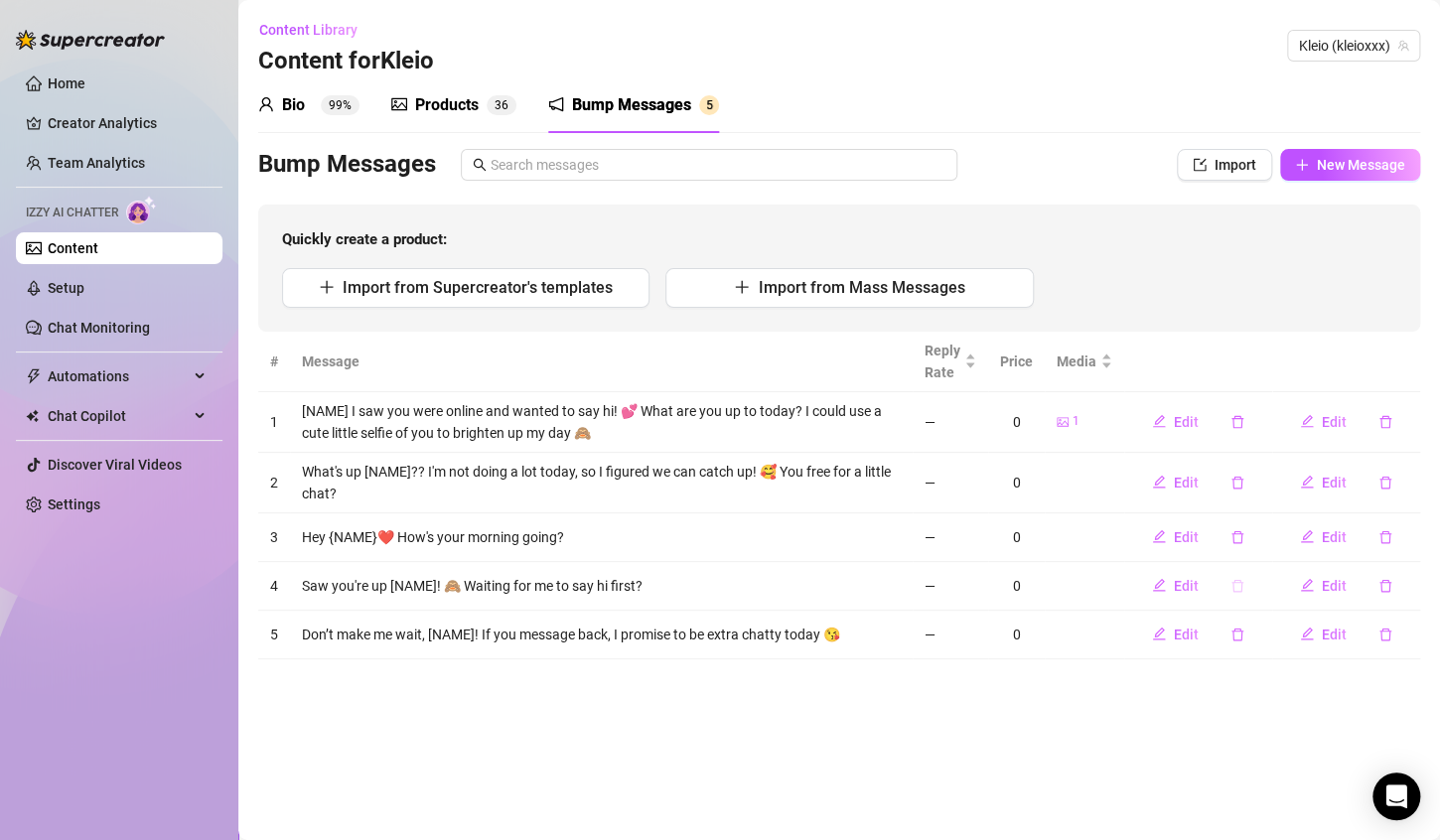click 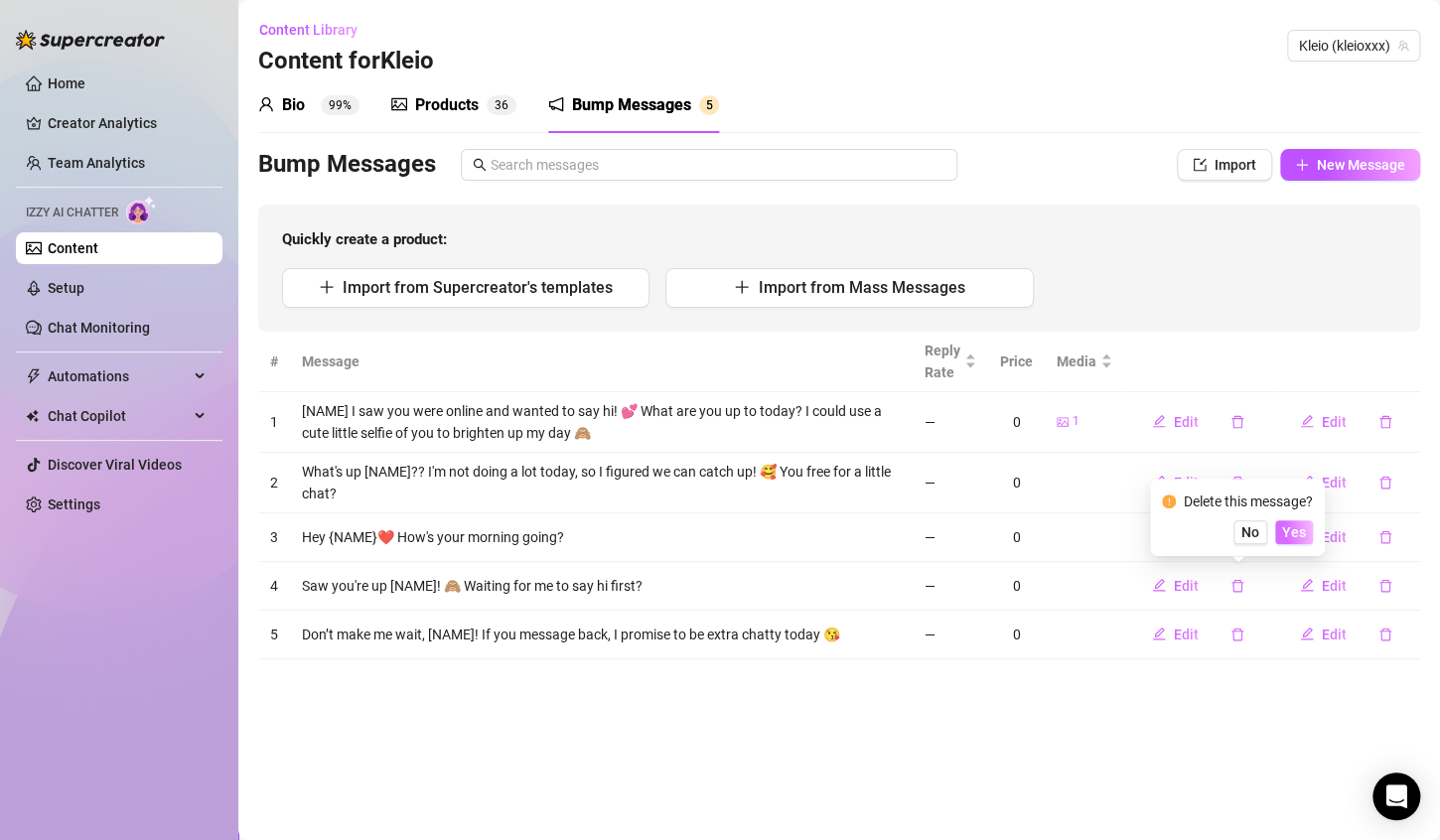 click on "Yes" at bounding box center (1294, 532) 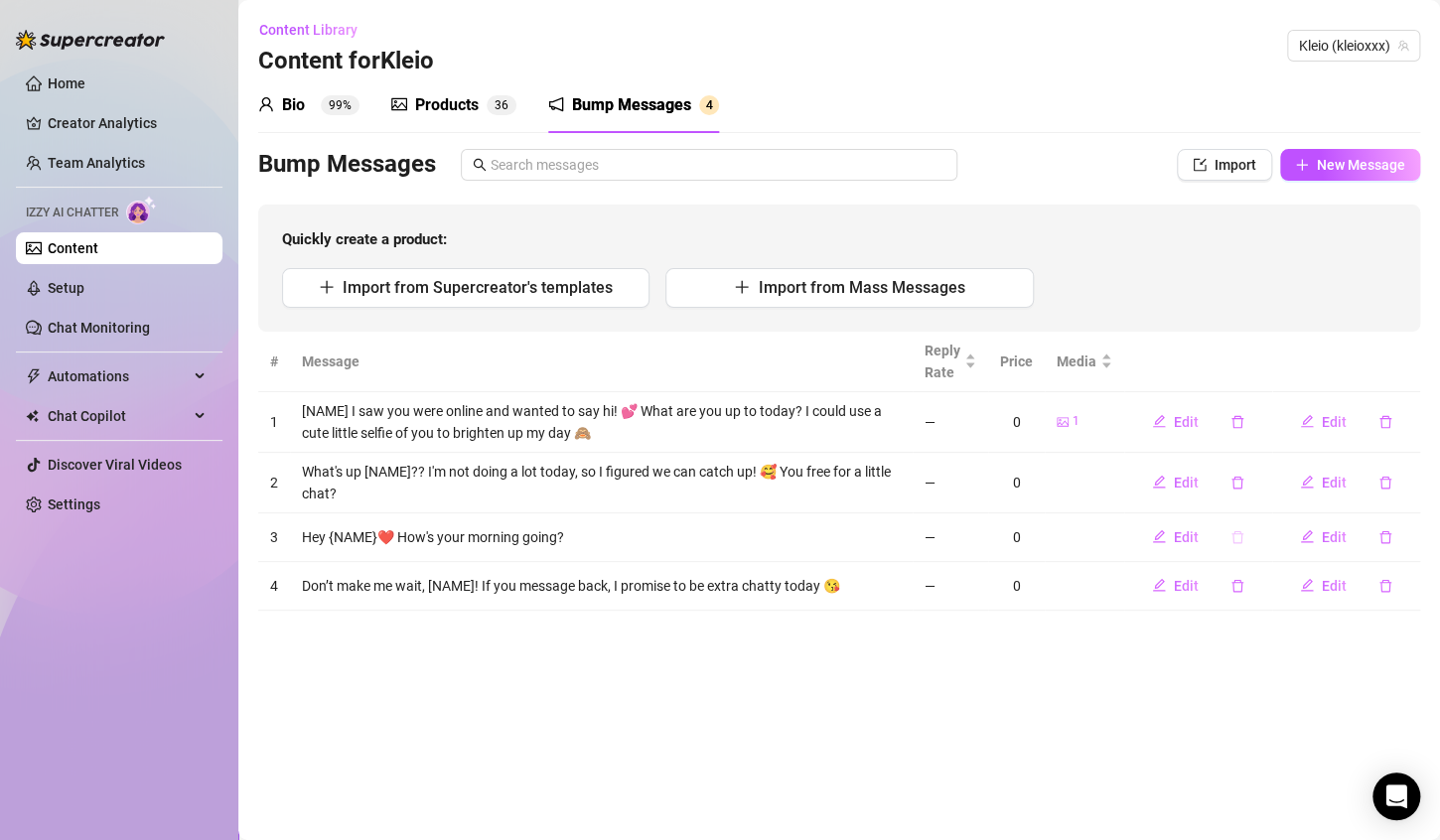 click 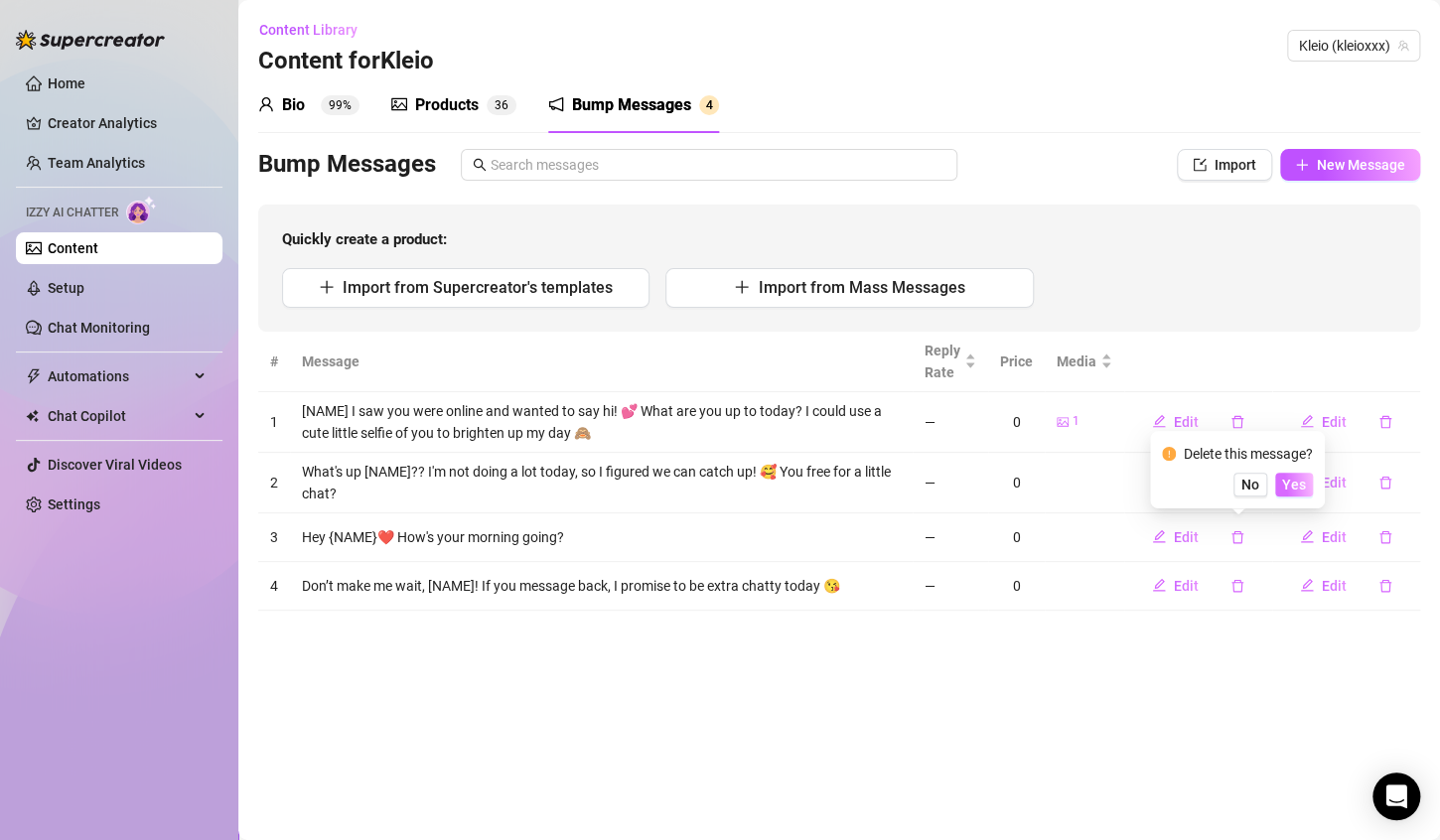 click on "Yes" at bounding box center (1294, 485) 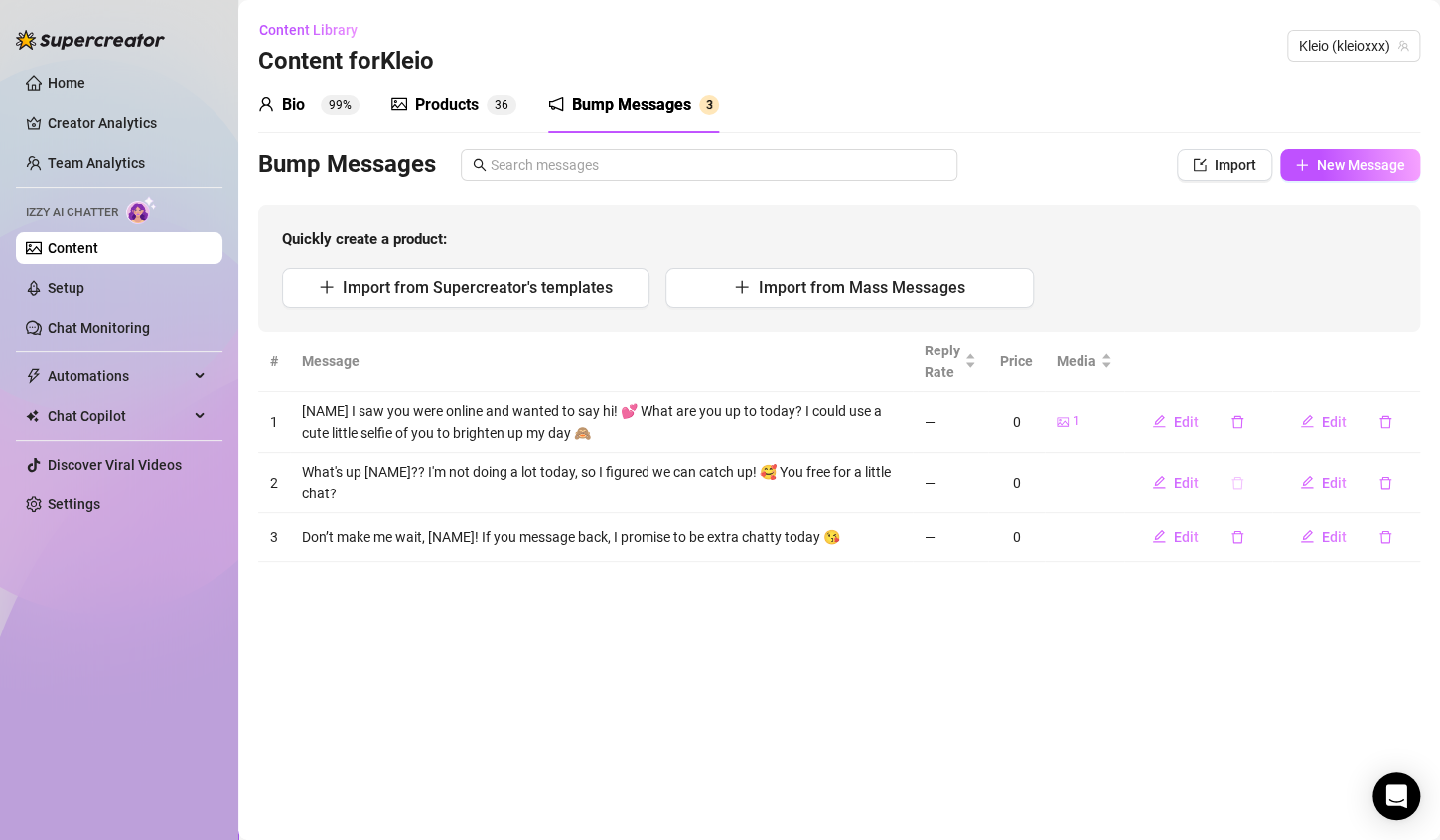 click 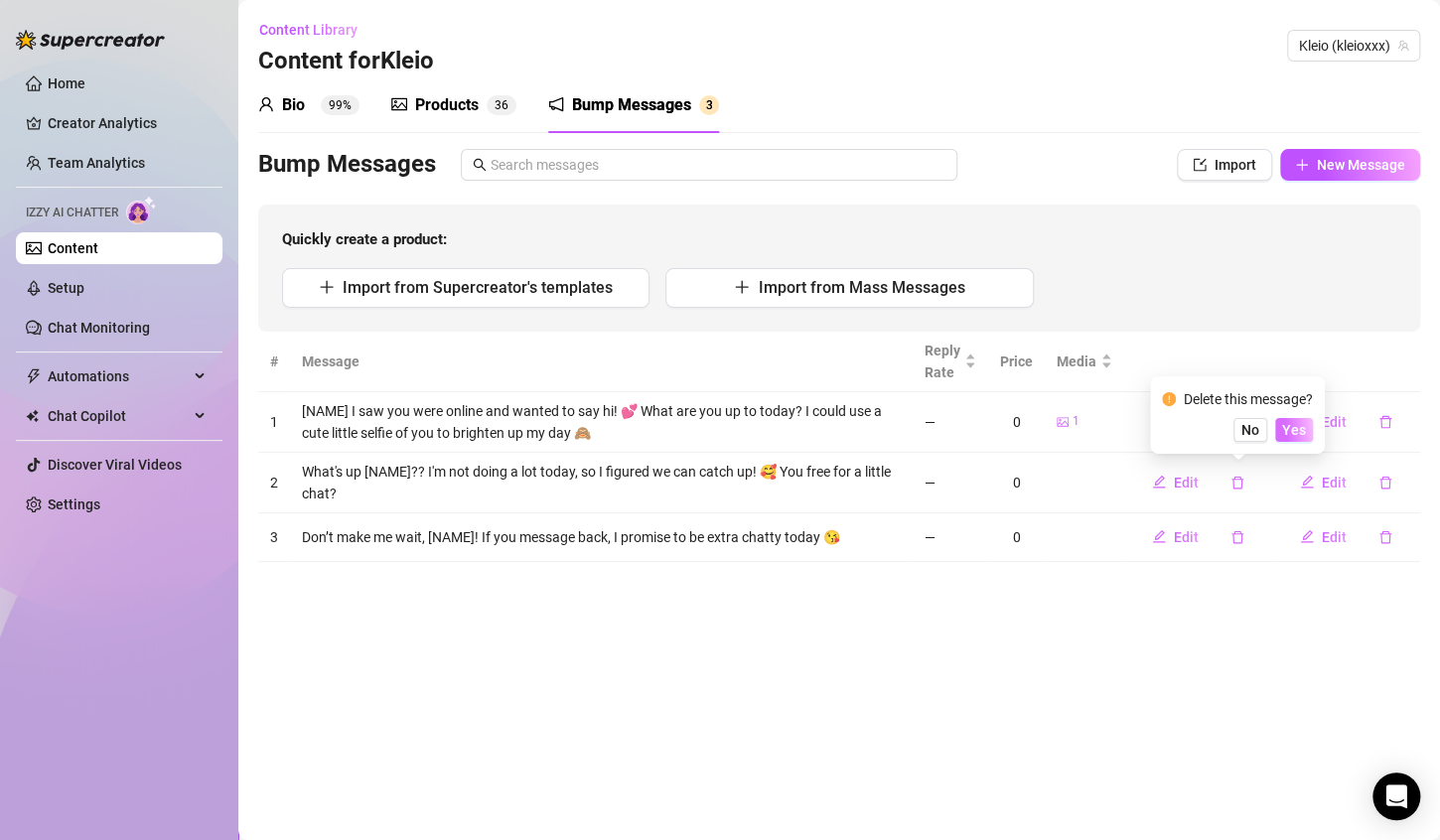 click on "Yes" at bounding box center [1294, 430] 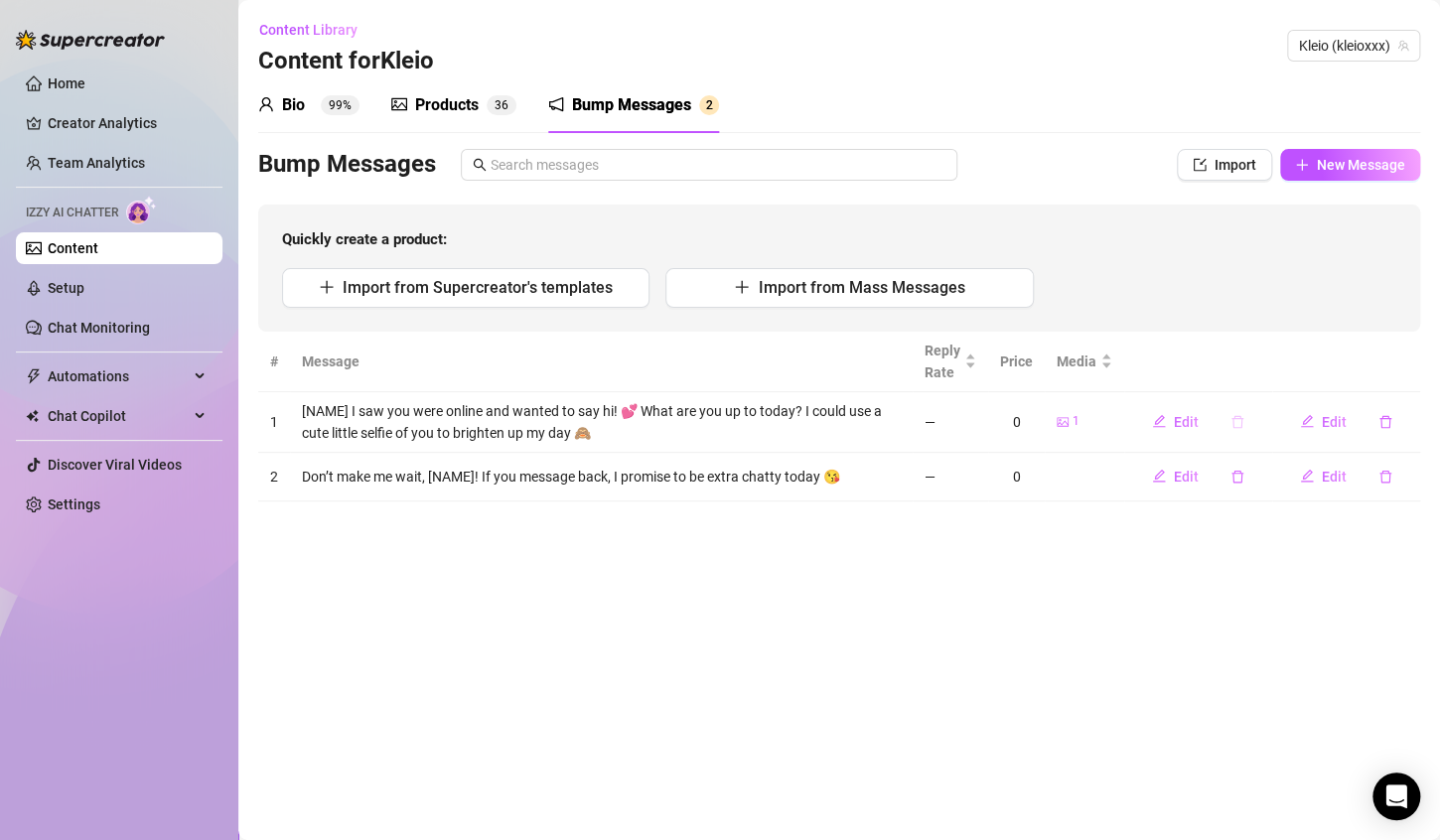click 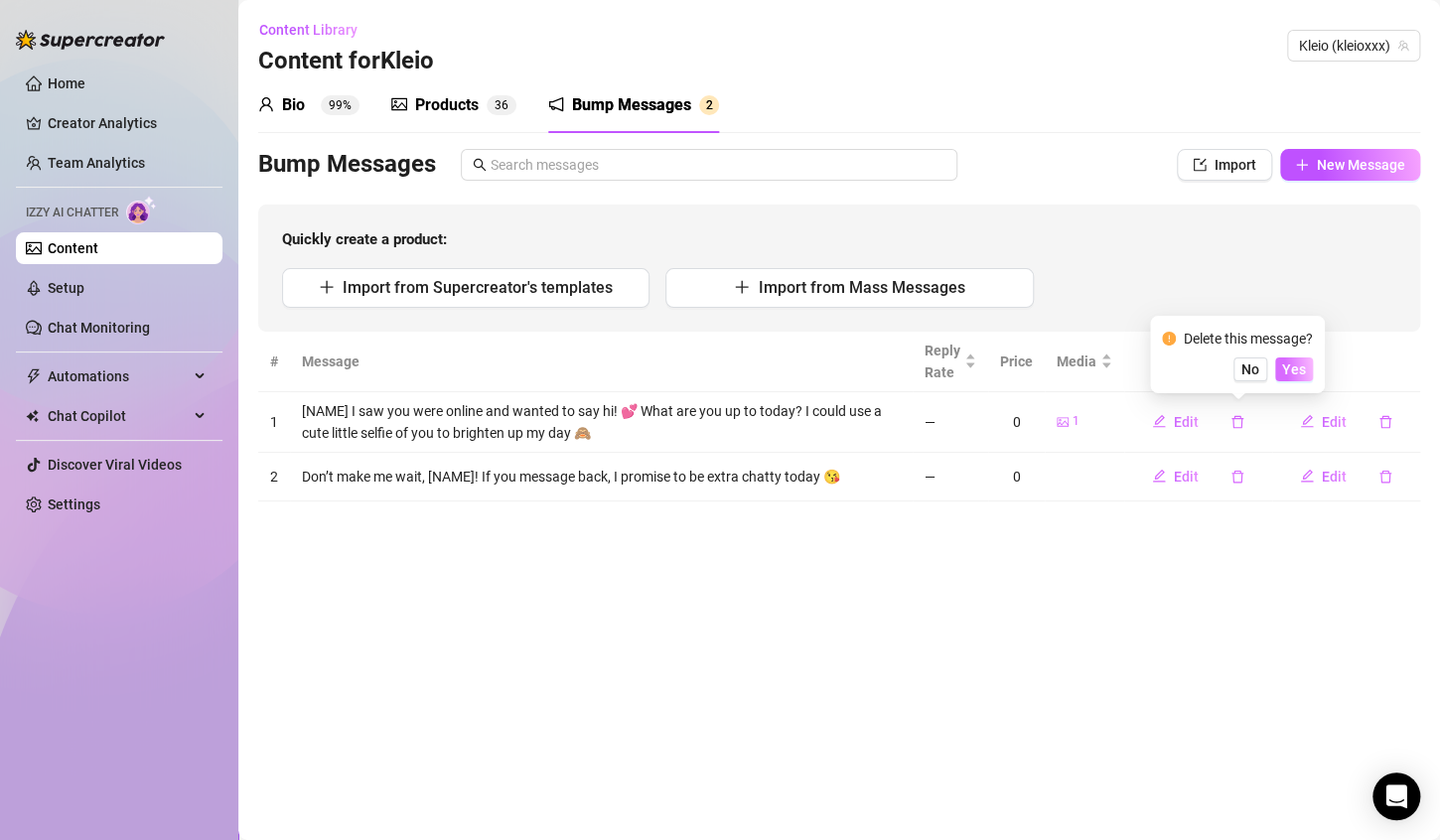 click on "Yes" at bounding box center (1294, 369) 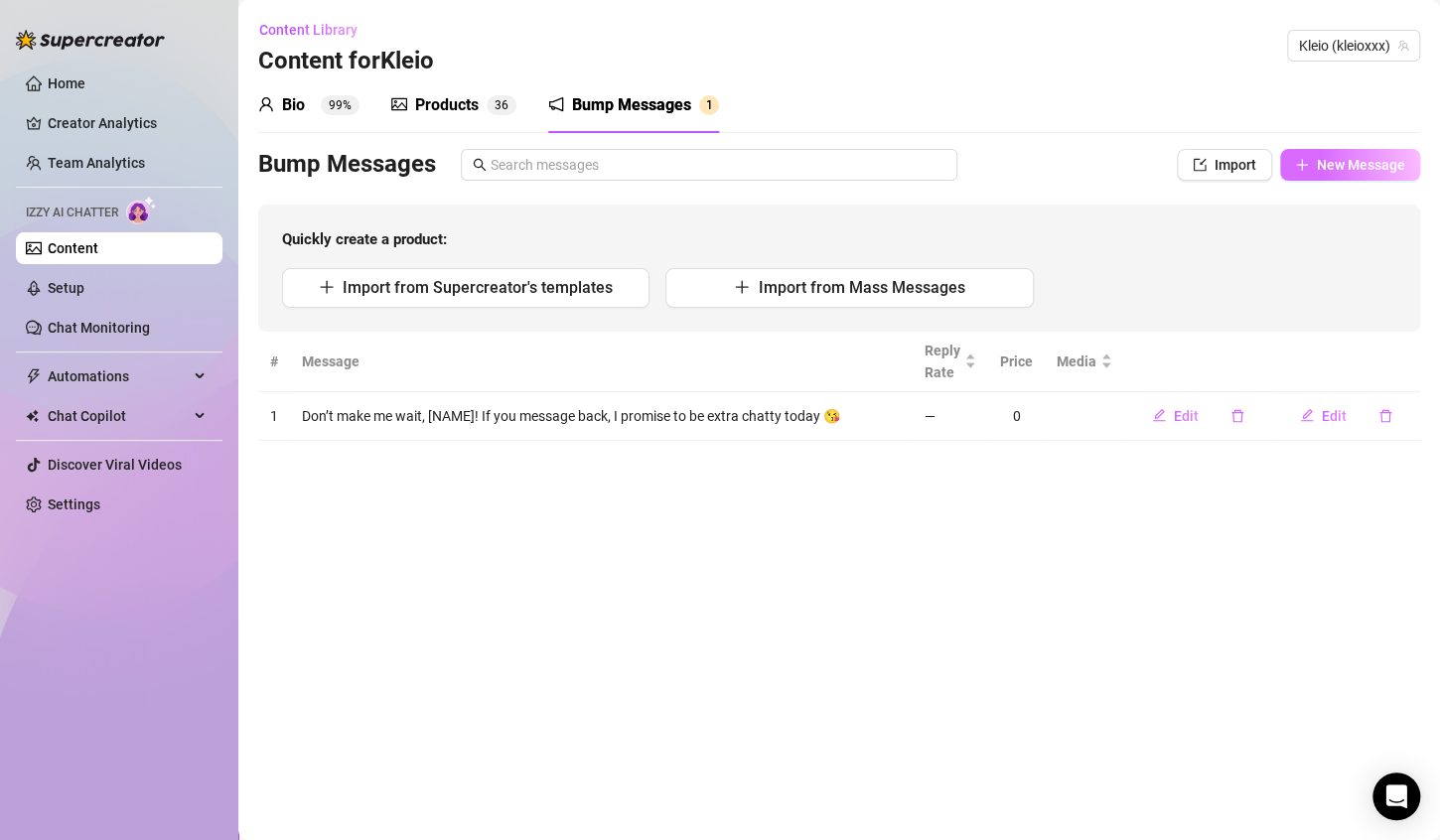 click on "New Message" at bounding box center (1361, 165) 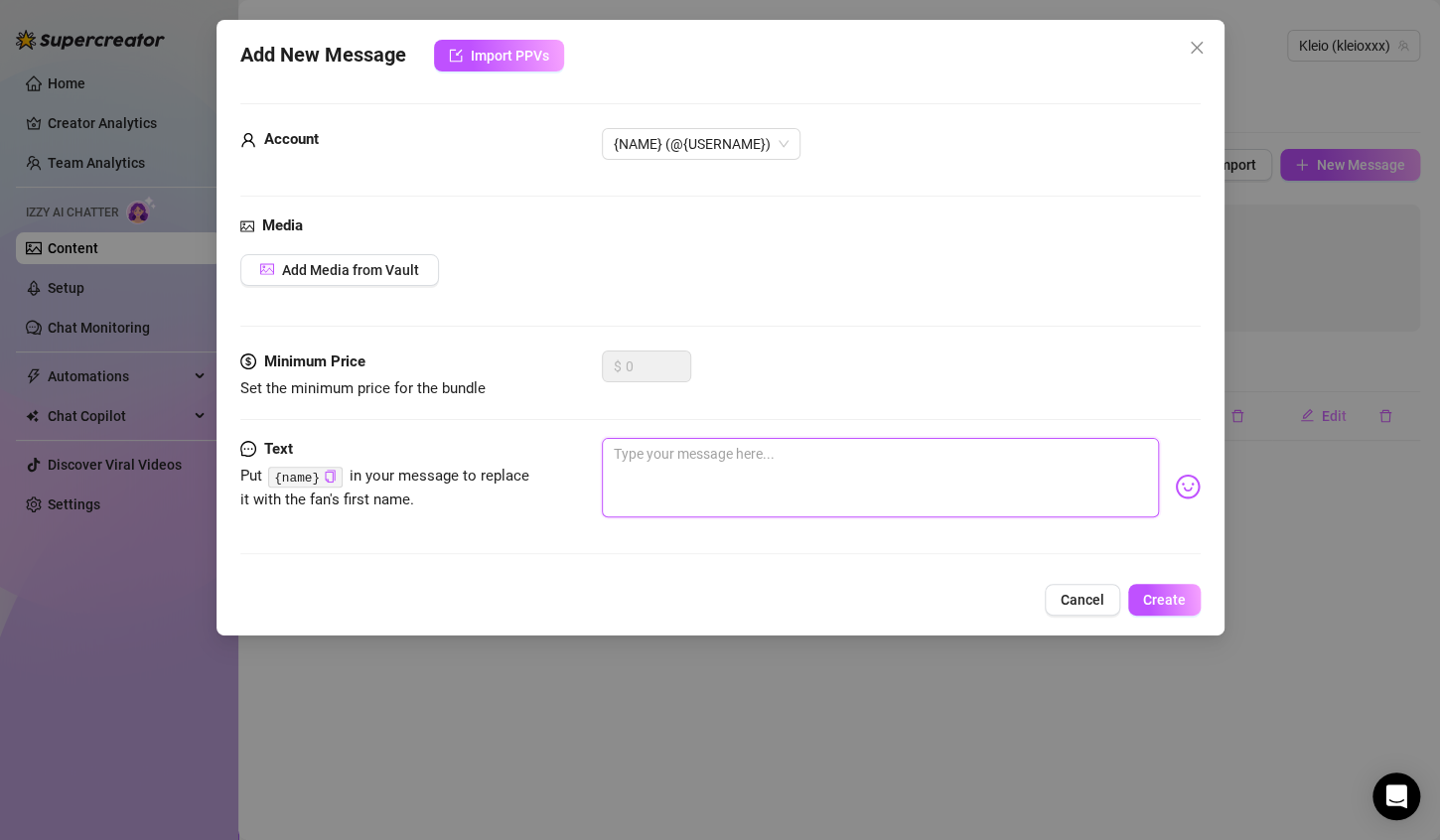 click at bounding box center [880, 478] 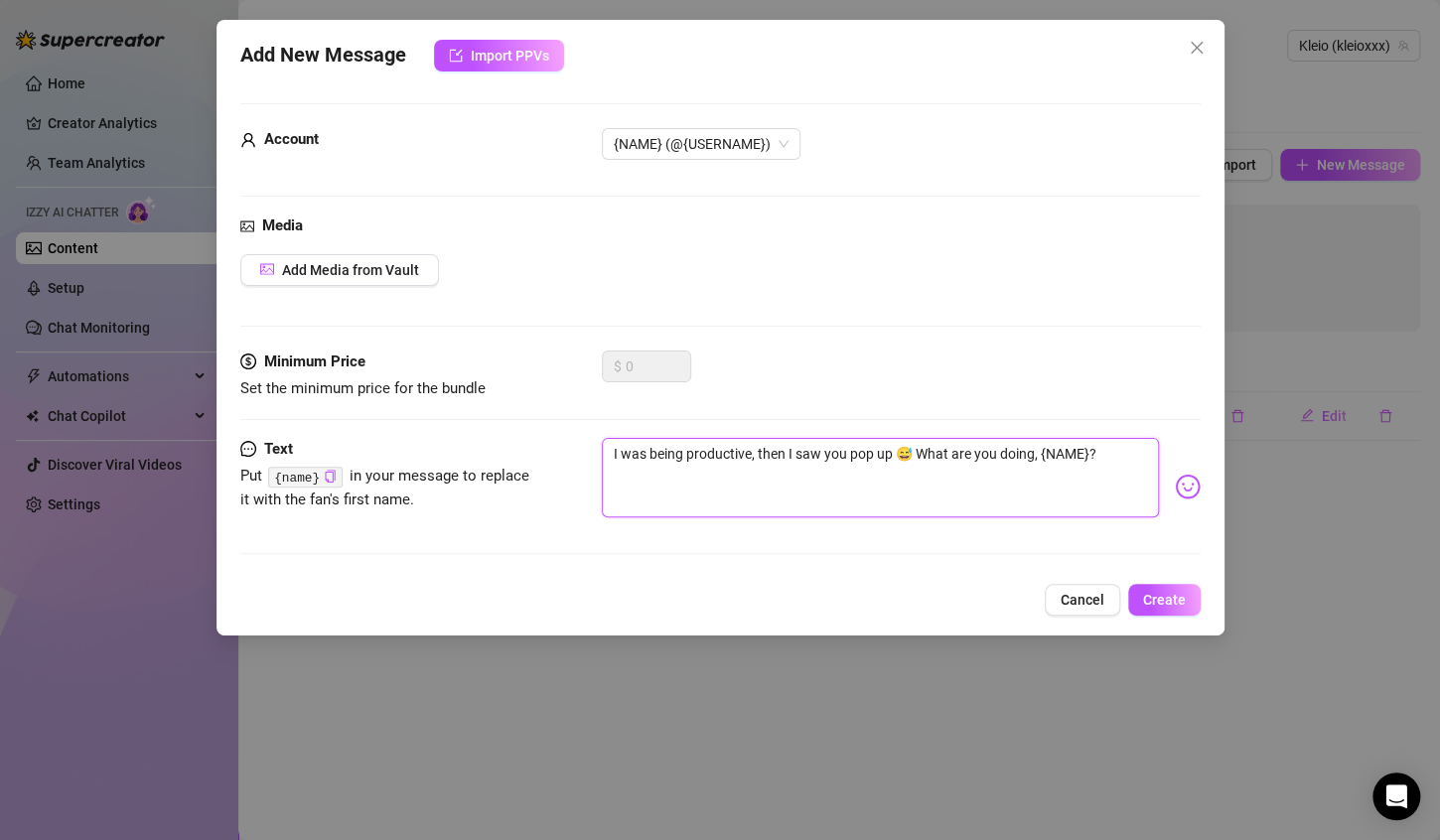 click on "I was being productive, then I saw you pop up 😅 What are you doing, {NAME}?" at bounding box center [880, 478] 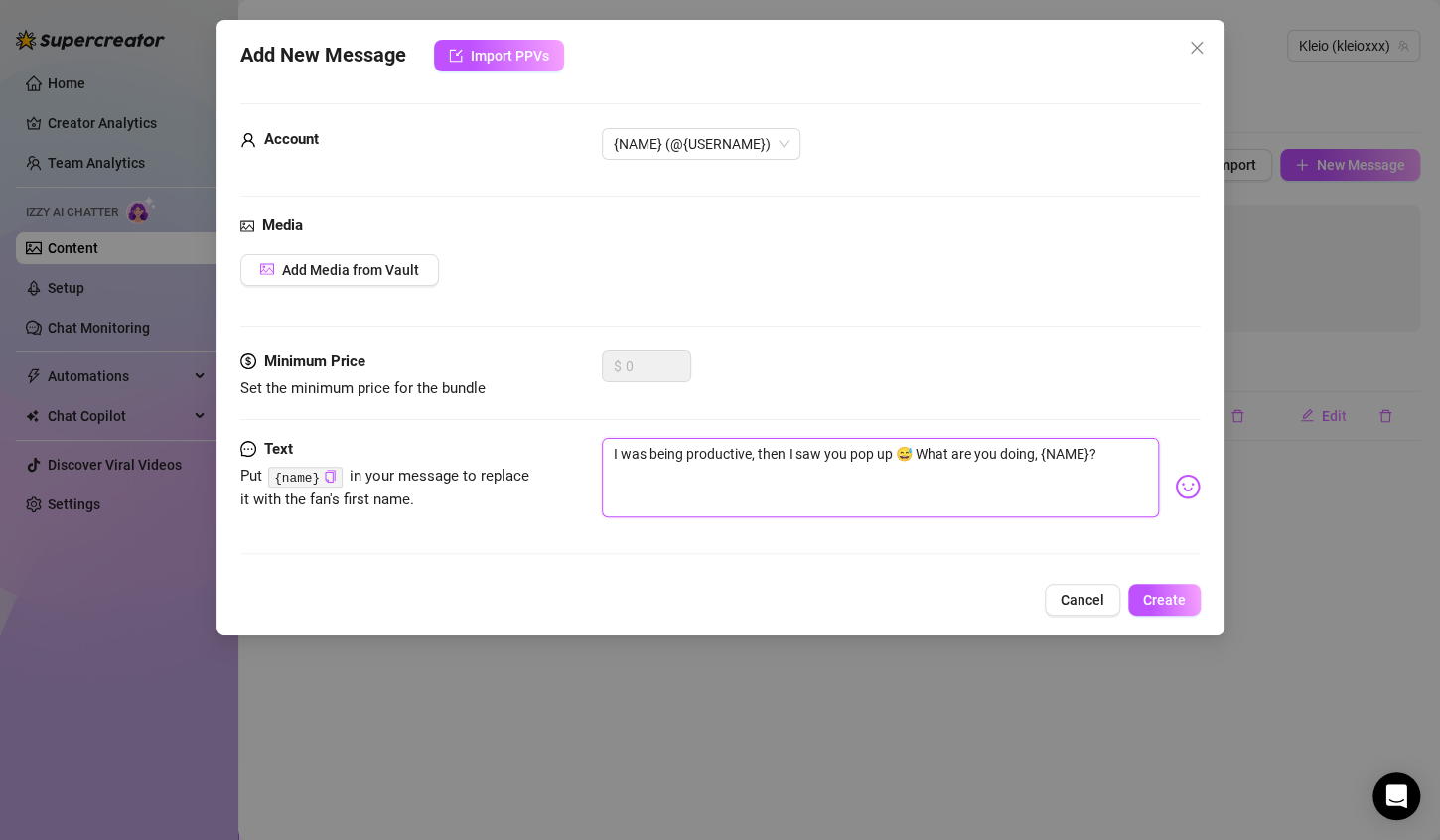 drag, startPoint x: 917, startPoint y: 449, endPoint x: 1133, endPoint y: 457, distance: 216.1481 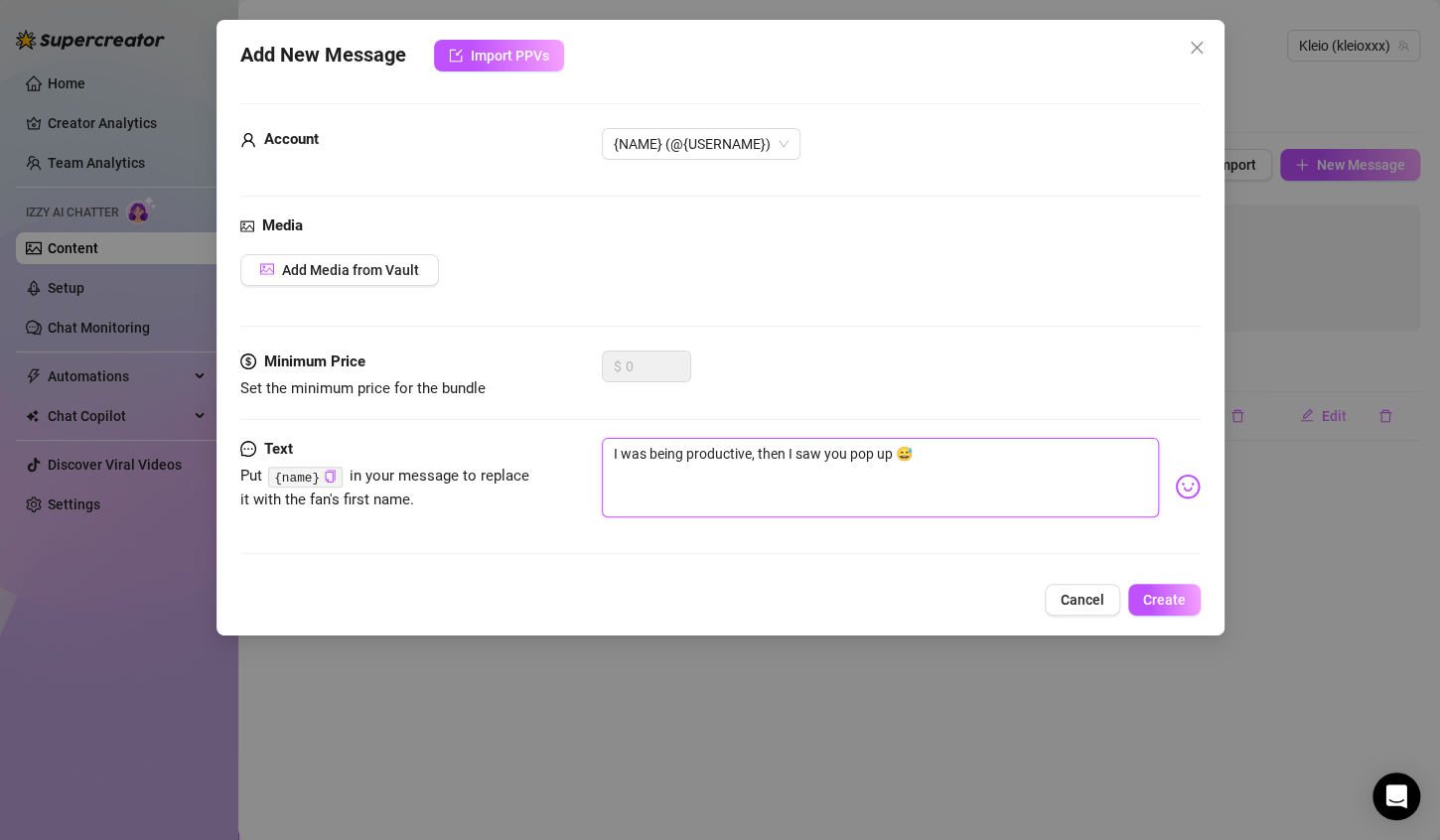 click on "I was being productive, then I saw you pop up 😅" at bounding box center [880, 478] 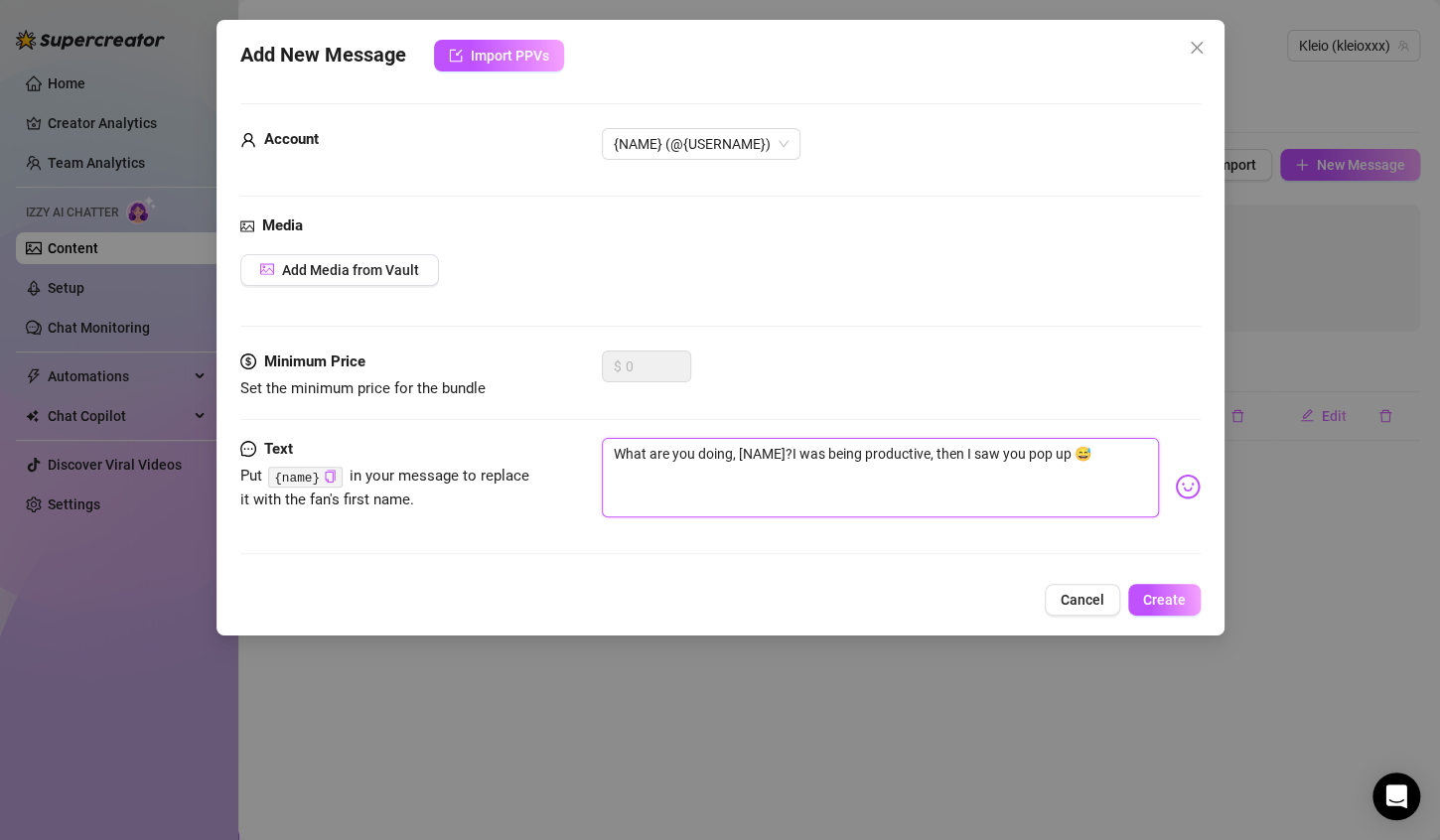 type on "What are you doing, {NAME}? I was being productive, then I saw you pop up 😅" 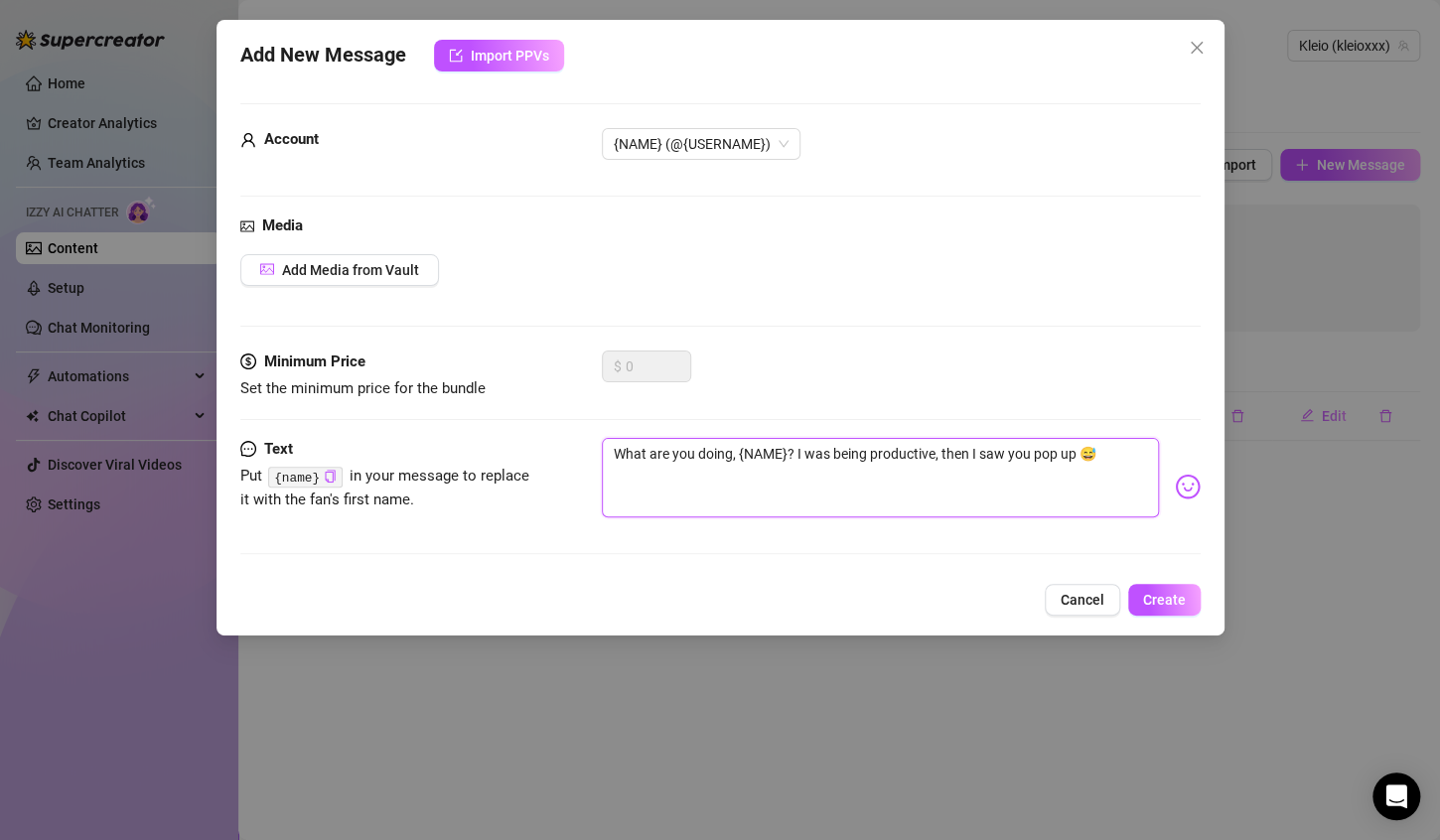 drag, startPoint x: 731, startPoint y: 451, endPoint x: 652, endPoint y: 326, distance: 147.87157 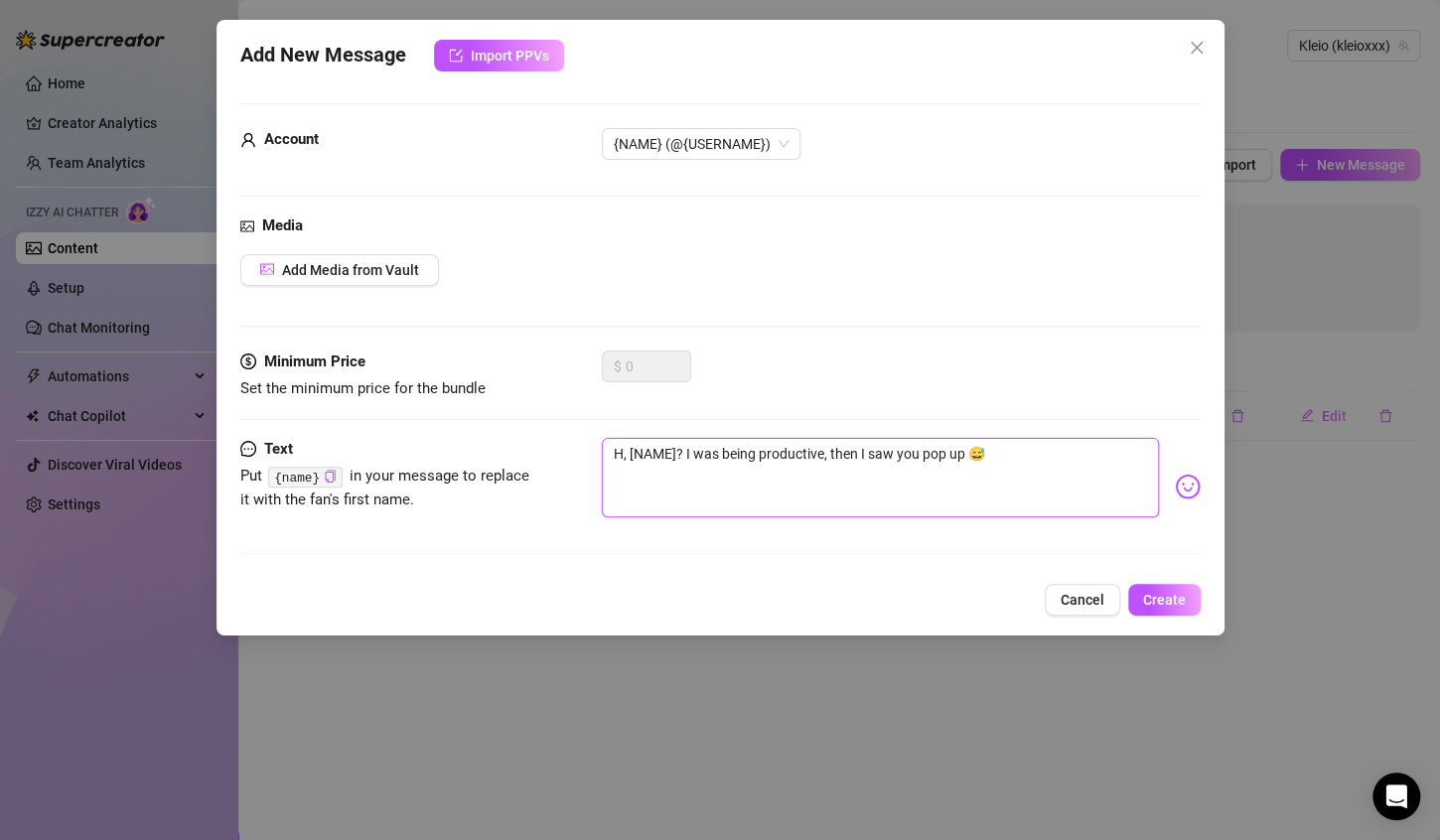 type on "Ho, [NAME]? I was being productive, then I saw you pop up 😅" 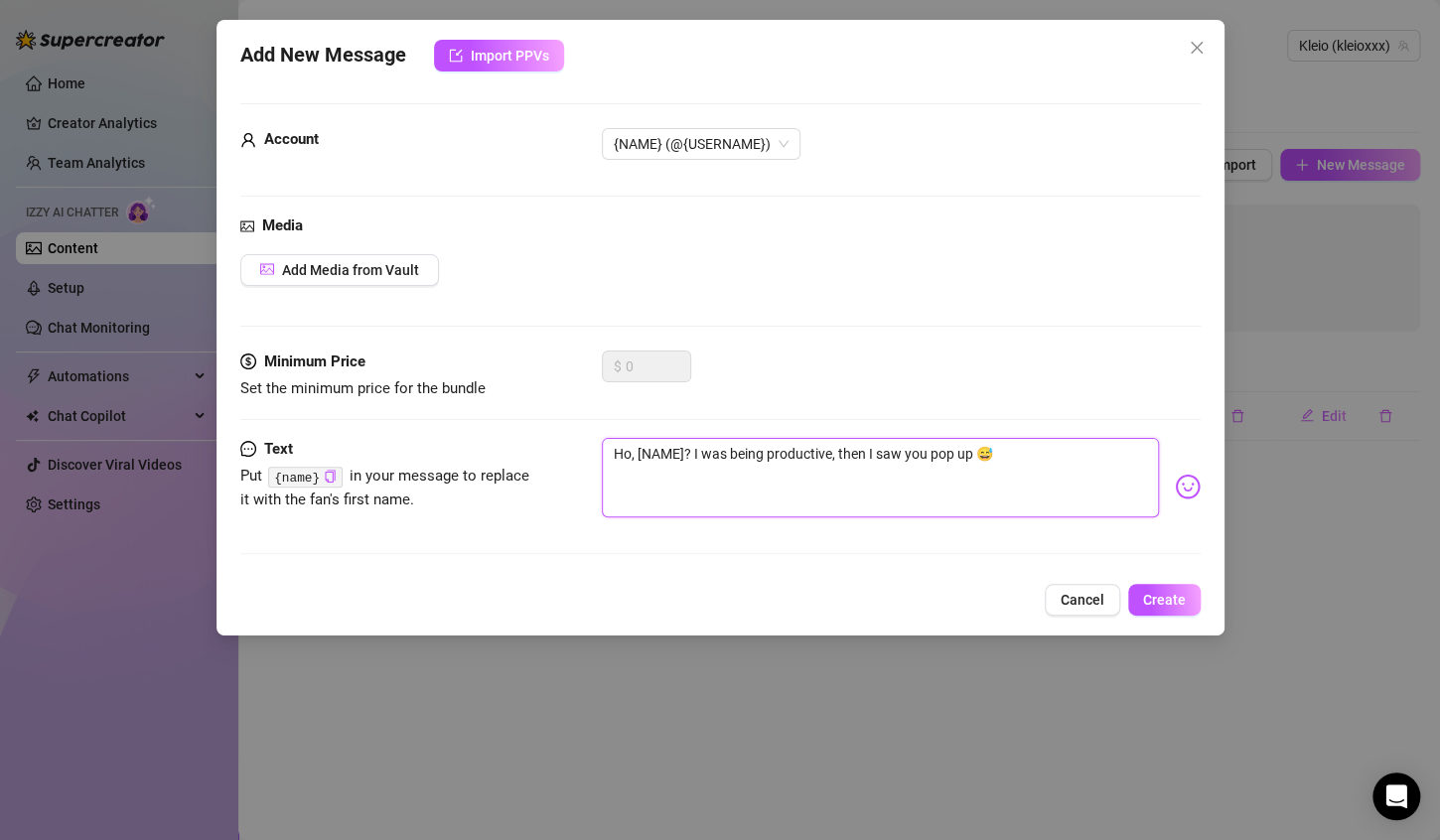 type on "How, {NAME}? I was being productive, then I saw you pop up 😅" 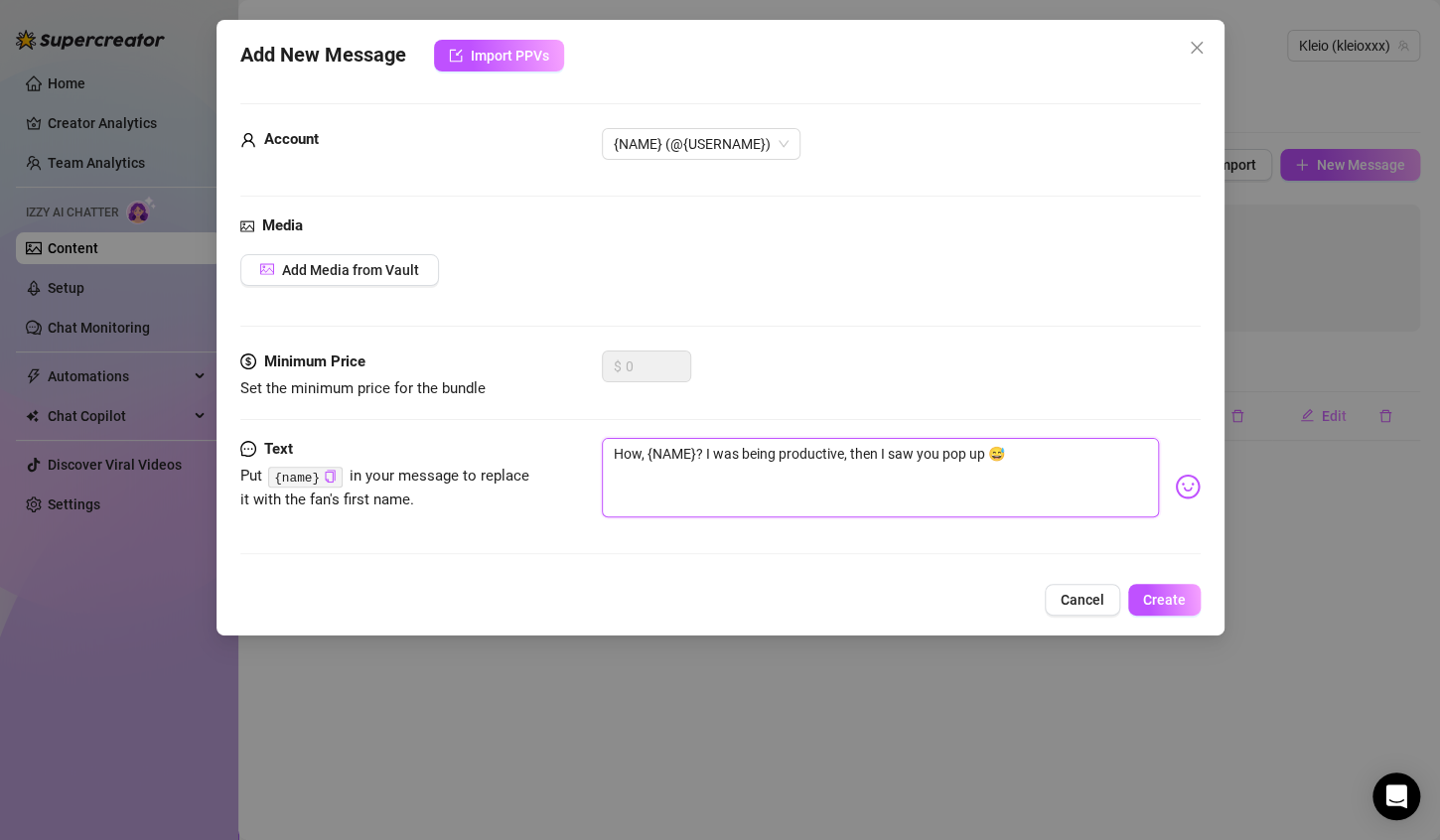type on "How', [NAME]? I was being productive, then I saw you pop up 😅" 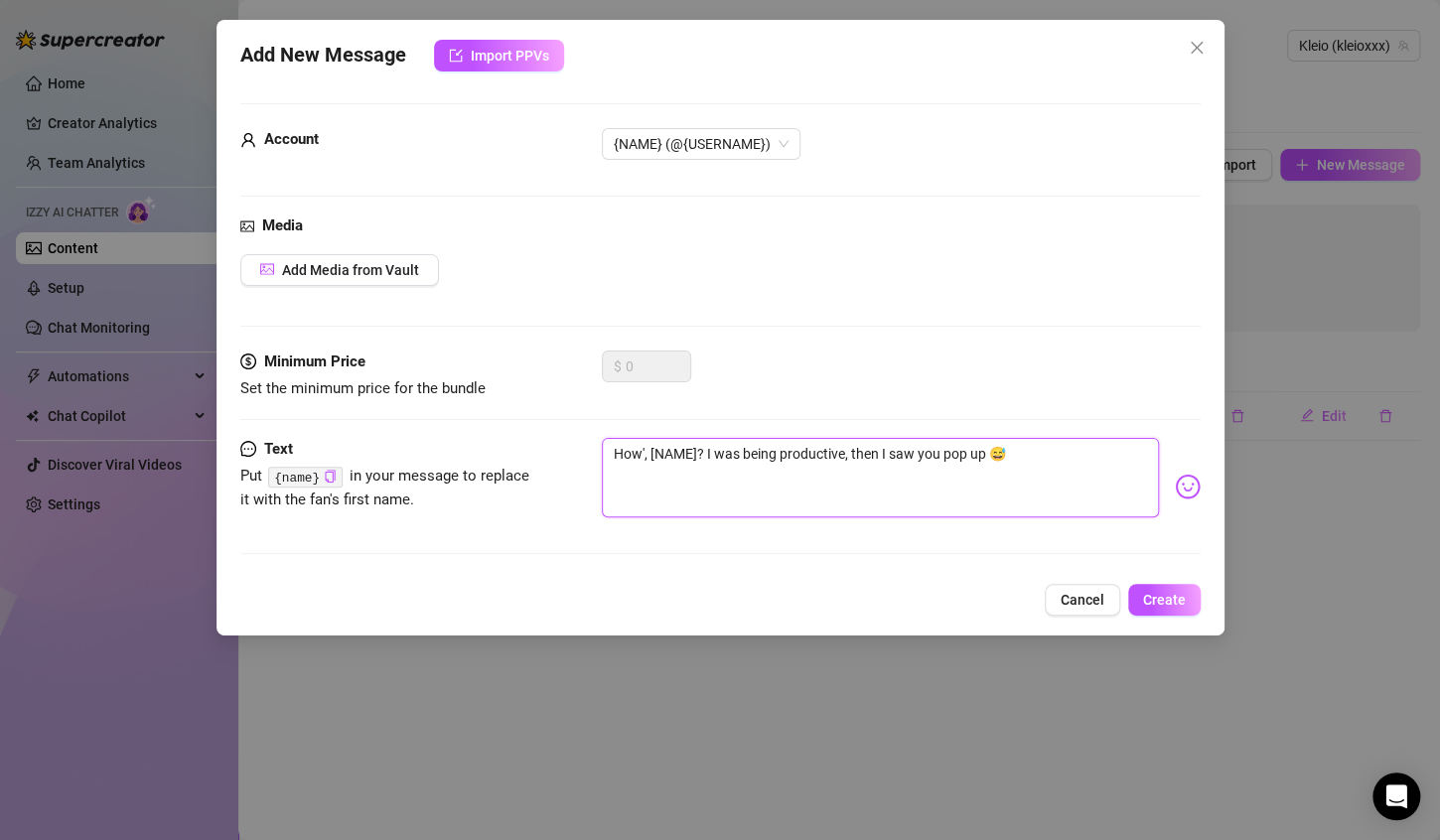 type on "How's, {NAME}? I was being productive, then I saw you pop up 😅" 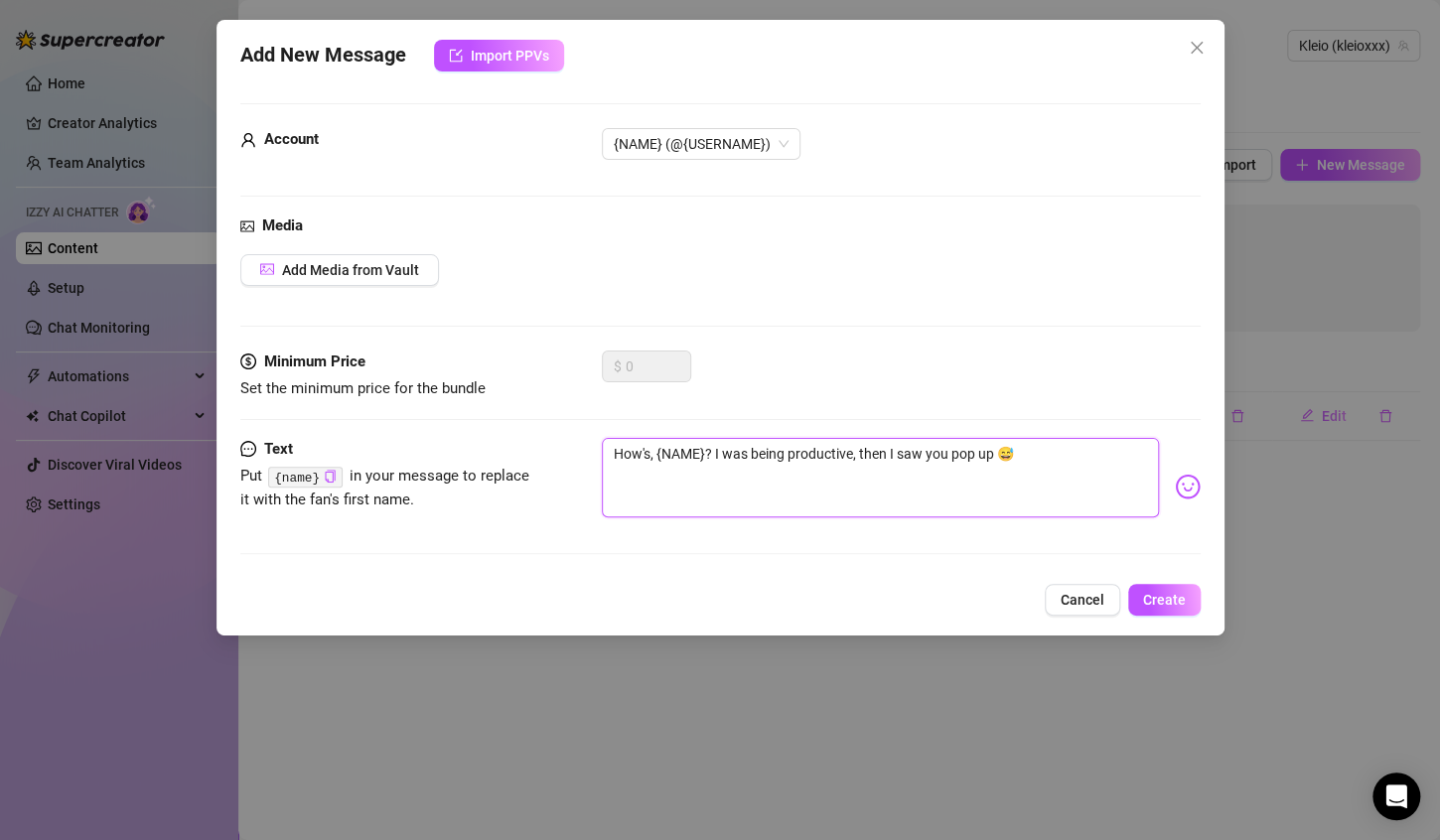 type on "How's , {NAME}? I was being productive, then I saw you pop up 😅" 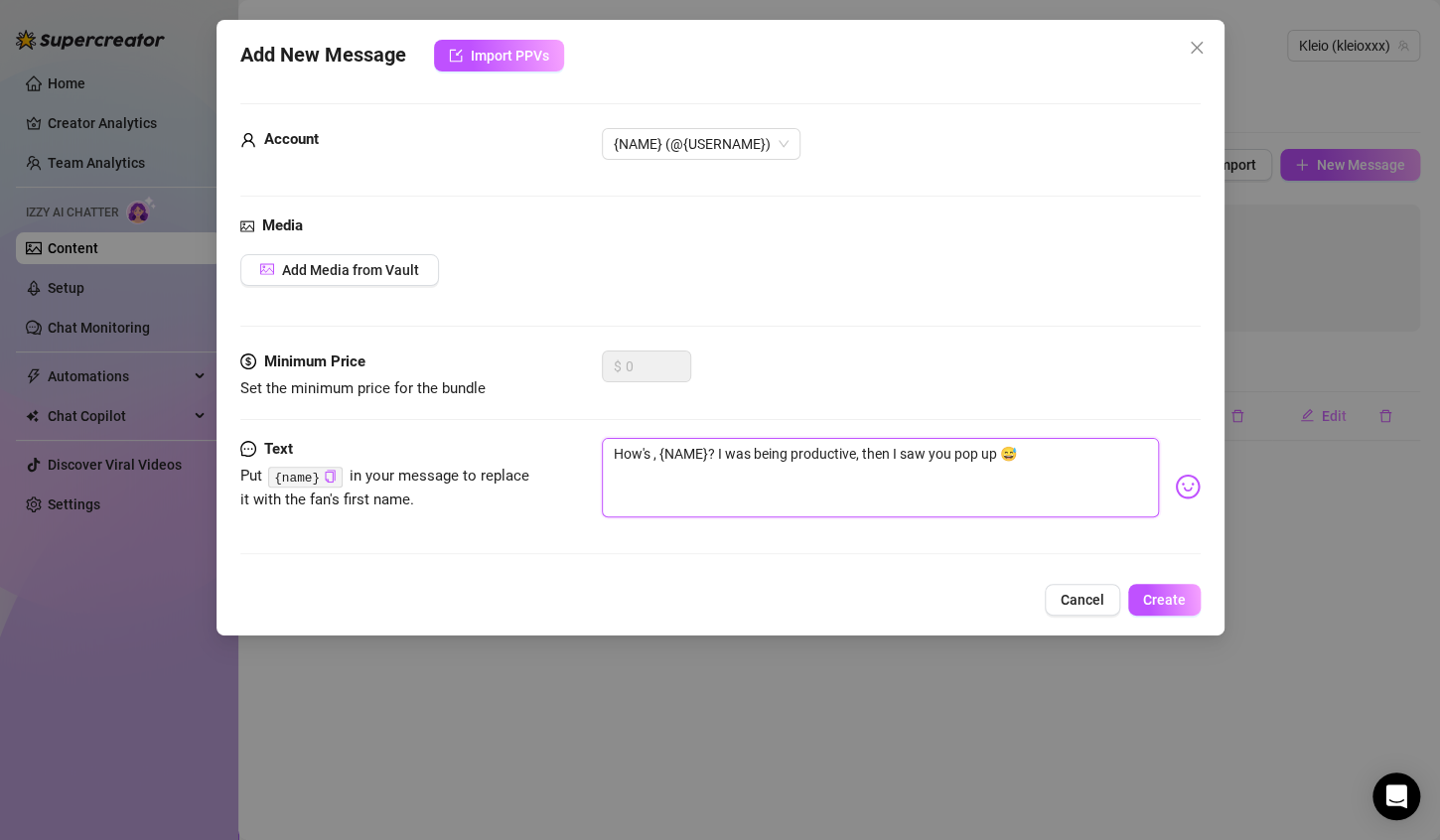 type on "How's y, {NAME}? I was being productive, then I saw you pop up 😅" 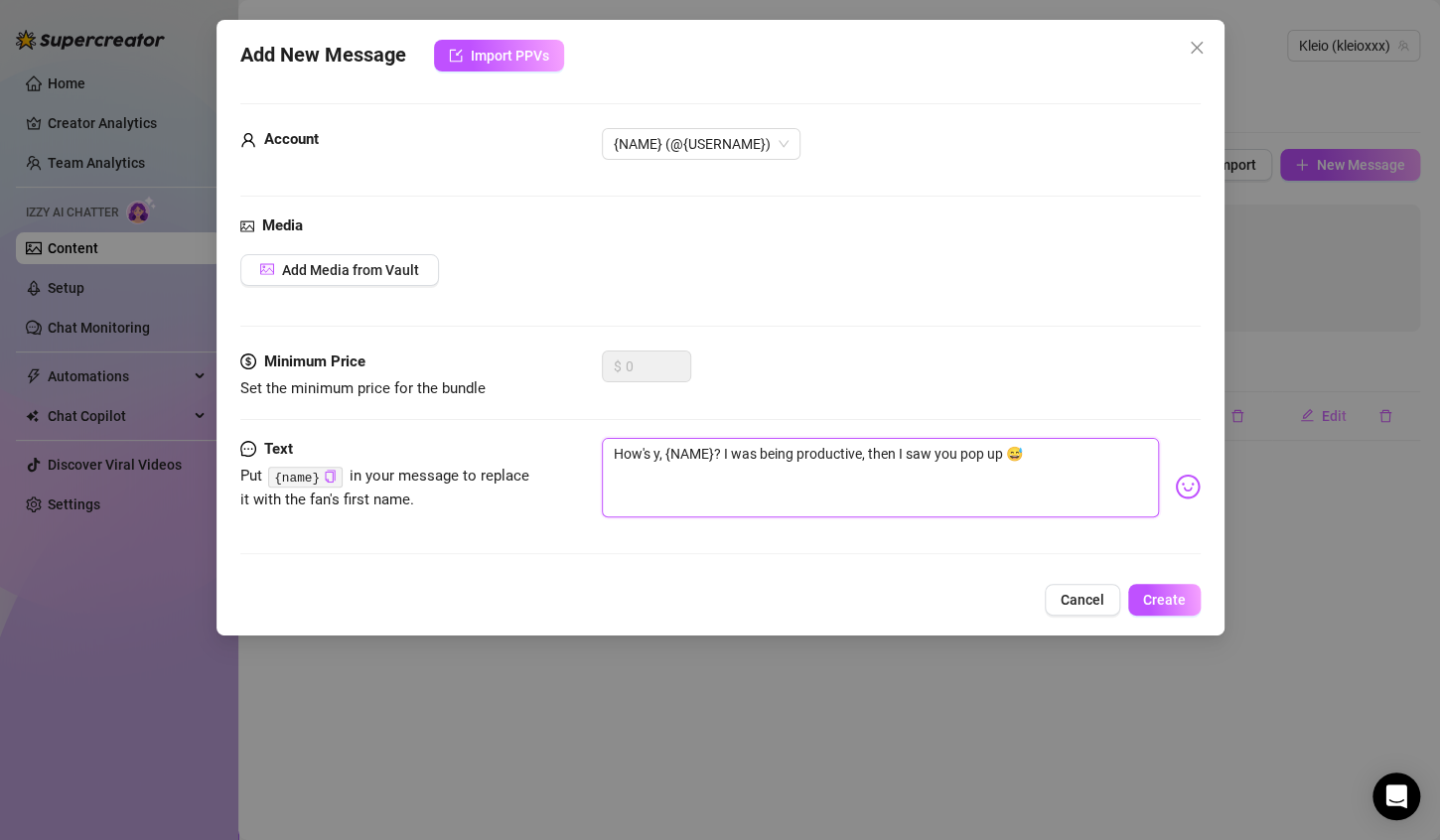 type on "How's yo, {NAME}? I was being productive, then I saw you pop up 😅" 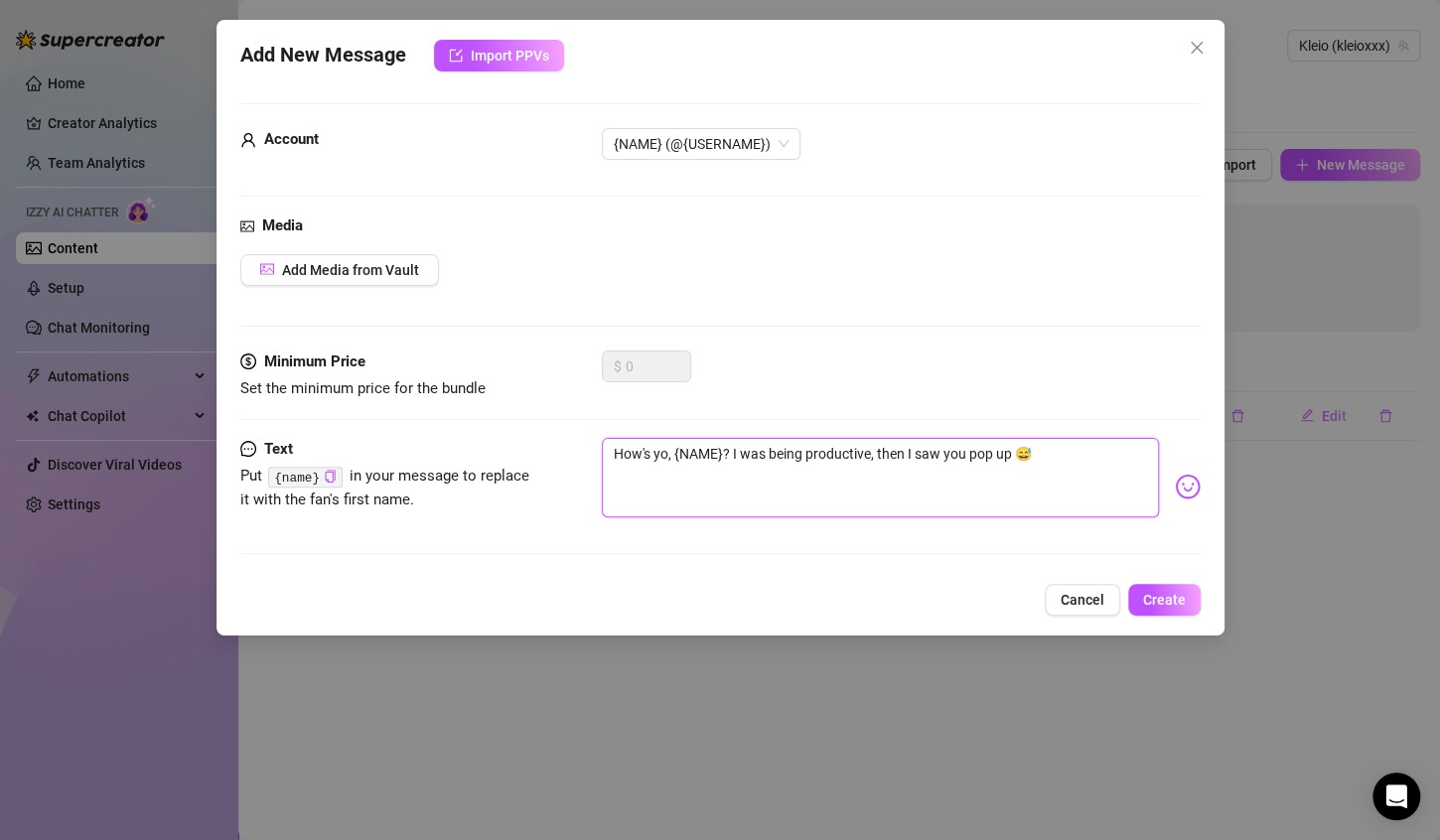 type on "How's you, {NAME}? I was being productive, then I saw you pop up 😅" 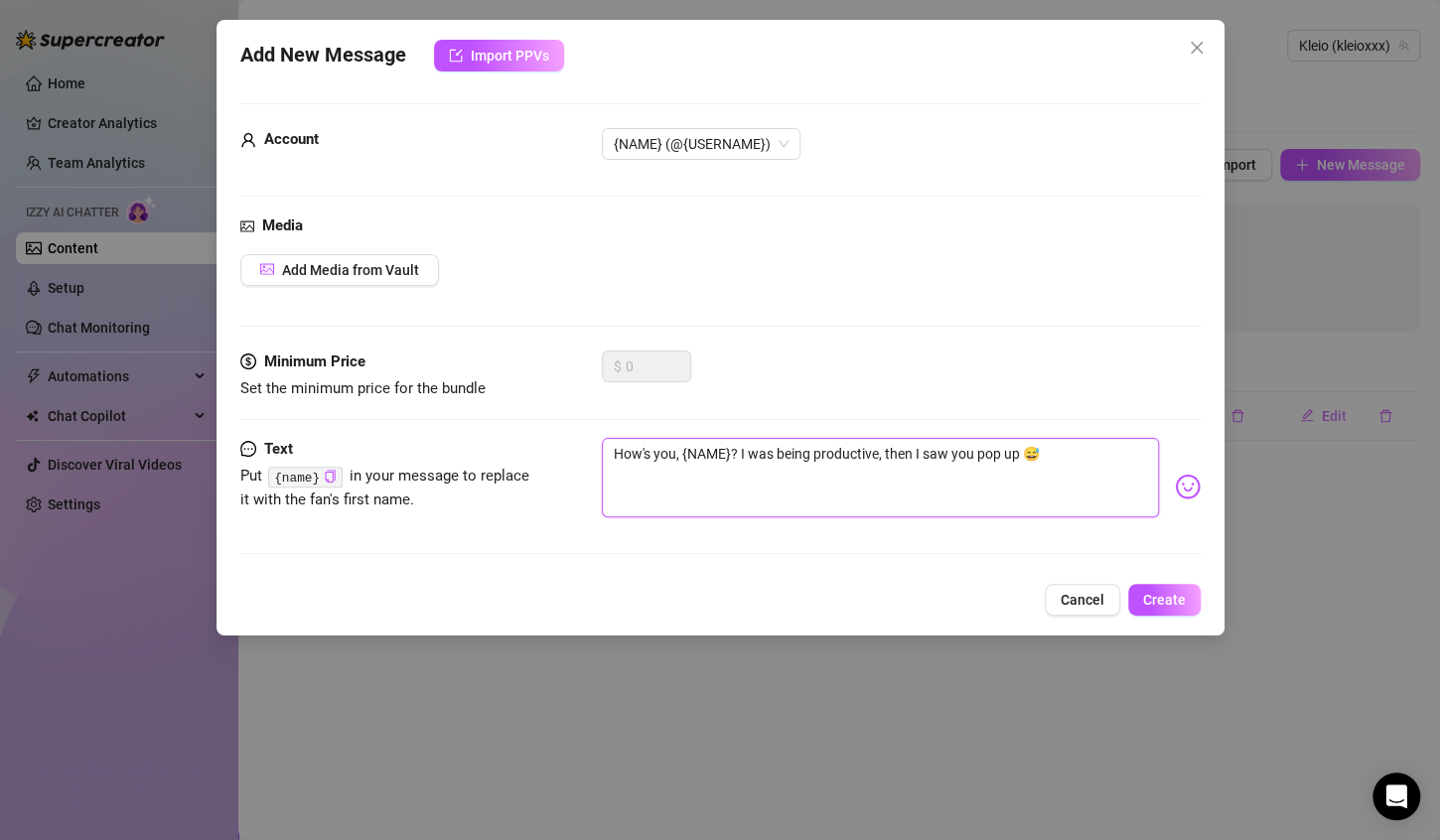 type on "How's your, [NAME]? I was being productive, then I saw you pop up 😅" 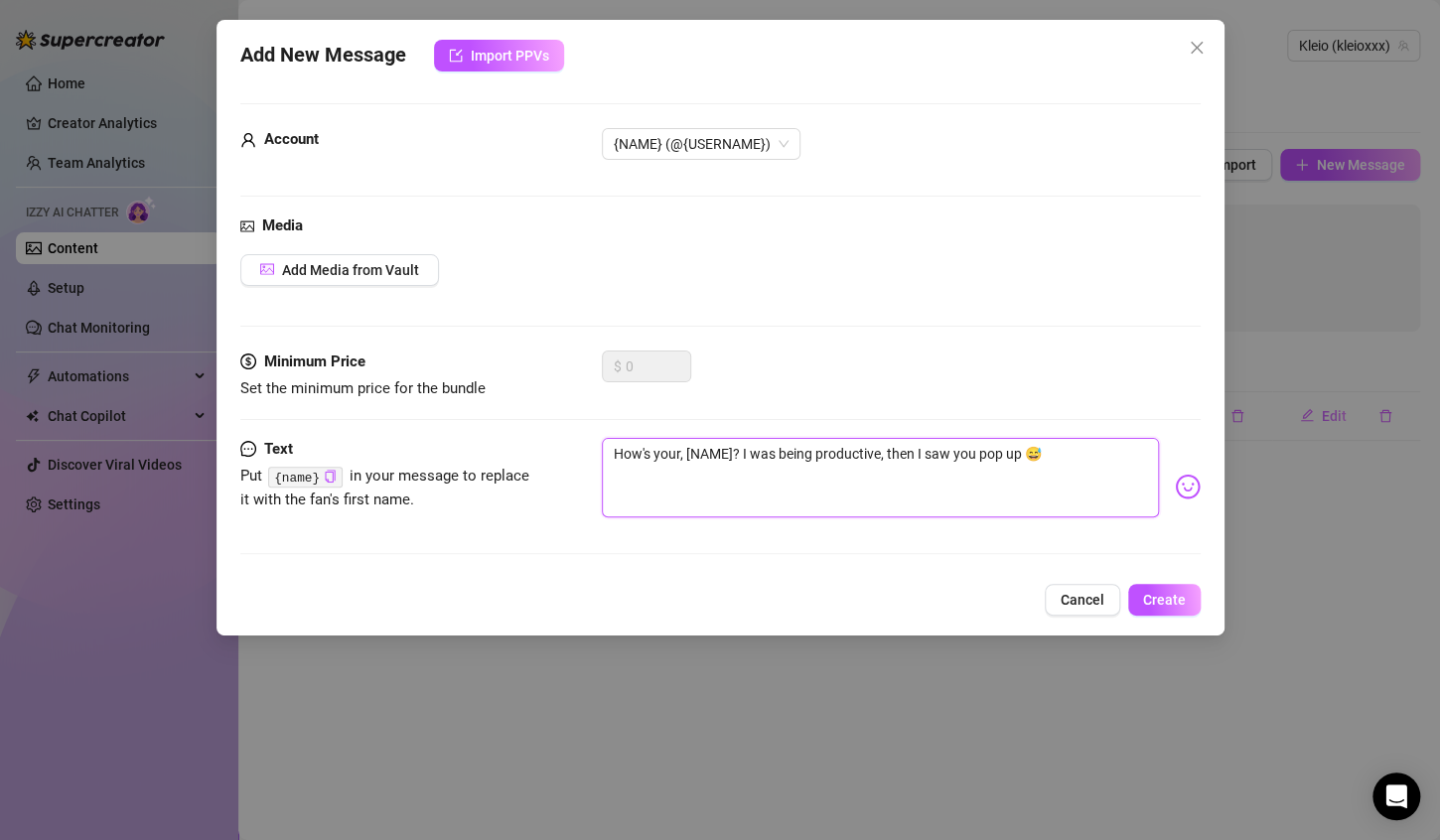 type on "How's your , {NAME}? I was being productive, then I saw you pop up 😅" 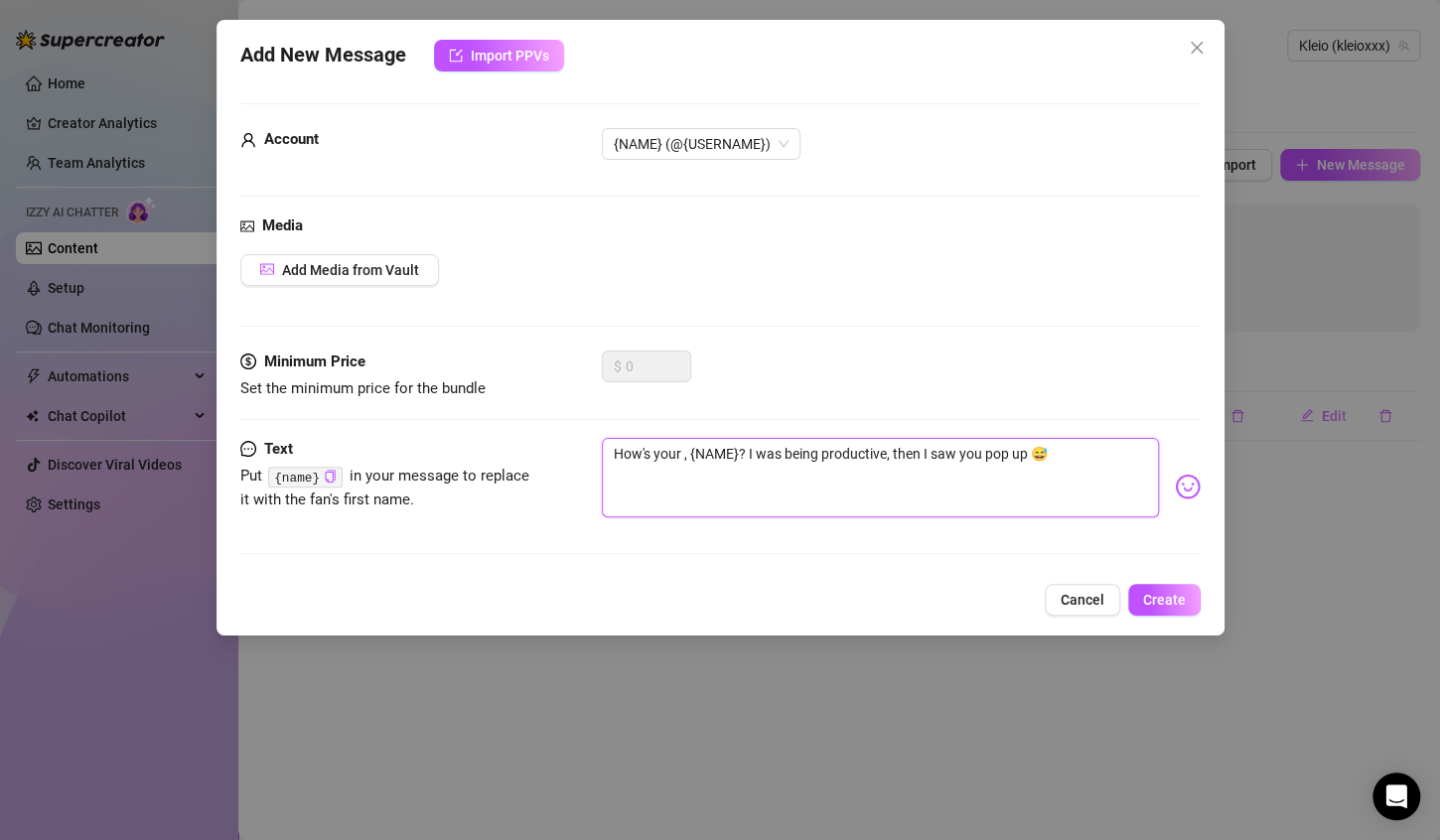 type on "How's your d, [NAME]? I was being productive, then I saw you pop up 😅" 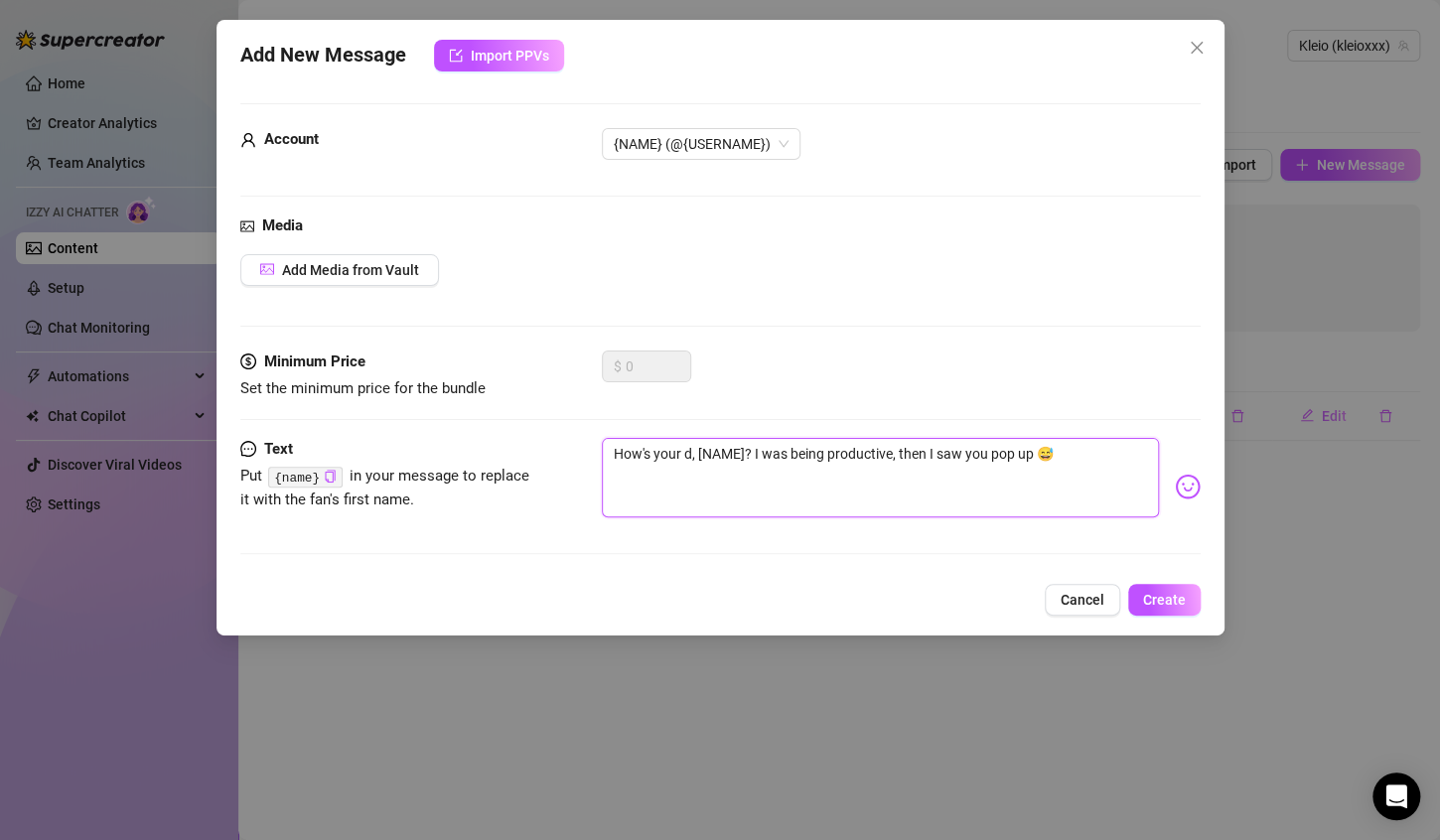 type on "How's your da, [NAME]? I was being productive, then I saw you pop up 😅" 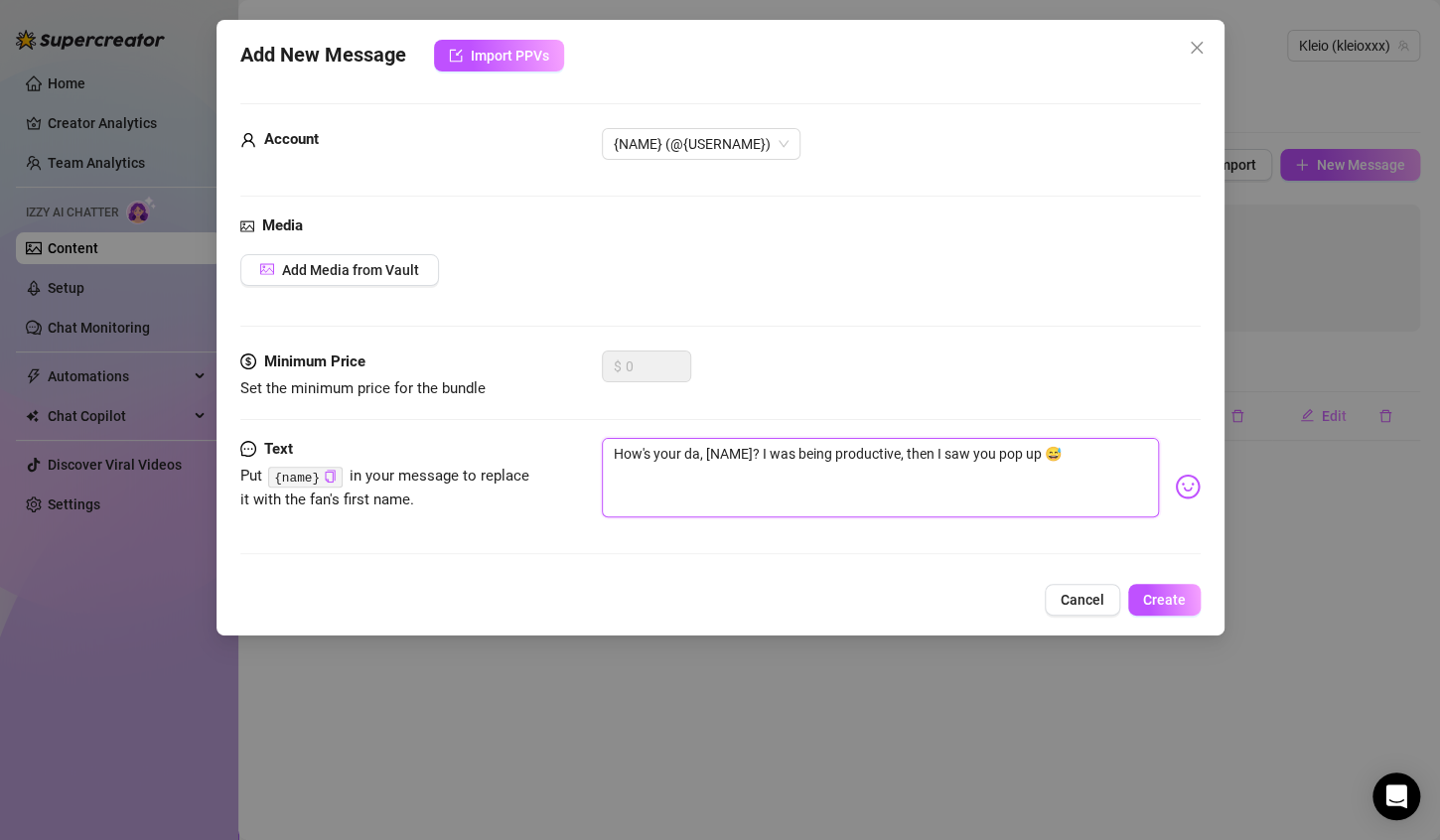 type on "How's your day, [NAME]? I was being productive, then I saw you pop up 😅" 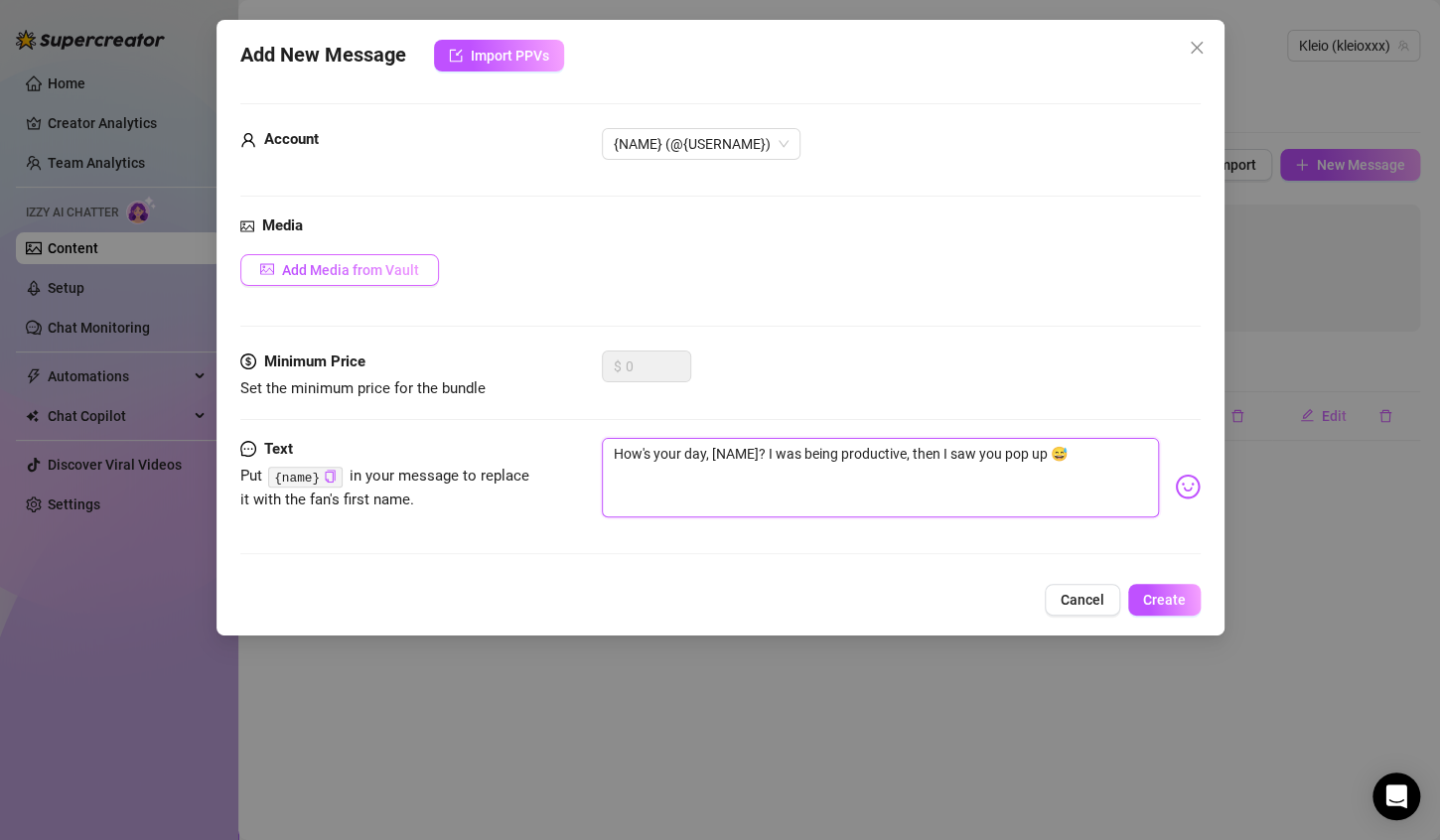 type on "How's your day, [NAME]? I was being productive, then I saw you pop up 😅" 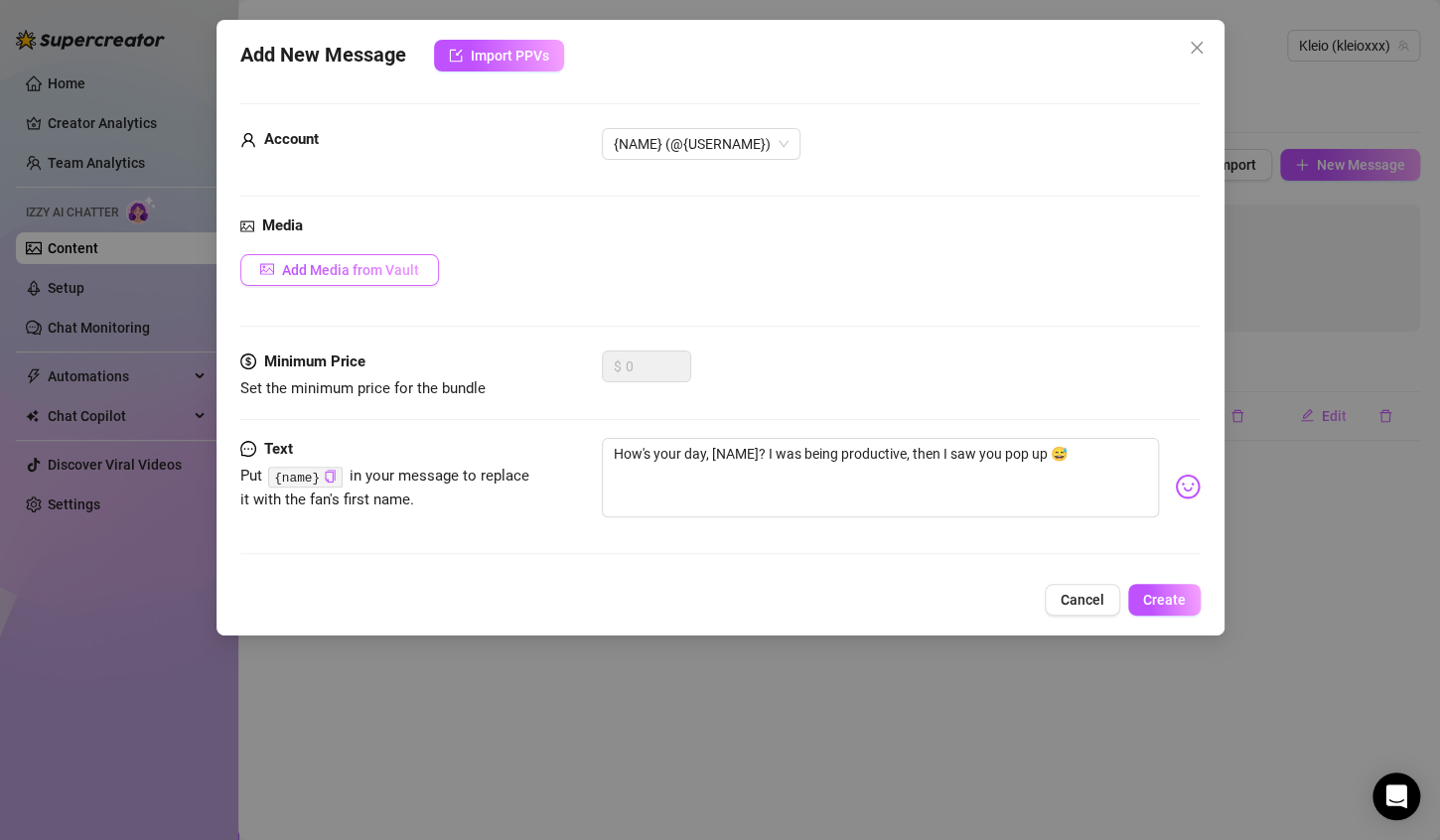 click on "Add Media from Vault" at bounding box center (340, 270) 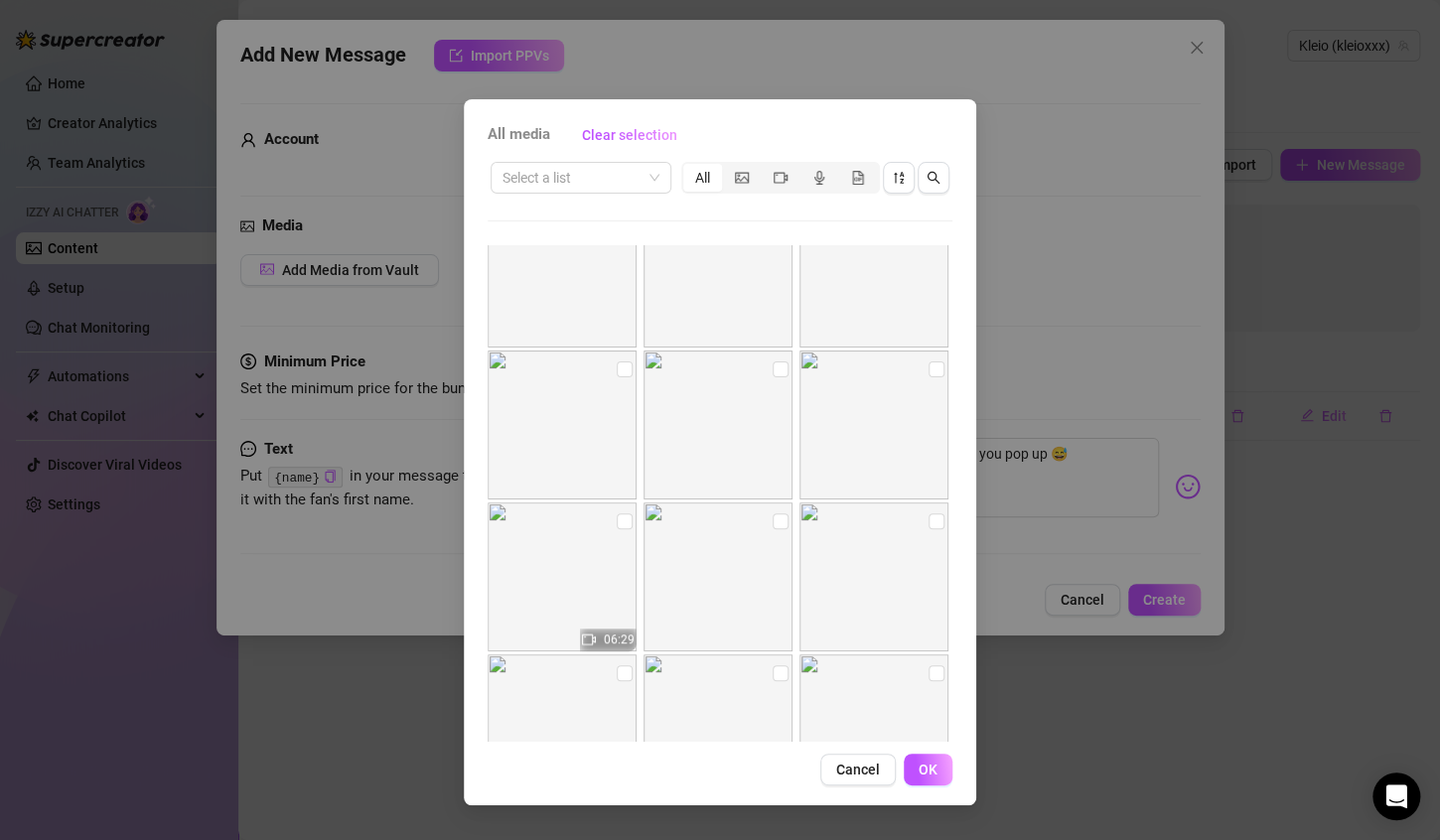 scroll, scrollTop: 748, scrollLeft: 0, axis: vertical 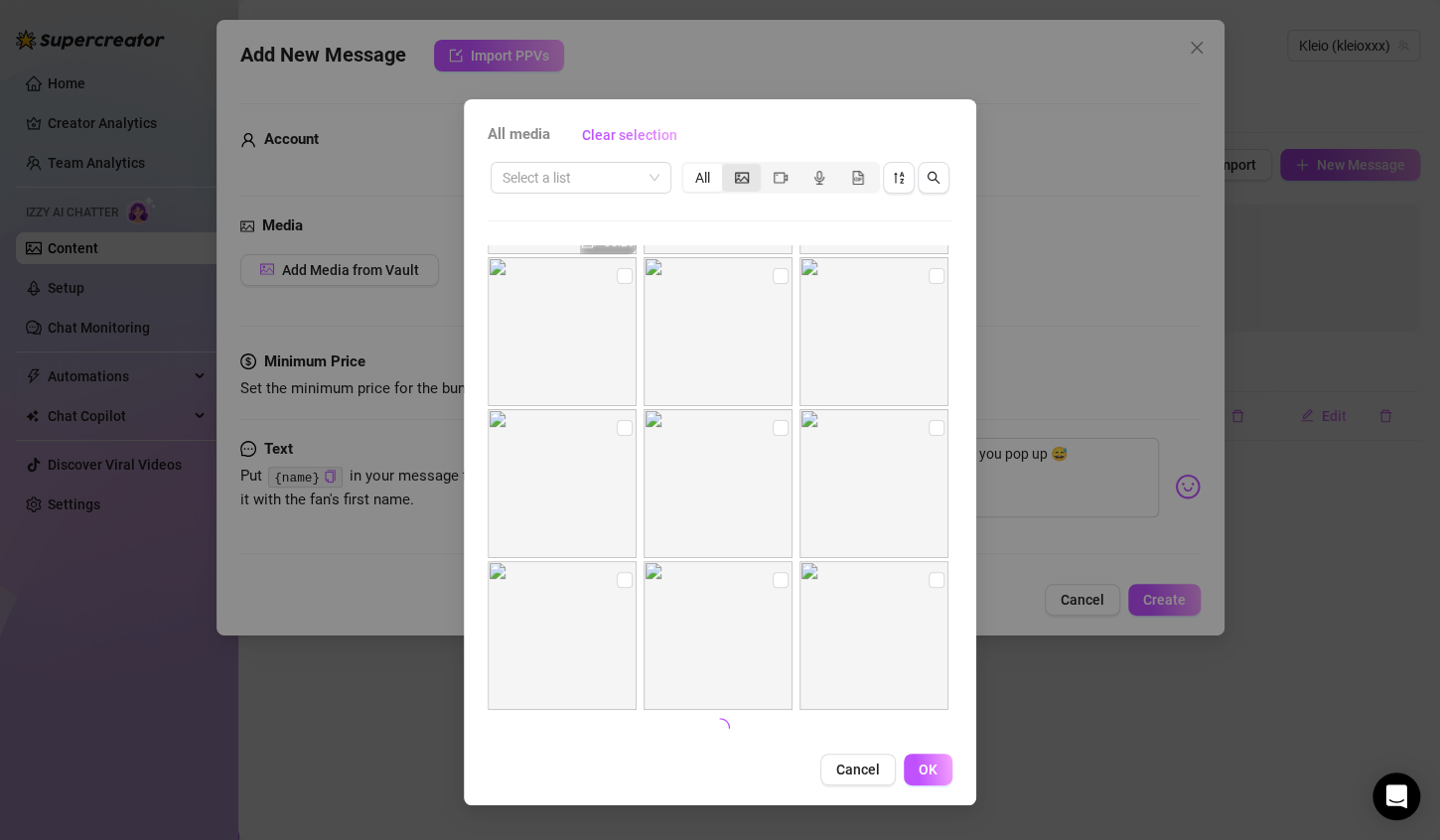 click at bounding box center (741, 178) 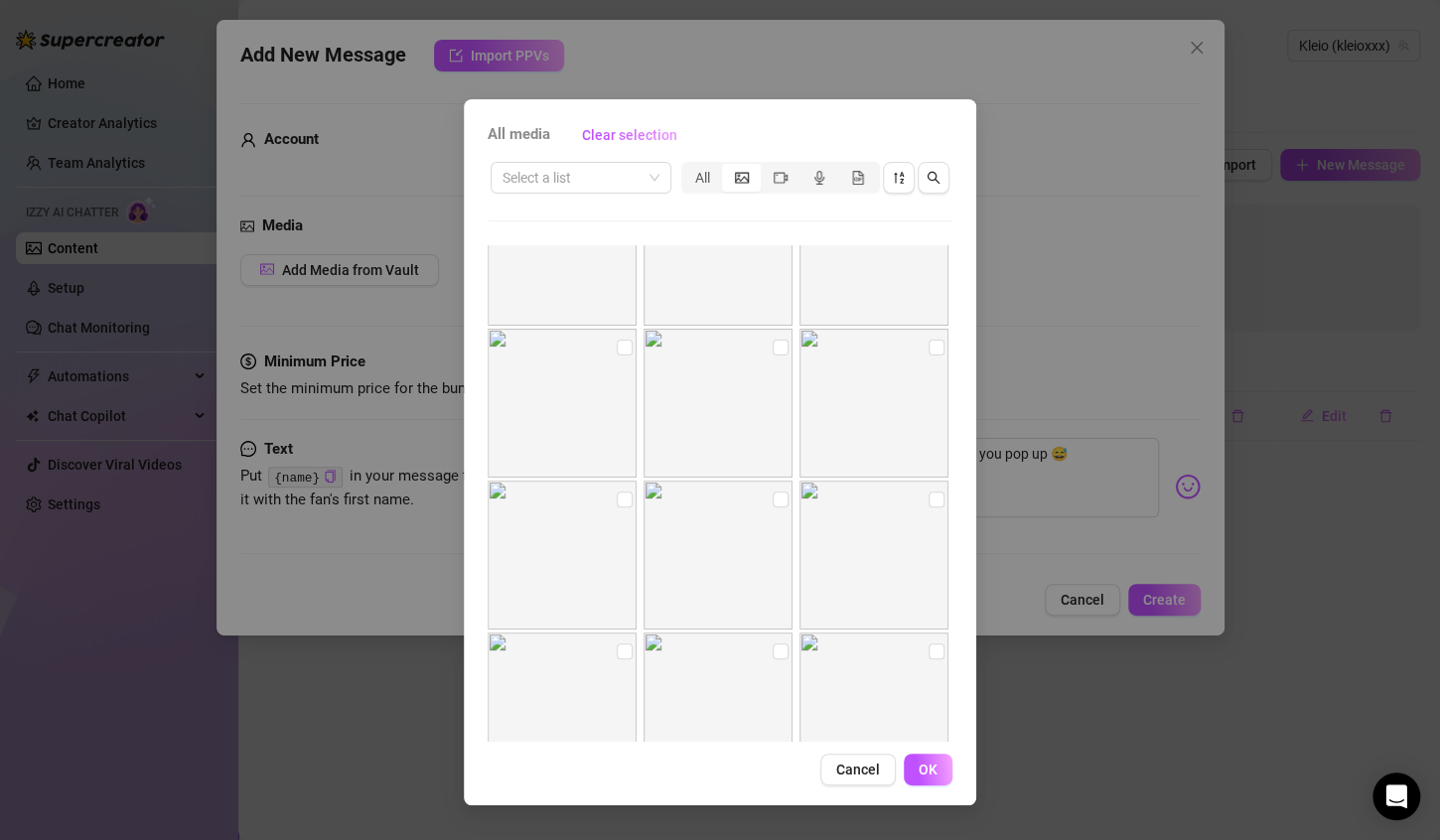 scroll, scrollTop: 2956, scrollLeft: 0, axis: vertical 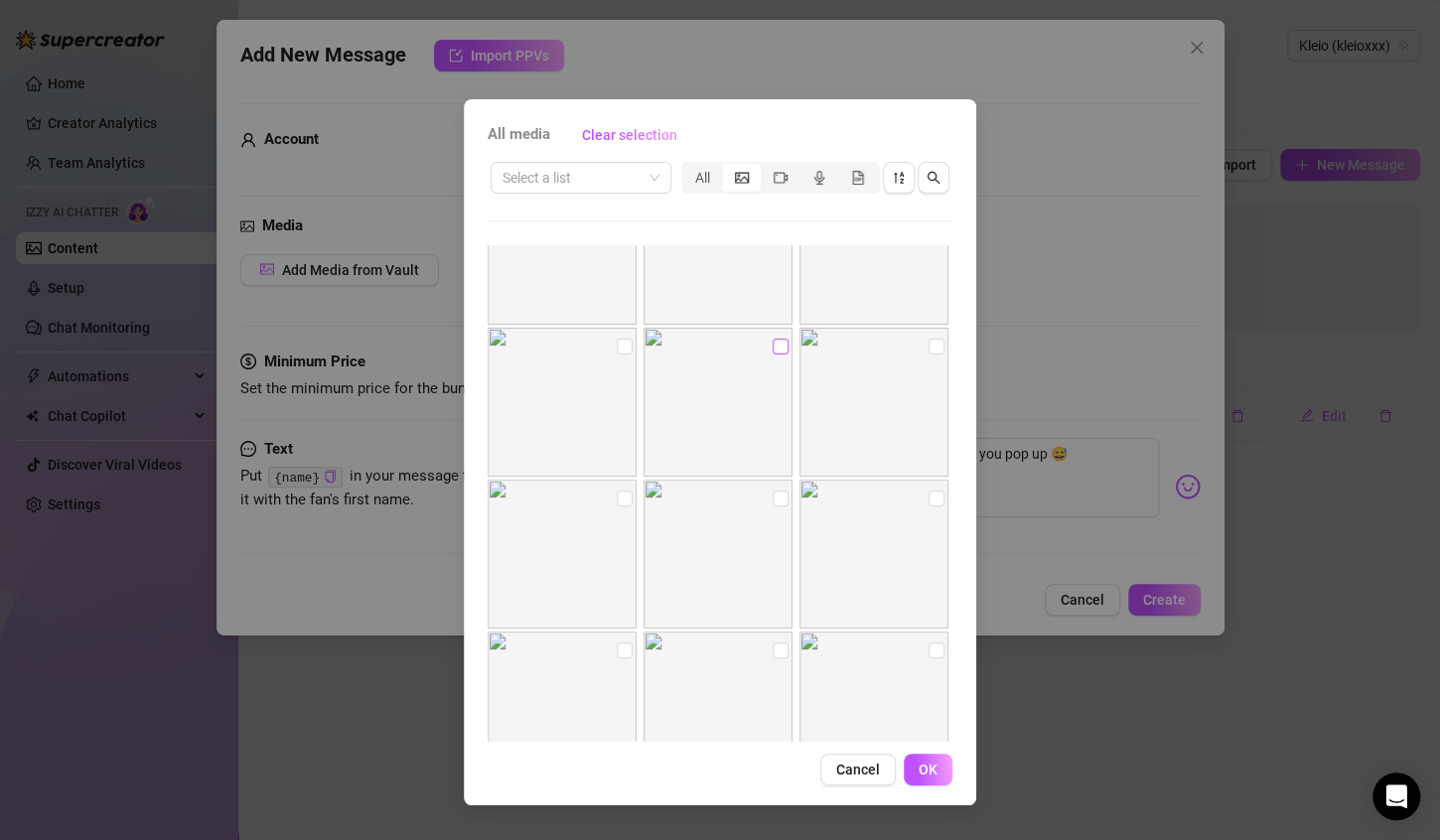click at bounding box center [781, 347] 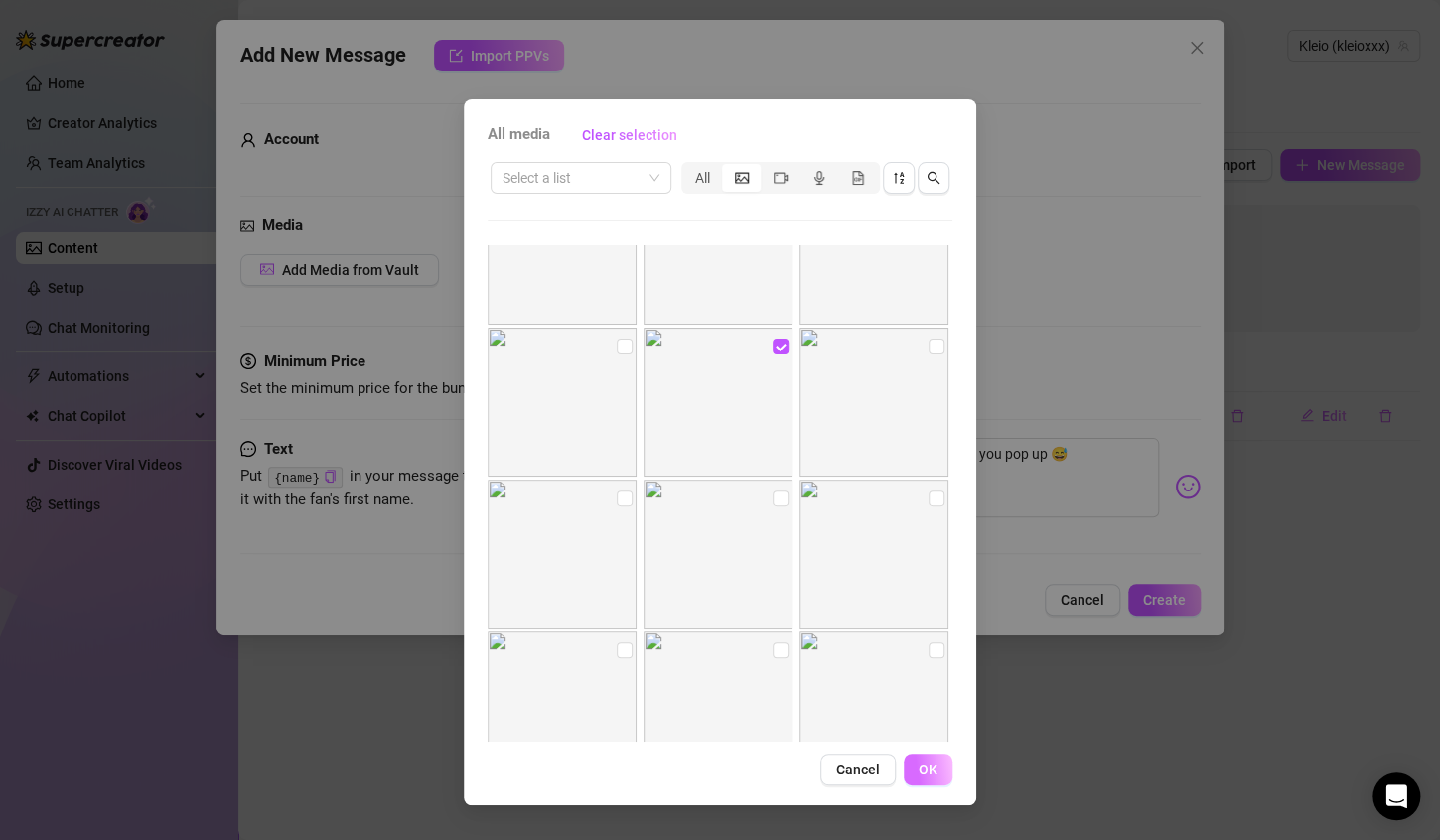 click on "OK" at bounding box center (928, 770) 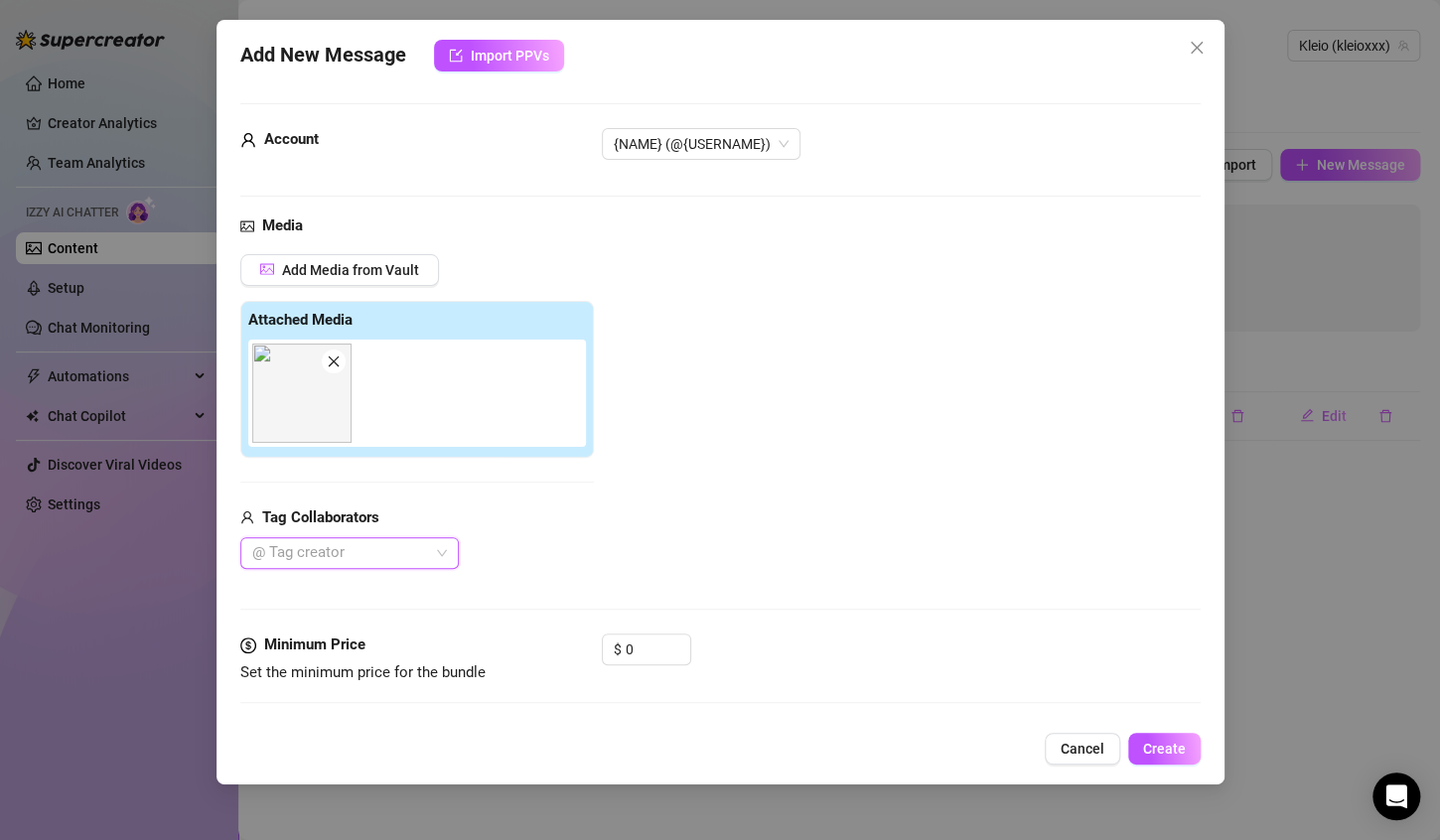 scroll, scrollTop: 132, scrollLeft: 0, axis: vertical 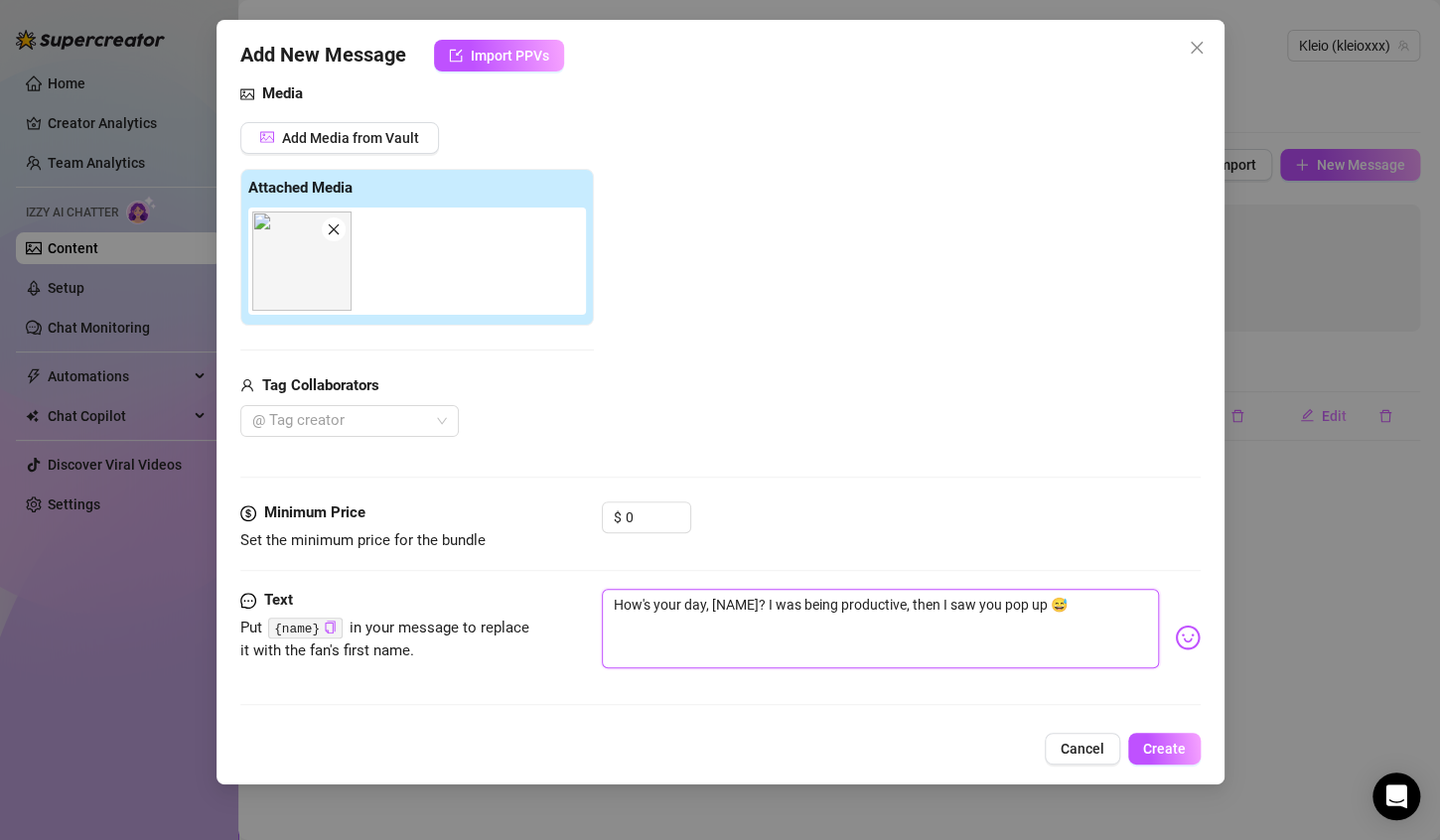 click on "How's your day, [NAME]? I was being productive, then I saw you pop up 😅" at bounding box center [880, 629] 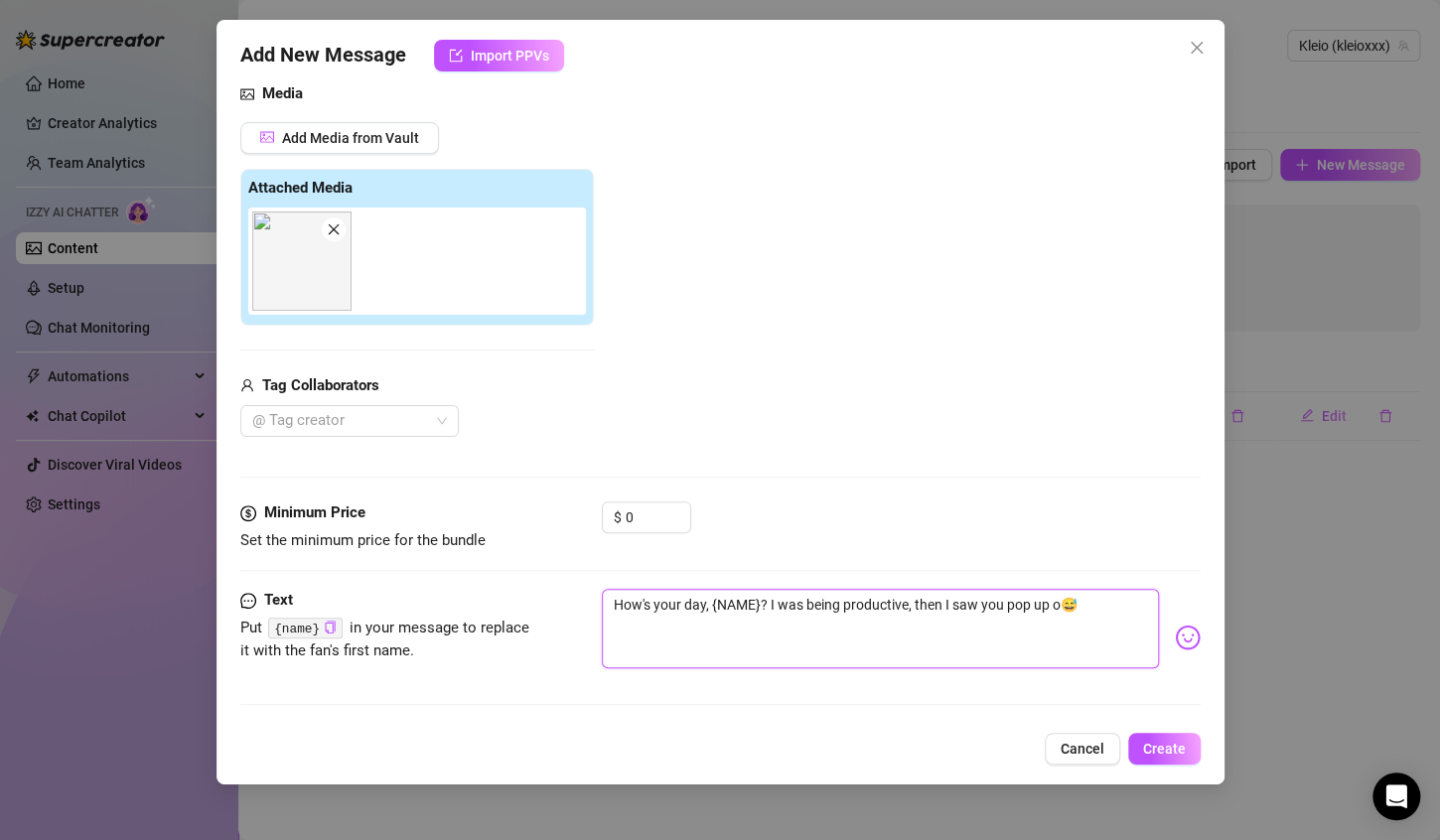 type on "How's your day, [NAME]? I was being productive, then I saw you pop up on😅" 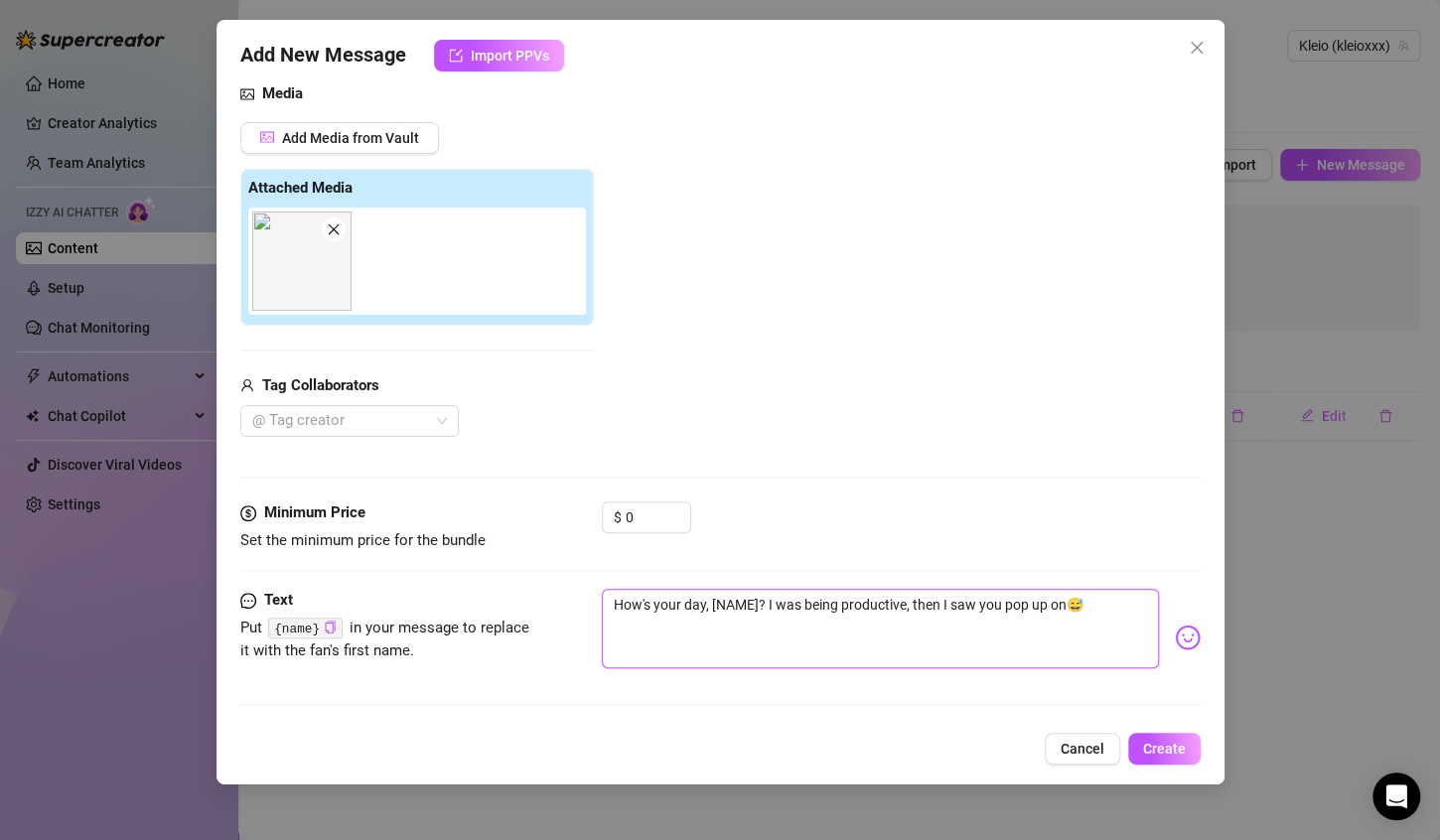 type on "How's your day, [NAME]? I was being productive, then I saw you pop up onl😅" 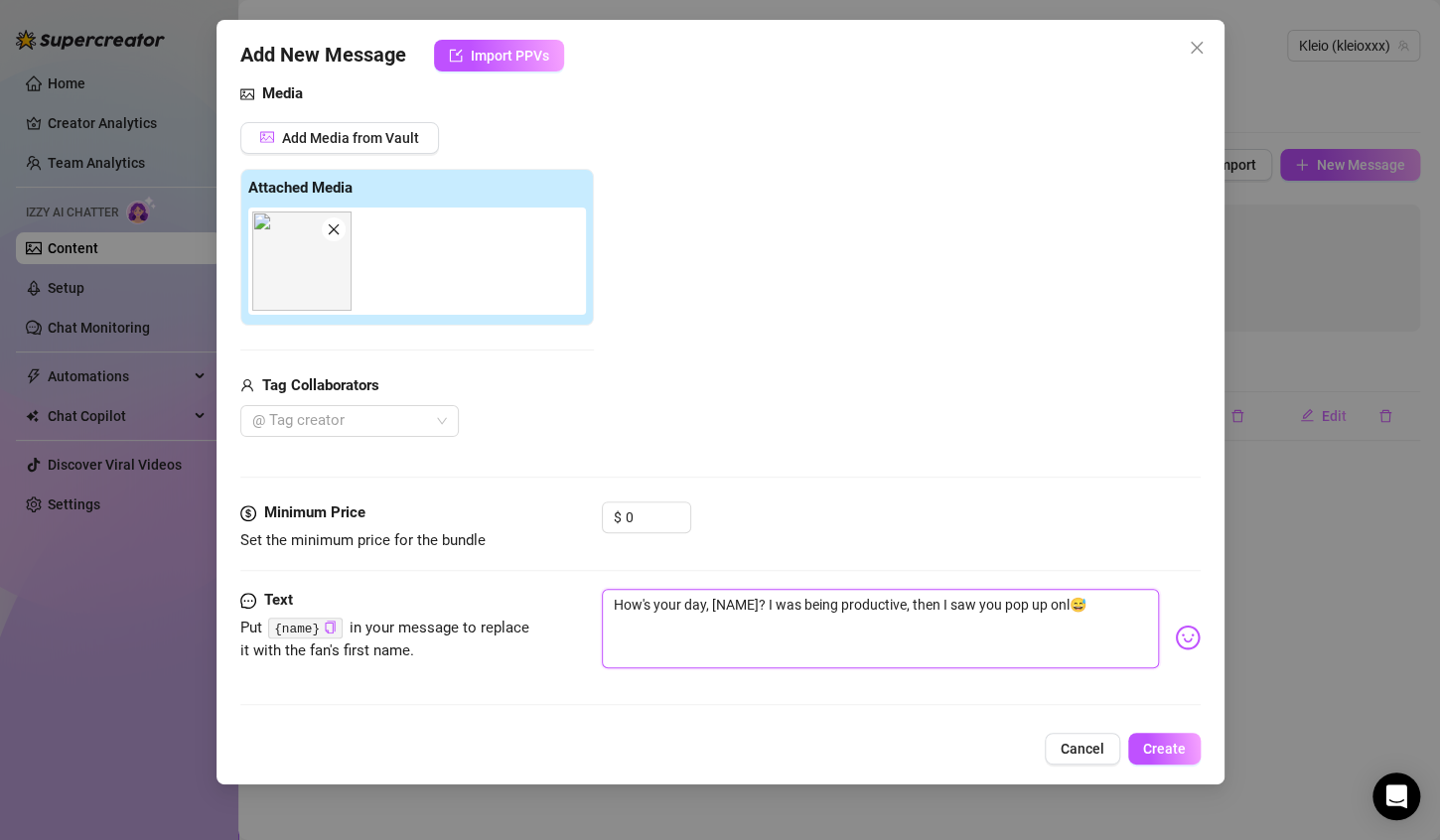 type on "How's your day, [NAME]? I was being productive, then I saw you pop up onli😅" 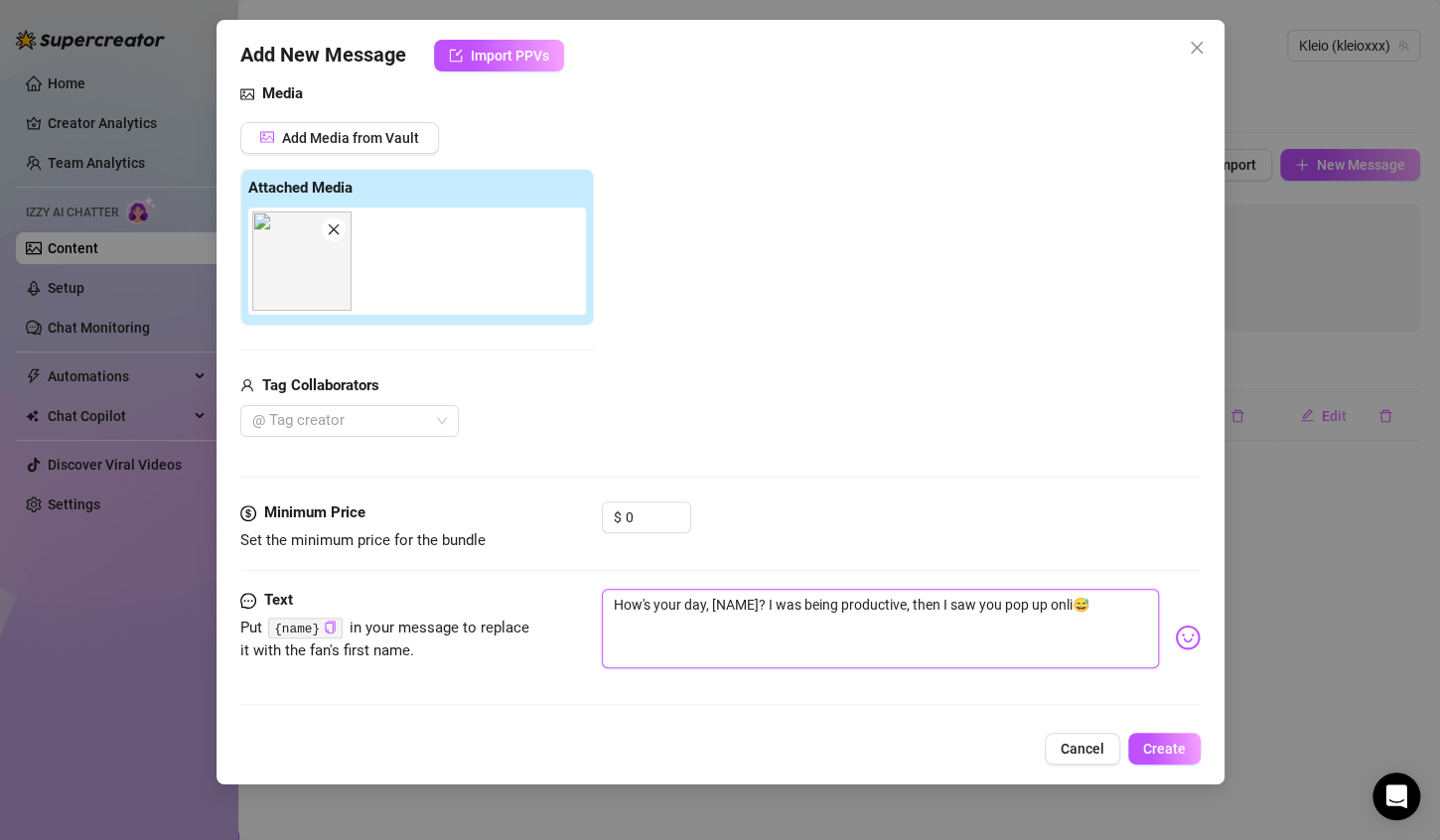 type on "How's your day, {NAME}? I was being productive, then I saw you pop up onlin😅" 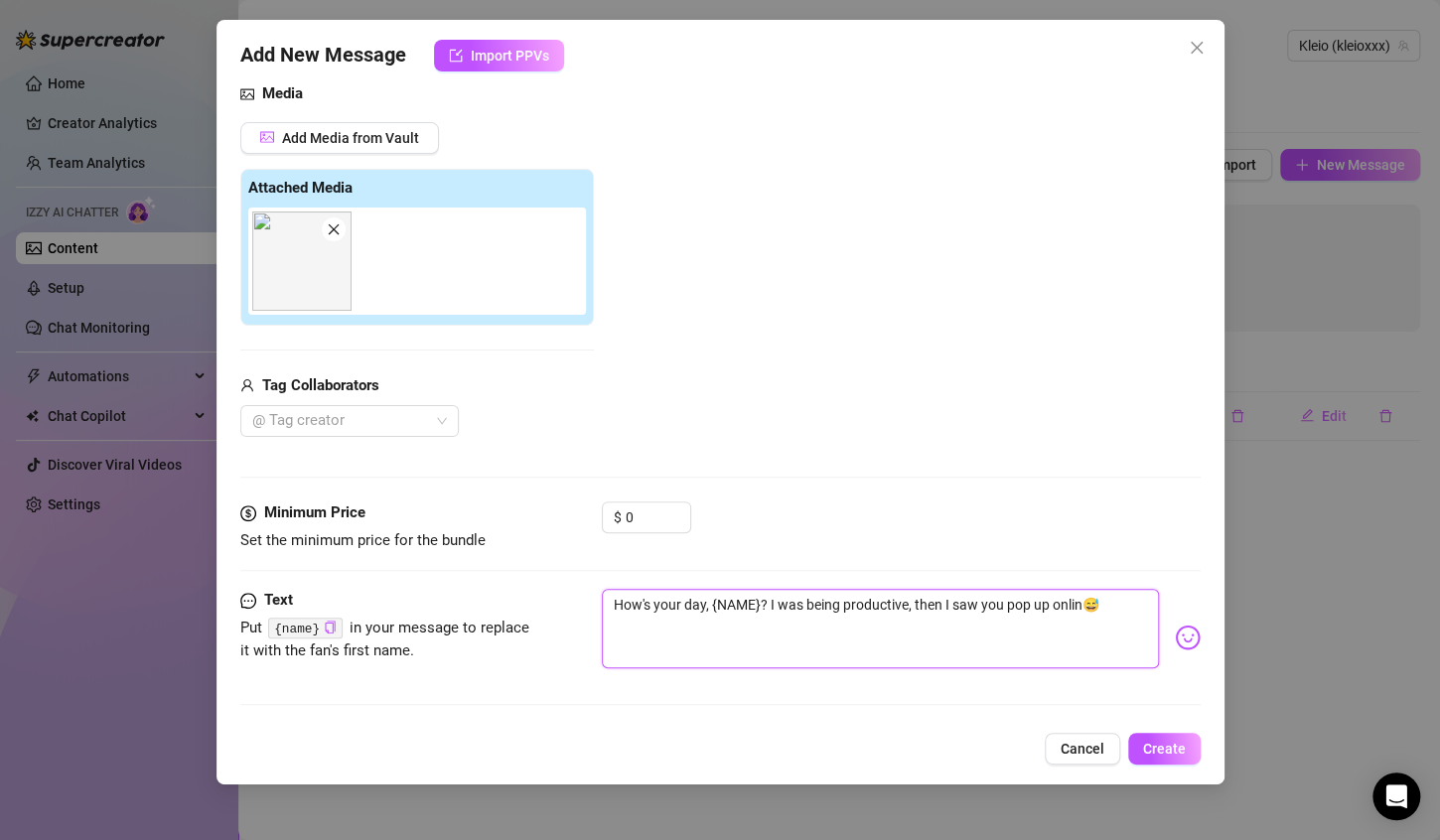 type on "How's your day, [NAME]? I was being productive, then I saw you pop up online😅" 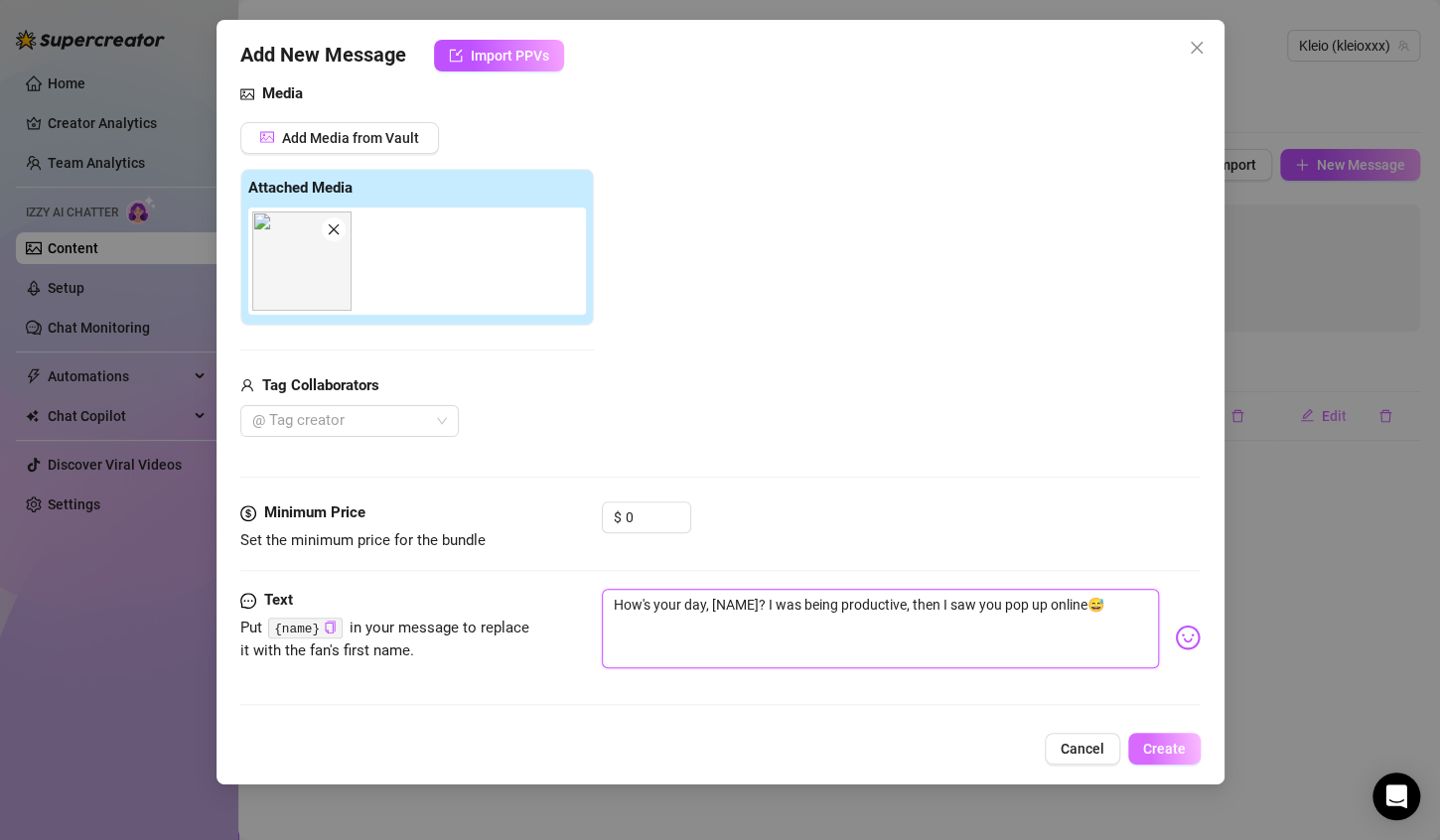 type on "How's your day, [NAME]? I was being productive, then I saw you pop up online😅" 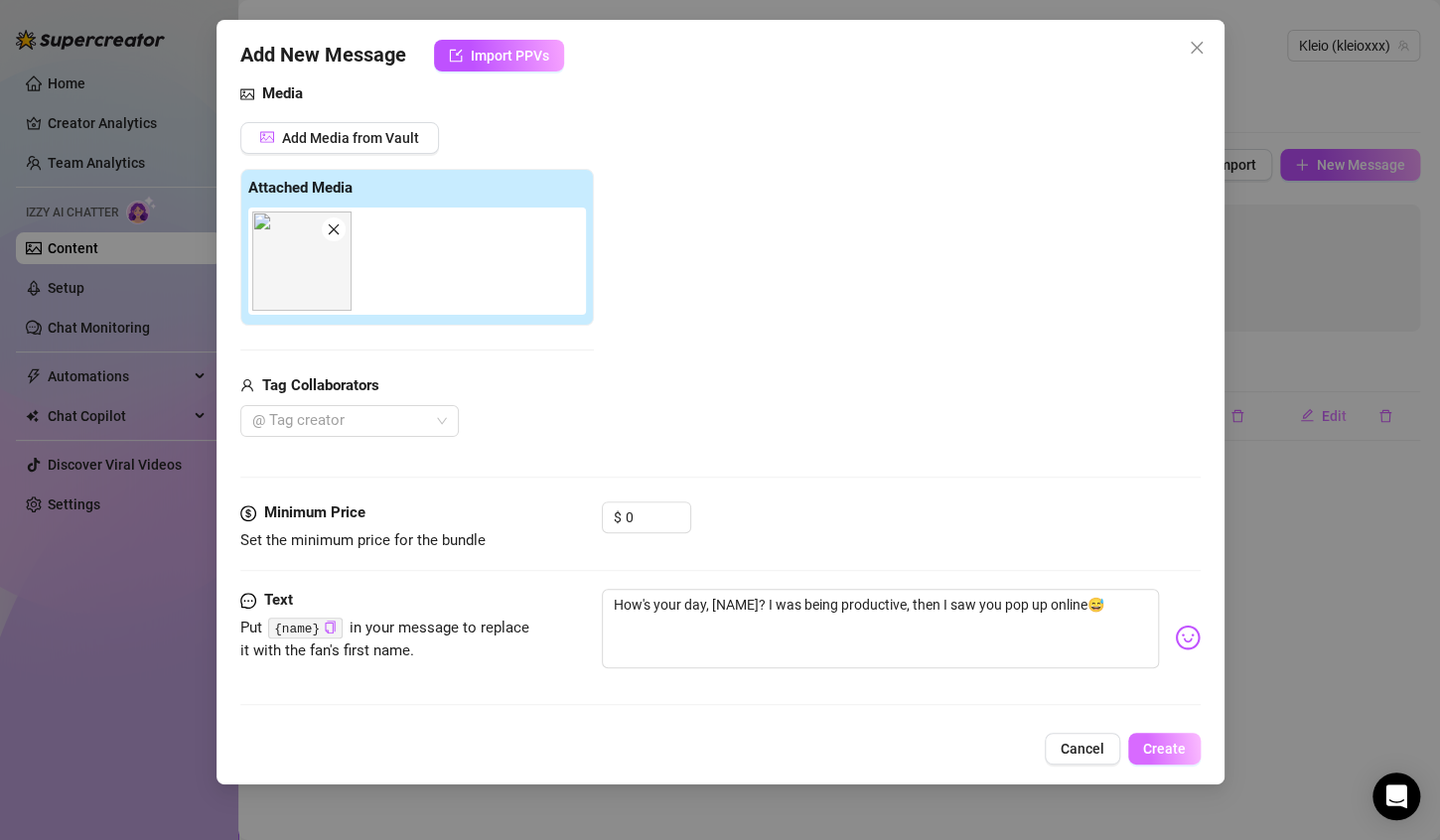 click on "Create" at bounding box center [1164, 749] 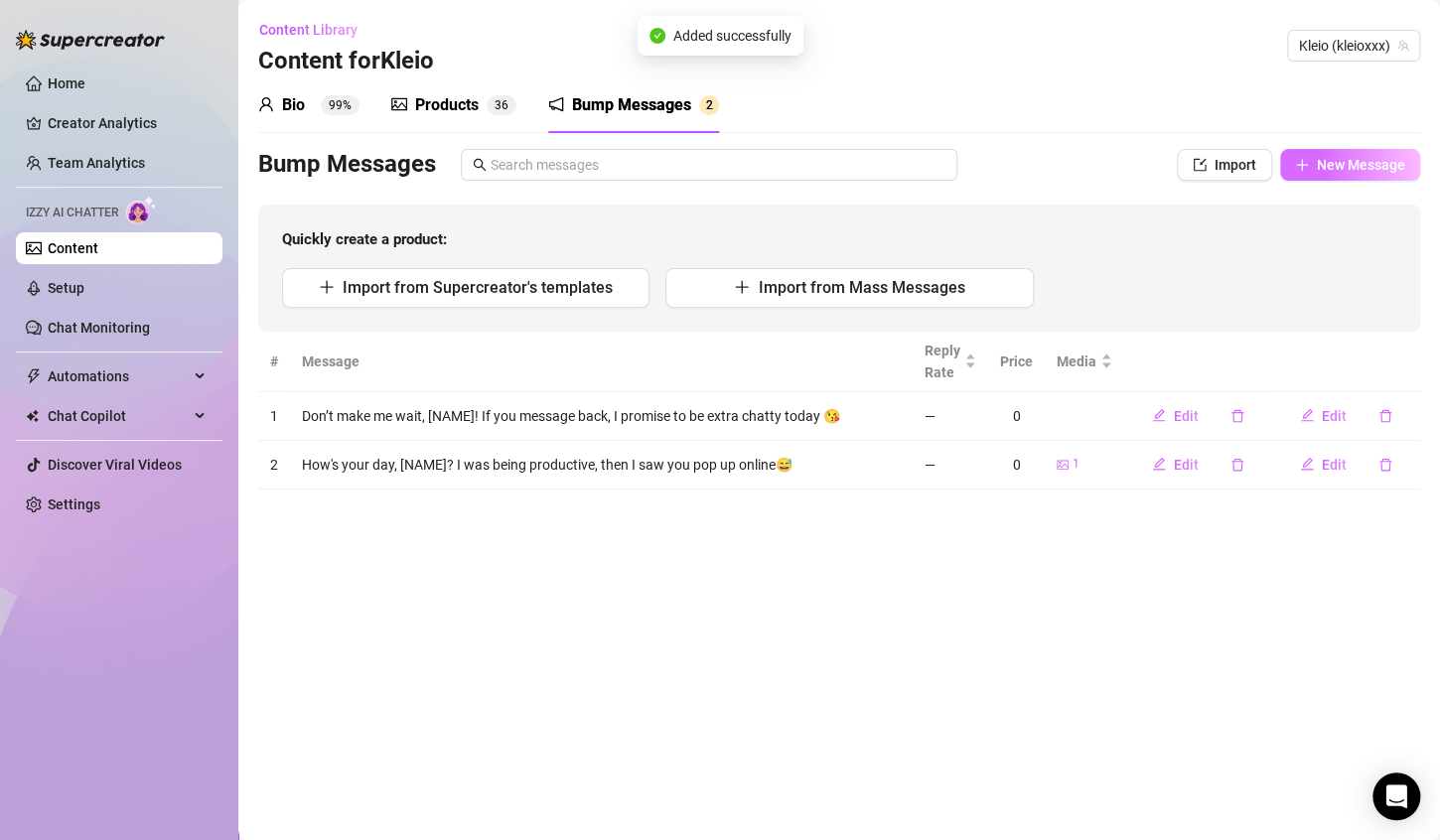 click on "New Message" at bounding box center [1350, 165] 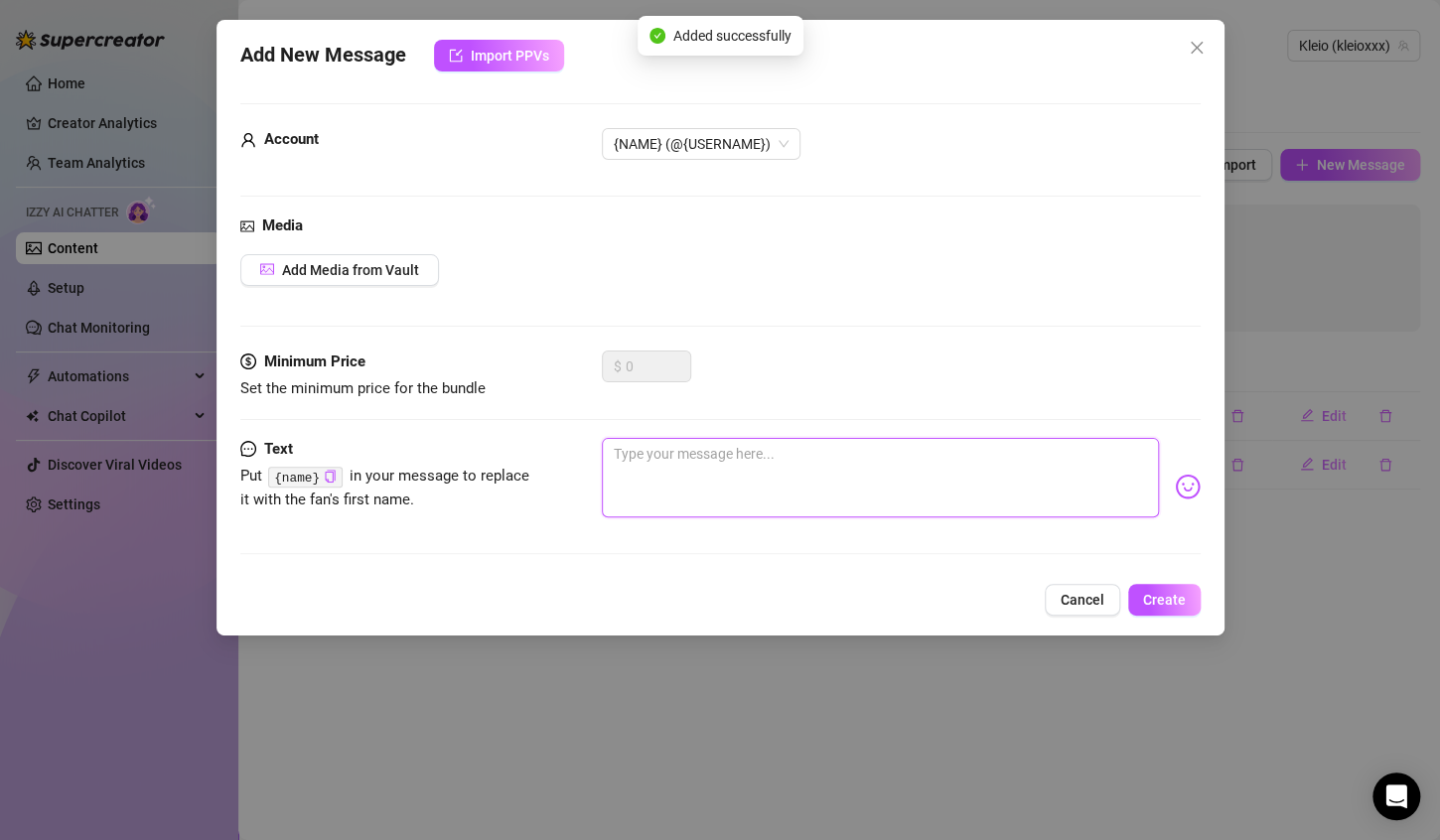 click at bounding box center (880, 478) 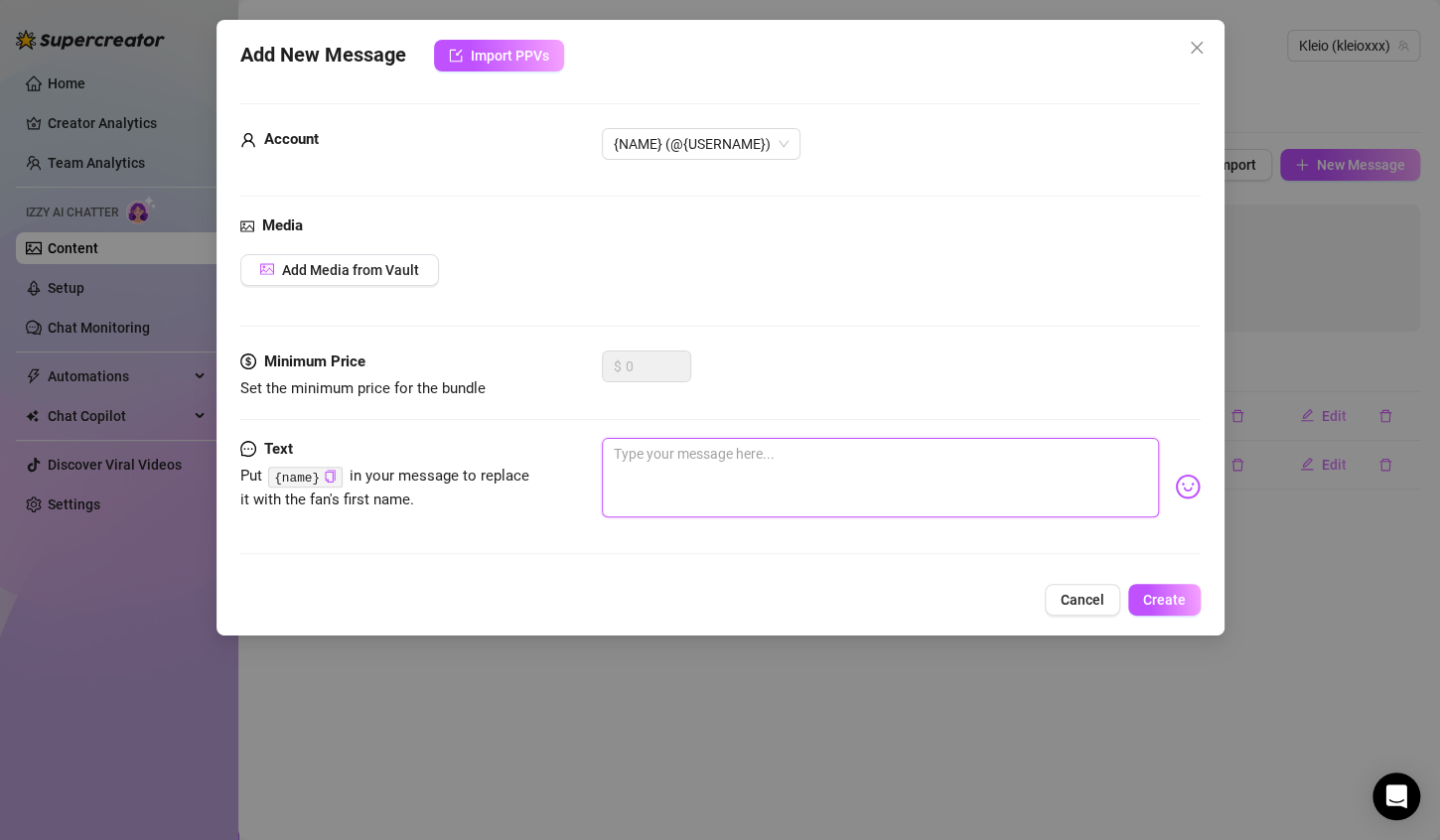 click at bounding box center [880, 478] 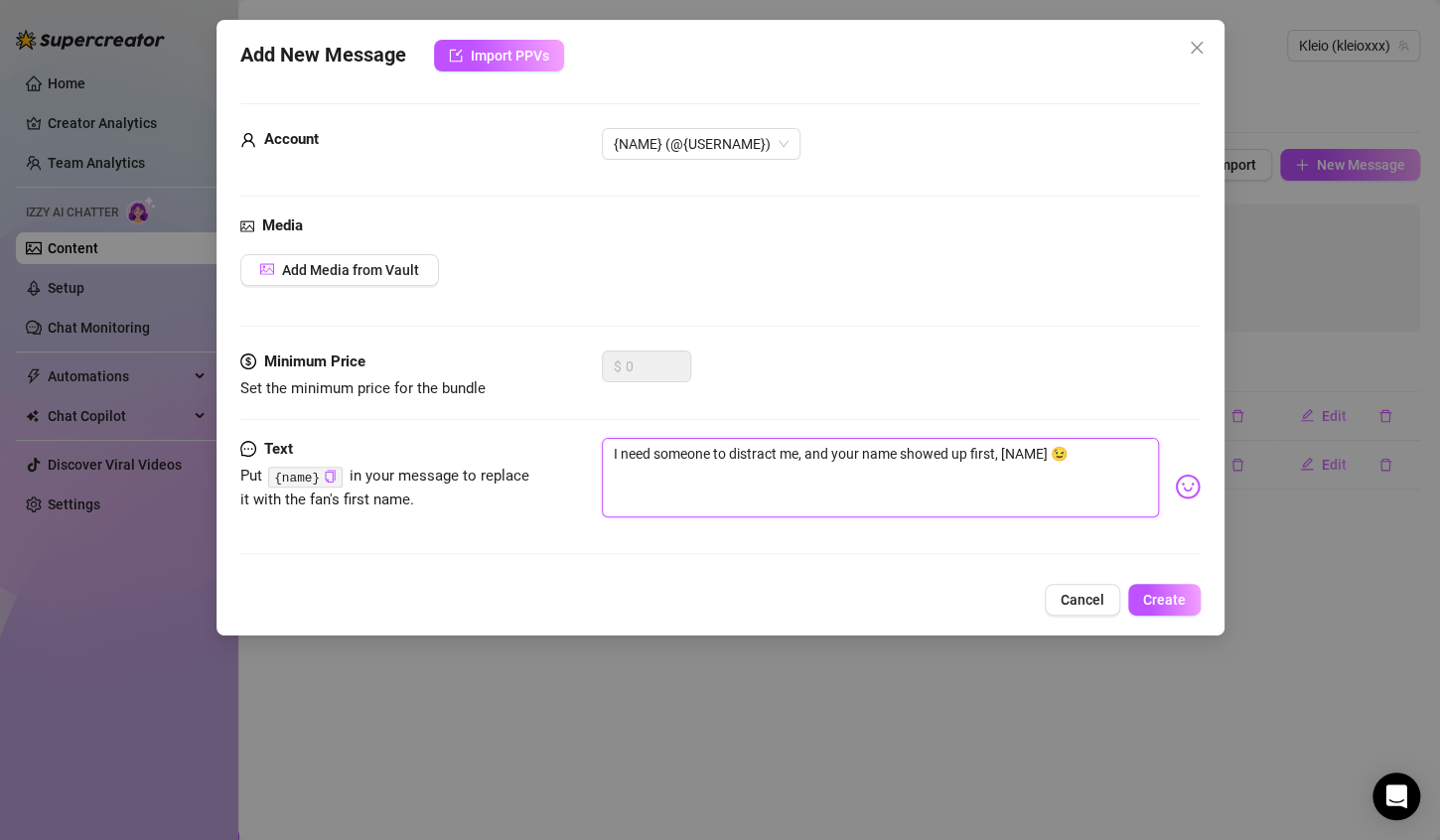 click on "I need someone to distract me, and your name showed up first, [NAME] 😉" at bounding box center [880, 478] 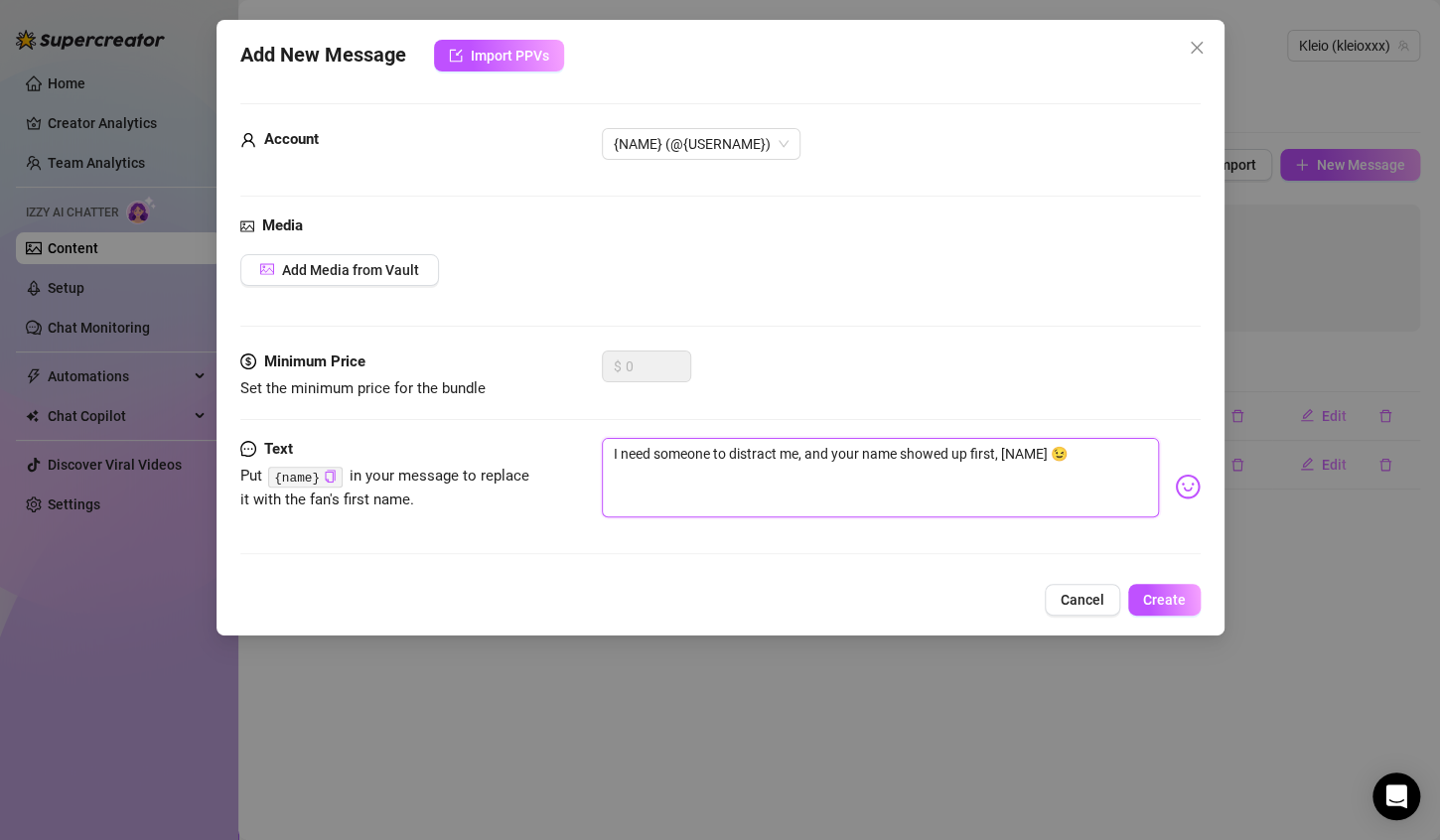 drag, startPoint x: 798, startPoint y: 456, endPoint x: 1053, endPoint y: 449, distance: 255.09606 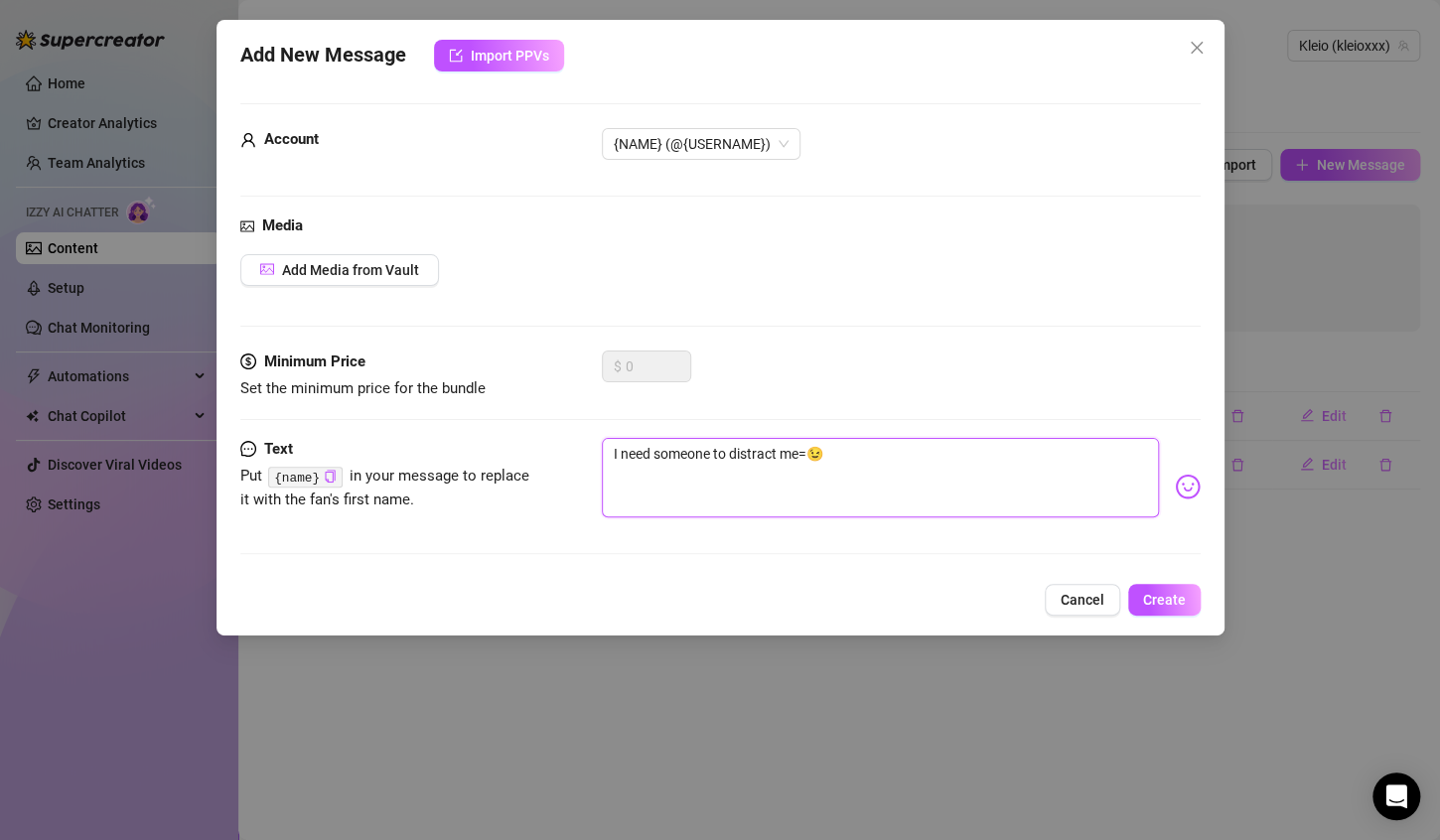 type on "I need someone to distract me😉" 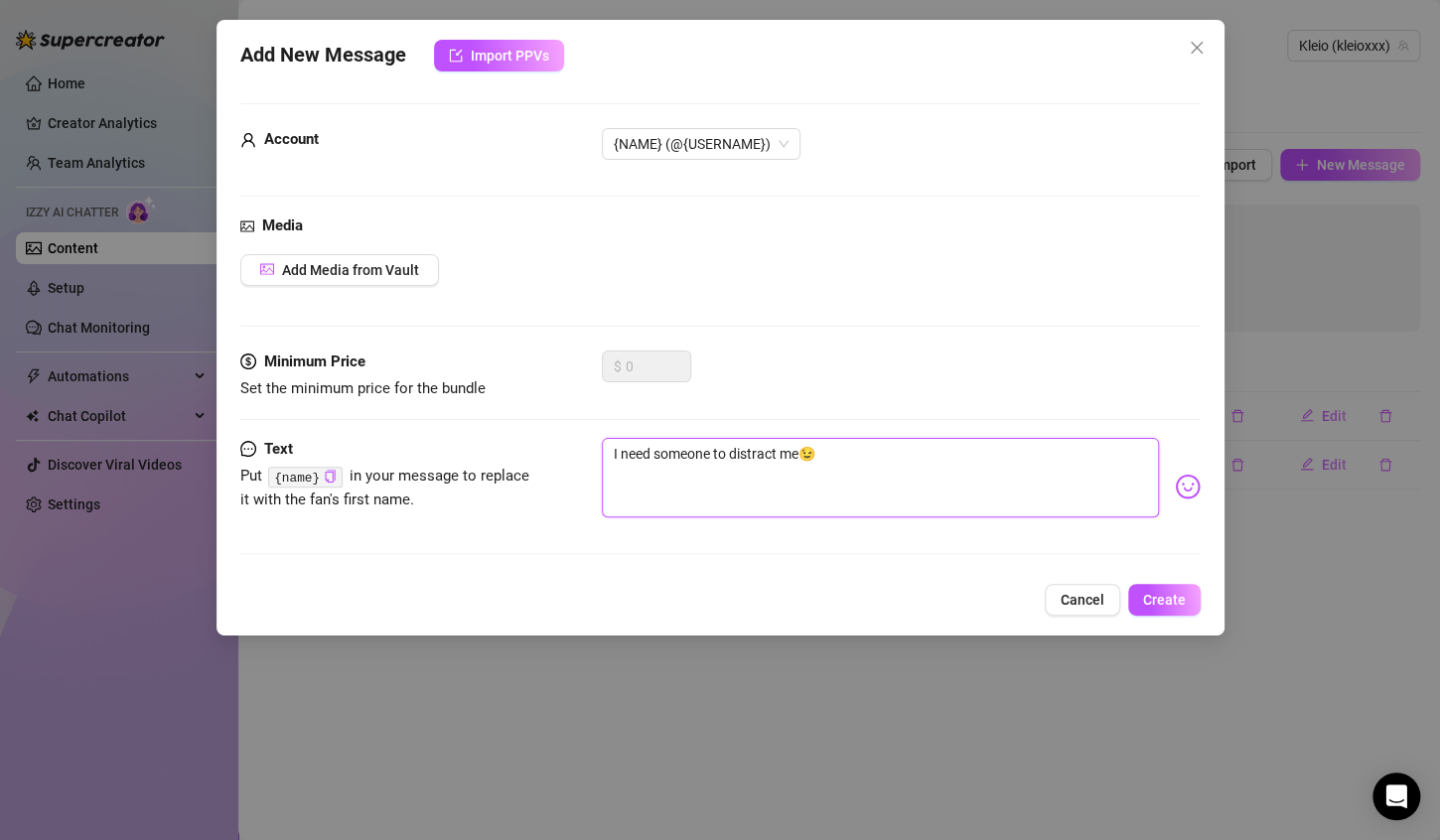 click on "I need someone to distract me😉" at bounding box center (880, 478) 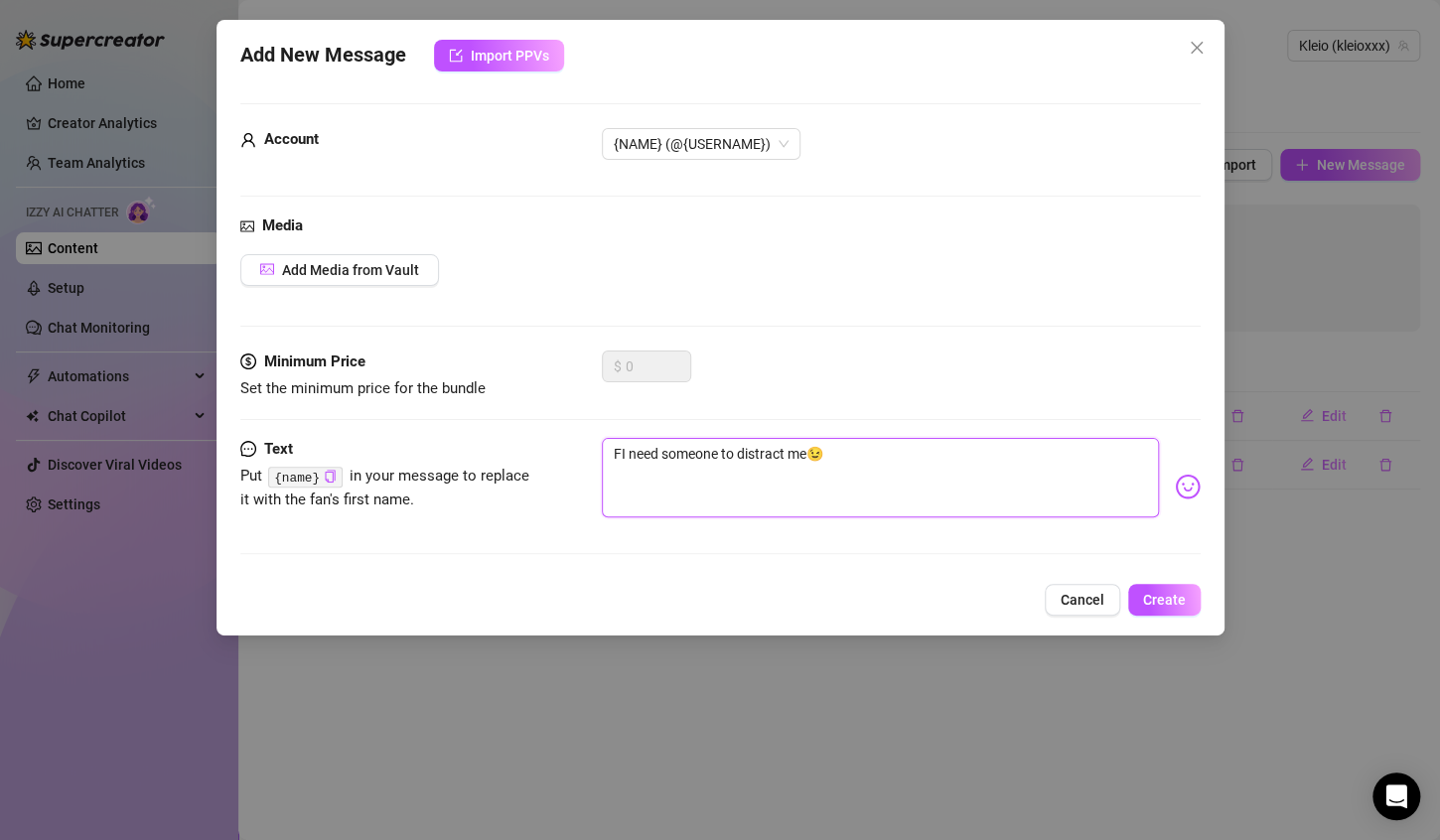 type on "FiI need someone to distract me😉" 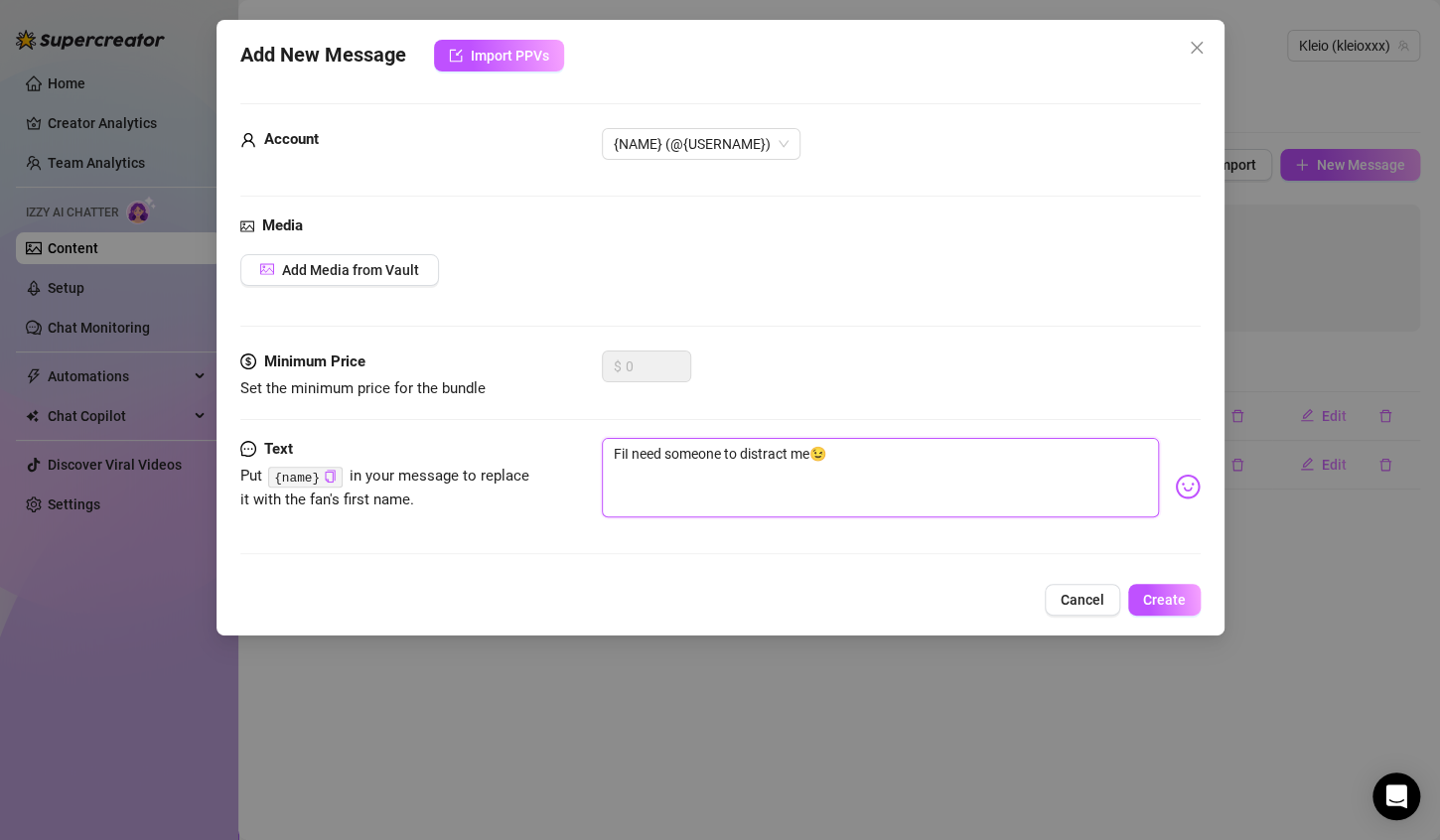 type on "FinI need someone to distract me😉" 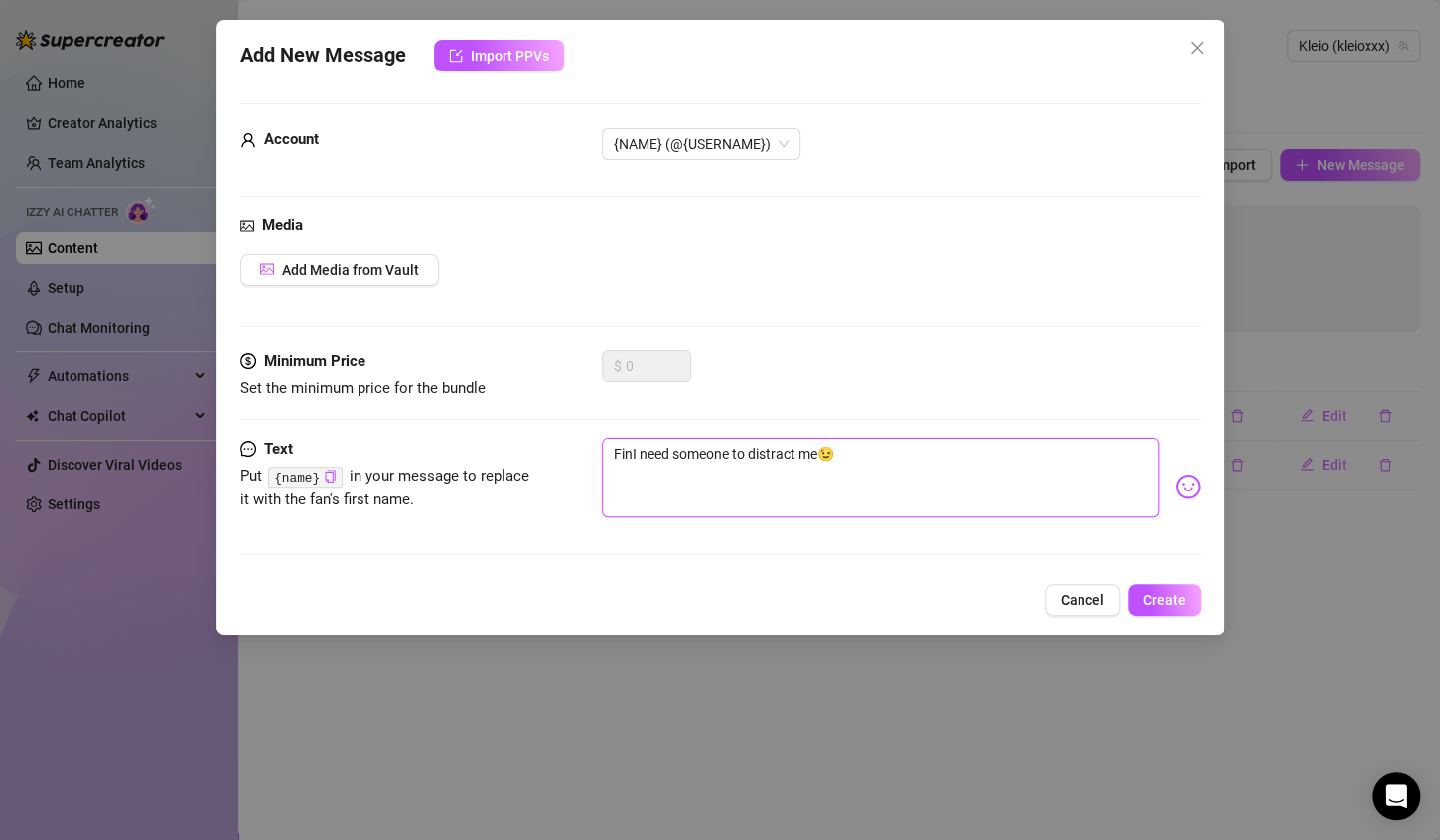 type on "FinaI need someone to distract me😉" 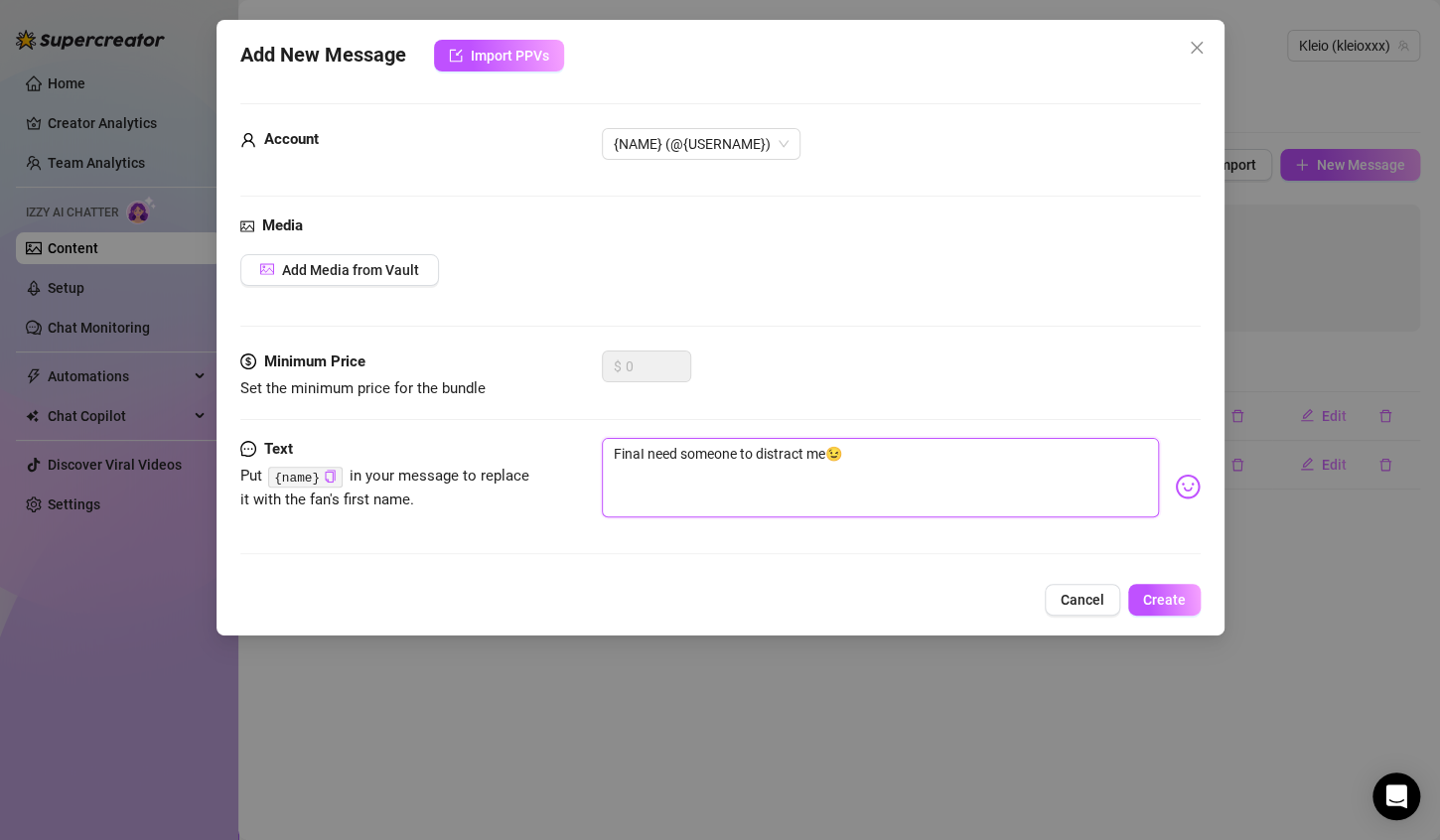 type on "FinalI need someone to distract me😉" 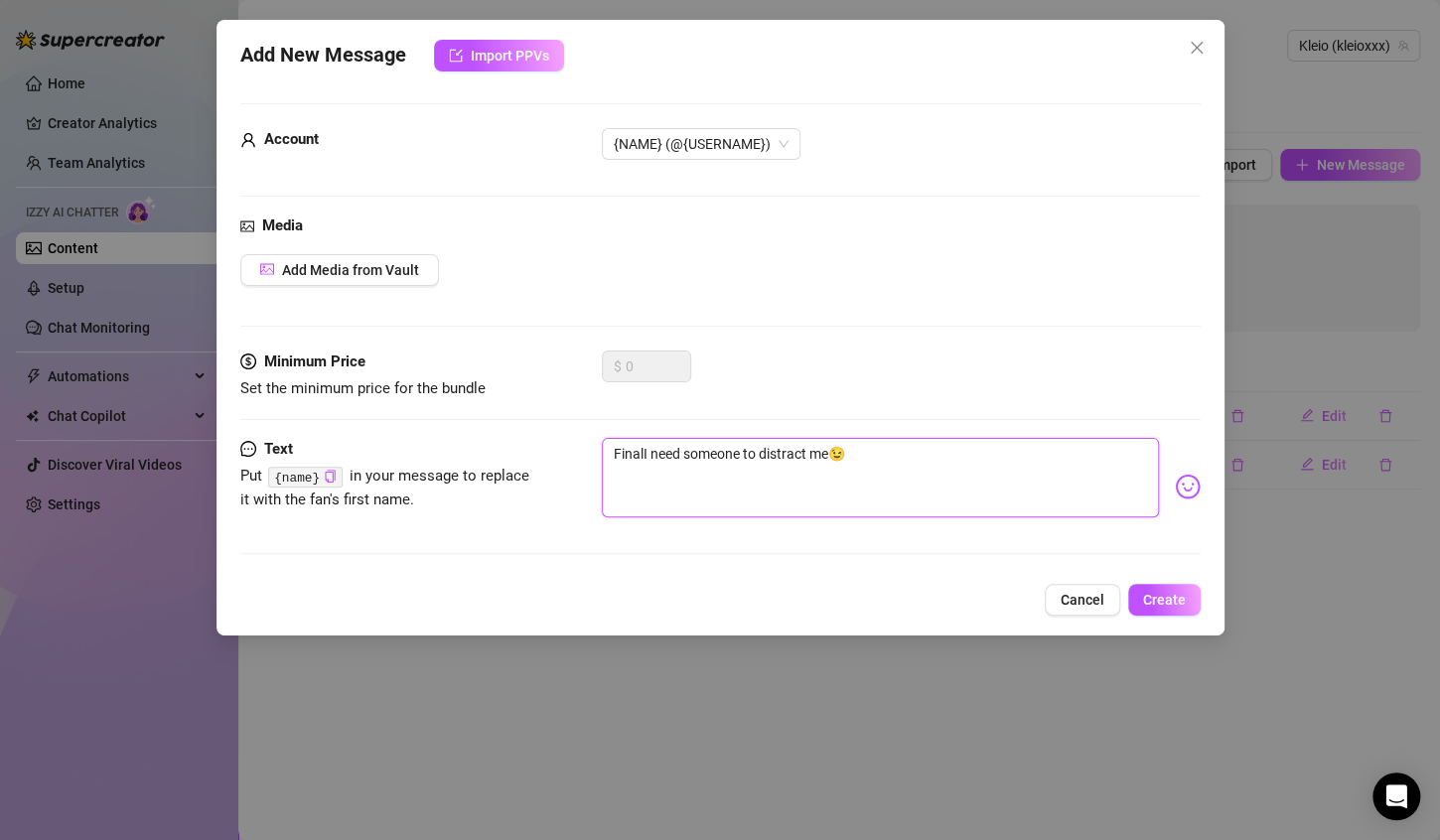 type on "FinallI need someone to distract me😉" 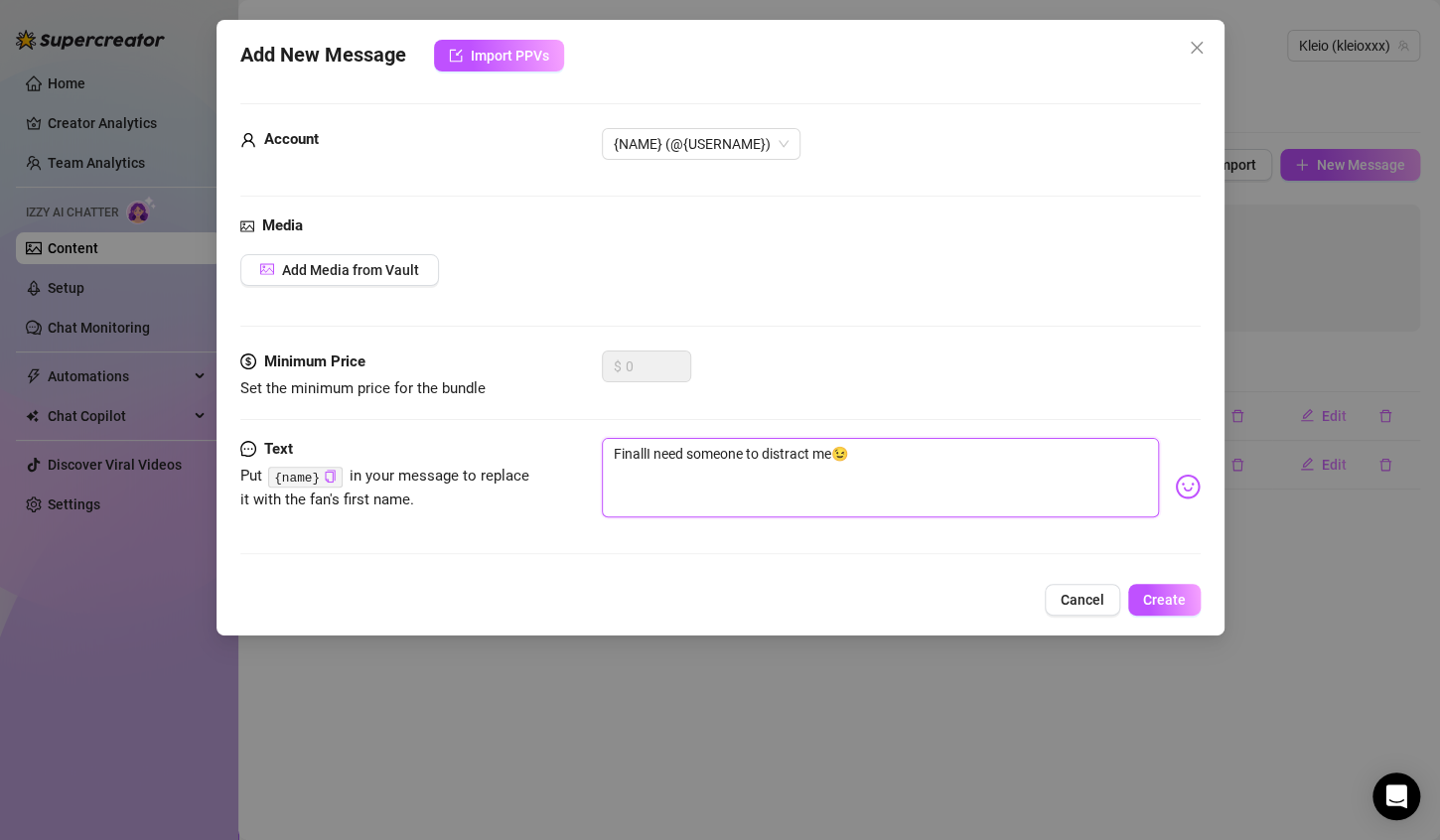 type on "FinalI need someone to distract me😉" 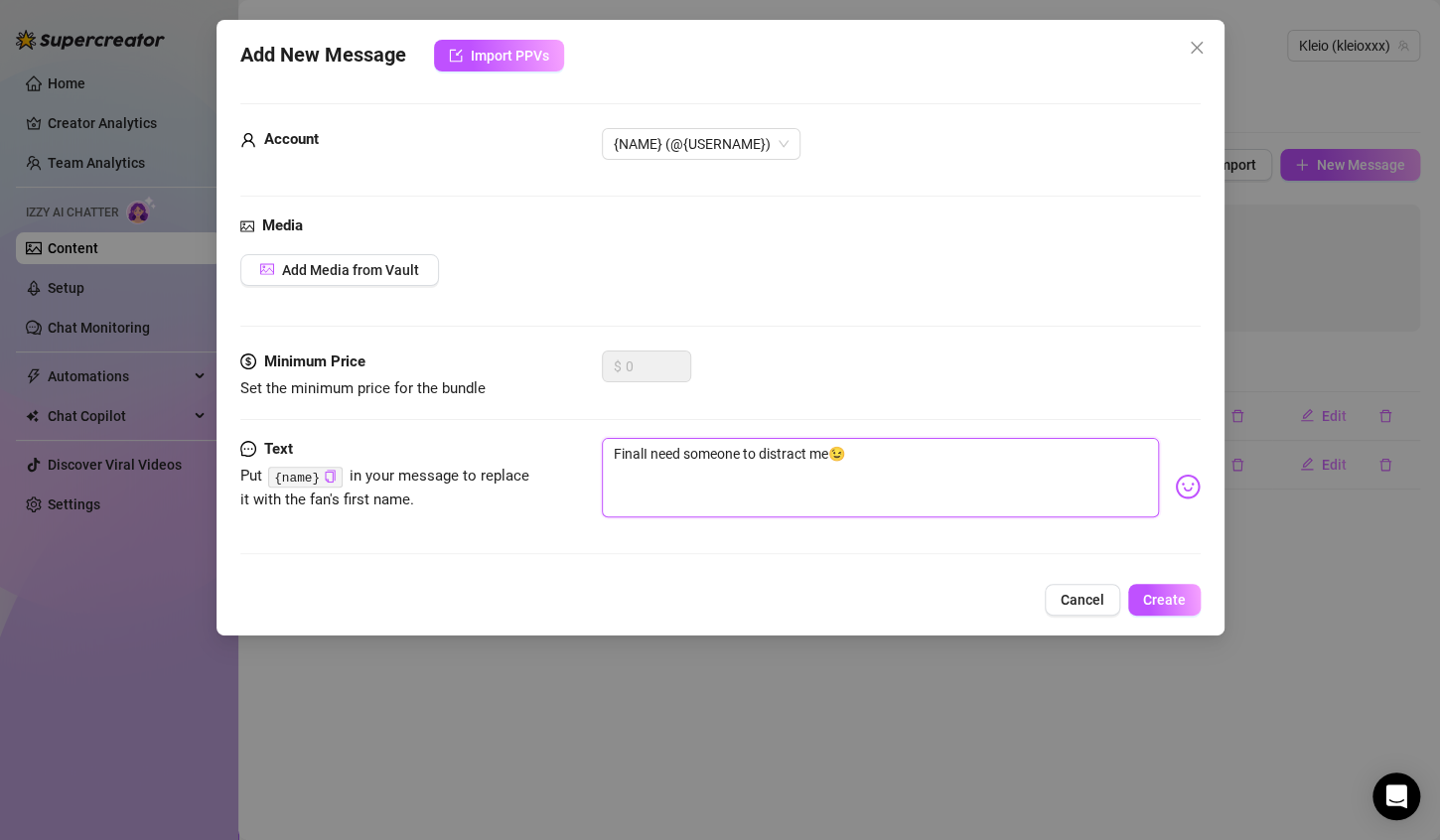 type on "Finally I need someone to distract me😉" 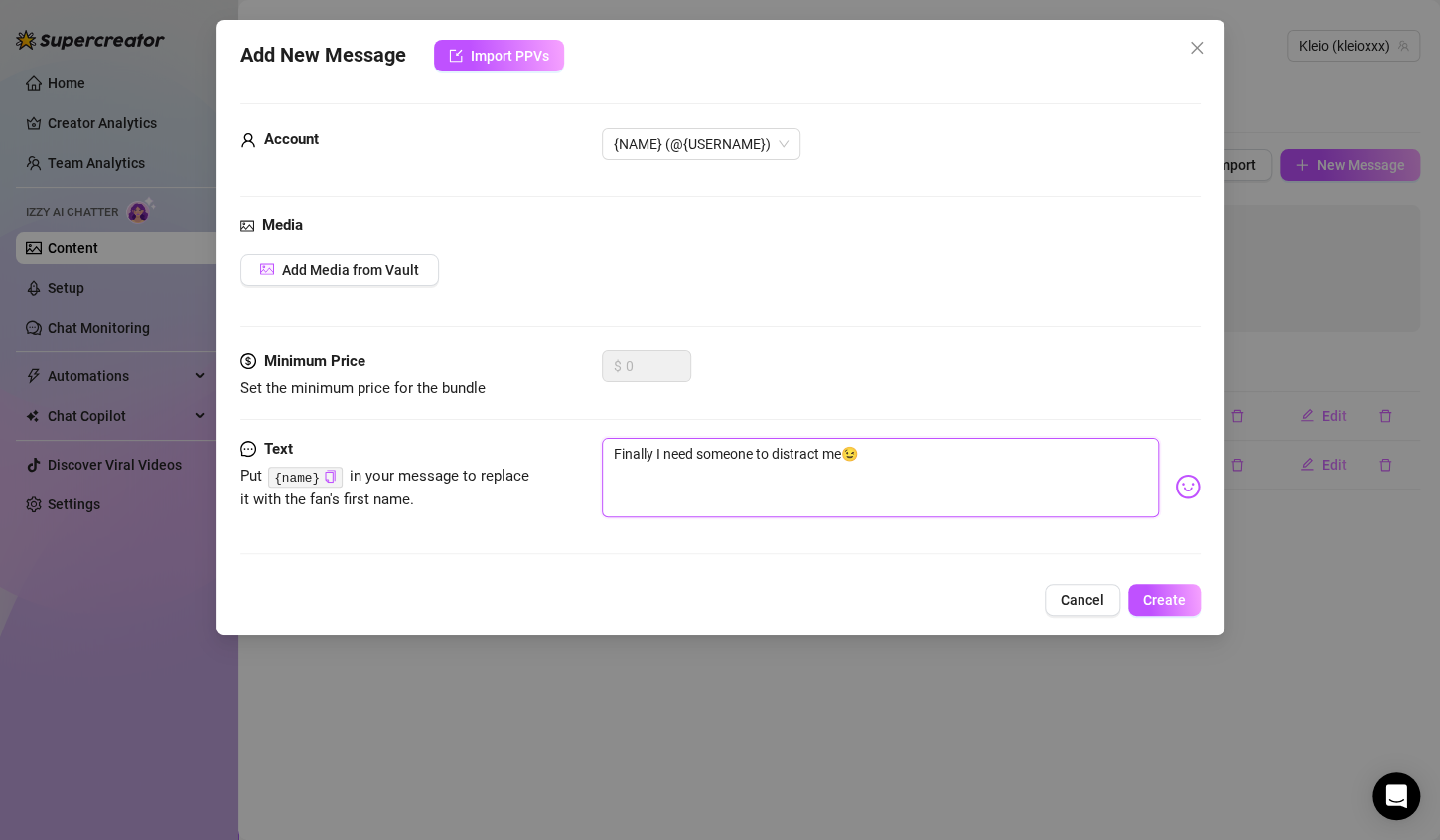 type on "Finally yI need someone to distract me😉" 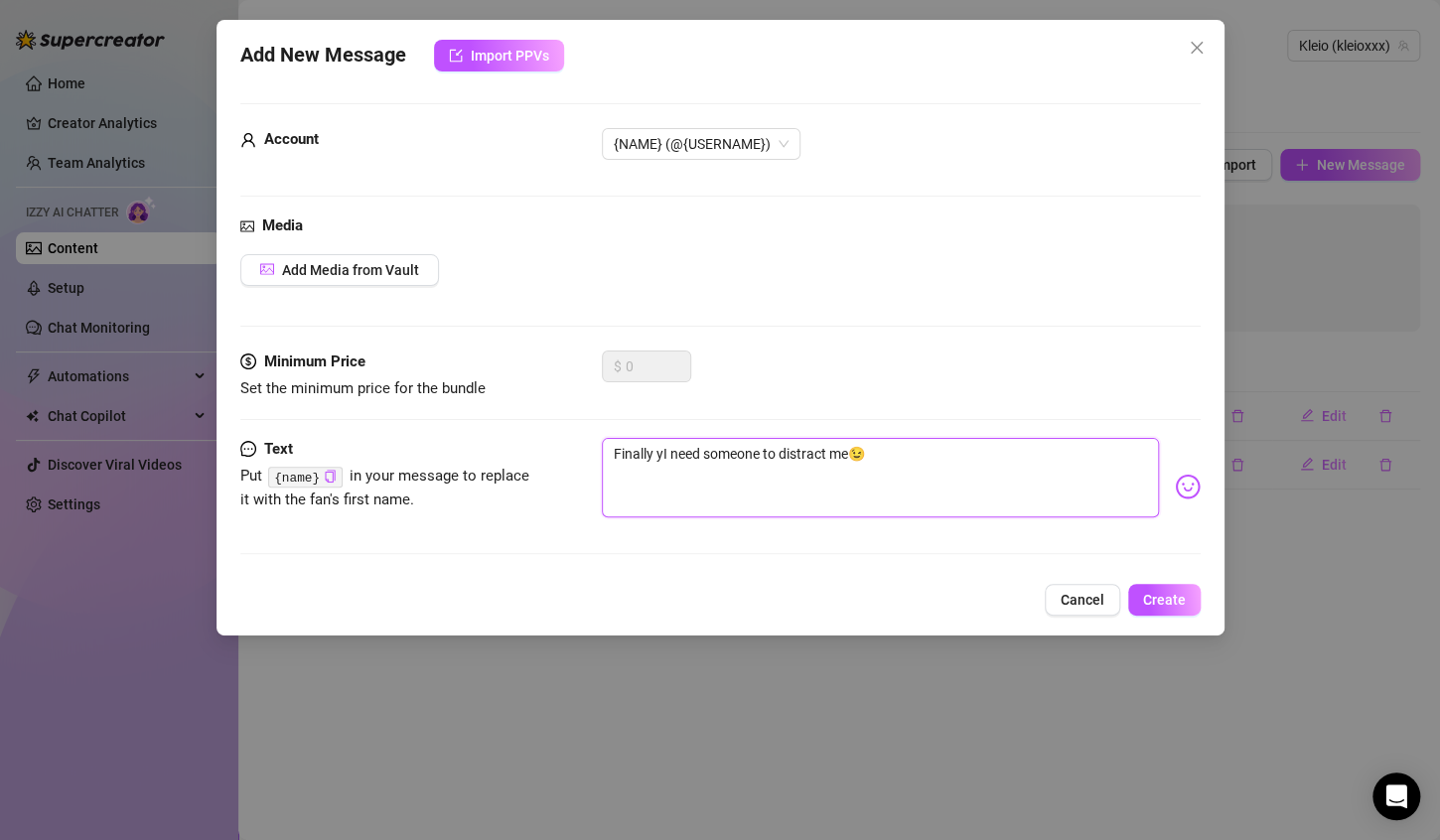 type on "Finally yoI need someone to distract me😉" 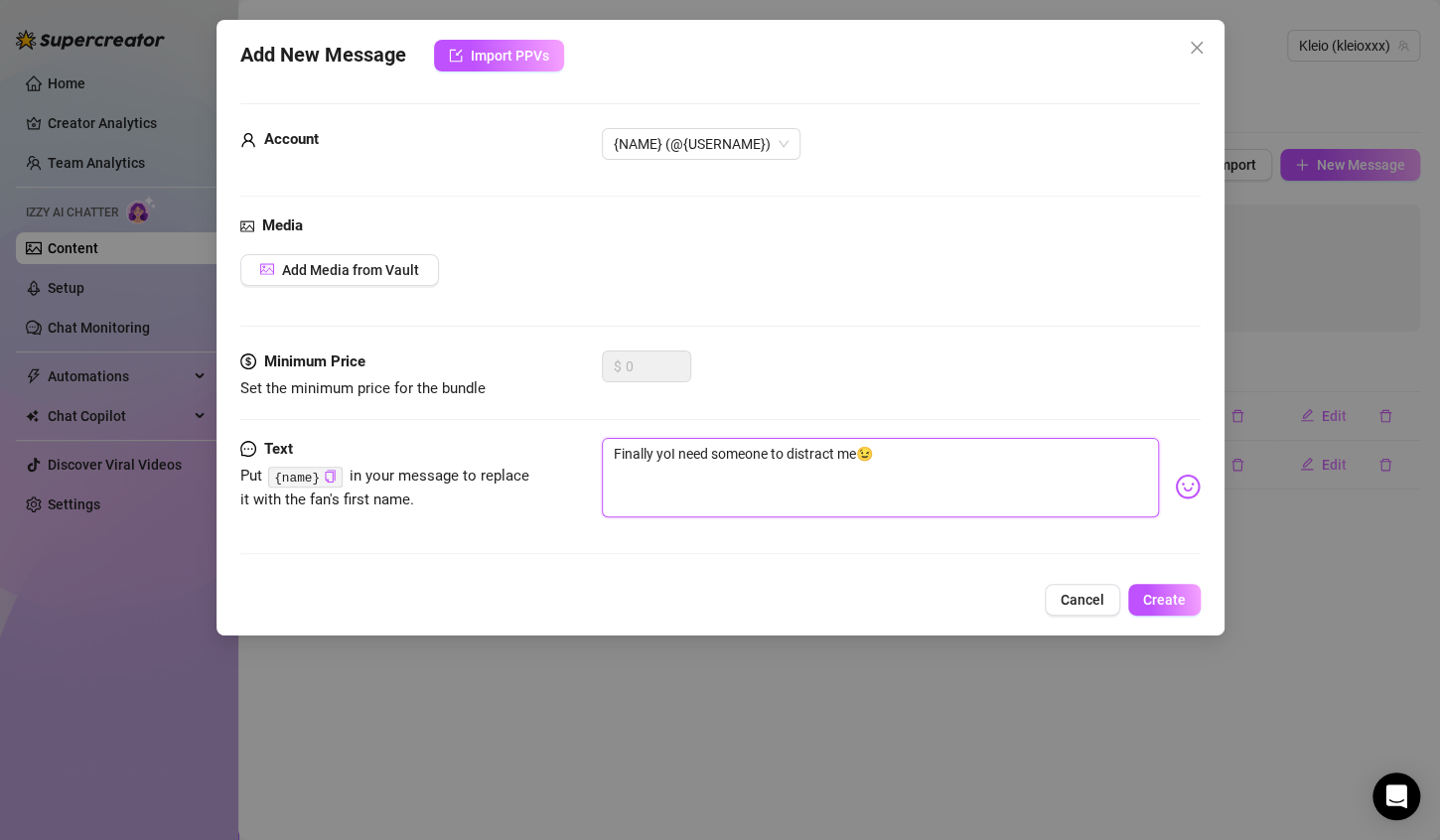 type on "Finally youI need someone to distract me😉" 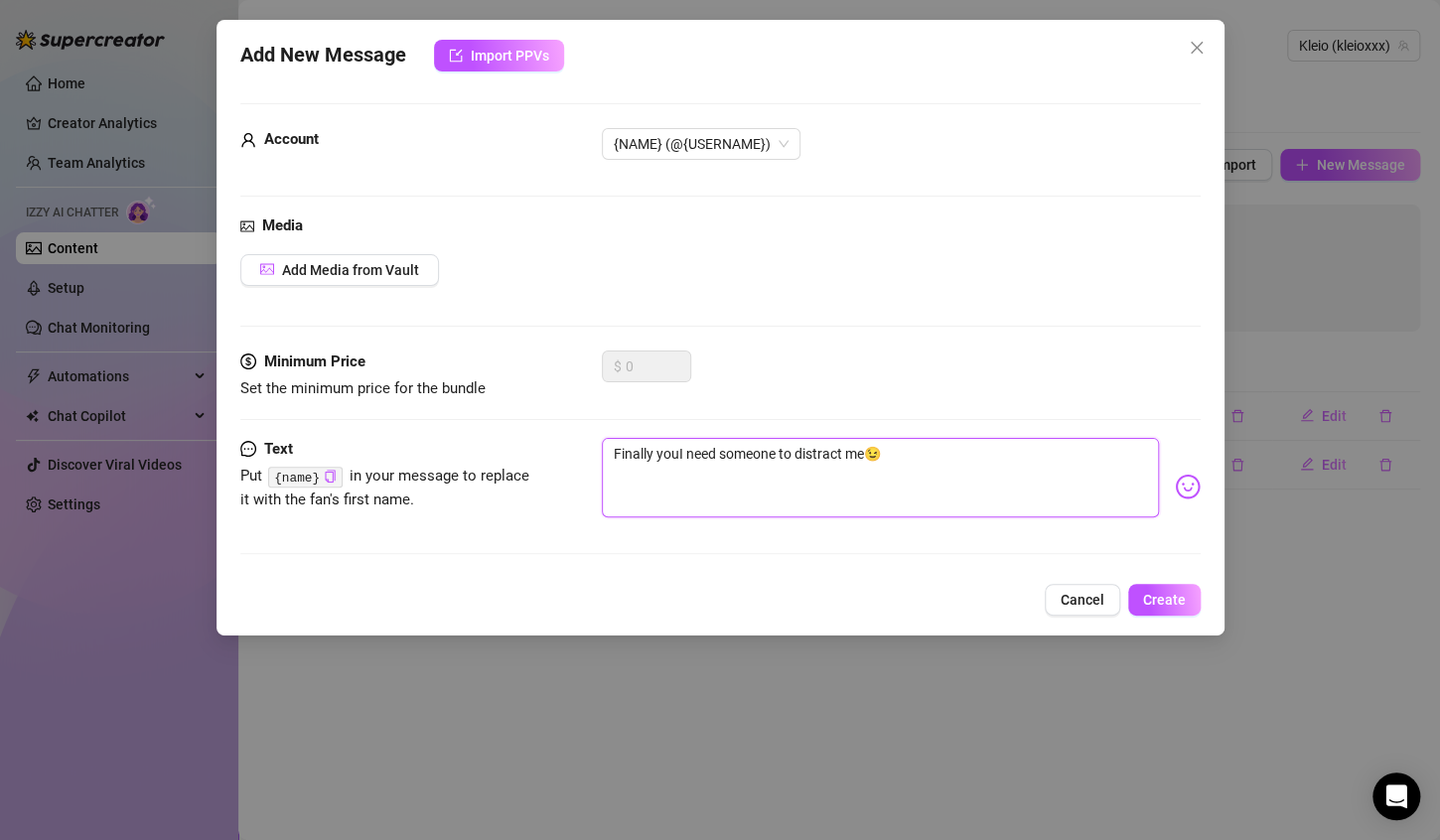 type on "Finally you'I need someone to distract me😉" 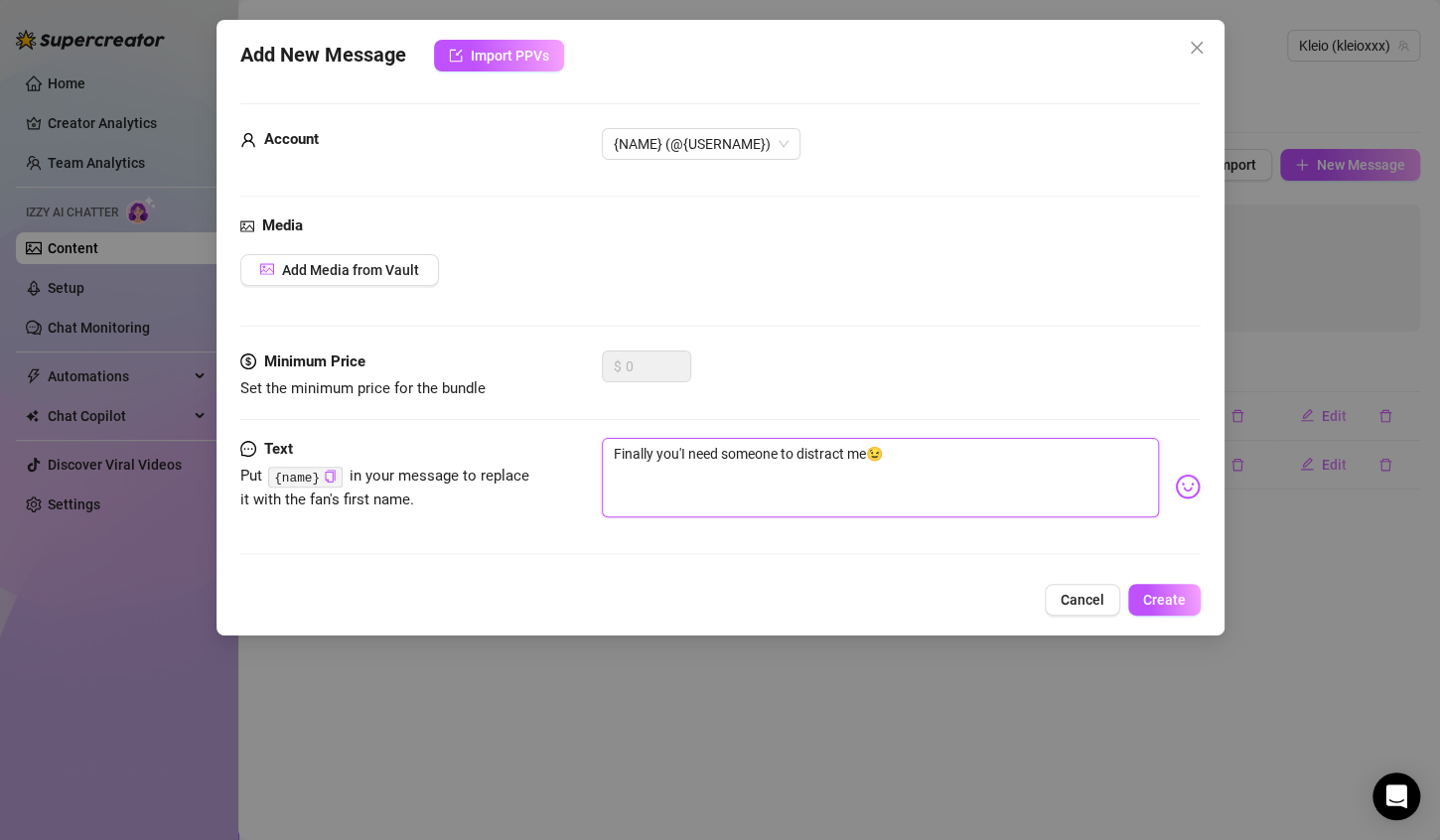 type on "Finally you'rI need someone to distract me😉" 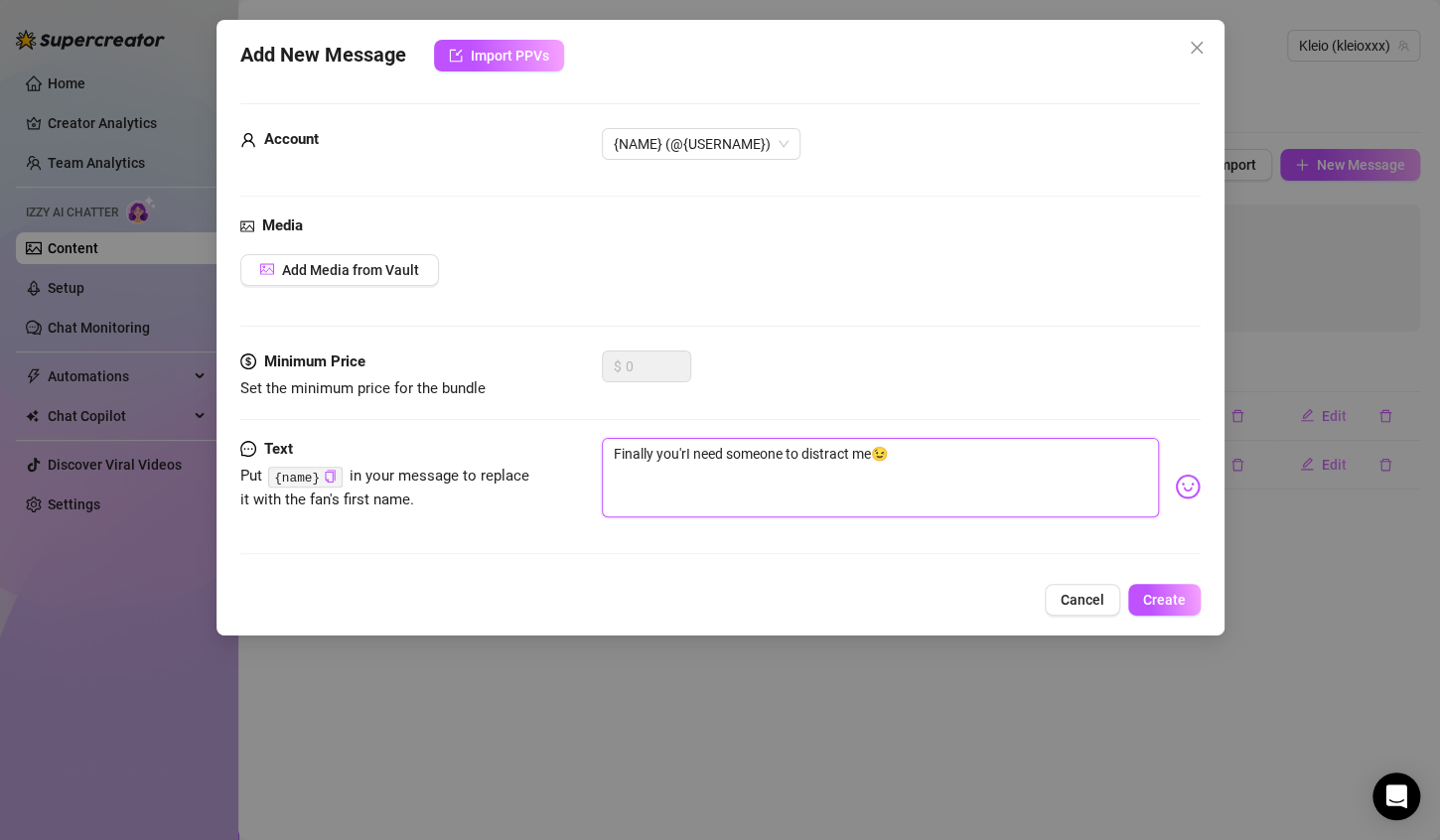 type on "Finally you'reI need someone to distract me😉" 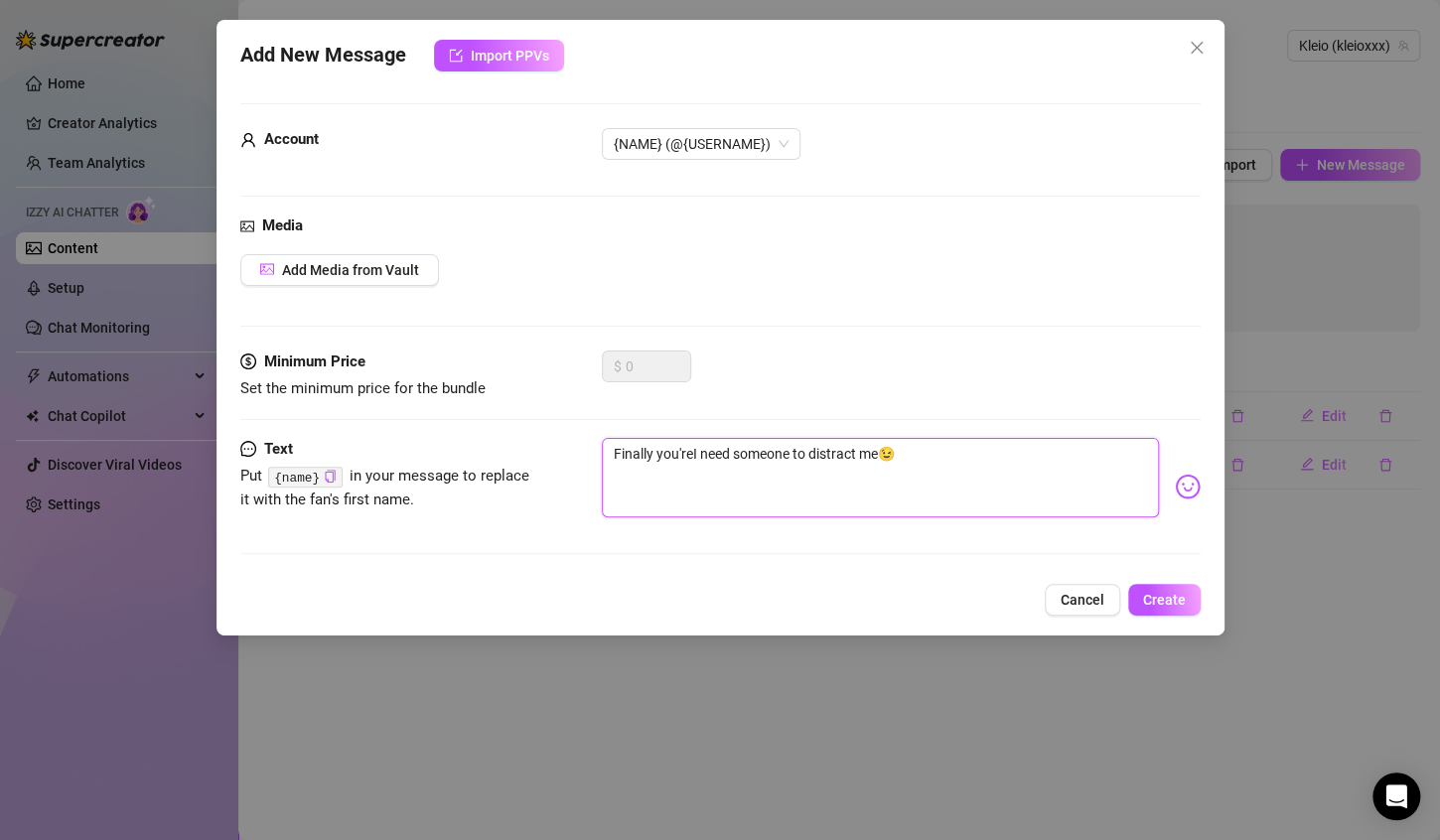 type on "Finally you're I need someone to distract me😉" 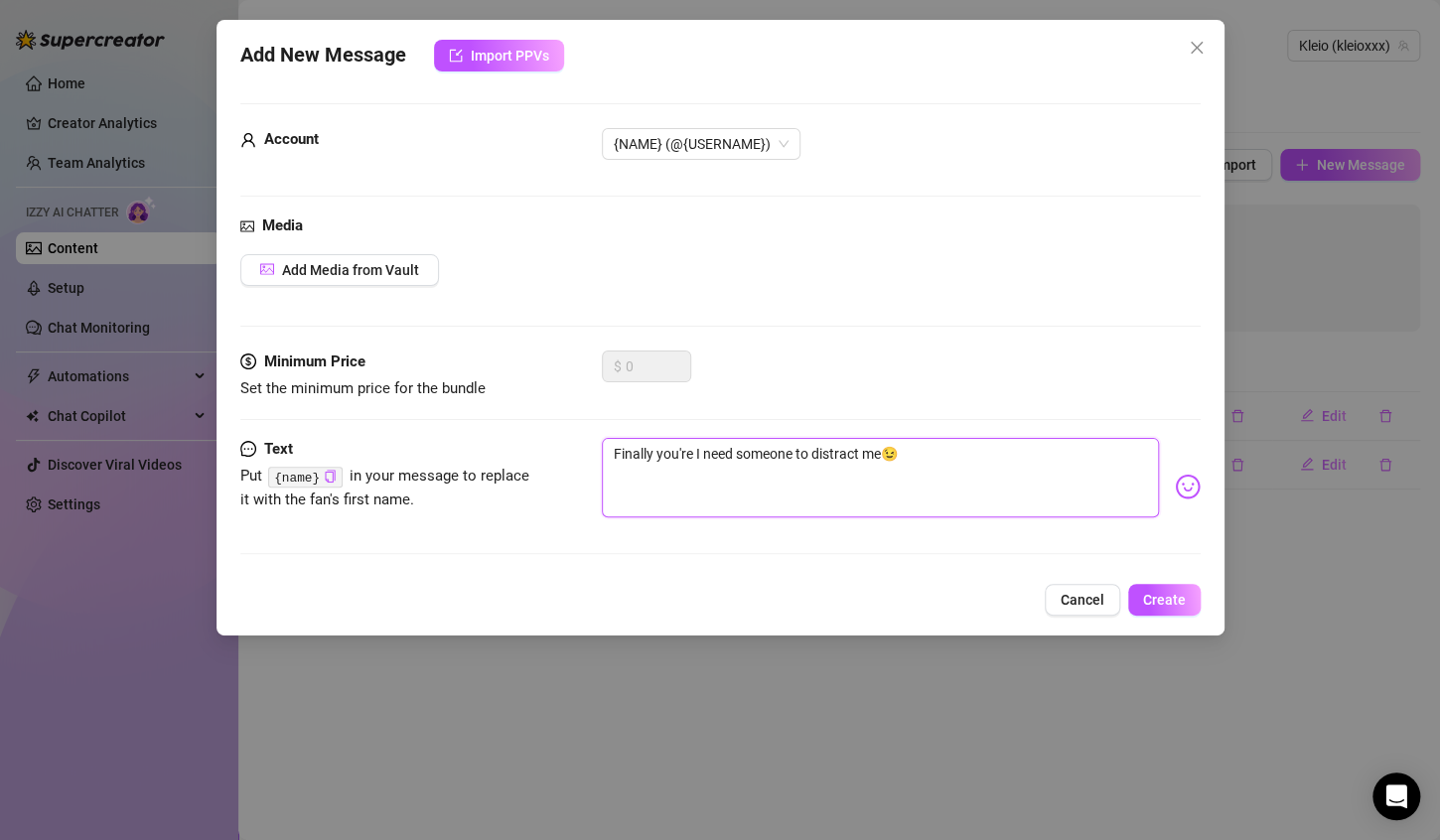 type on "Finally you're oI need someone to distract me😉" 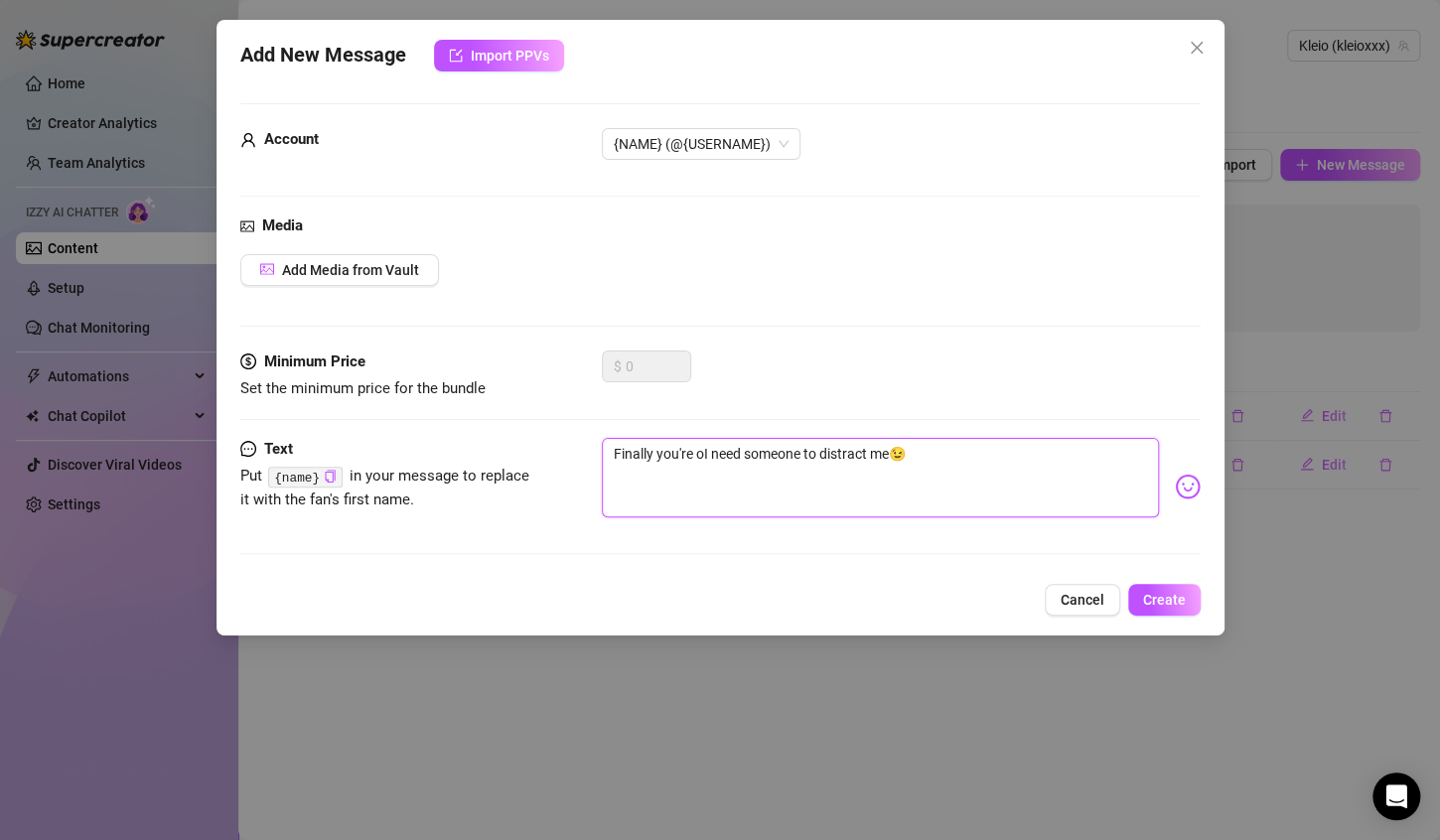 type on "Finally you're onI need someone to distract me😉" 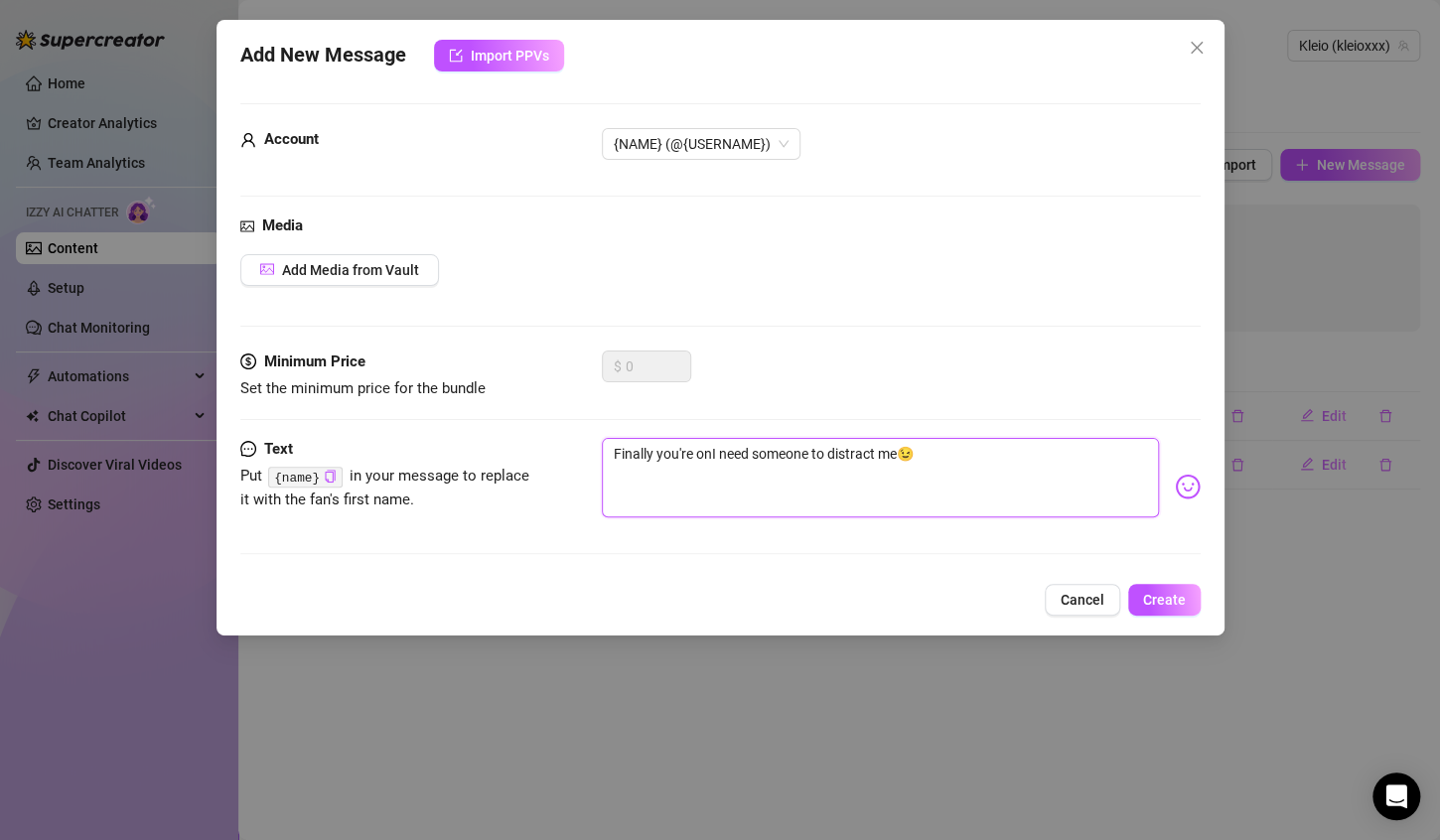 type on "Finally you're onlI need someone to distract me😉" 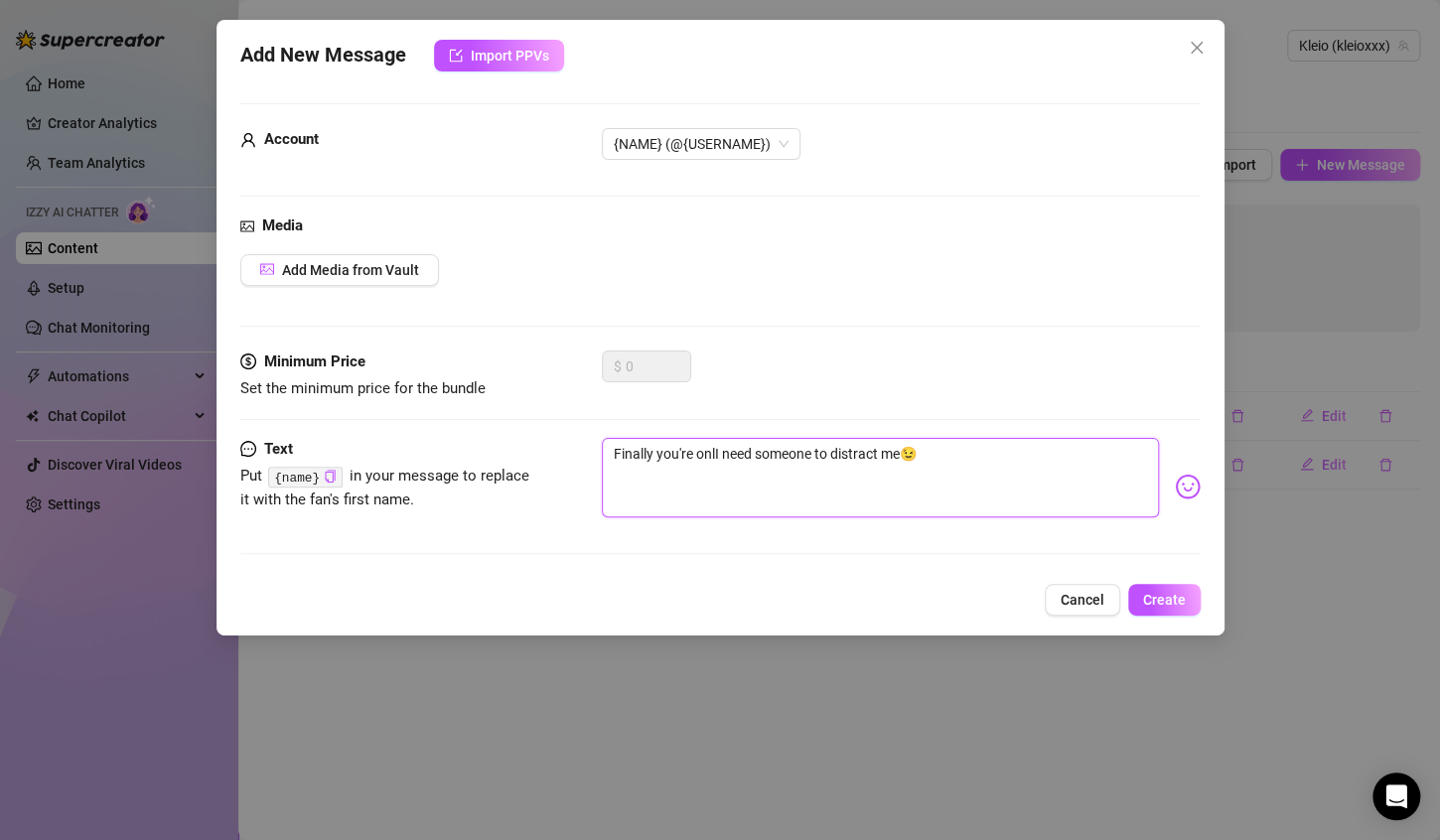 type on "Finally you're onliI need someone to distract me😉" 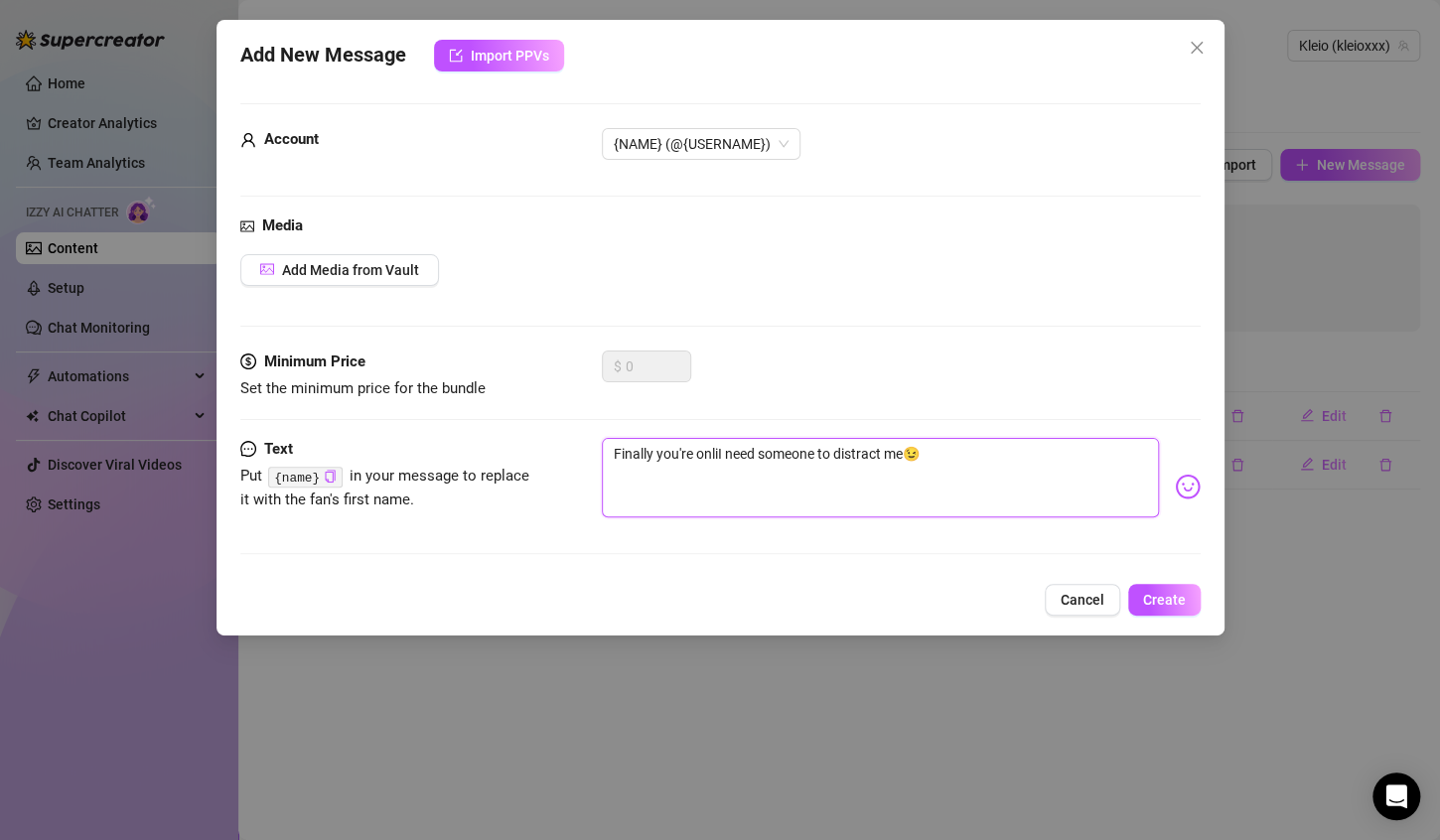 type on "Finally you're onlinI need someone to distract me😉" 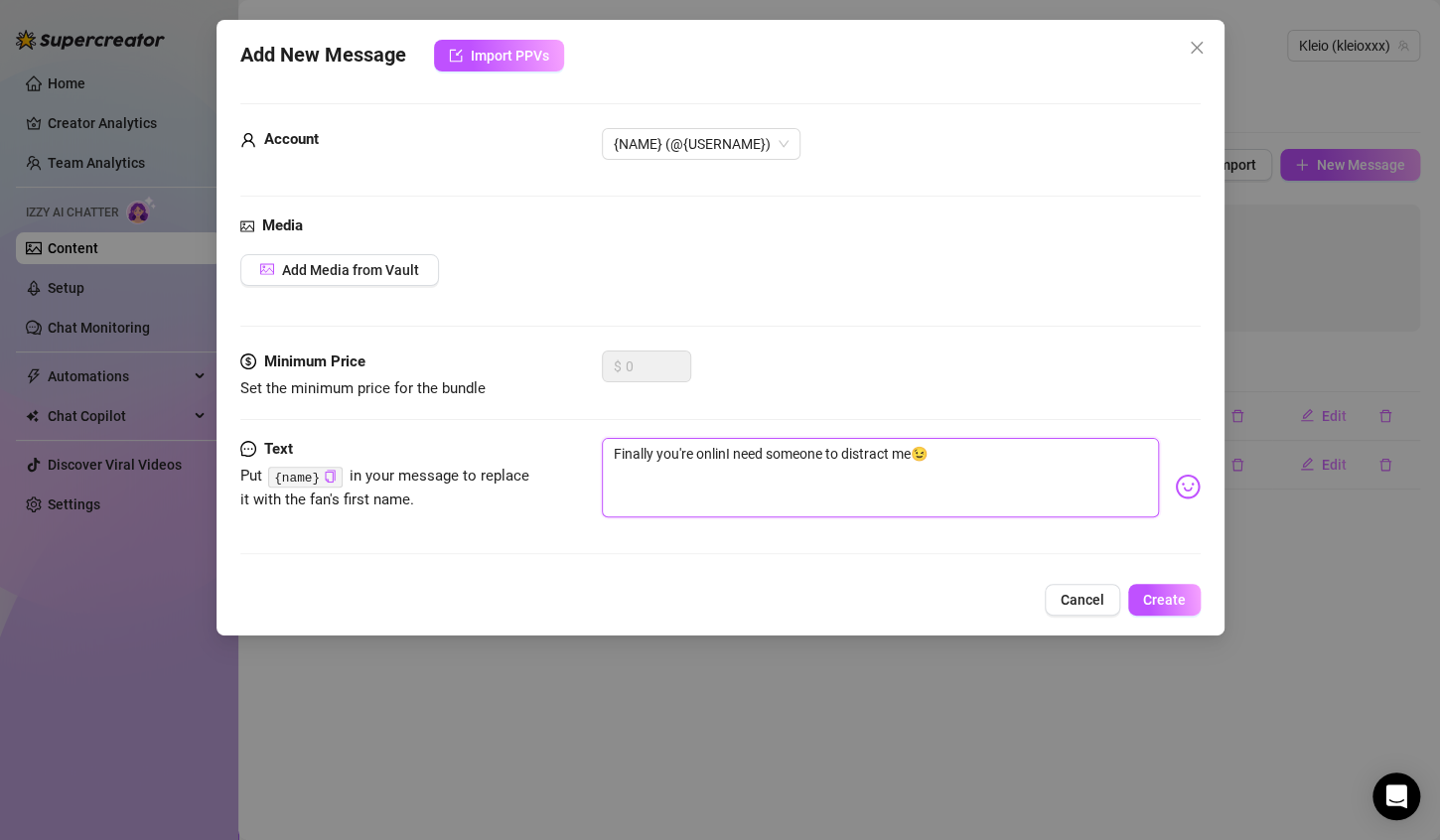 type on "Finally you're onlineI need someone to distract me😉" 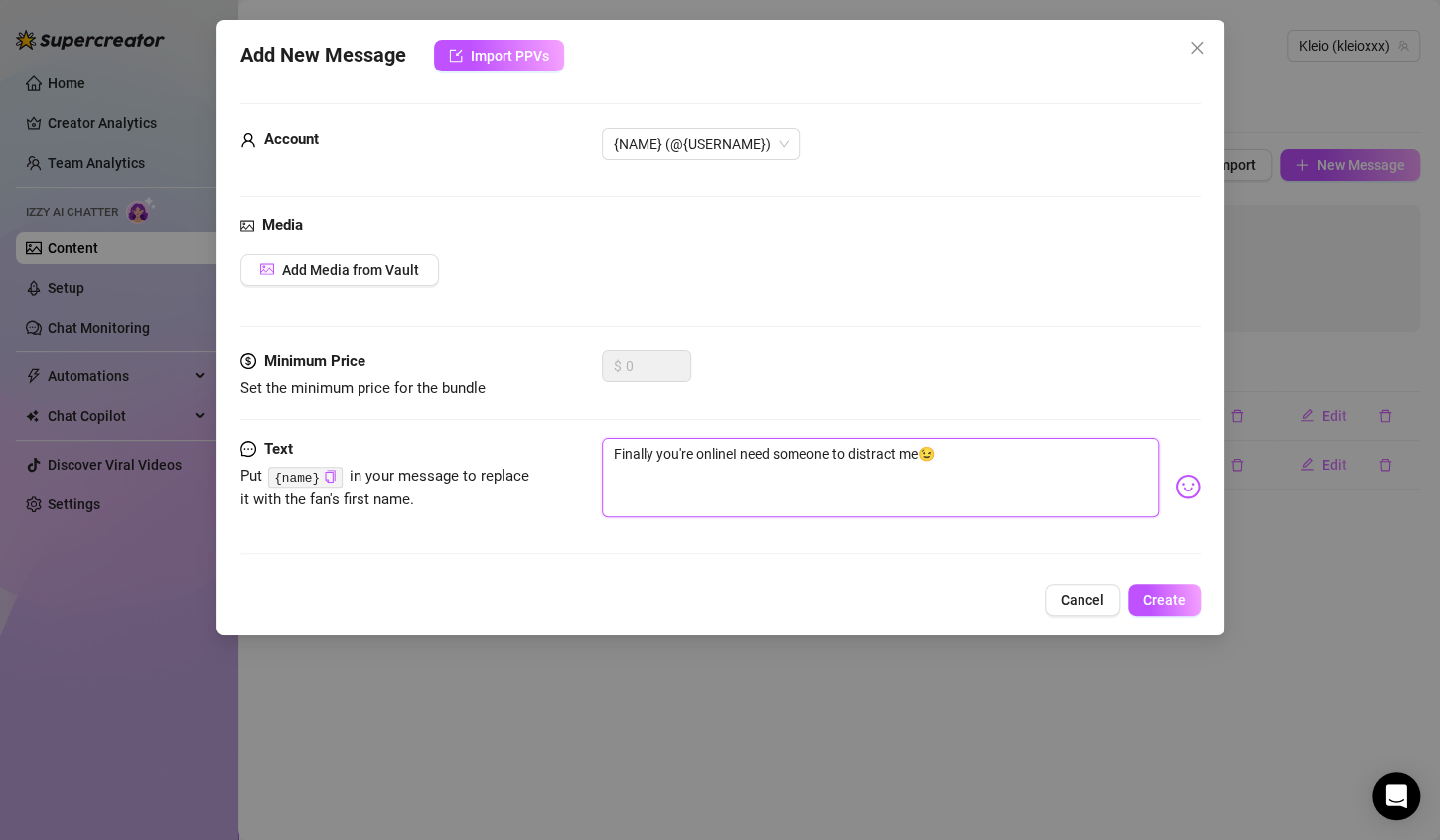 type on "Finally you're online I need someone to distract me😉" 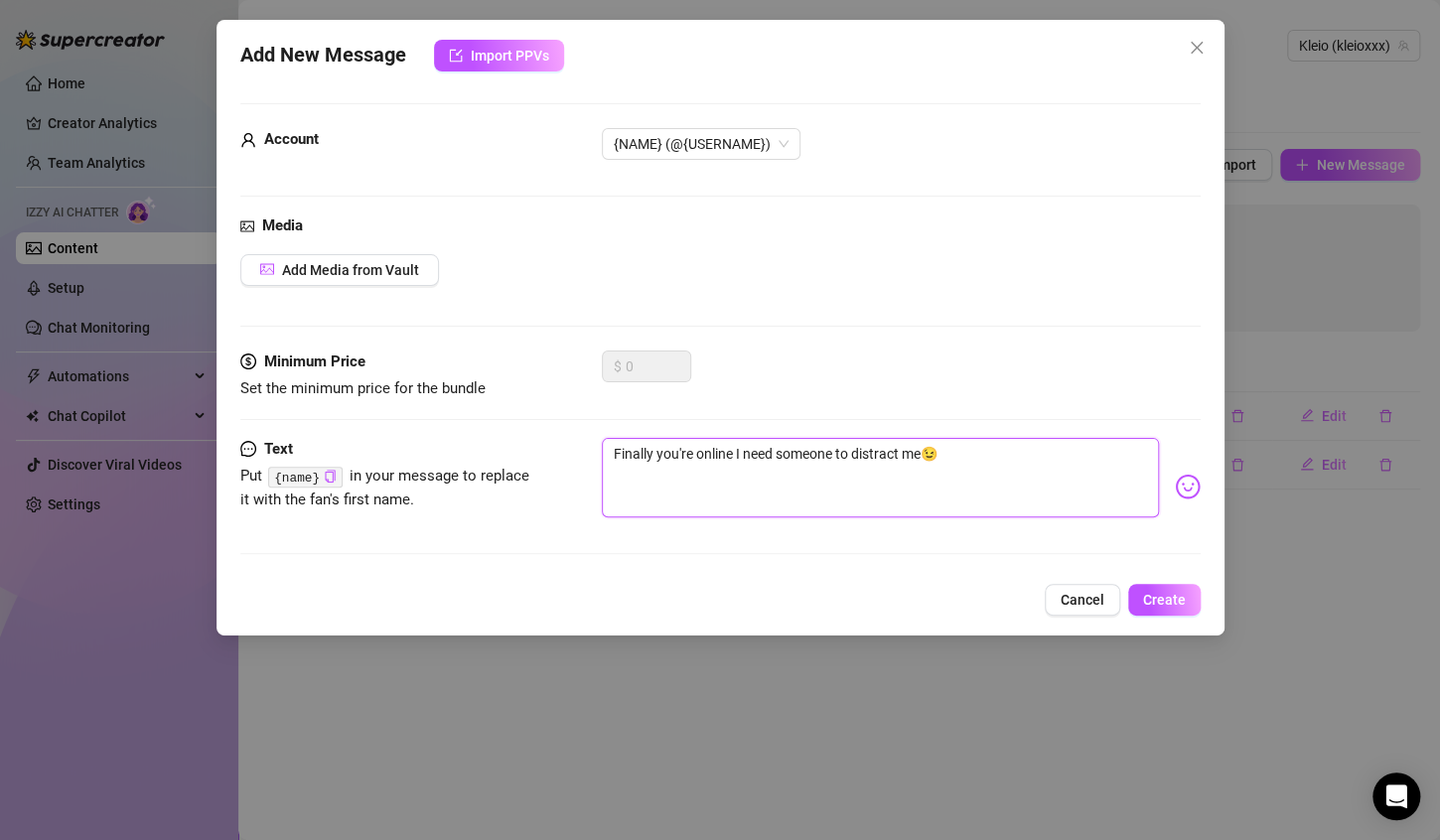 type on "Finally you're online I need someone to distract me😉" 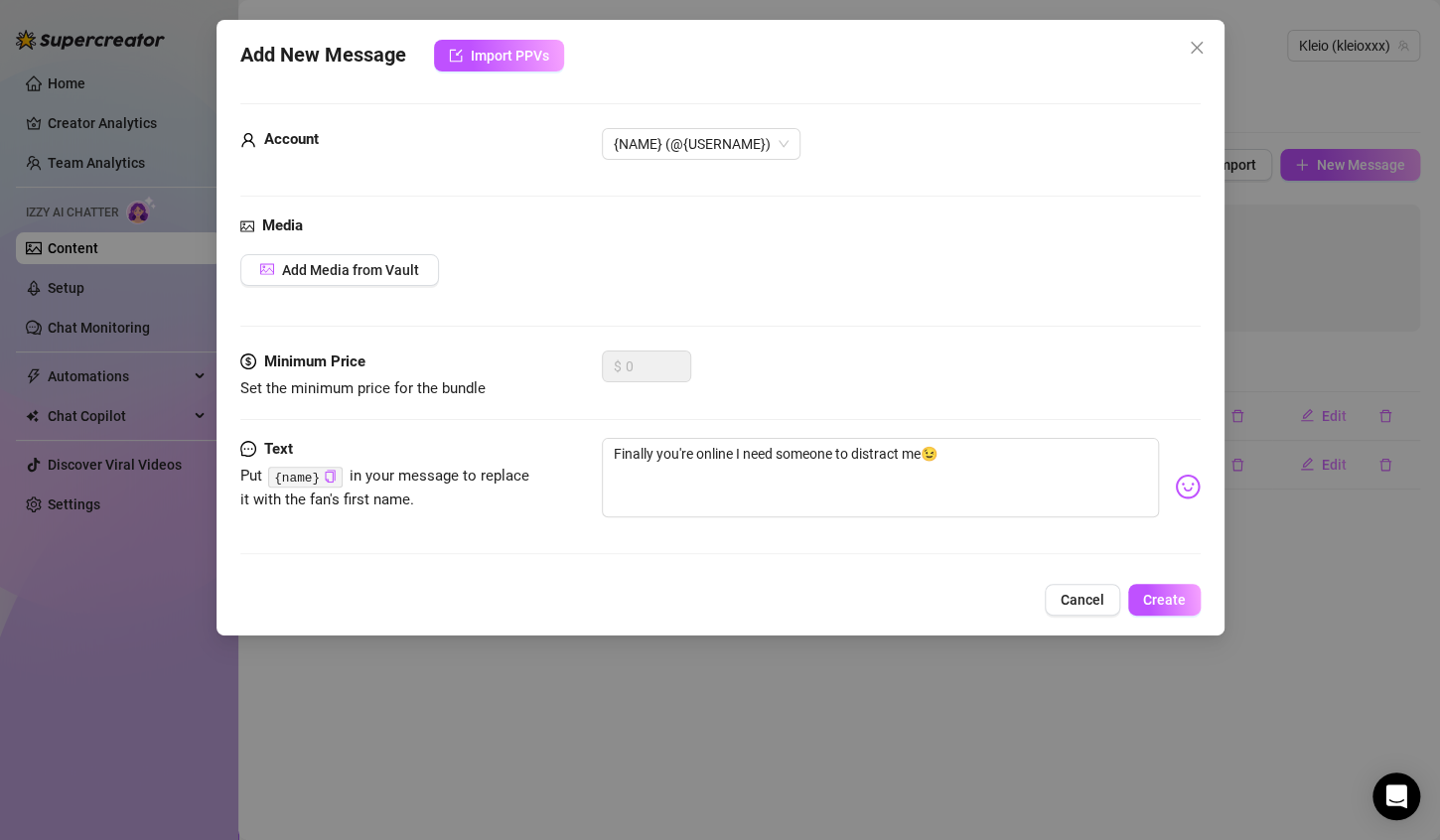 click on "{name}" at bounding box center [305, 477] 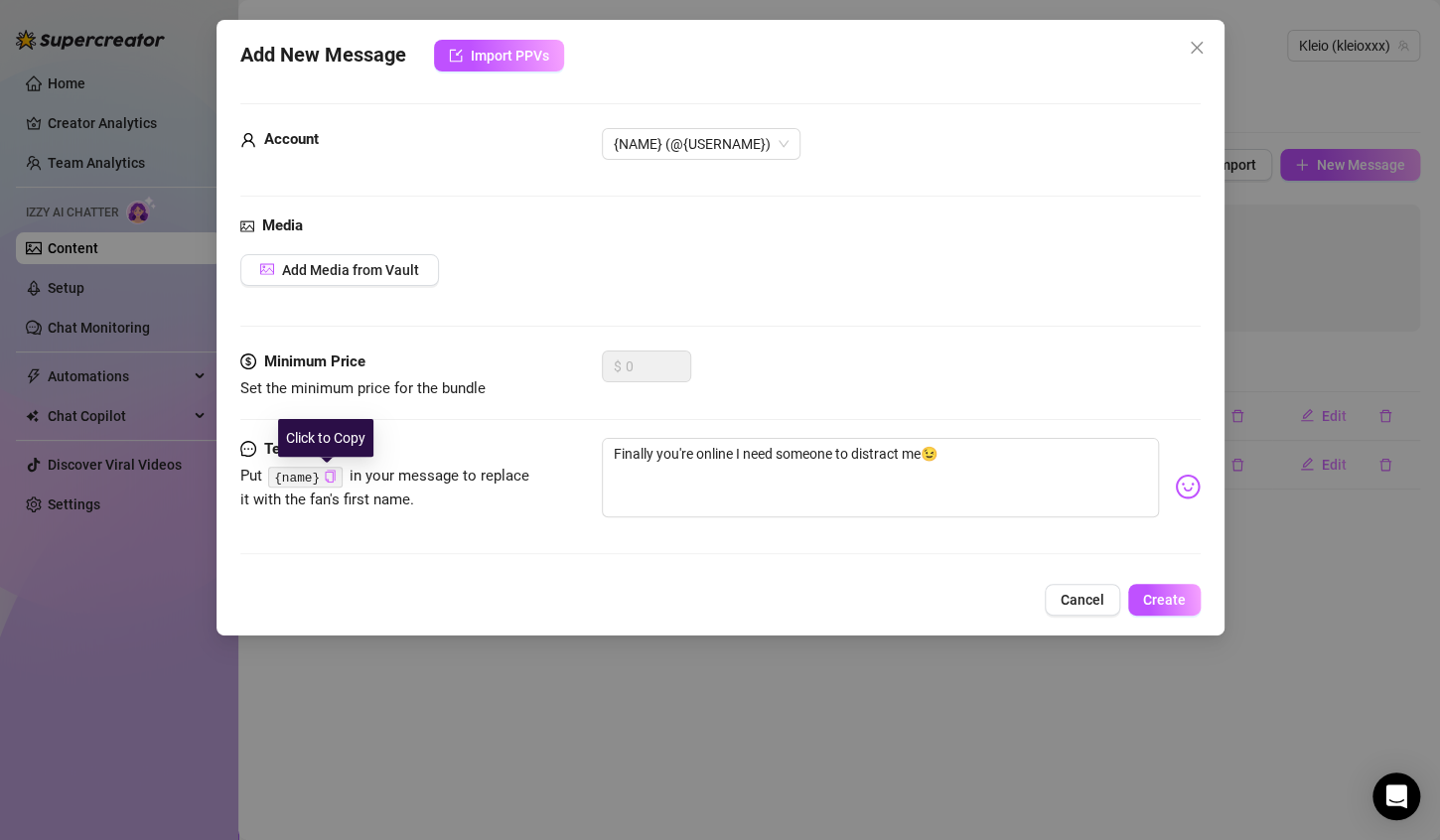 click 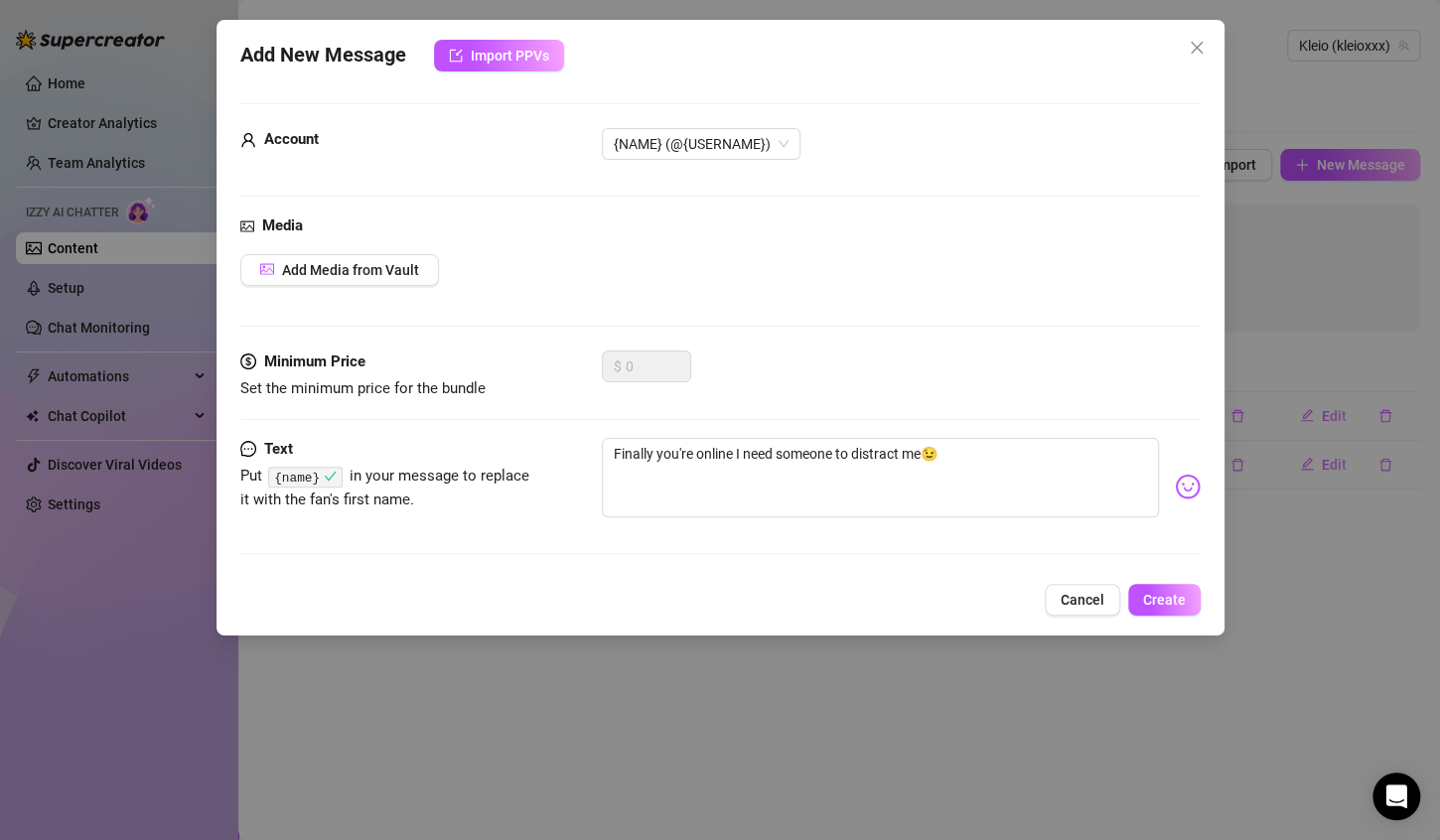 drag, startPoint x: 708, startPoint y: 719, endPoint x: 690, endPoint y: 837, distance: 119.364986 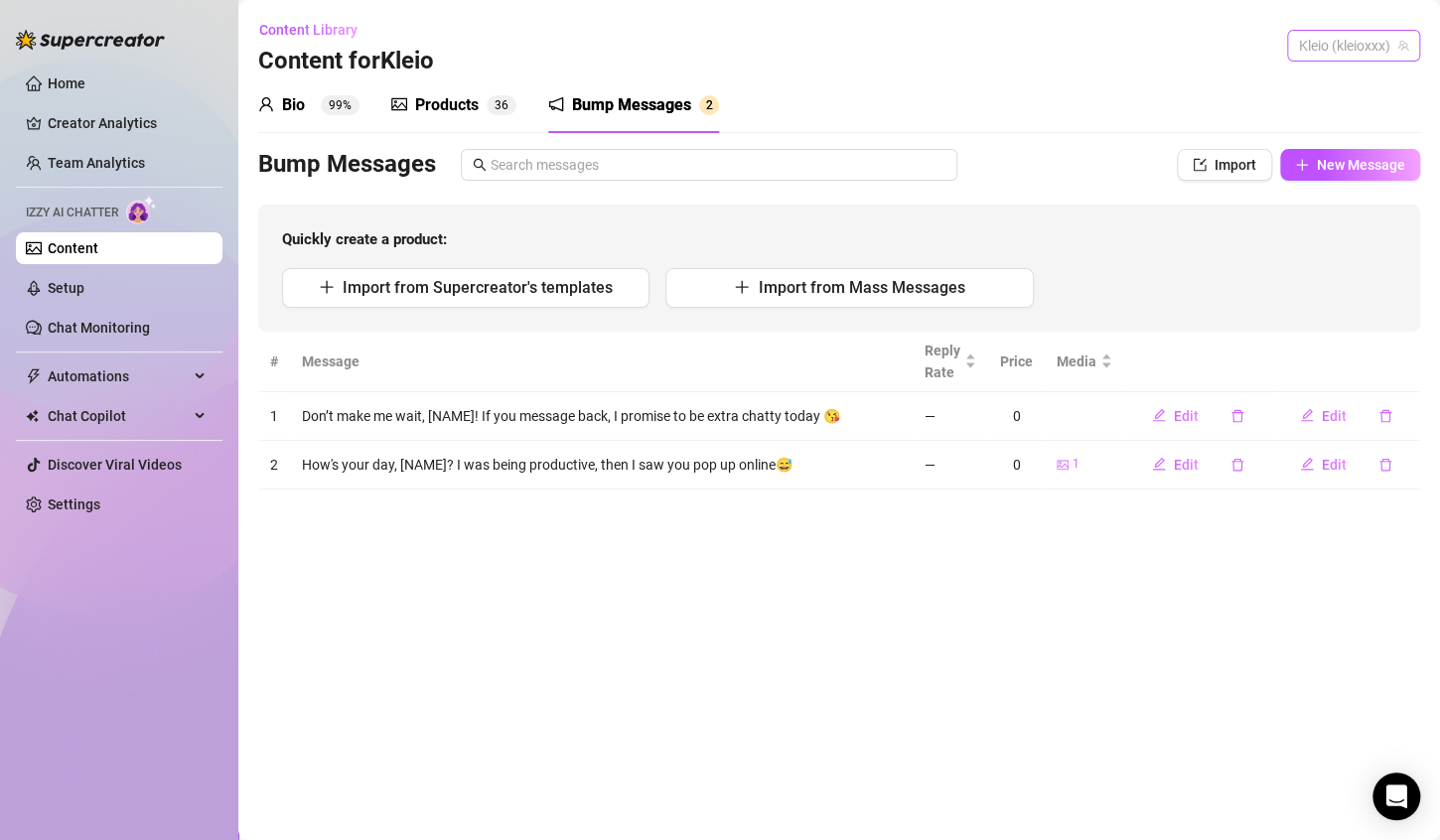 click on "Kleio (kleioxxx)" at bounding box center [1354, 46] 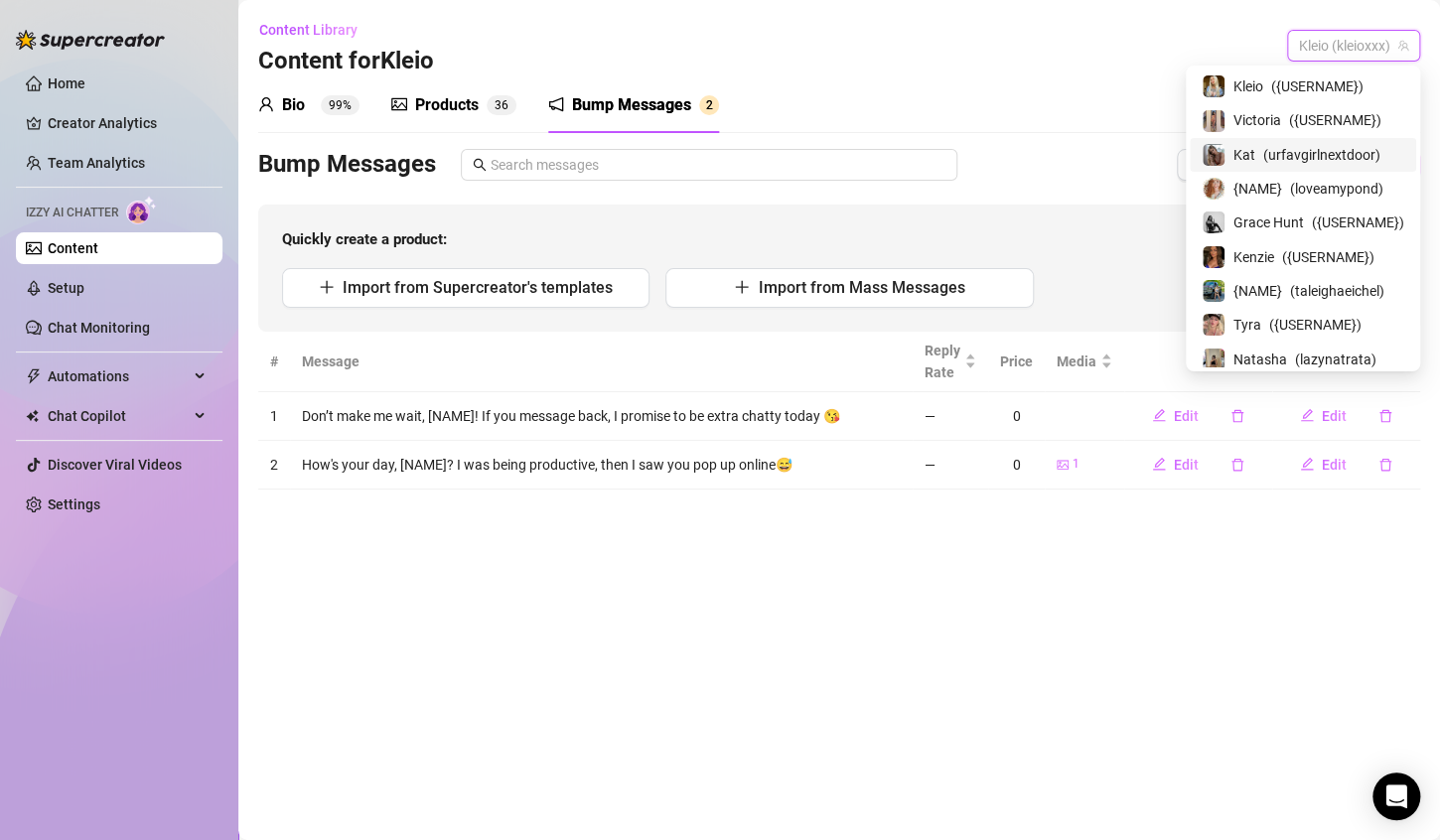 click on "Bump Messages Import New Message" at bounding box center (839, 165) 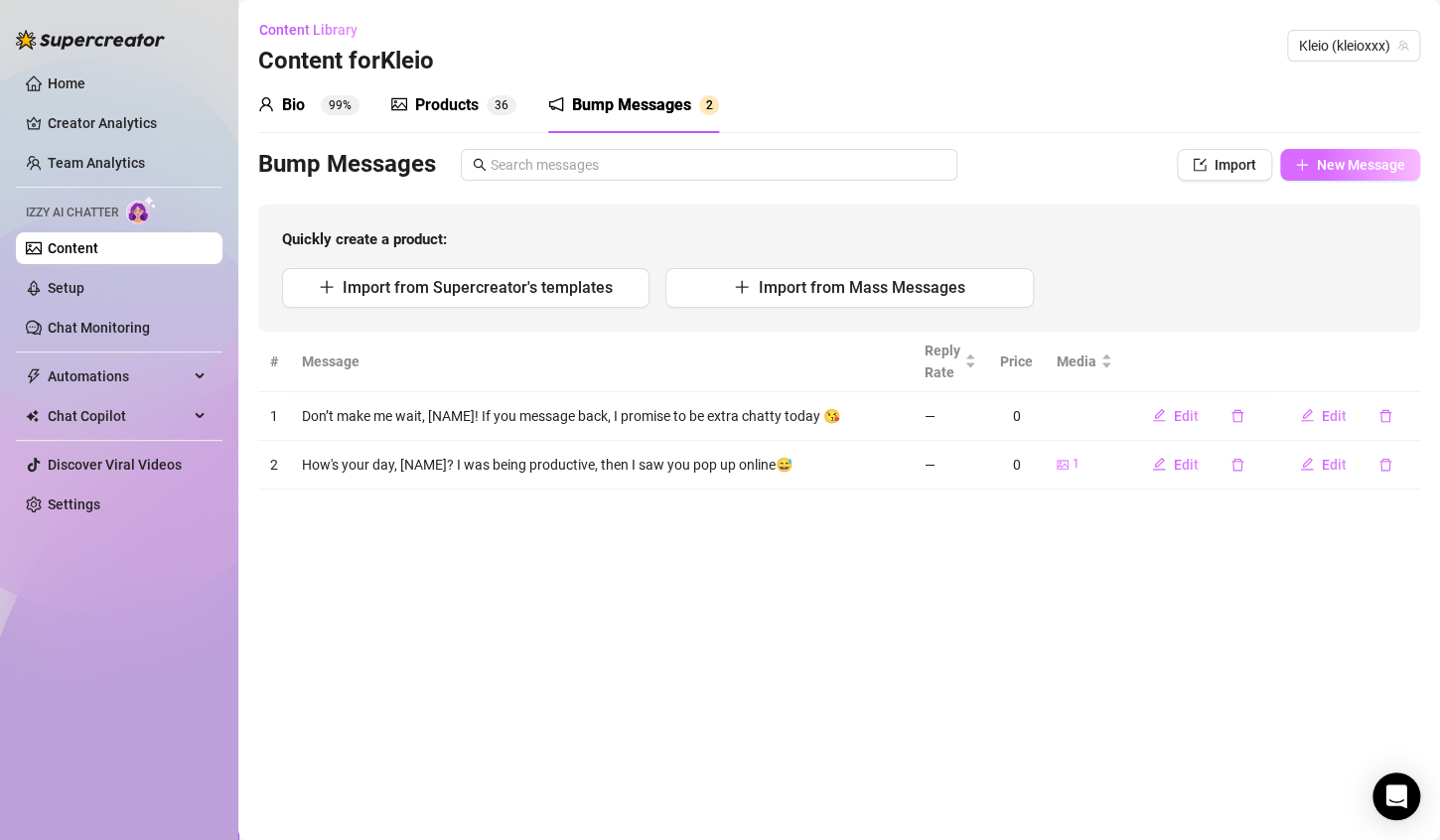 click on "New Message" at bounding box center (1350, 165) 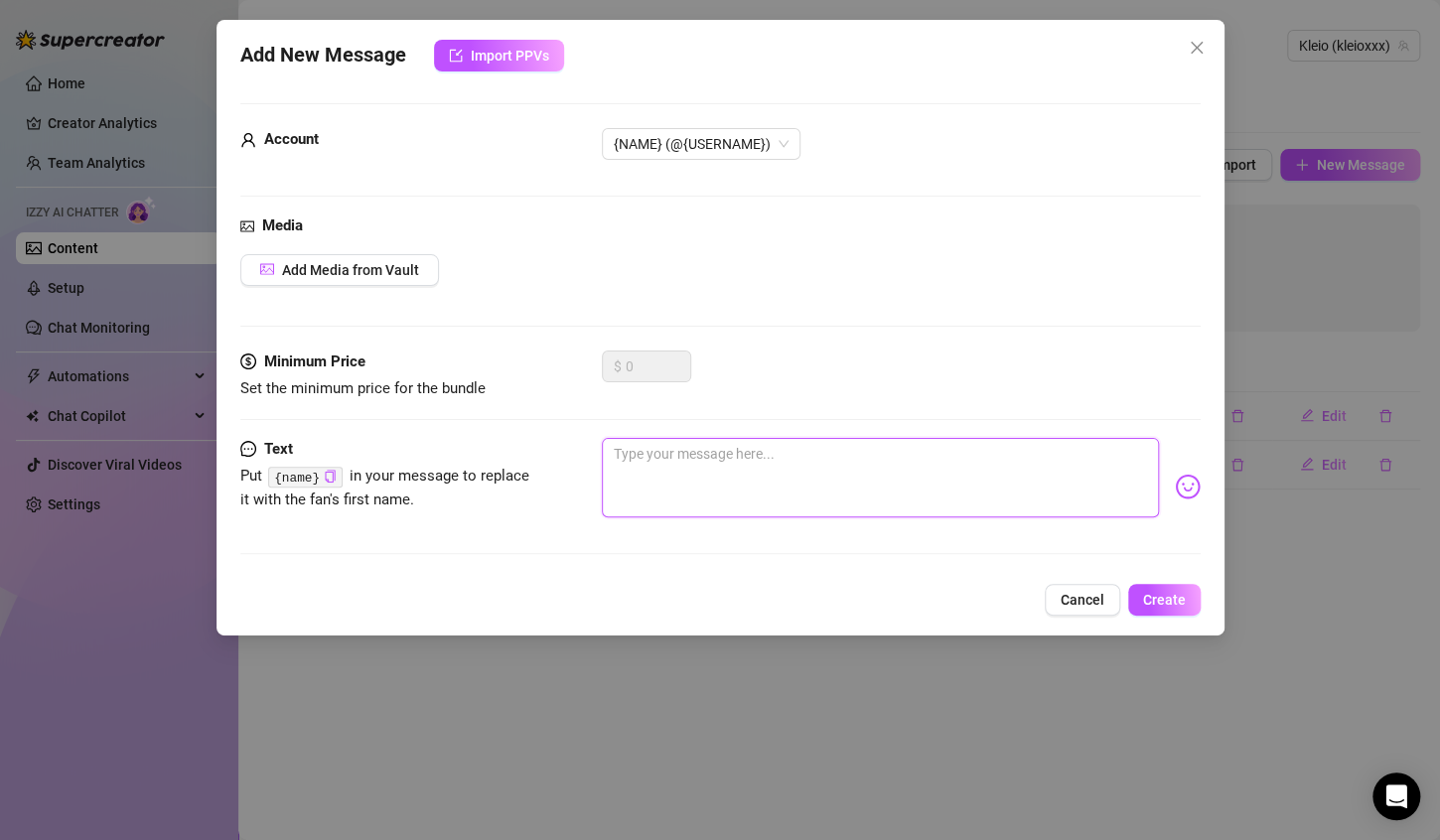 click at bounding box center (880, 478) 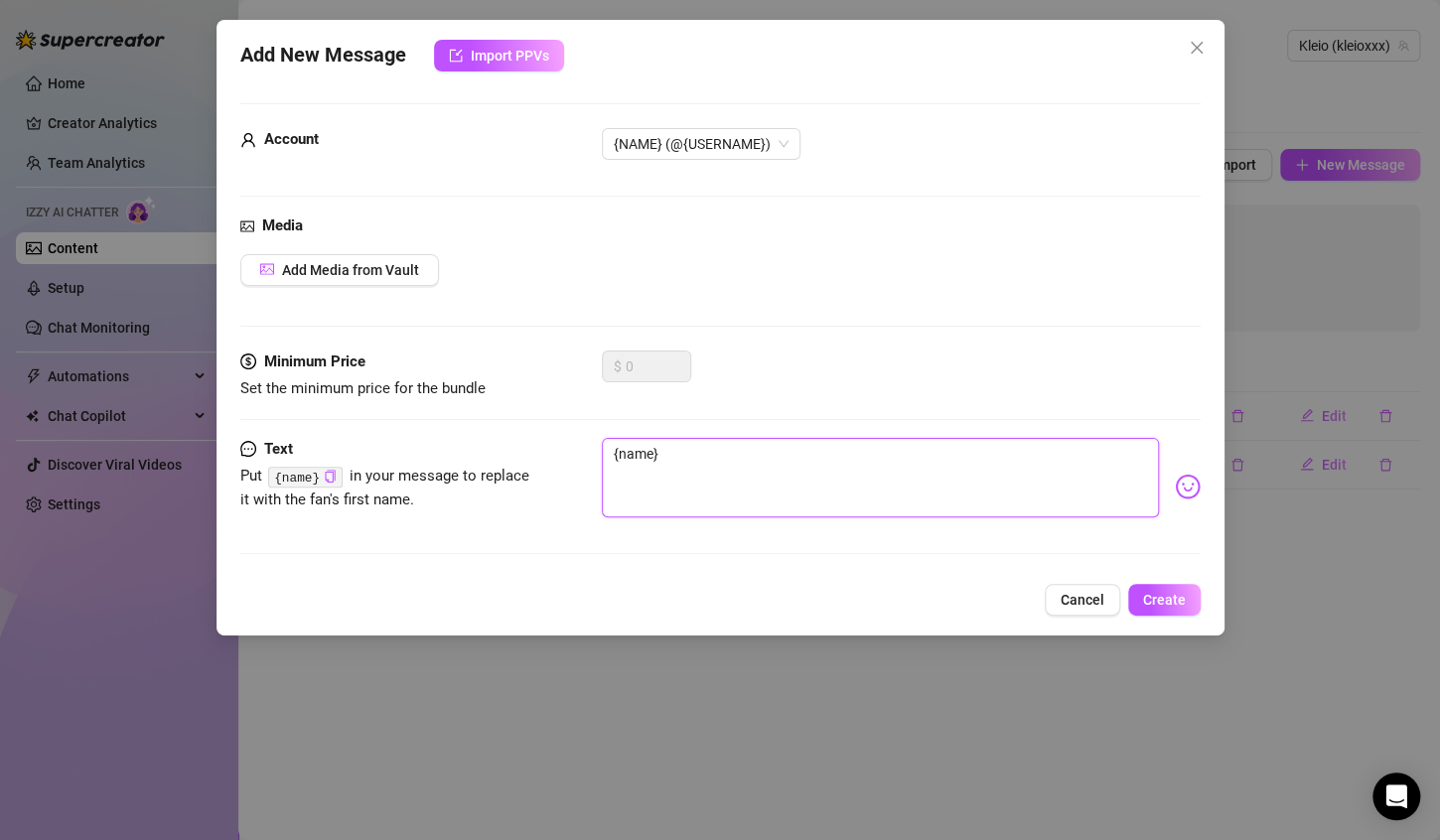 click on "{name}" at bounding box center [880, 478] 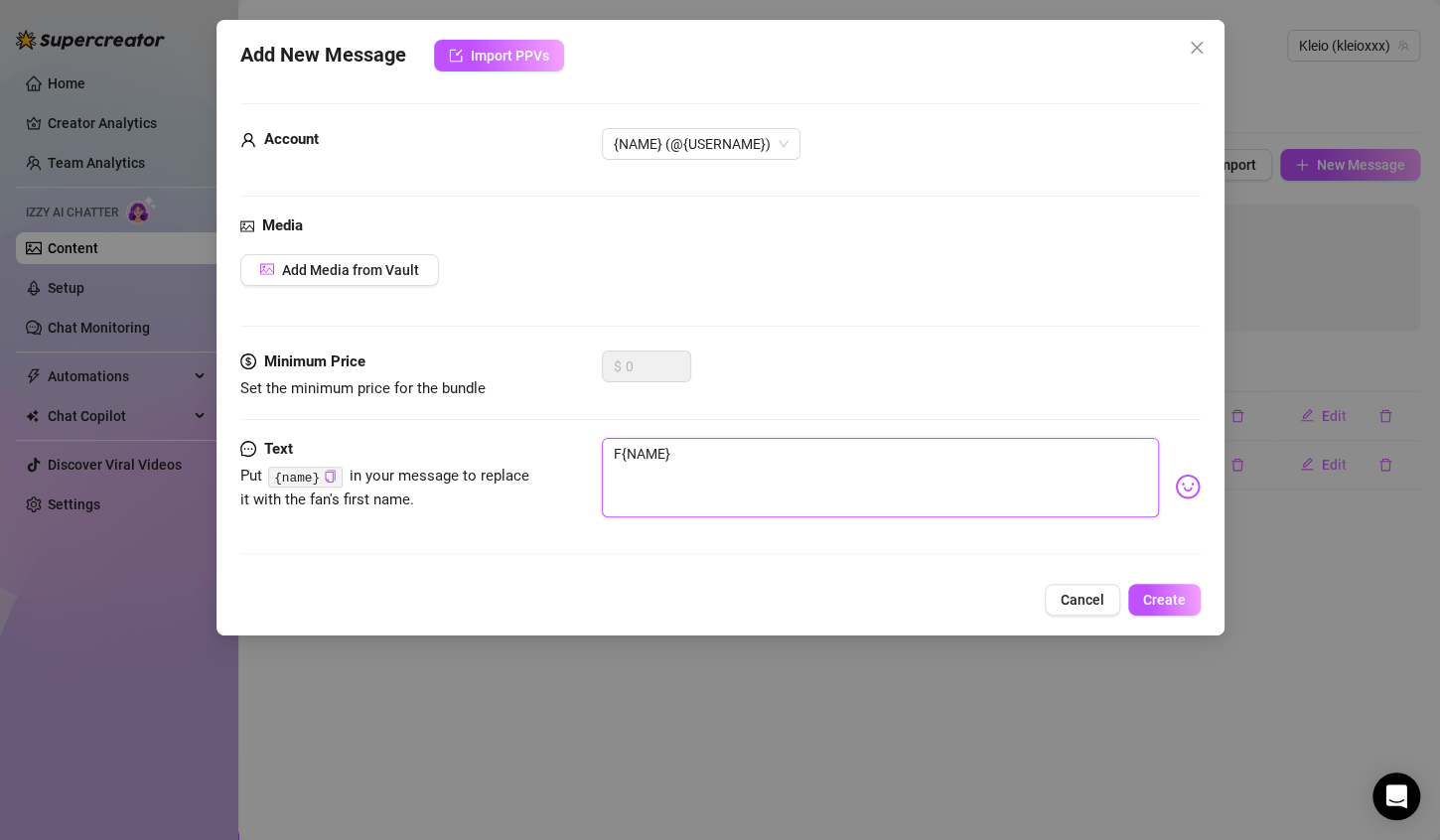 type on "Fi{NAME}" 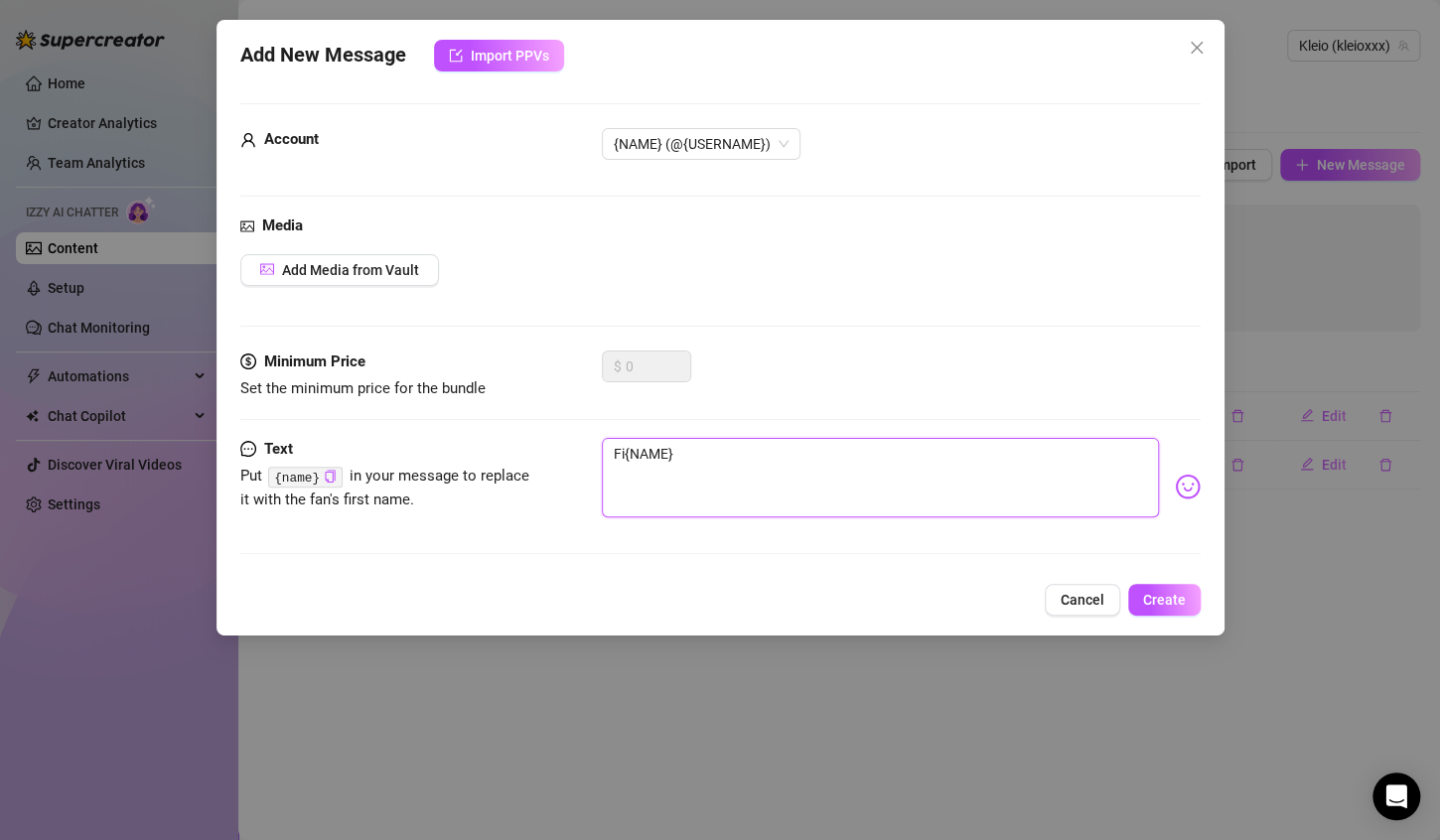 type on "Fia[NAME]" 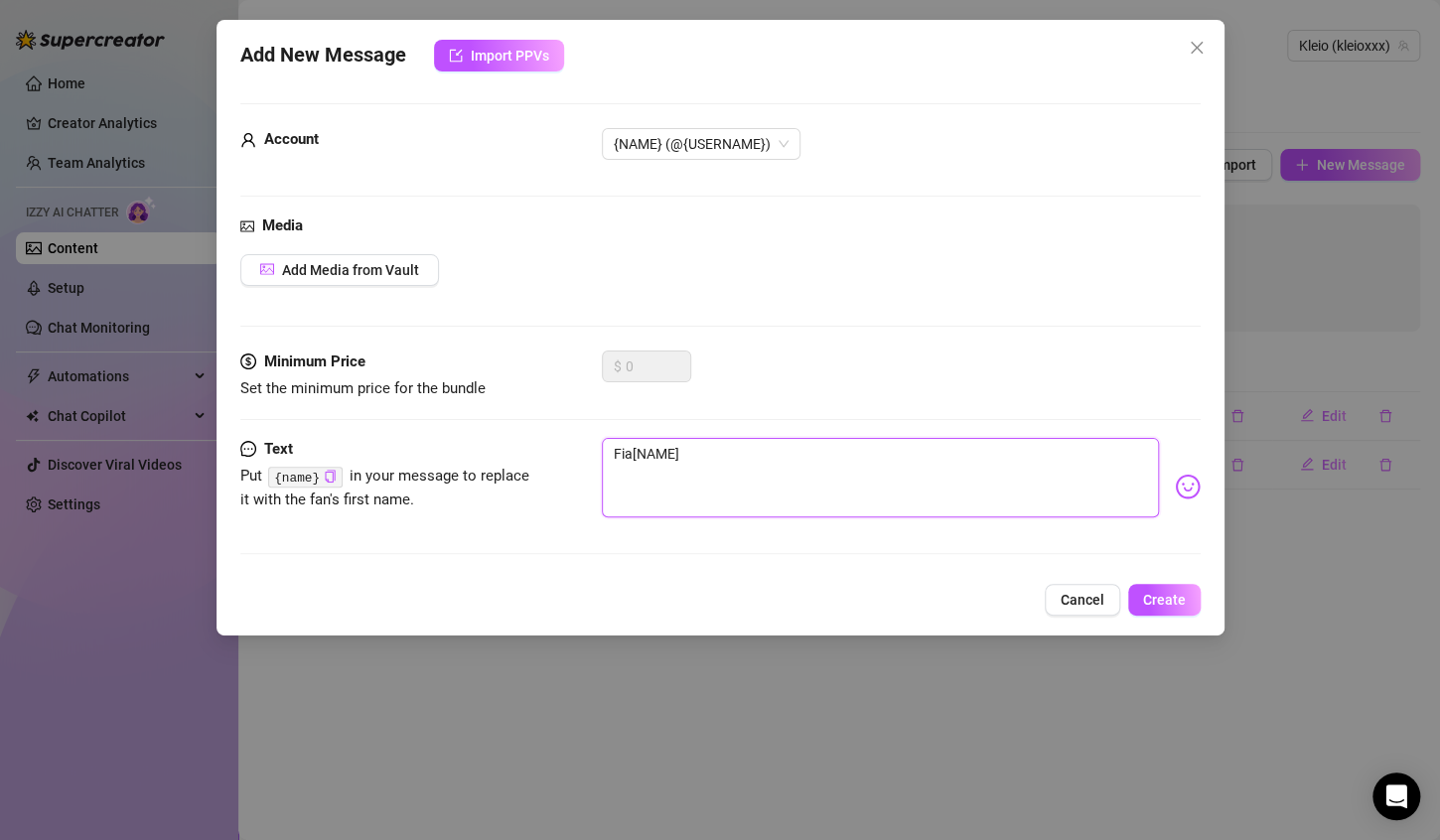 type on "Fi{NAME}" 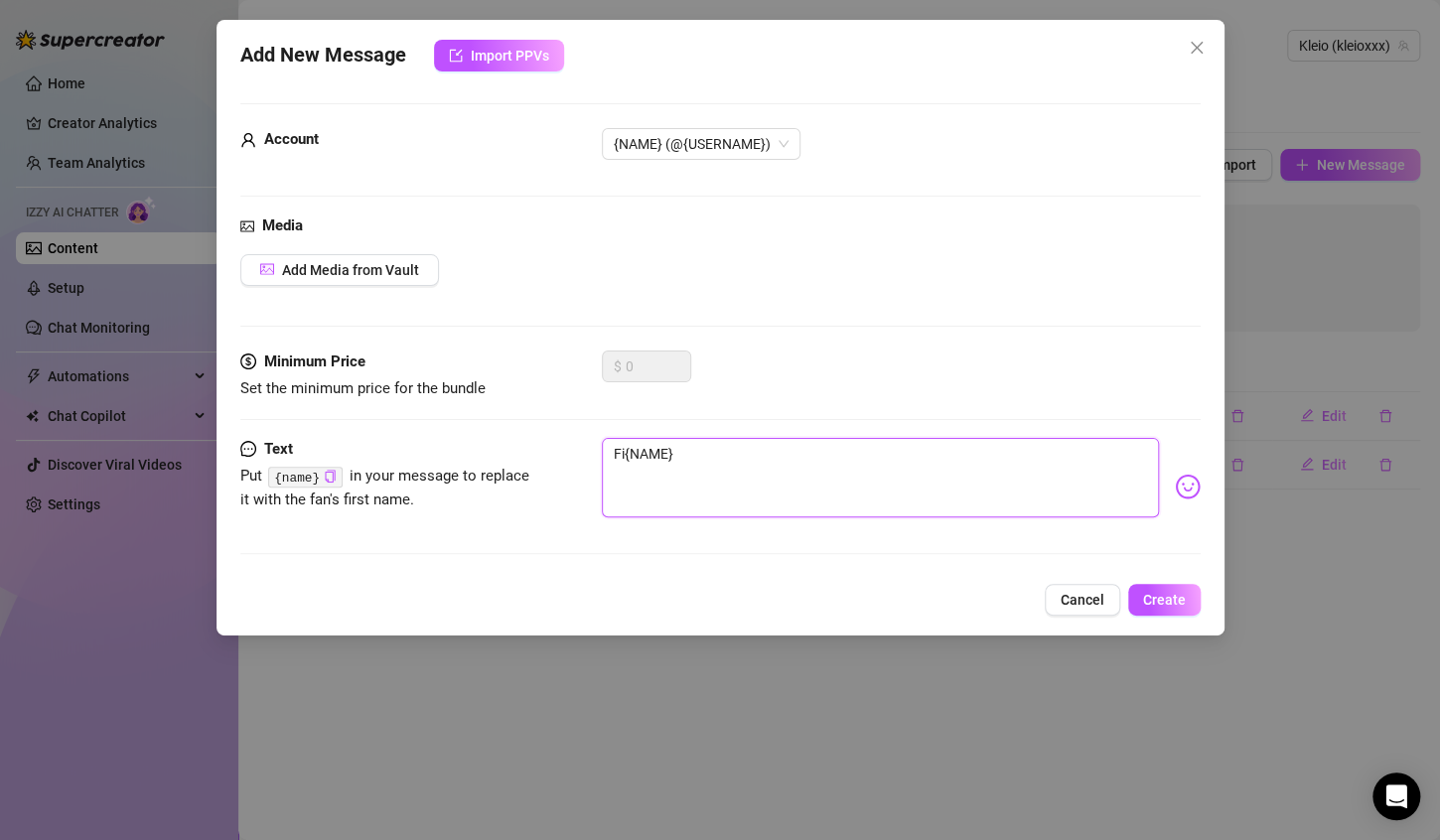 type on "Fin{NAME}" 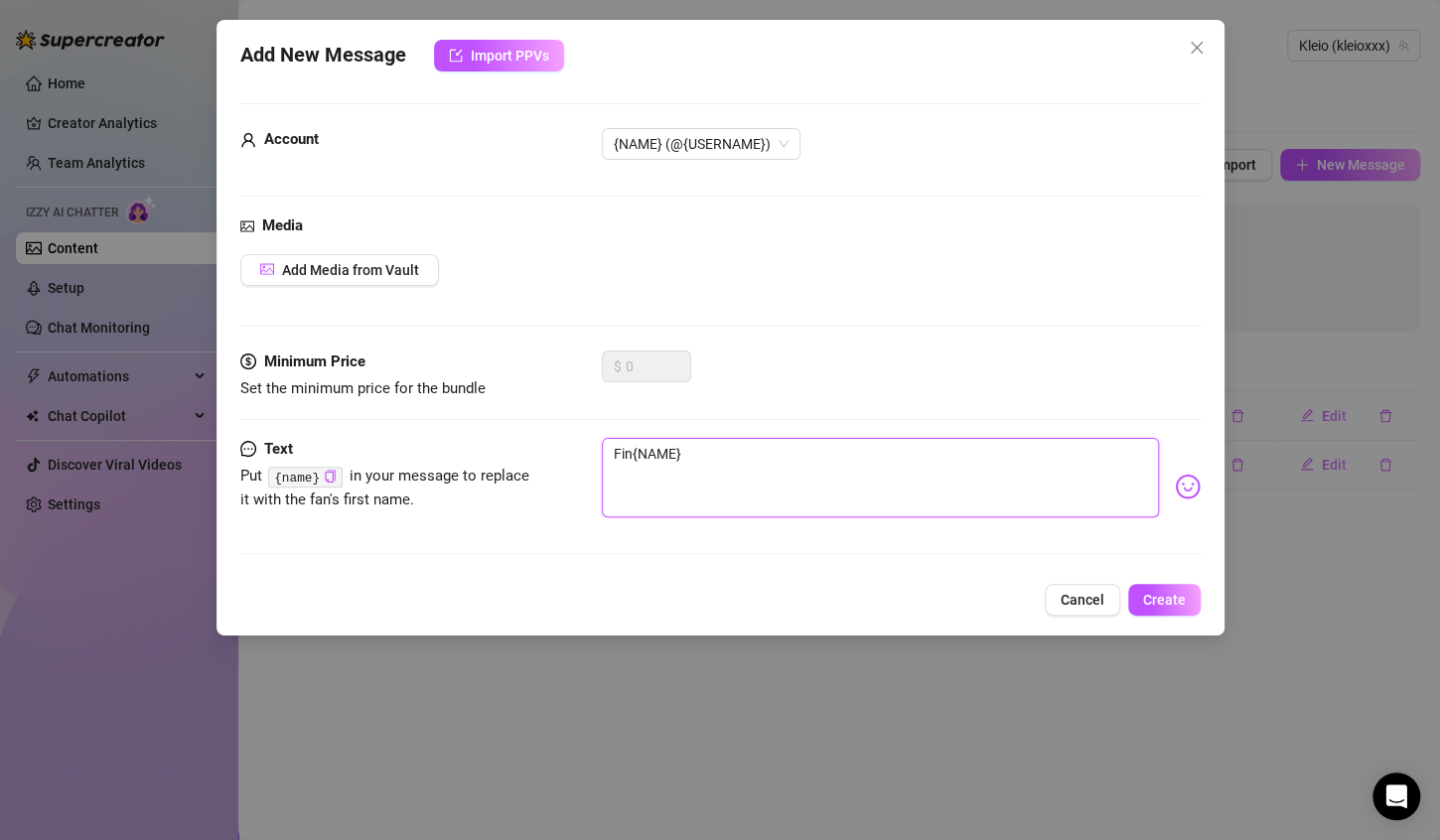 type on "Fina[NAME]" 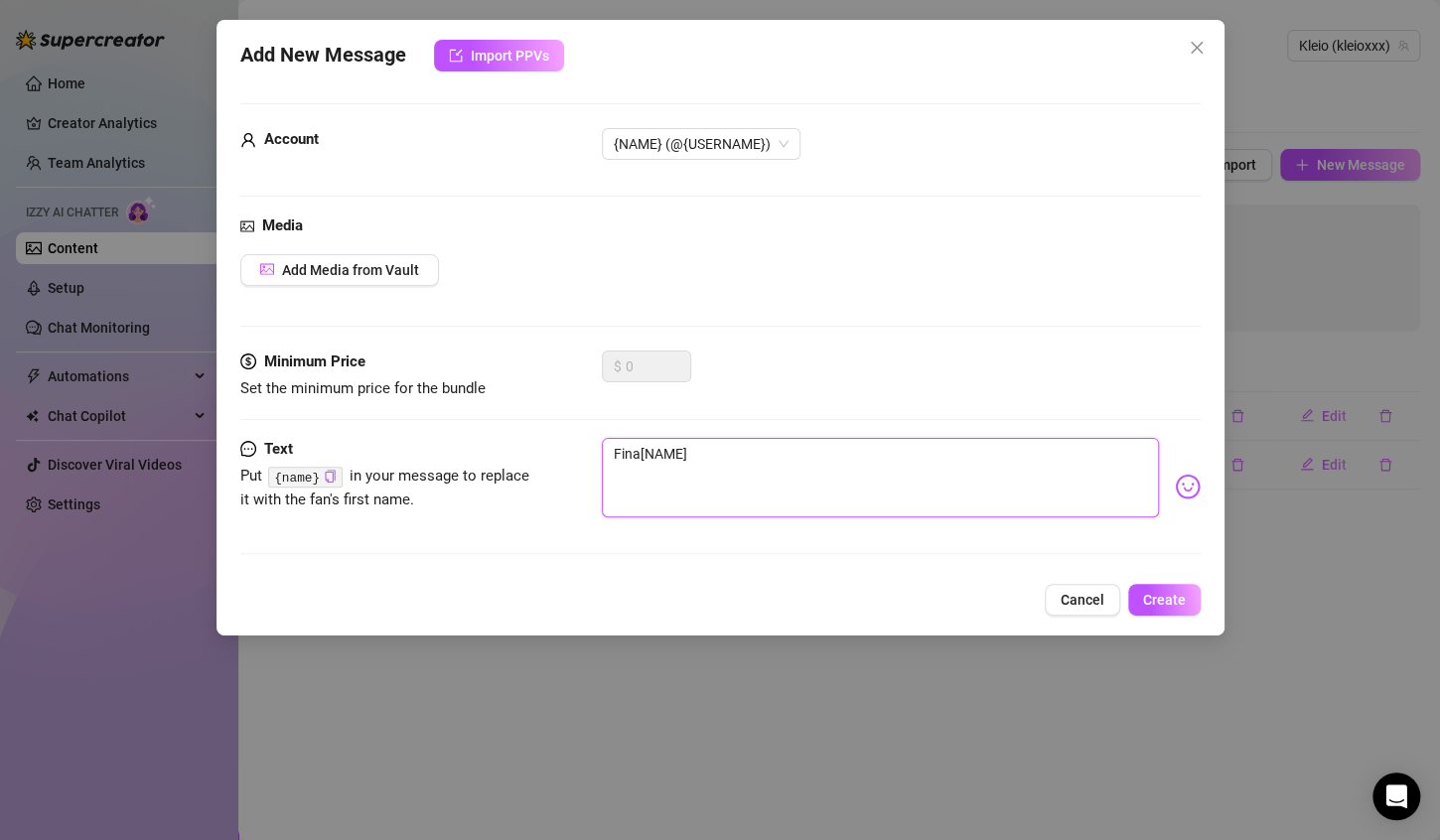 type on "Final{NAME}" 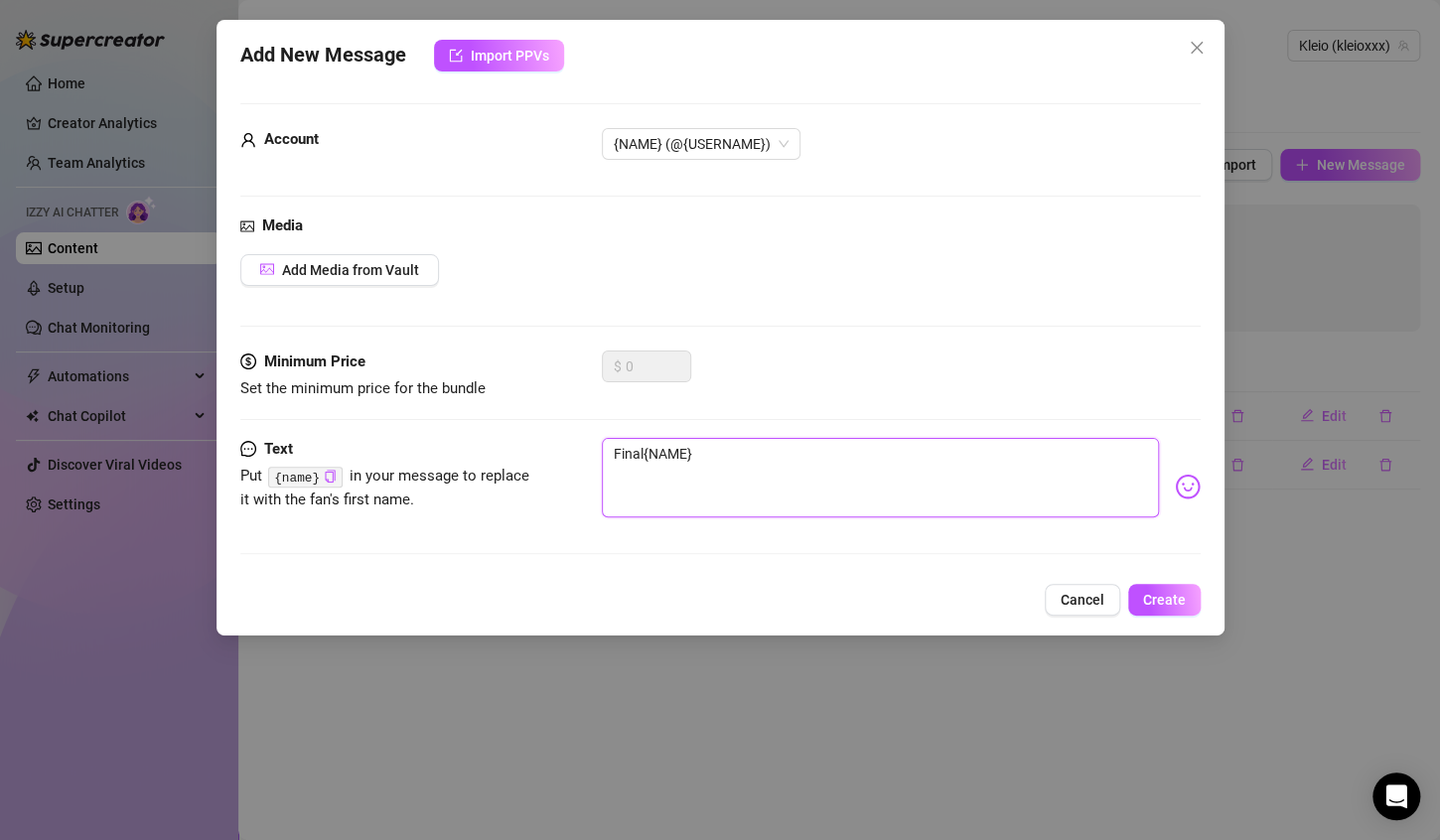 type on "Finall{NAME}" 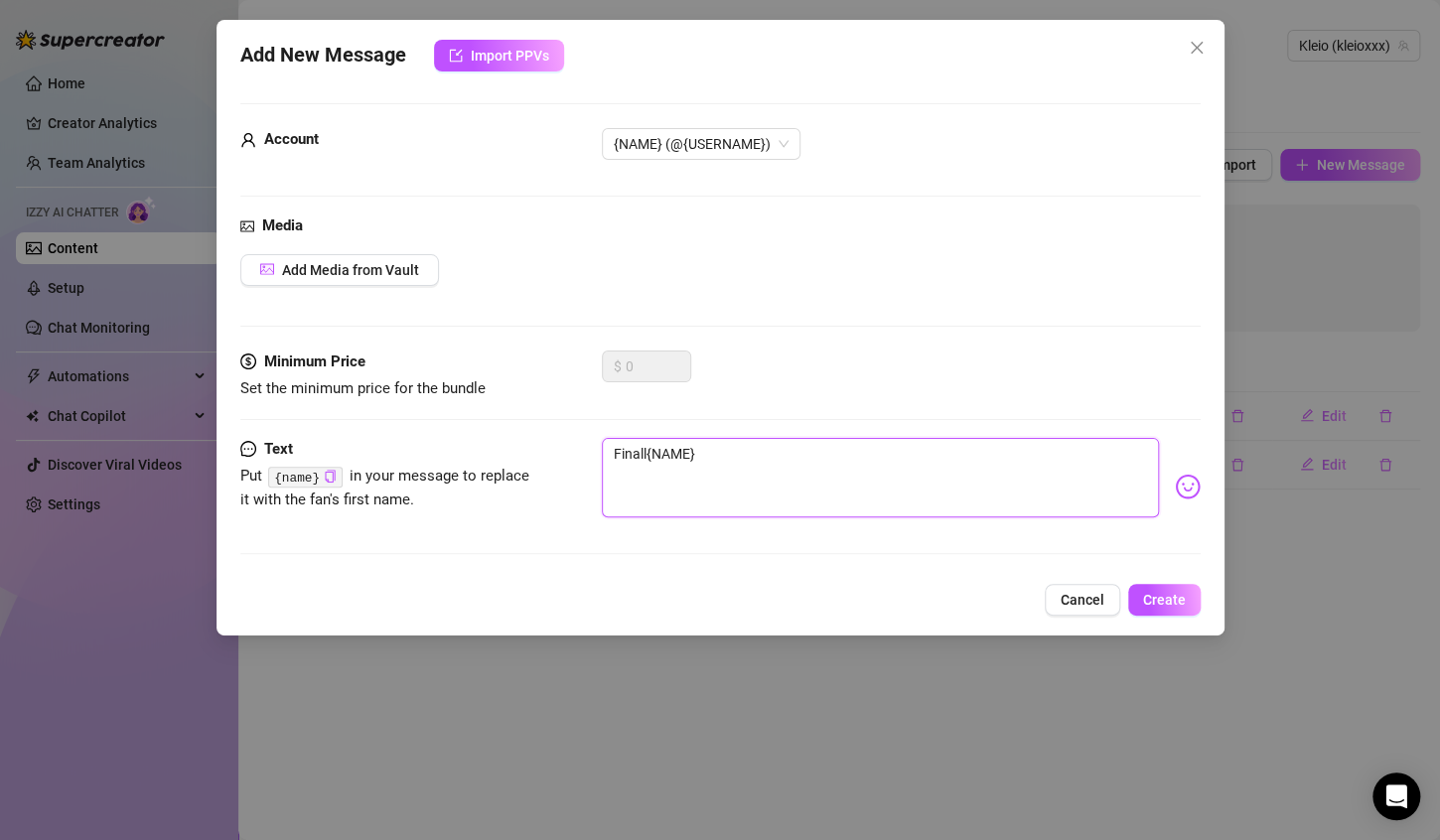 type on "Finally{NAME}" 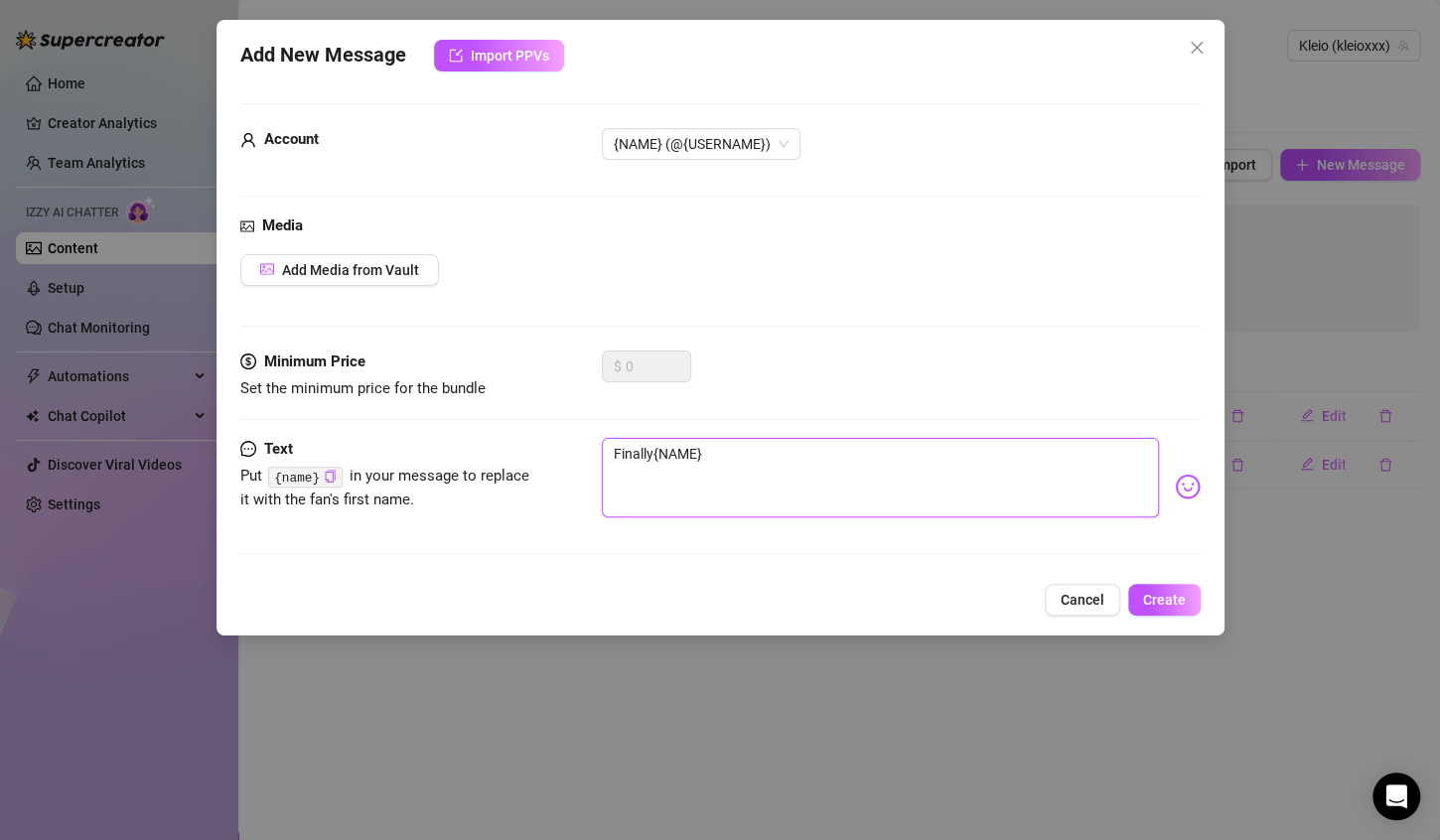 type on "Finally {NAME}" 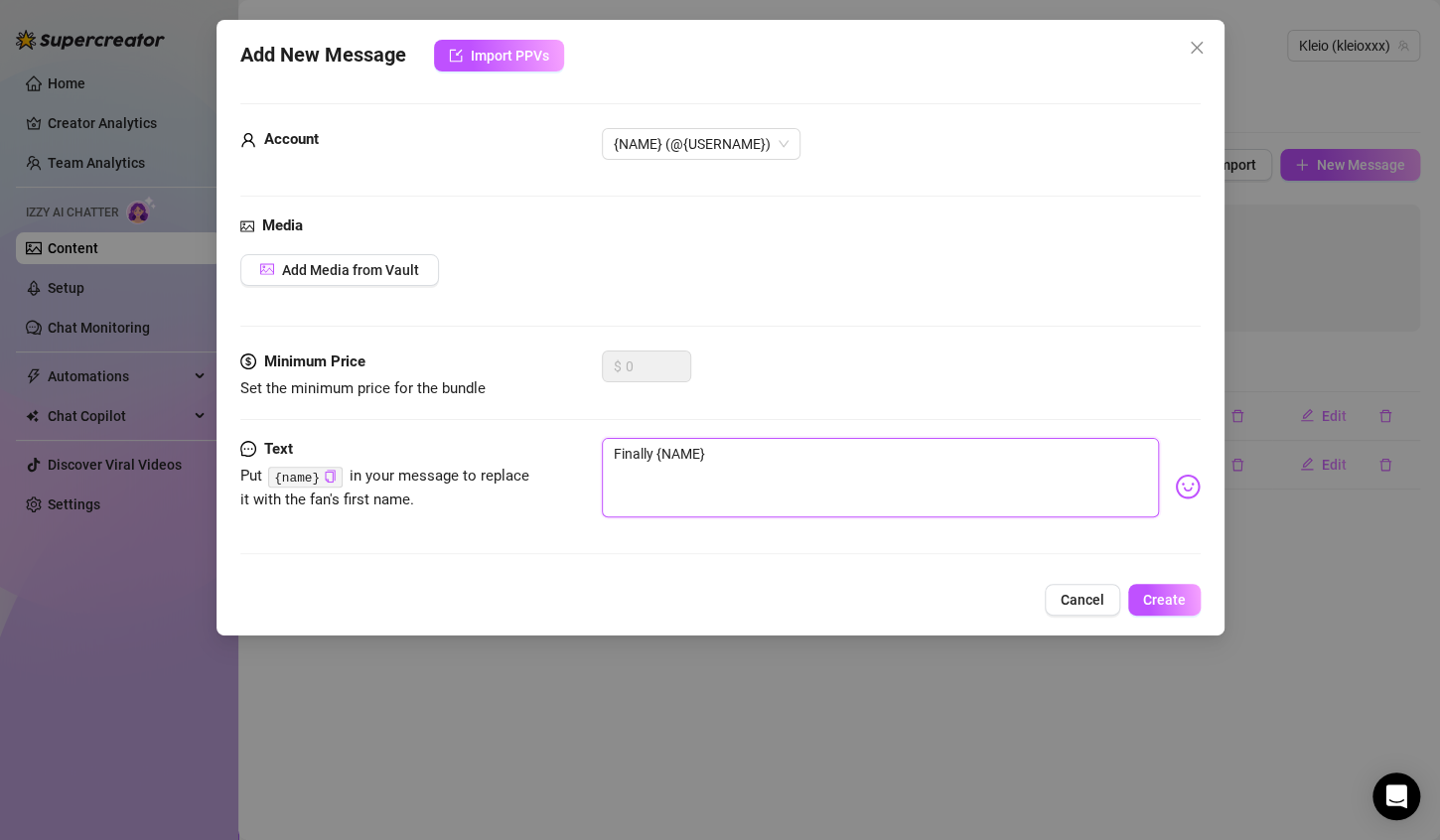 type on "Finally y{NAME}" 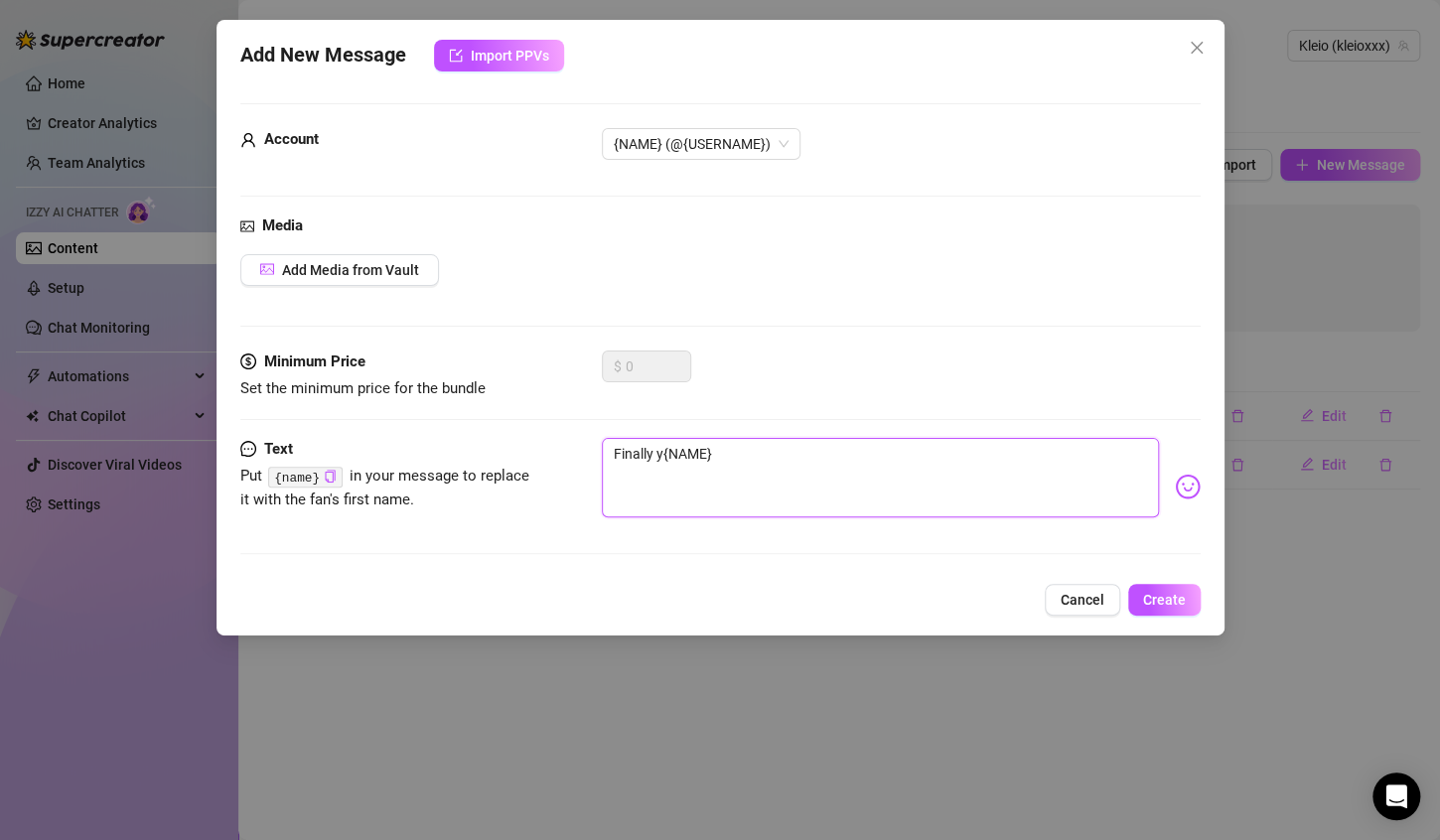 type on "Finally yo[NAME]" 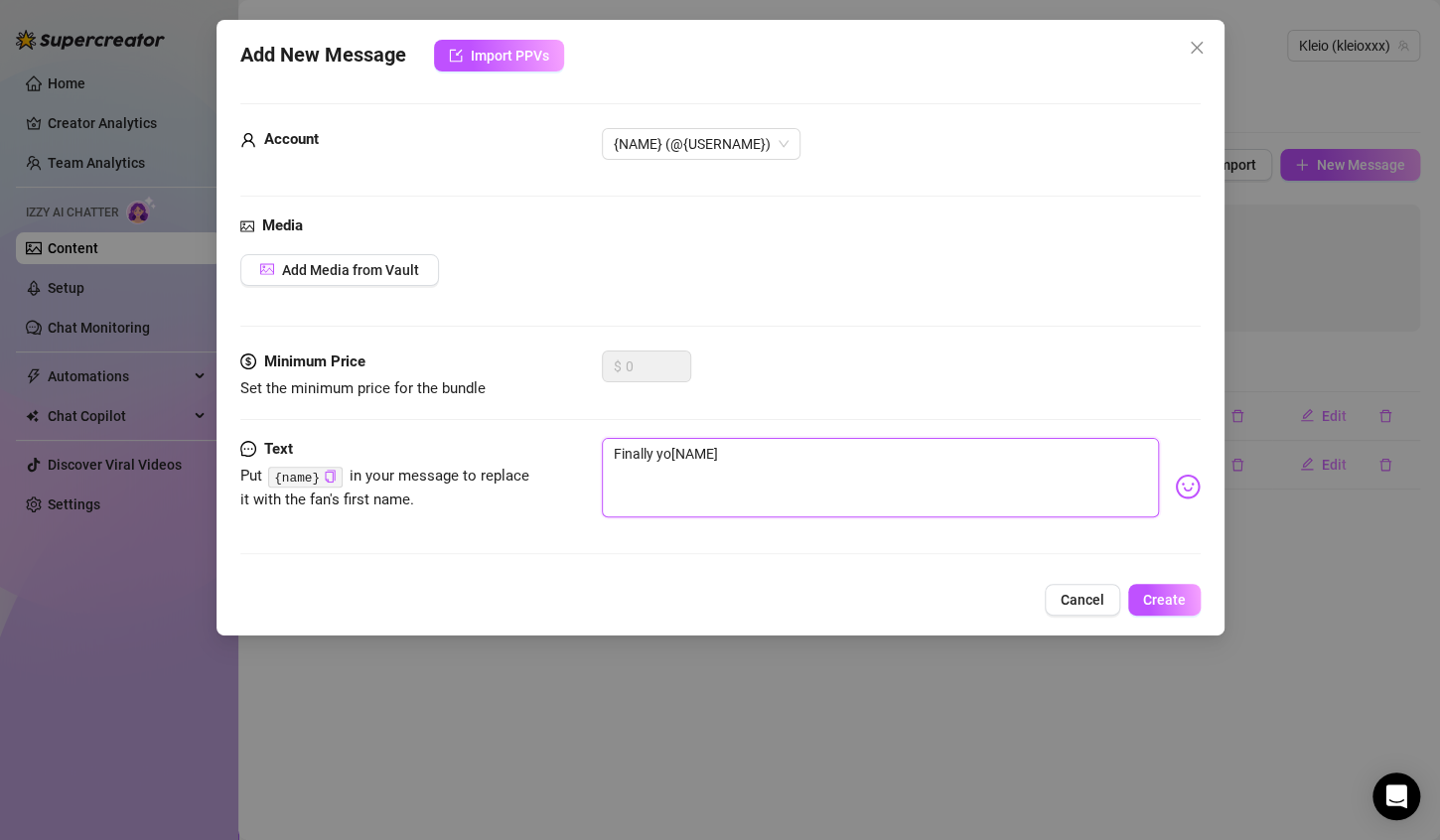 type on "Finally you{NAME}" 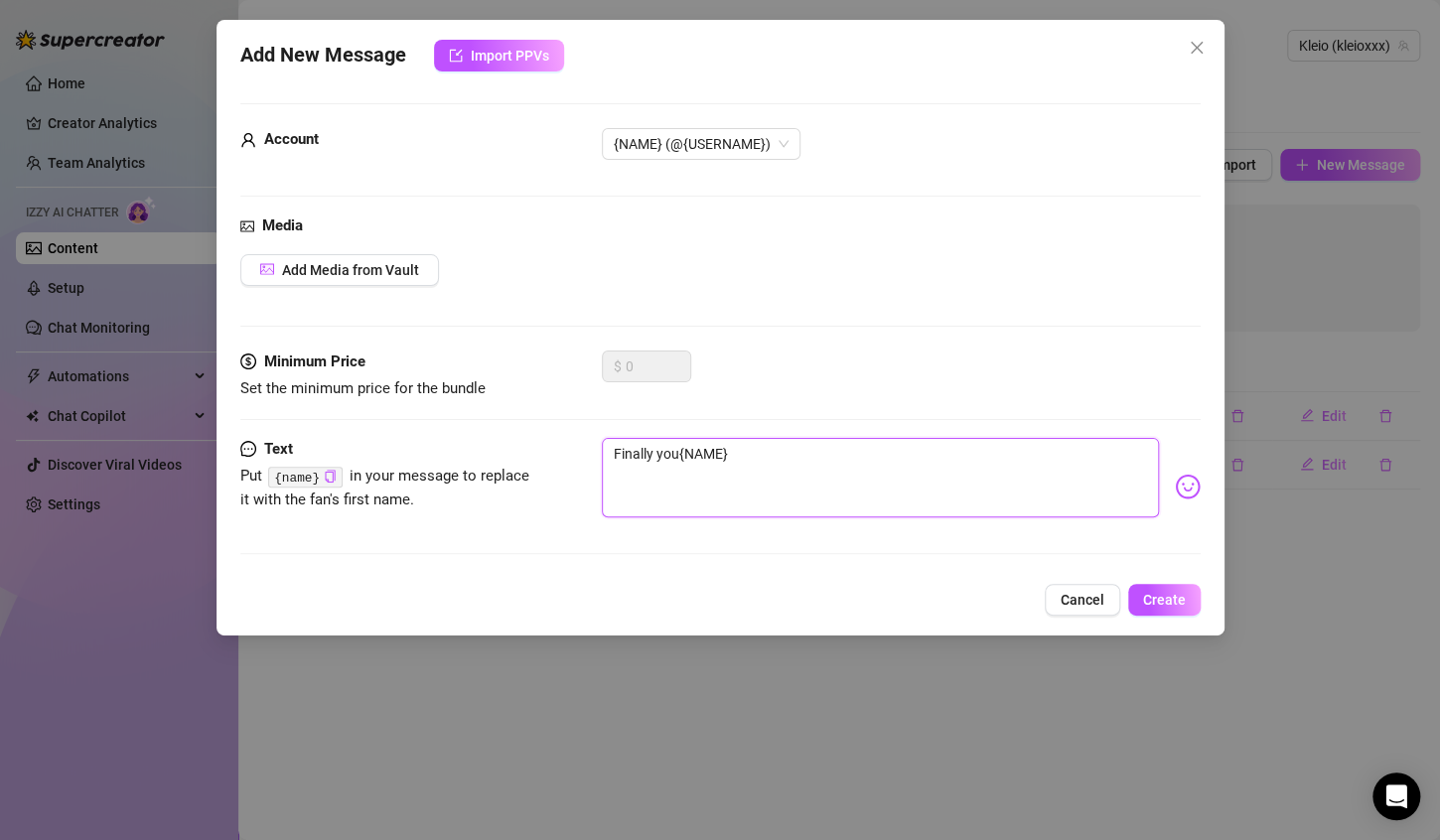 type on "Finally you'{NAME}" 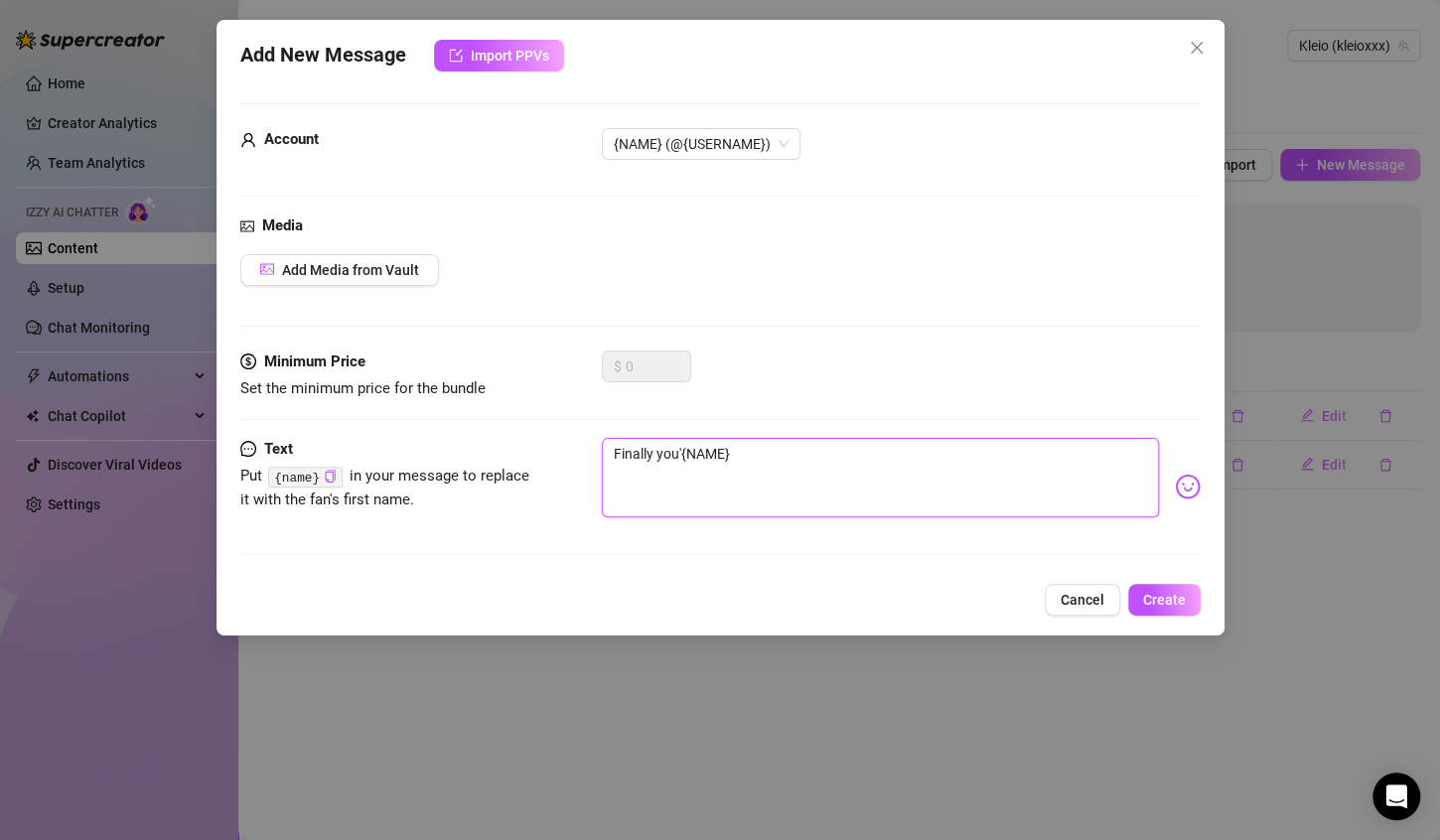 type on "Finally you'r{NAME}" 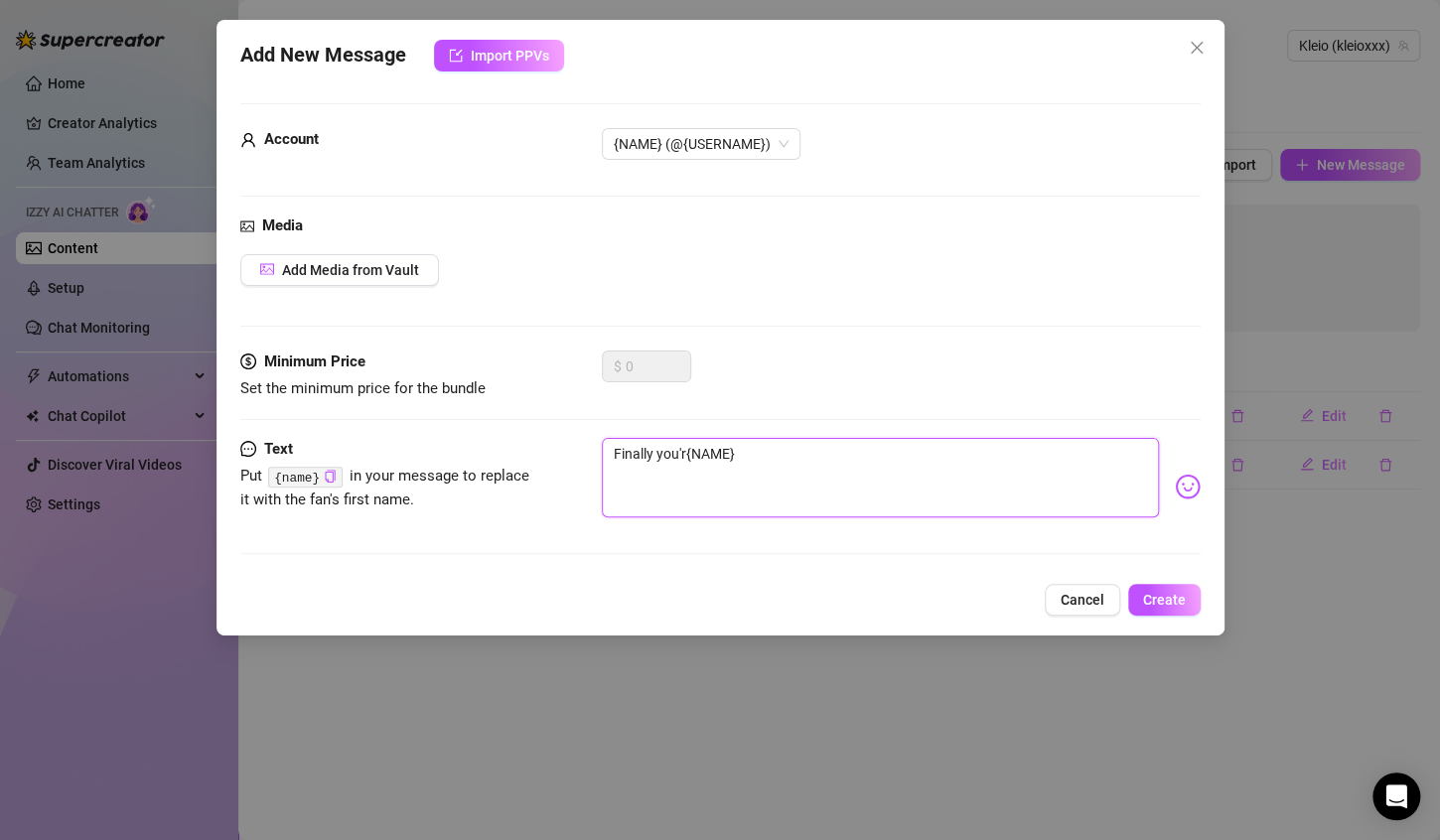 type on "Finally you're{NAME}" 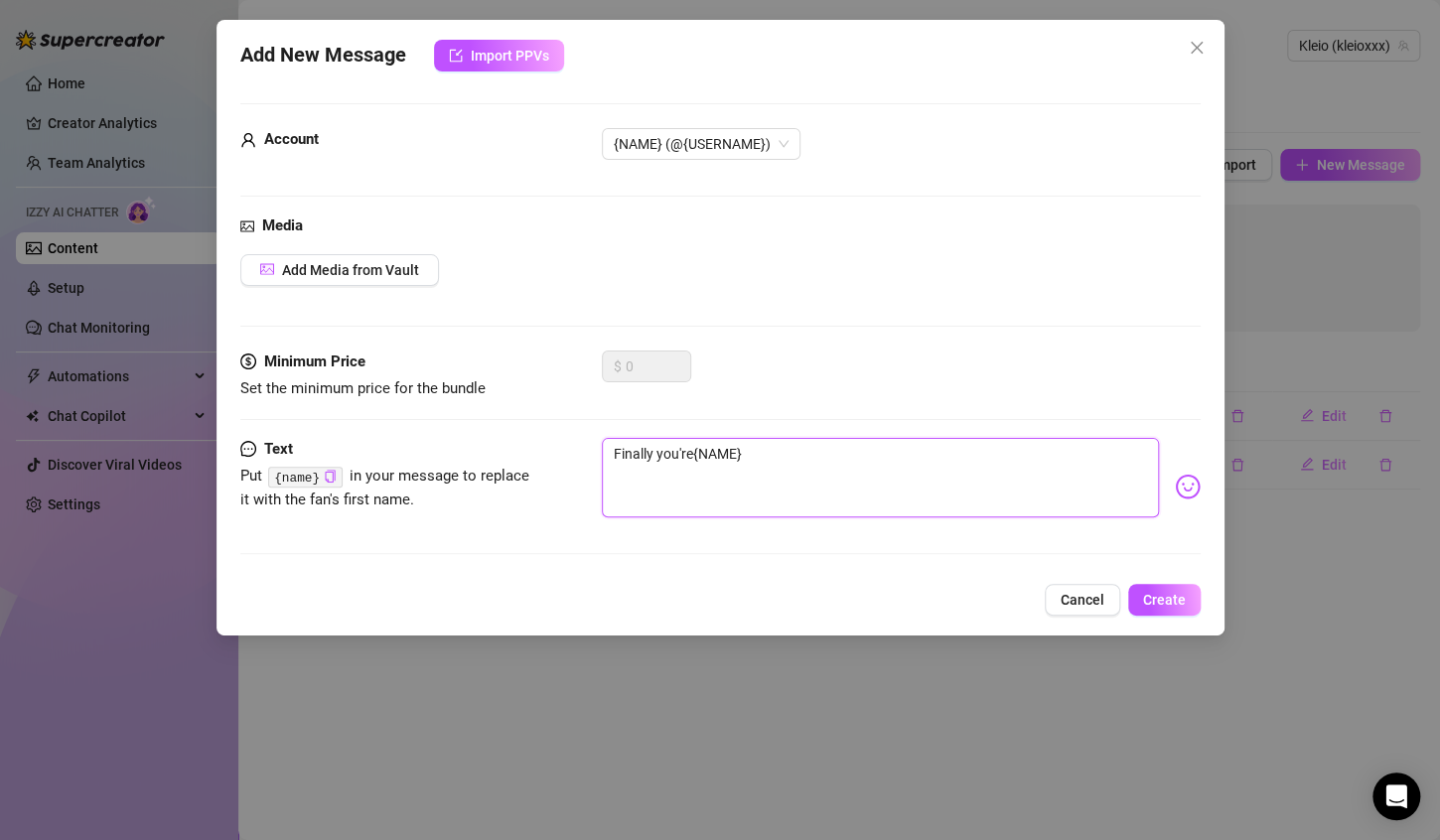 type on "Finally you're {NAME}" 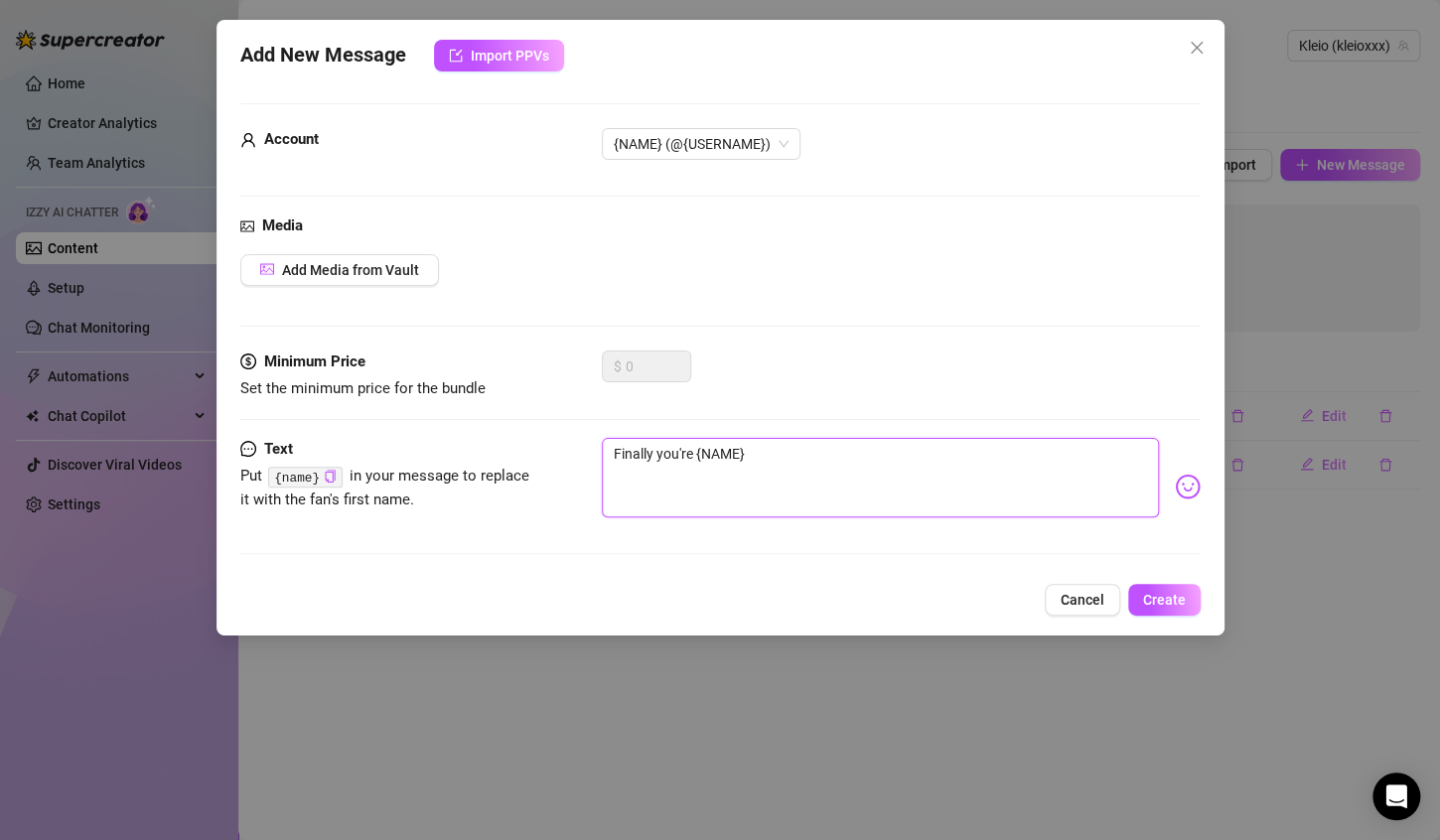 type on "Finally you're o[NAME]" 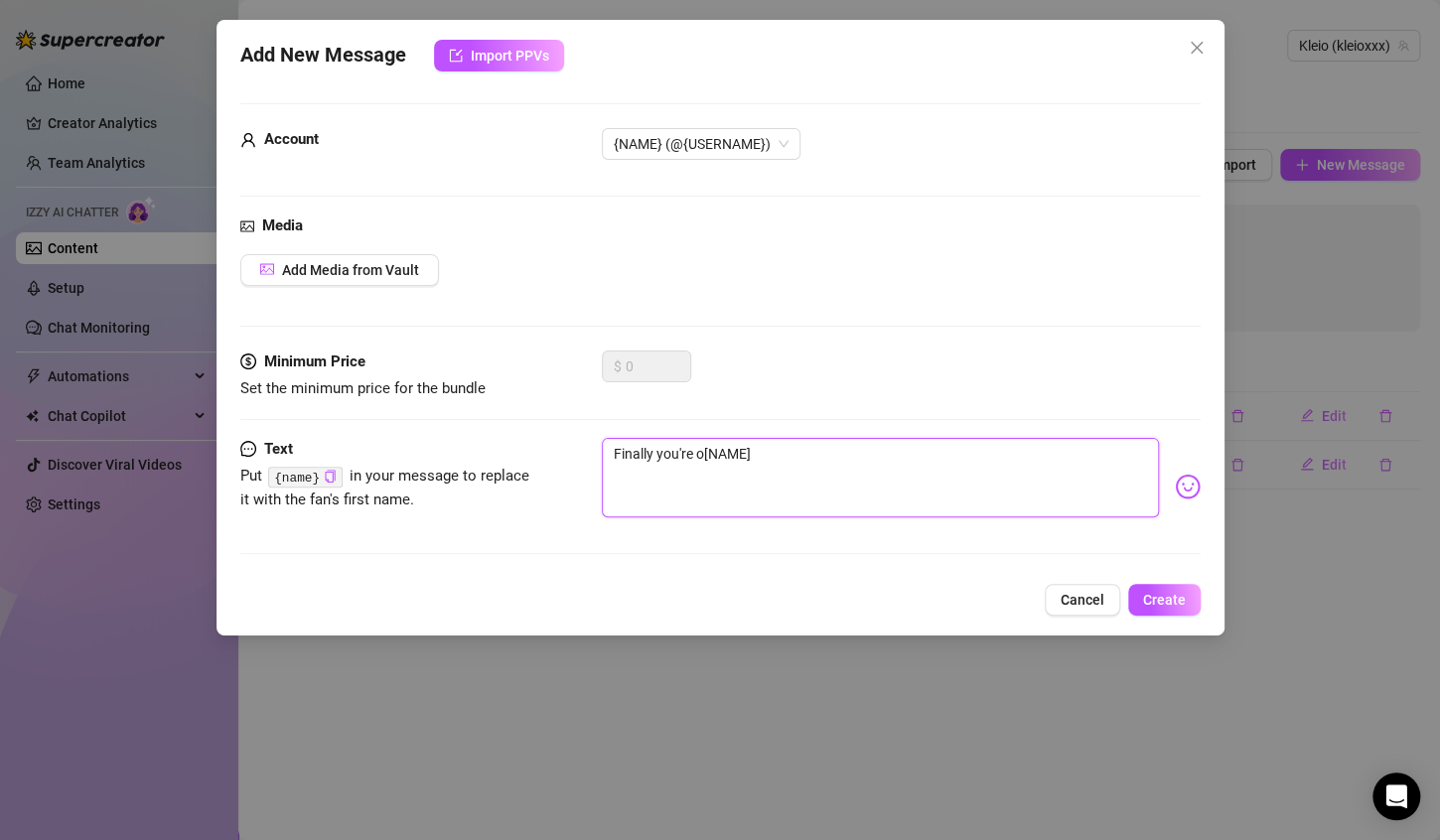 type on "Finally you're on{NAME}" 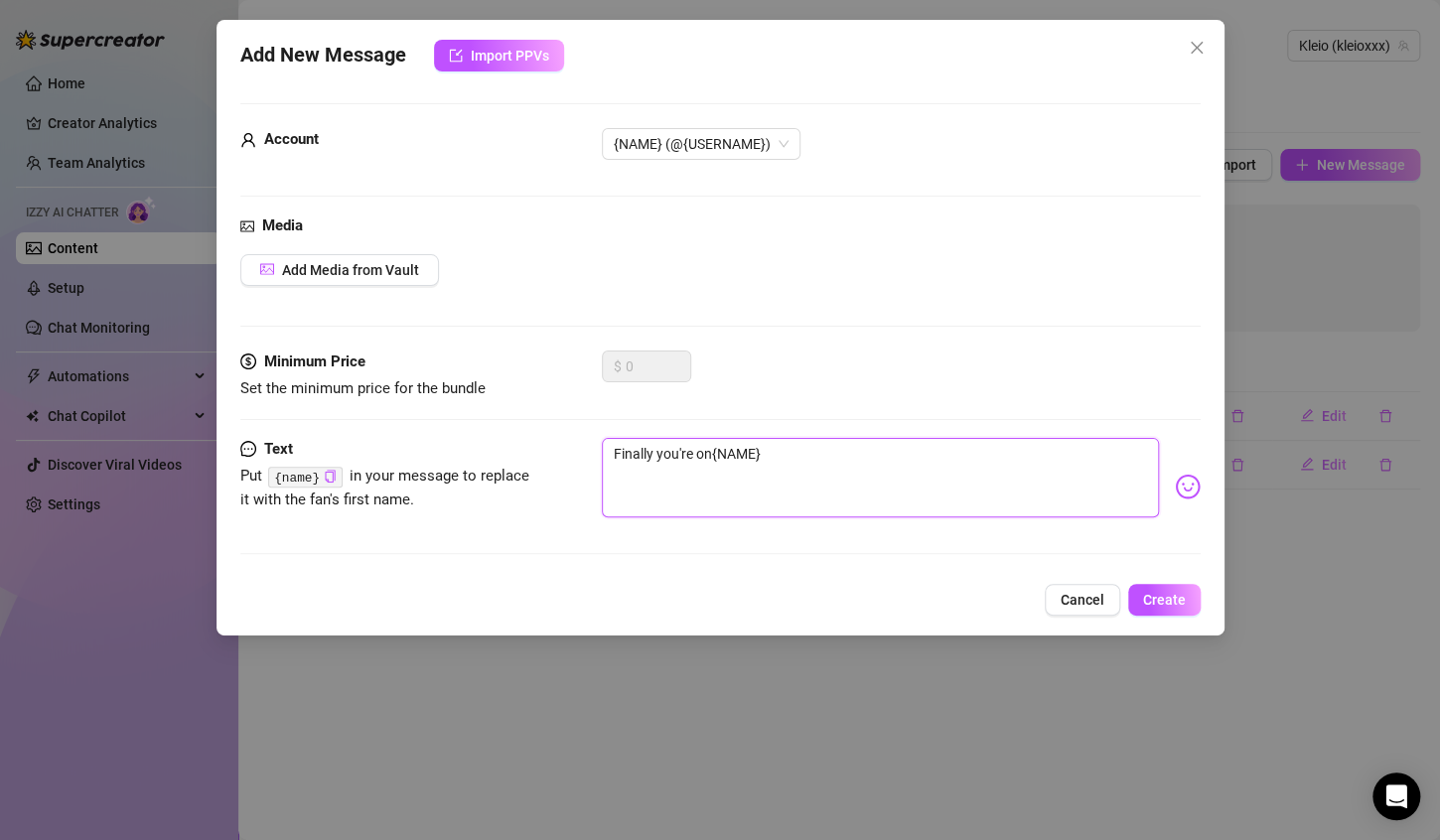 type on "Finally you're onl{NAME}" 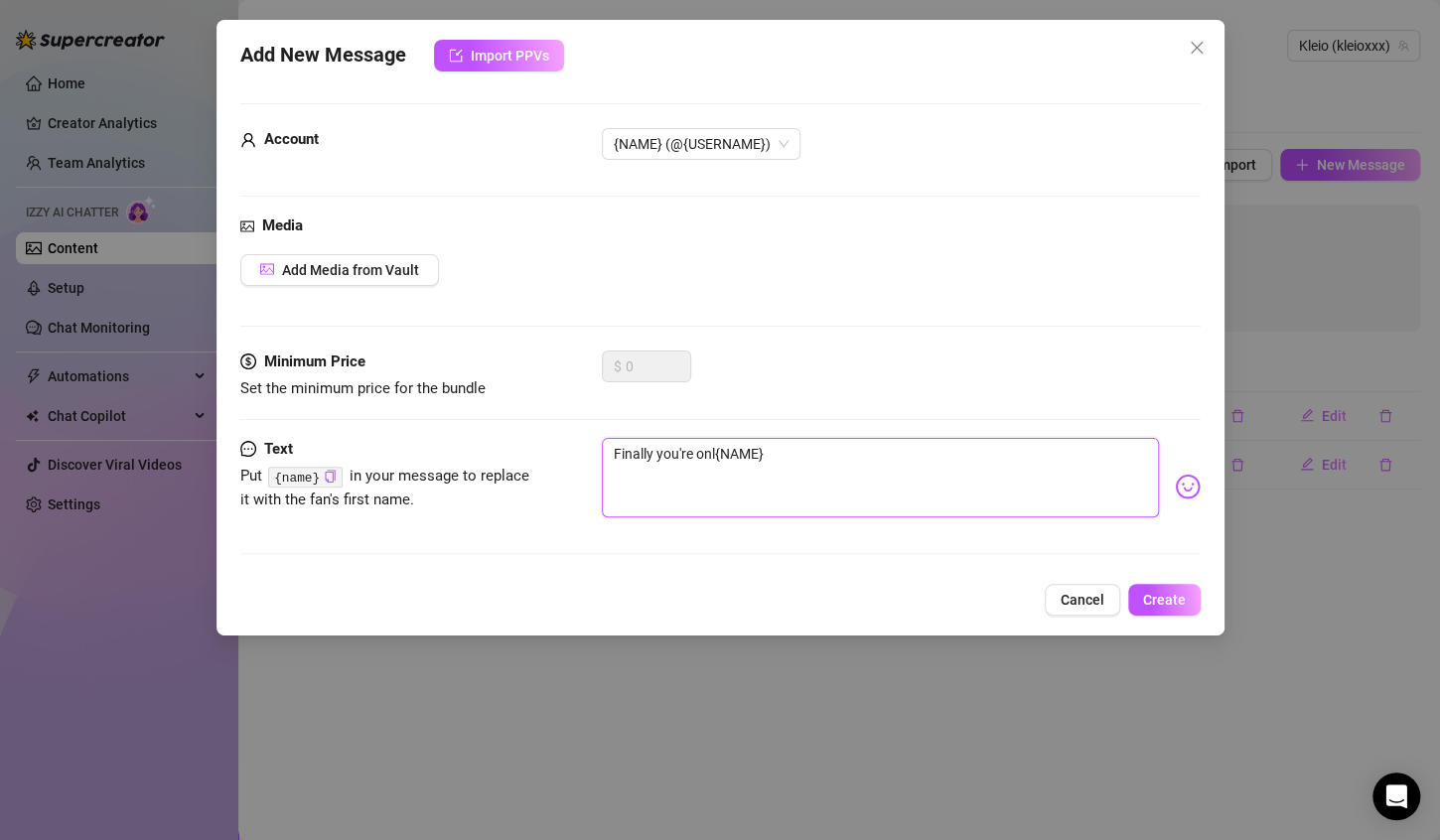type on "Finally you're onli{NAME}" 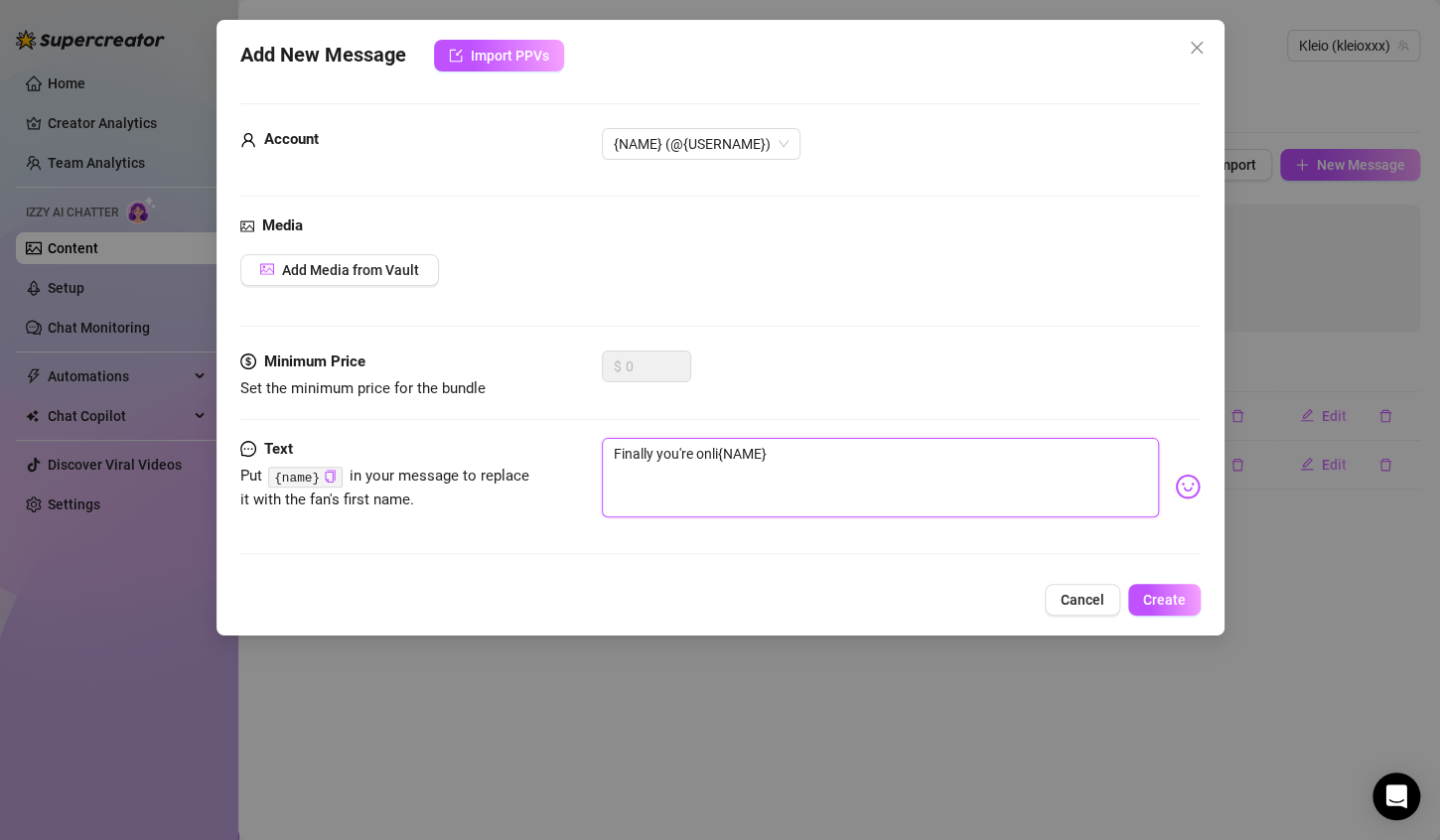 type on "Finally you're onlin[NAME]" 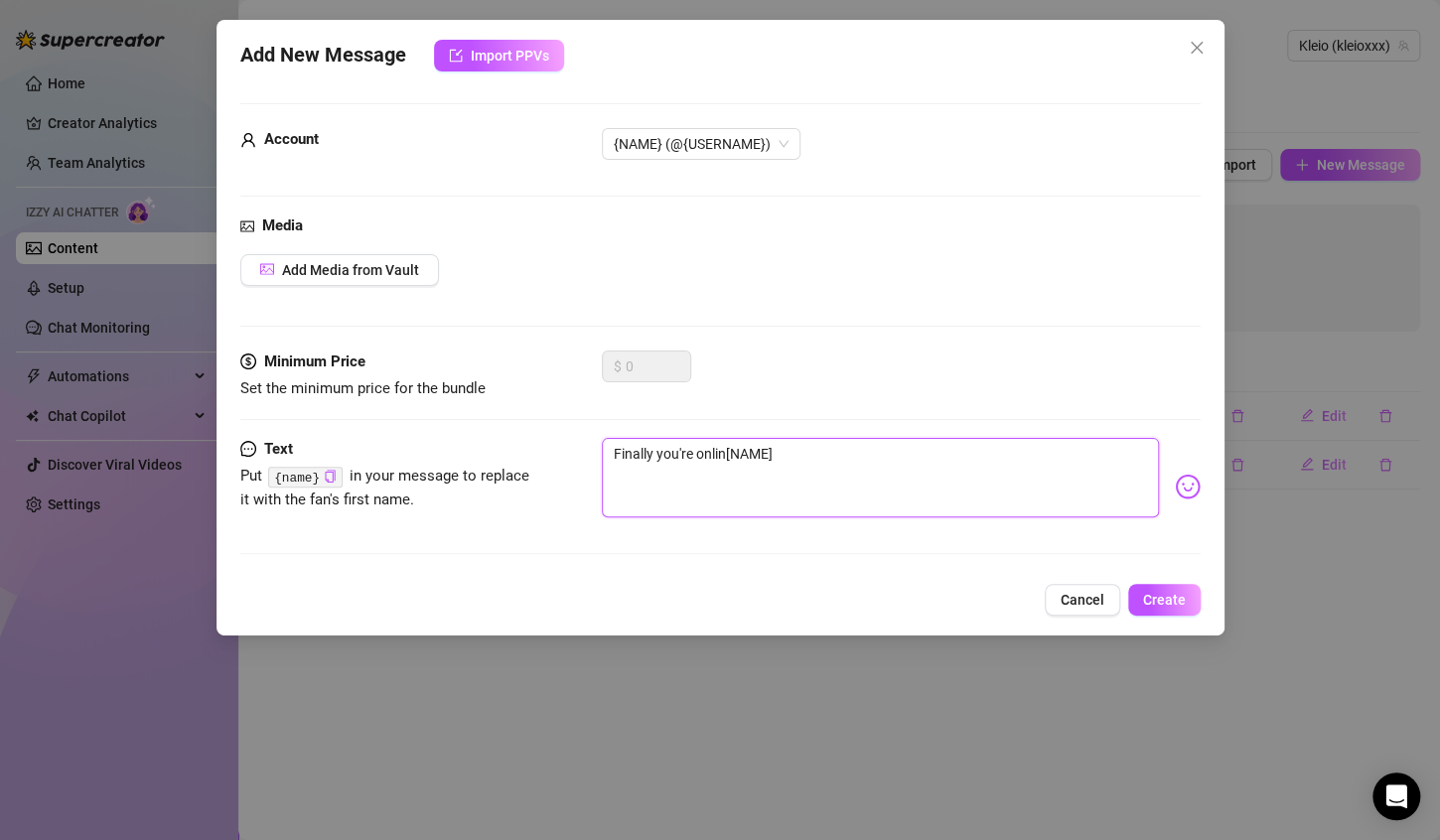 type on "Finally you're online{NAME}" 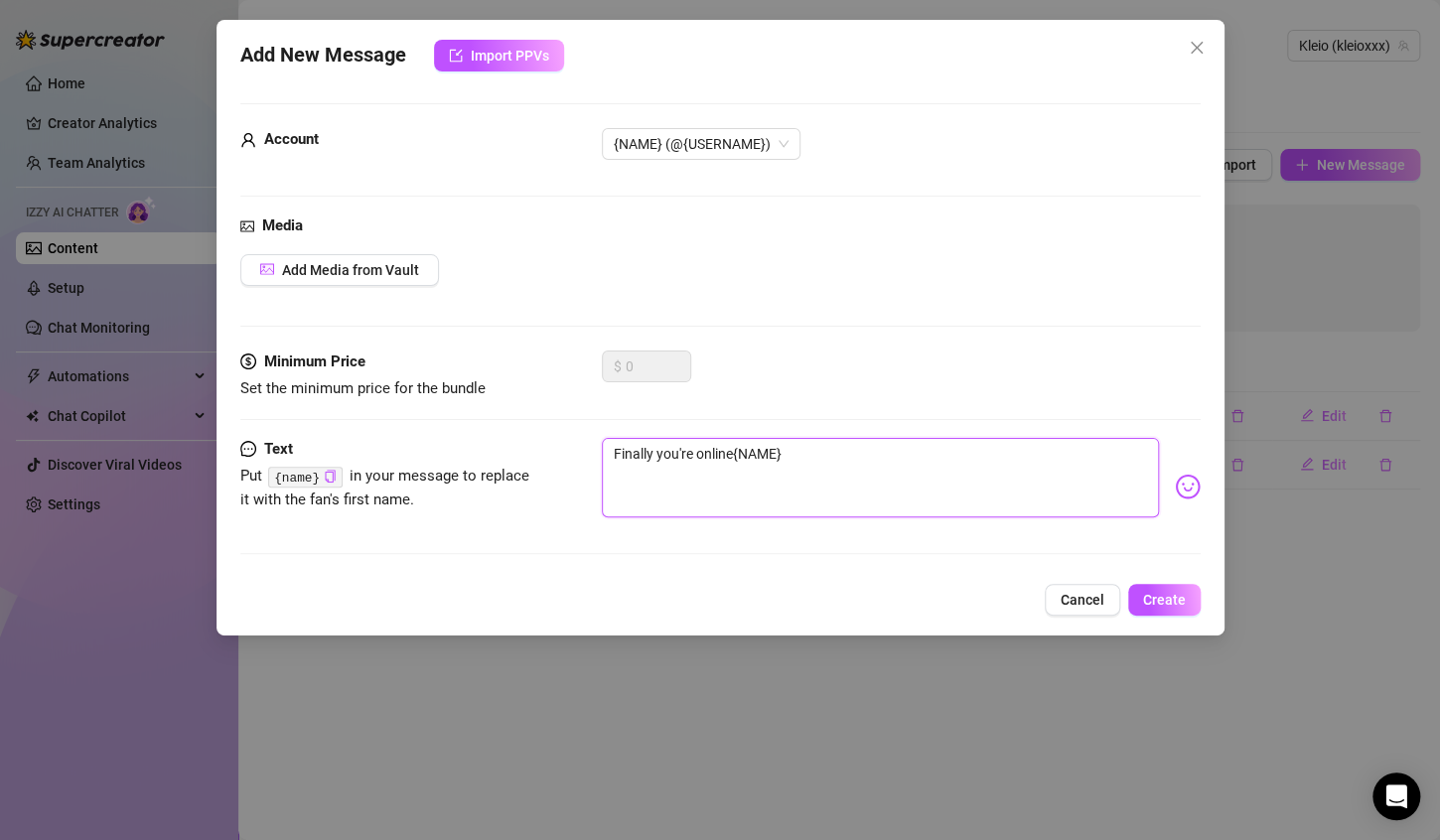 type on "Finally you're online [NAME]" 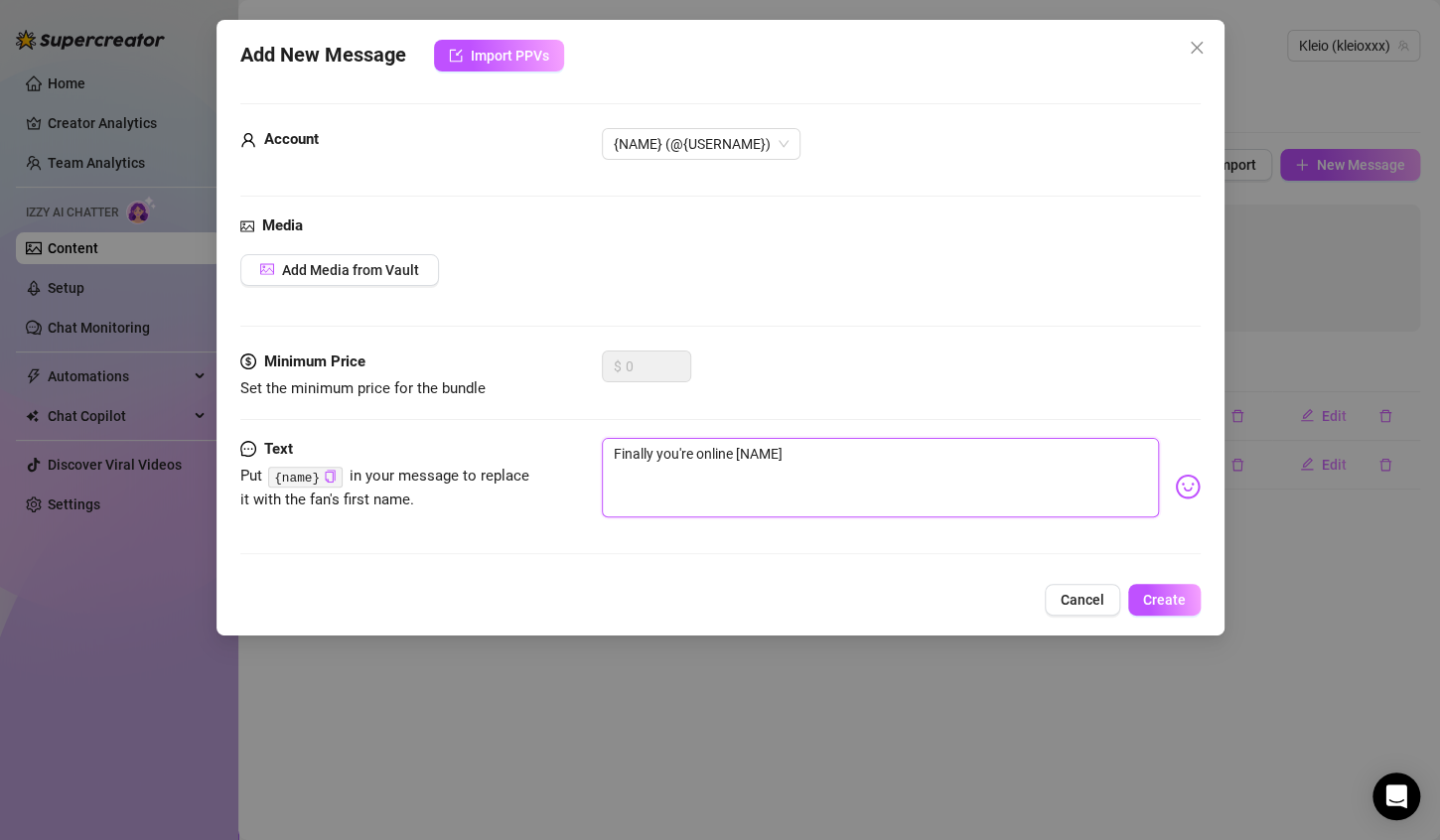 click on "Finally you're online [NAME]" at bounding box center (880, 478) 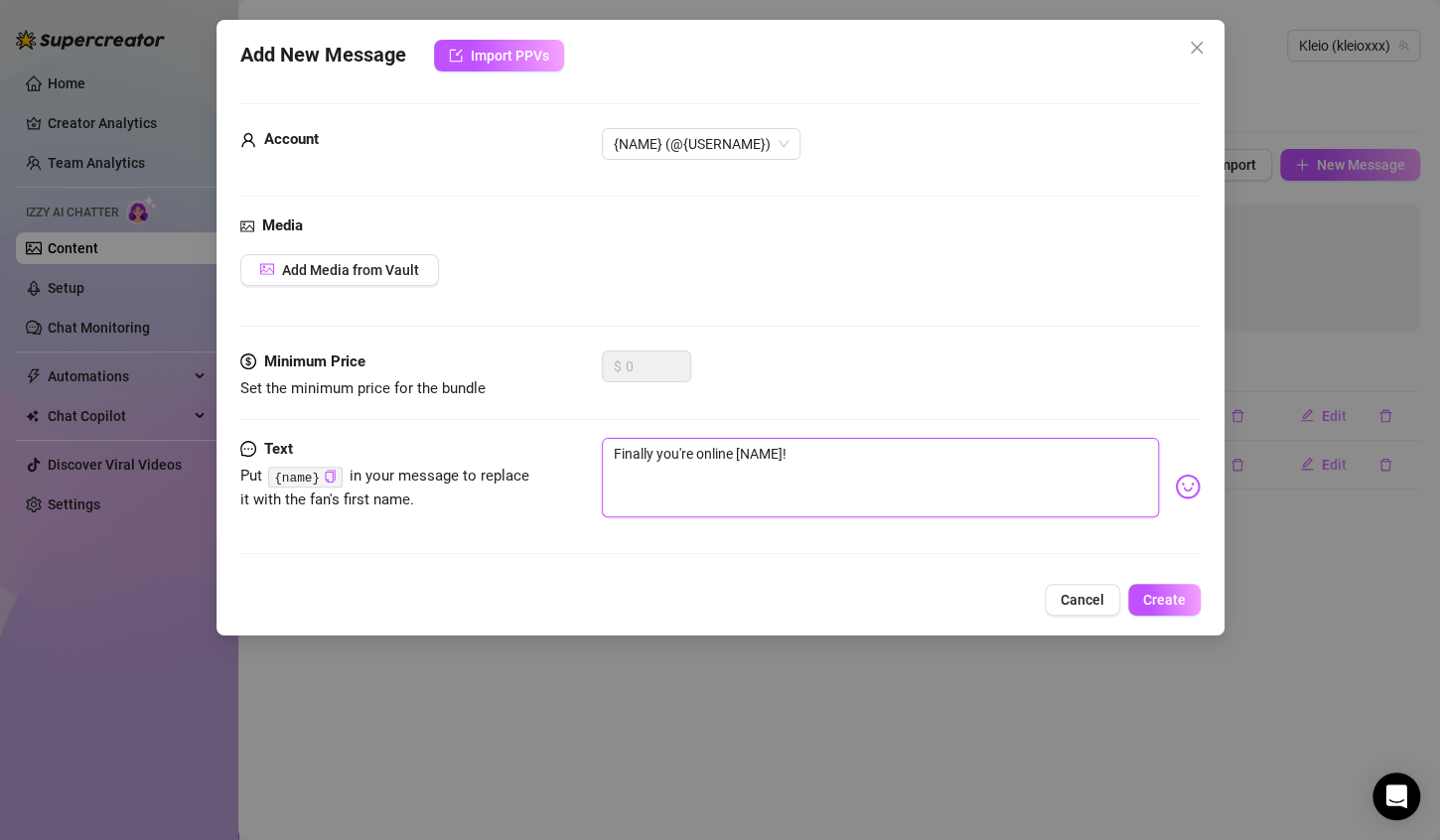type on "Finally you're online [NAME]!" 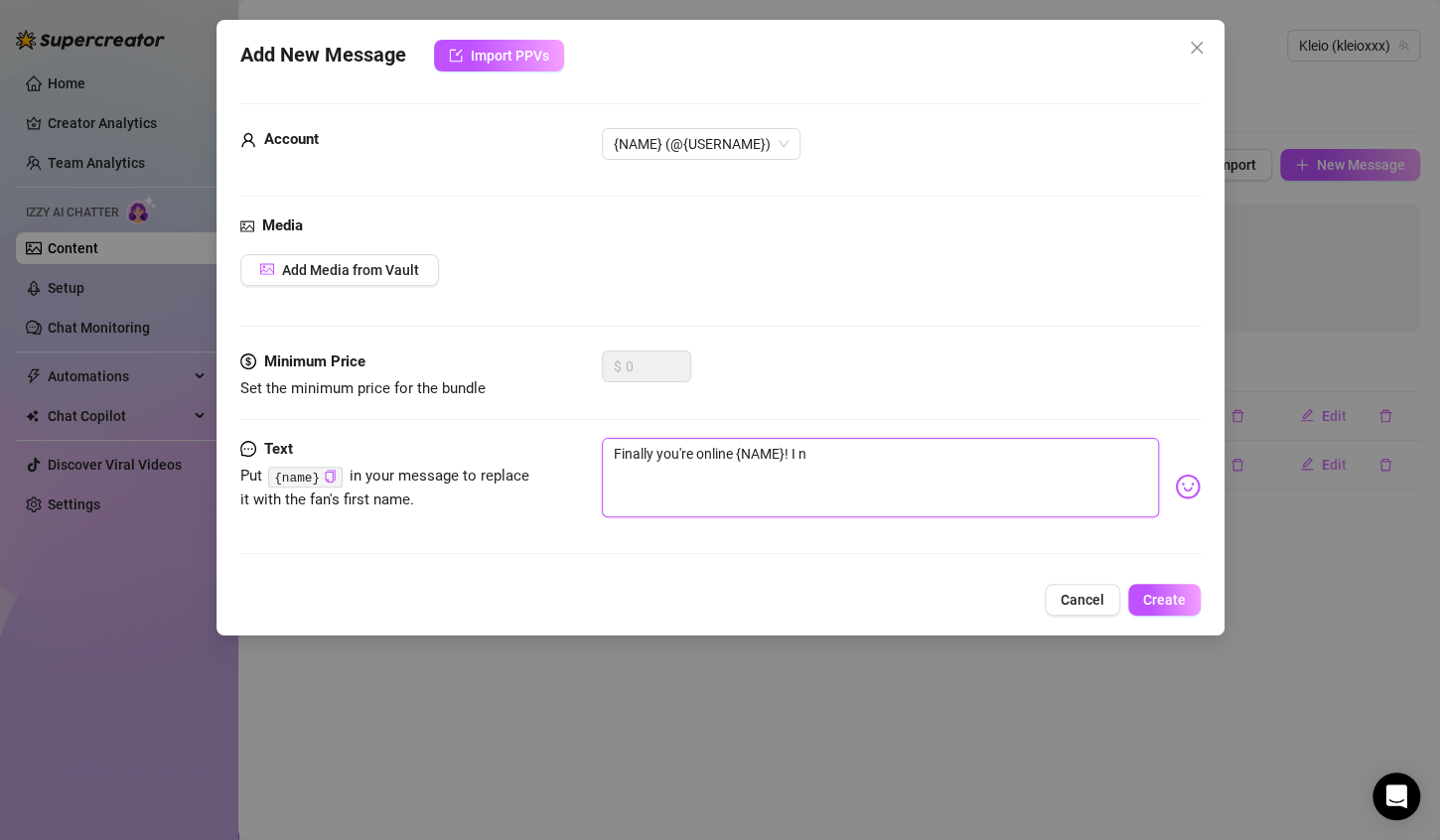 type on "Finally you're online [NAME]! I ne" 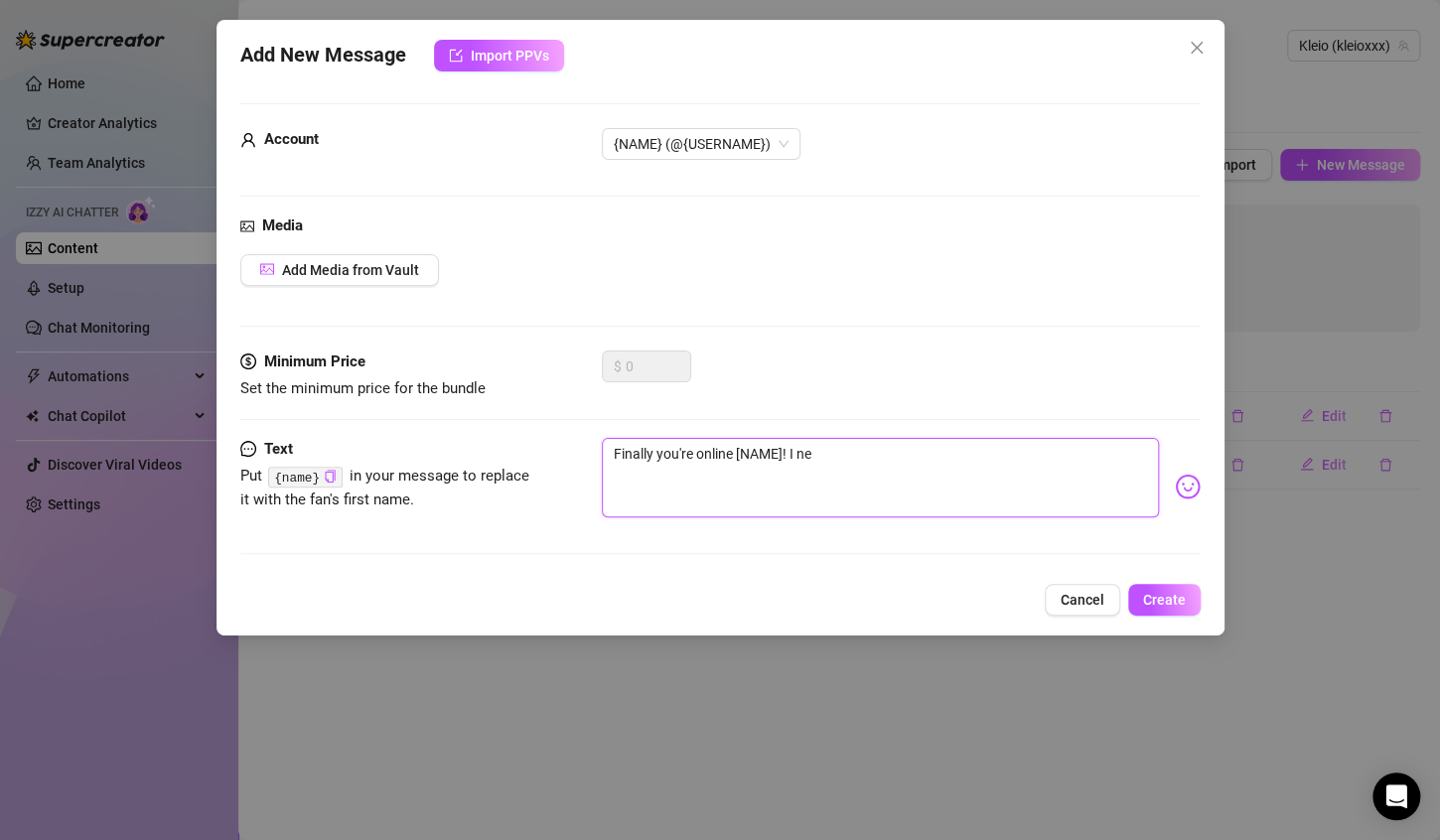 type on "Finally you're online [NAME]! I nee" 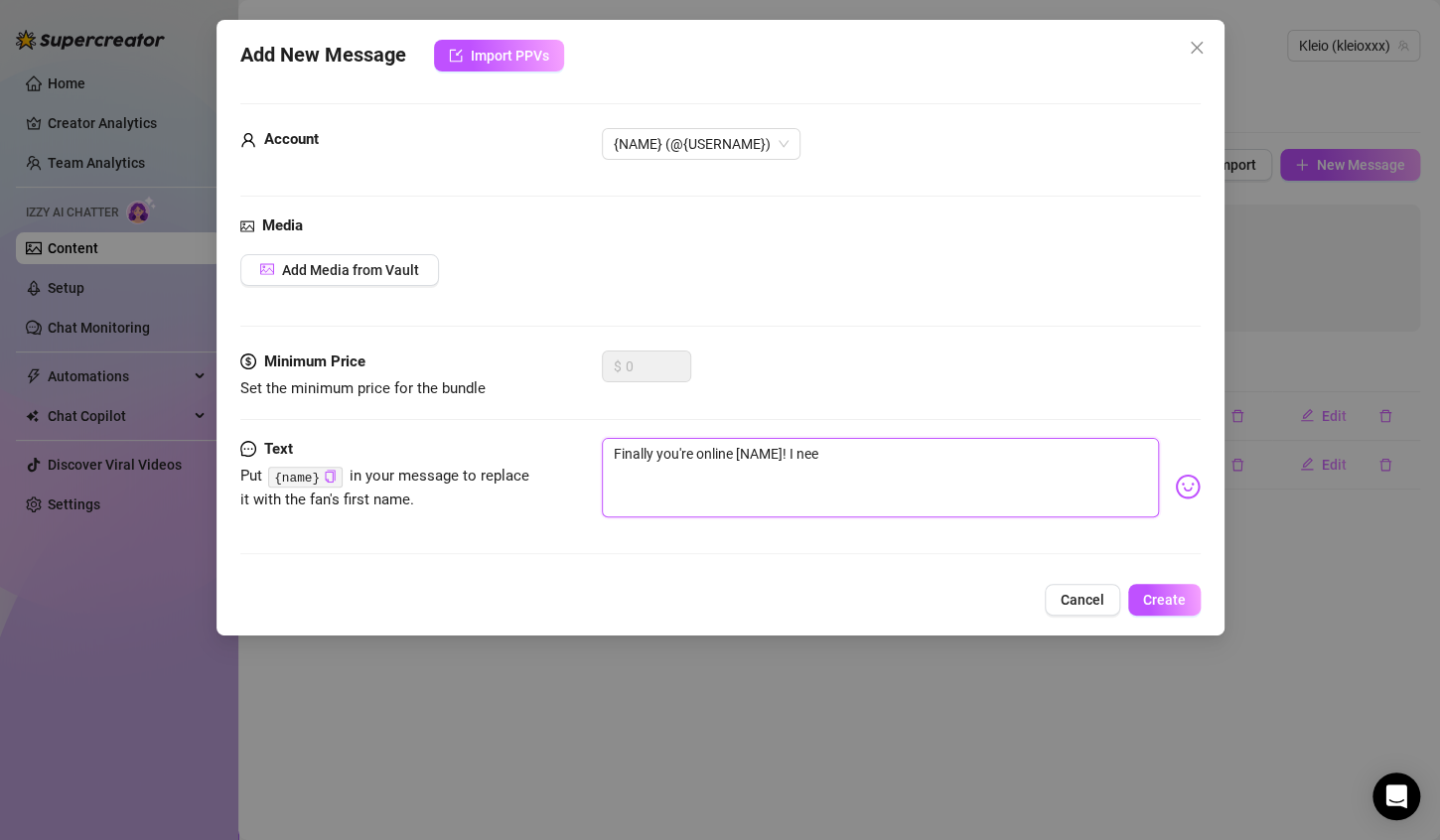 type on "Finally you're online [NAME]! I need" 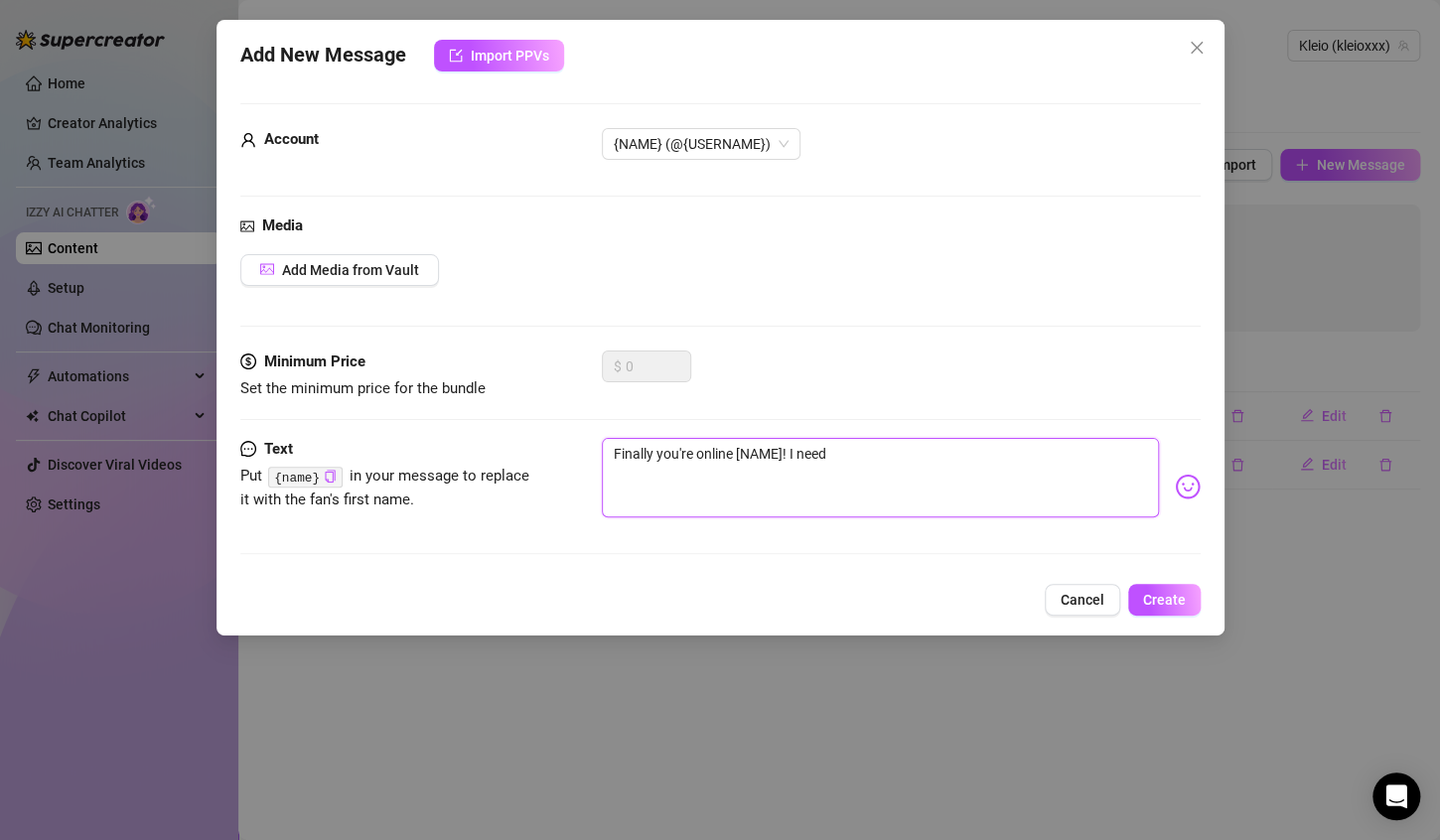 type on "Finally you're online [NAME]! I need" 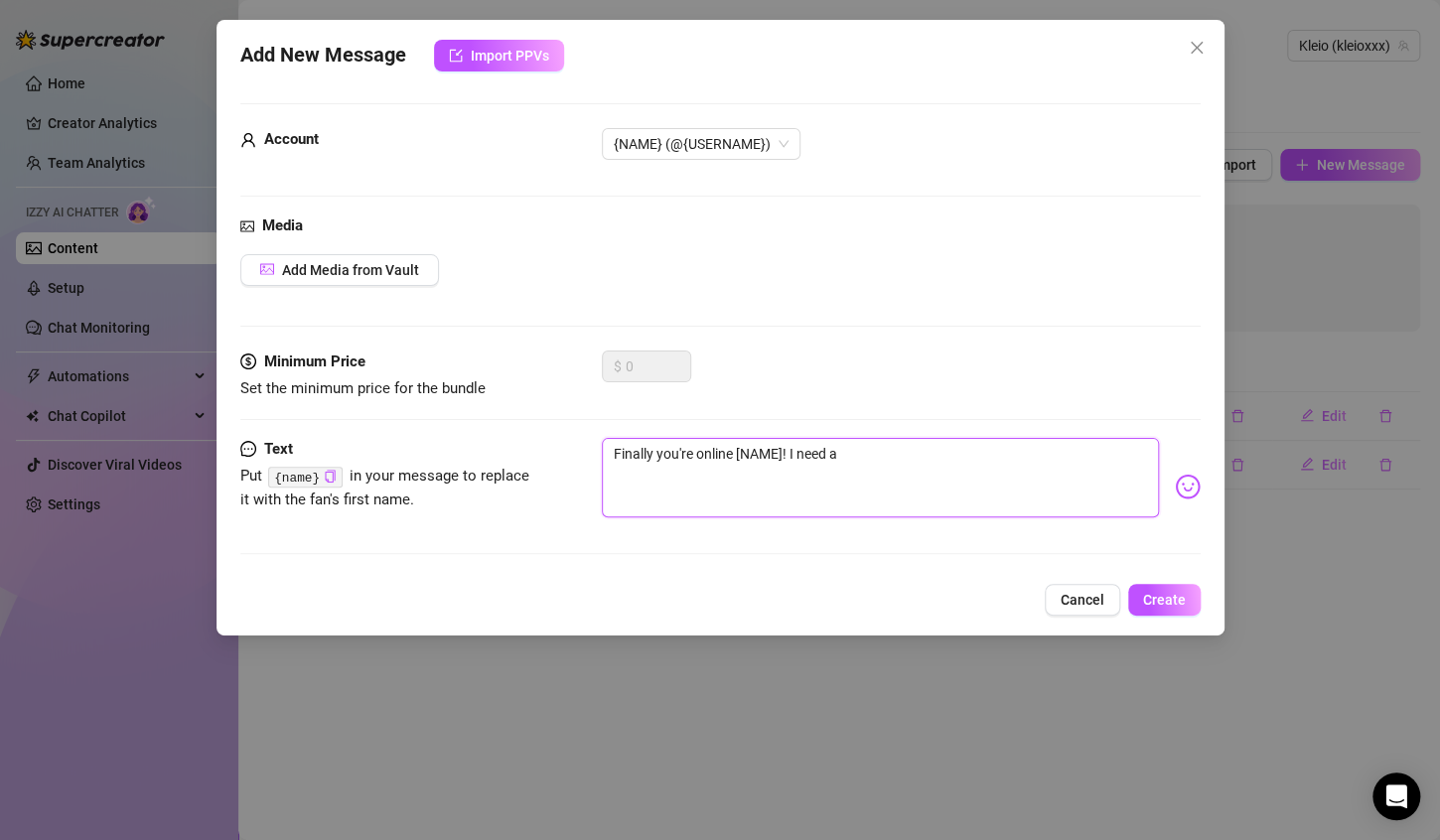 type on "Finally you're online [NAME]! I need a" 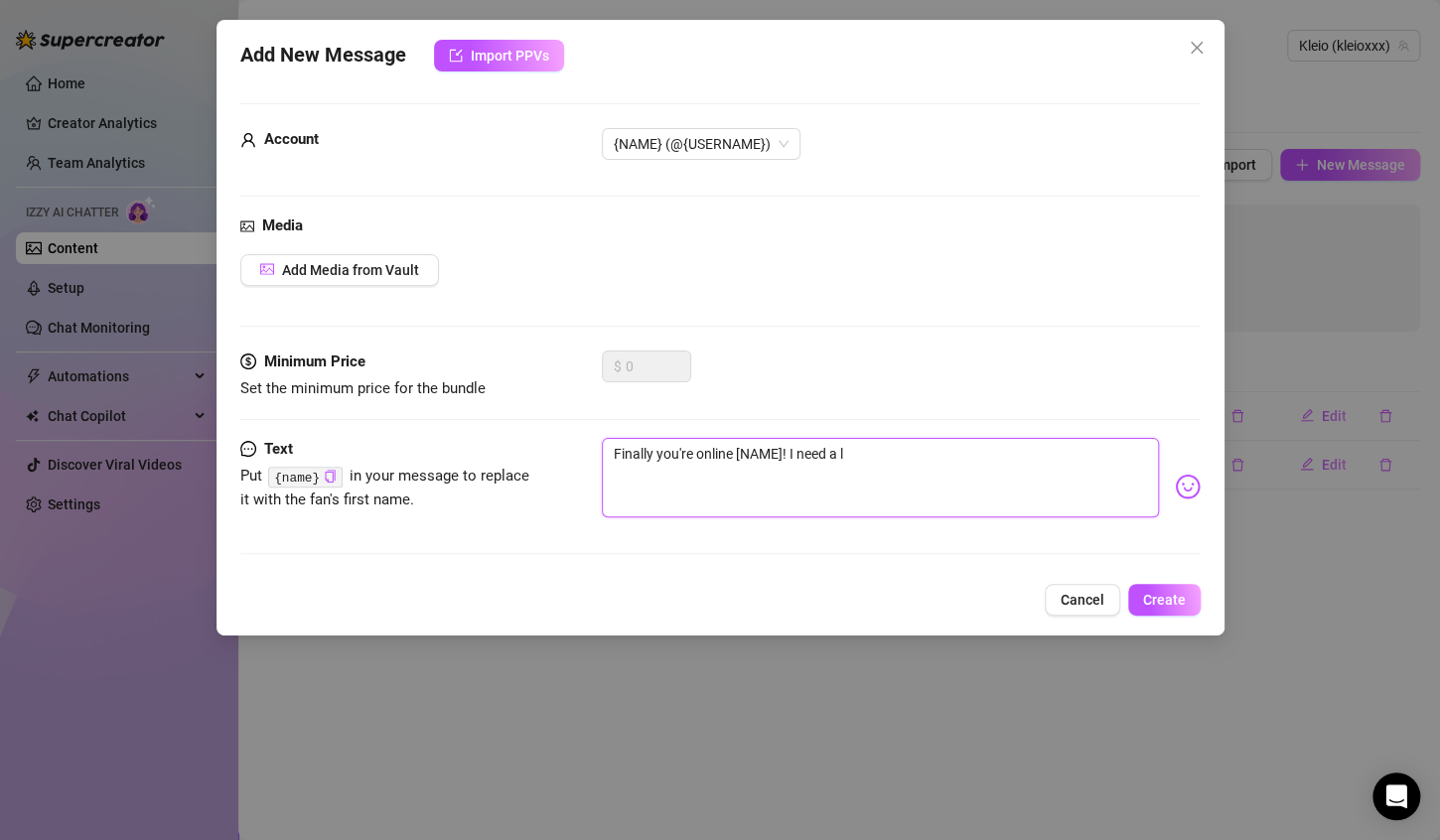 type on "Finally you're online {NAME}! I need a li" 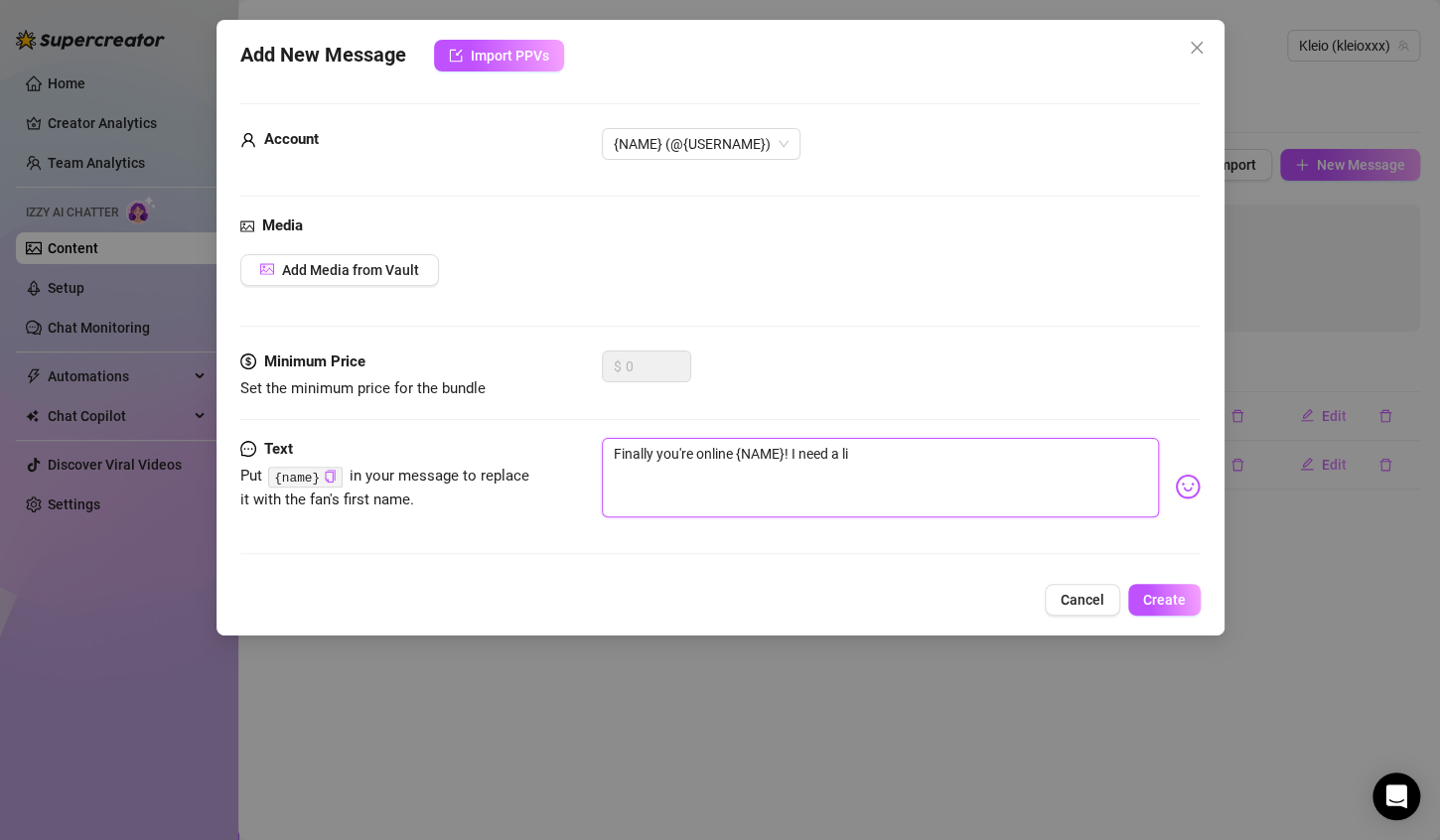 type on "Finally you're online [NAME]! I need a lit" 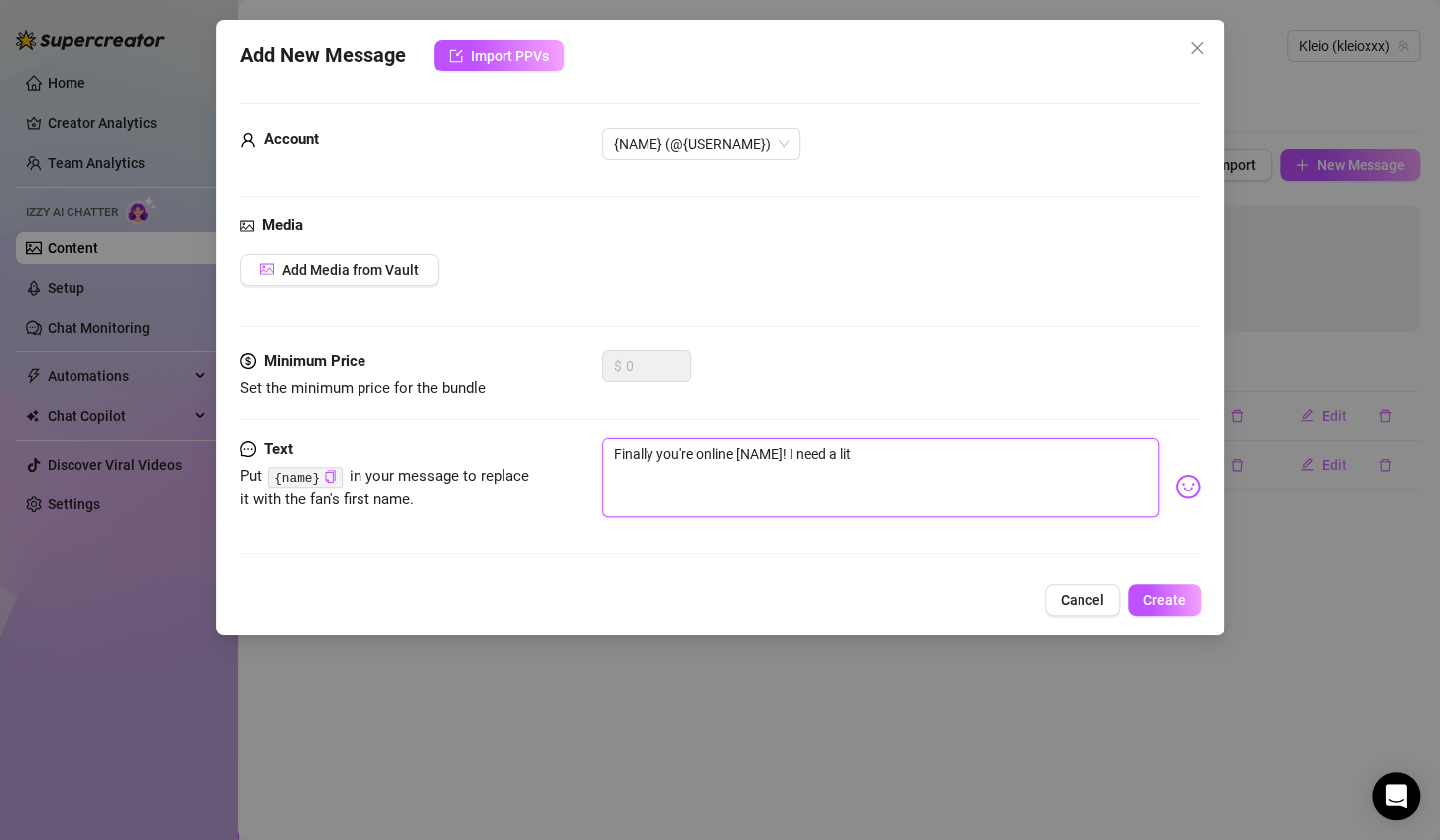 type on "Finally you're online [NAME]! I need a litt" 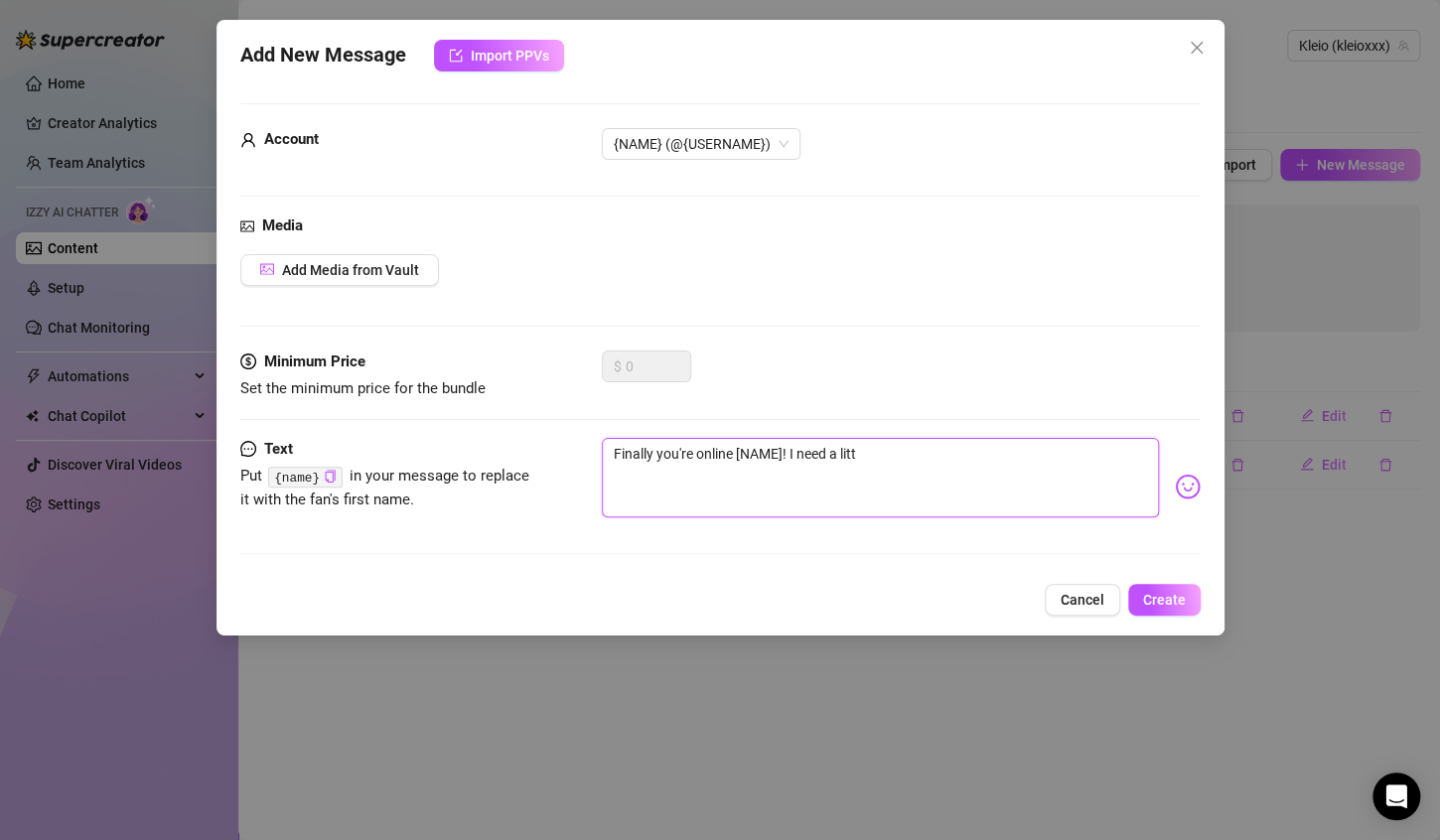type on "Finally you're online {NAME}! I need a littl" 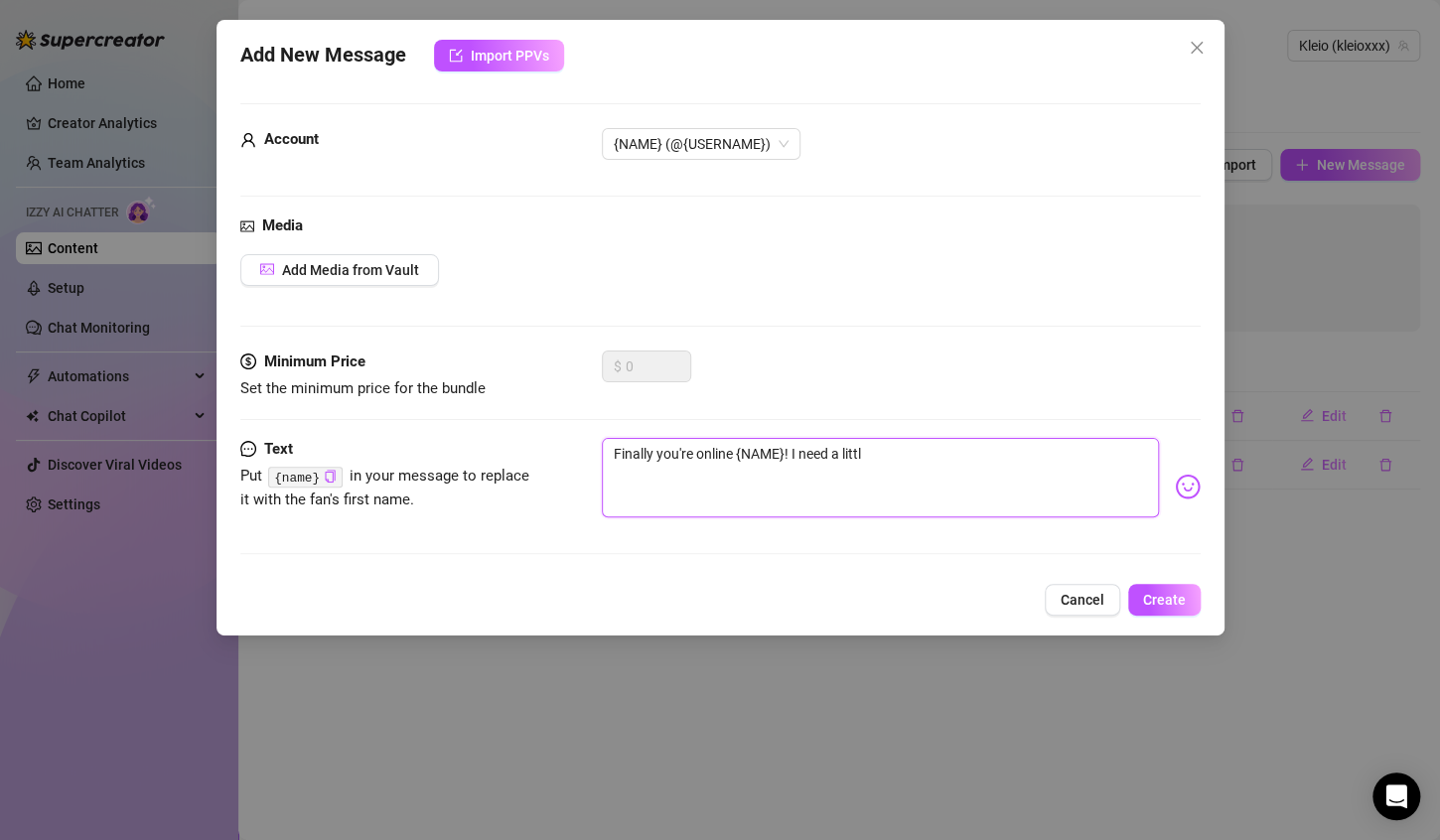type on "Finally you're online {NAME}! I need a littl" 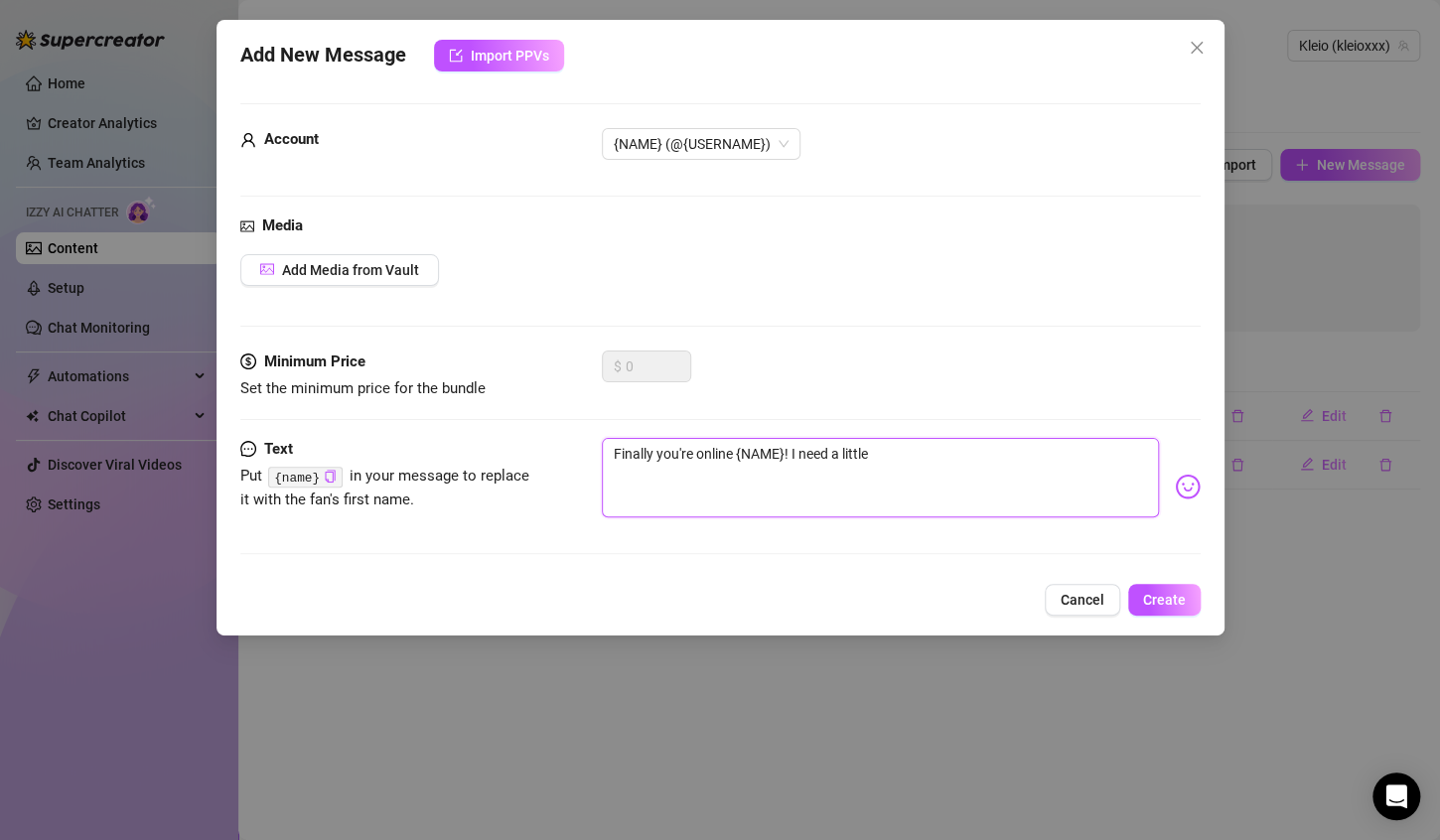 type on "Finally you're online {NAME}! I need a little" 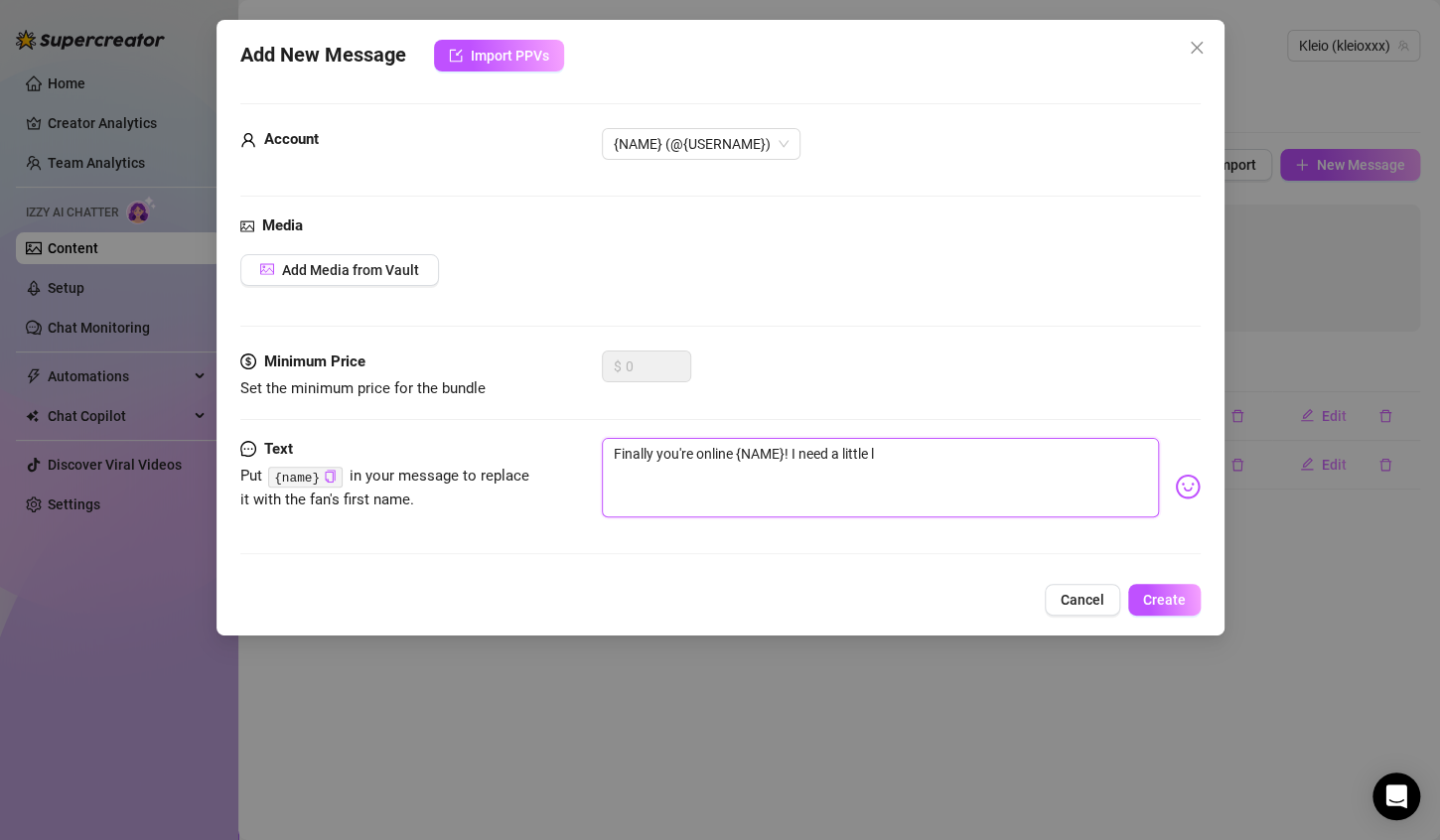 type on "Finally you're online {NAME}! I need a little la" 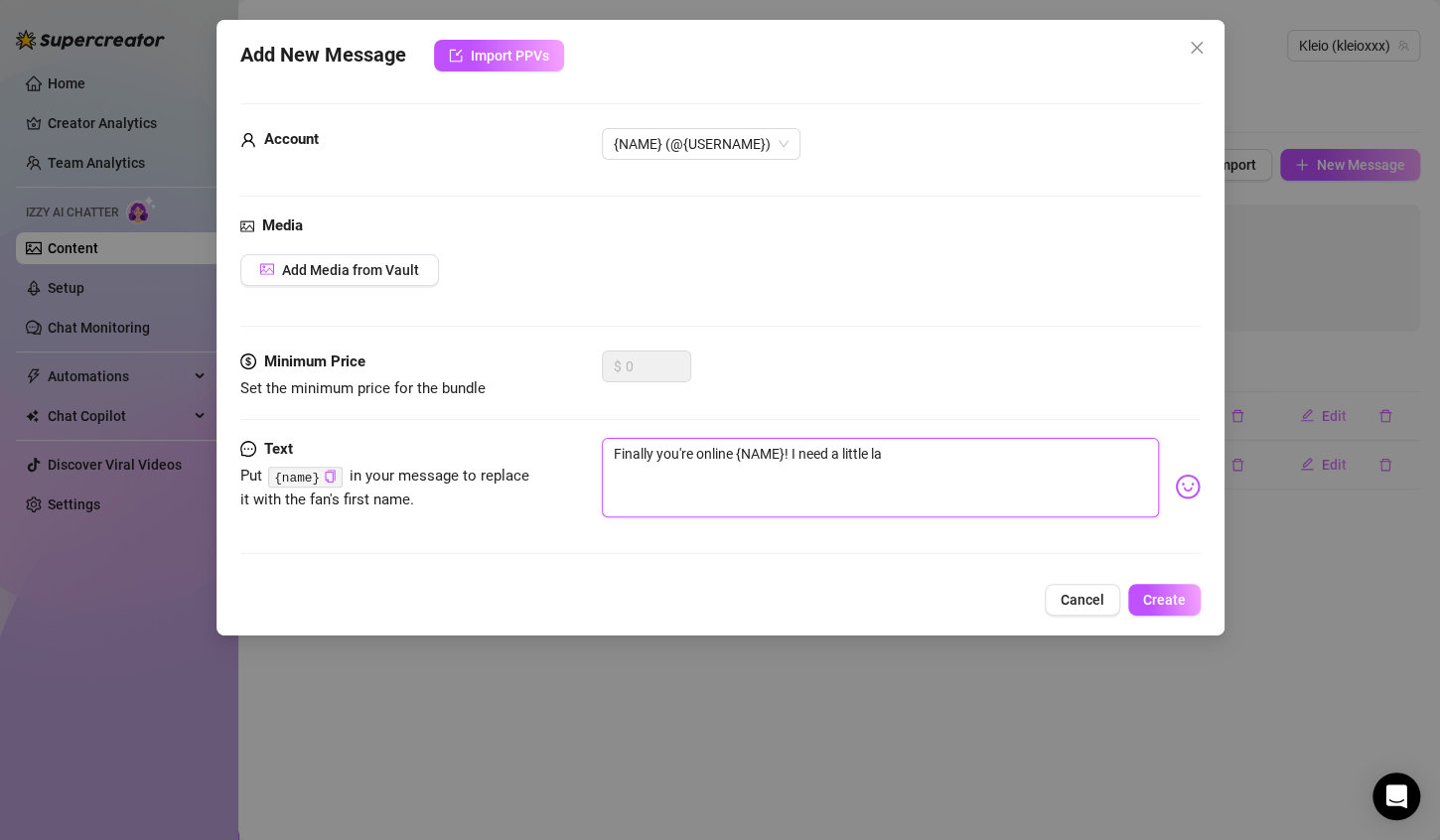 type on "Finally you're online {NAME}! I need a little lau" 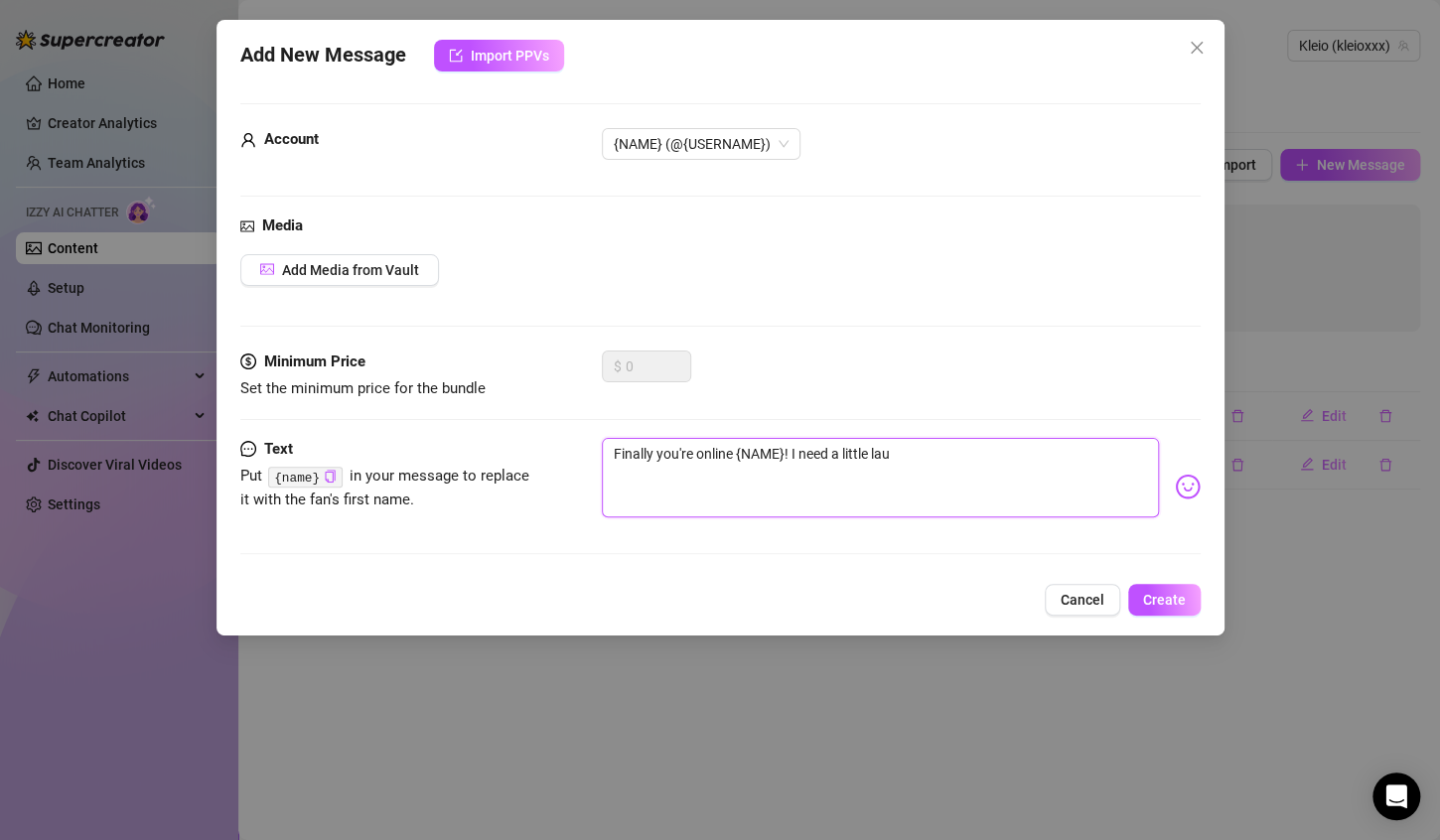 type on "Finally you're online {NAME}! I need a little laug" 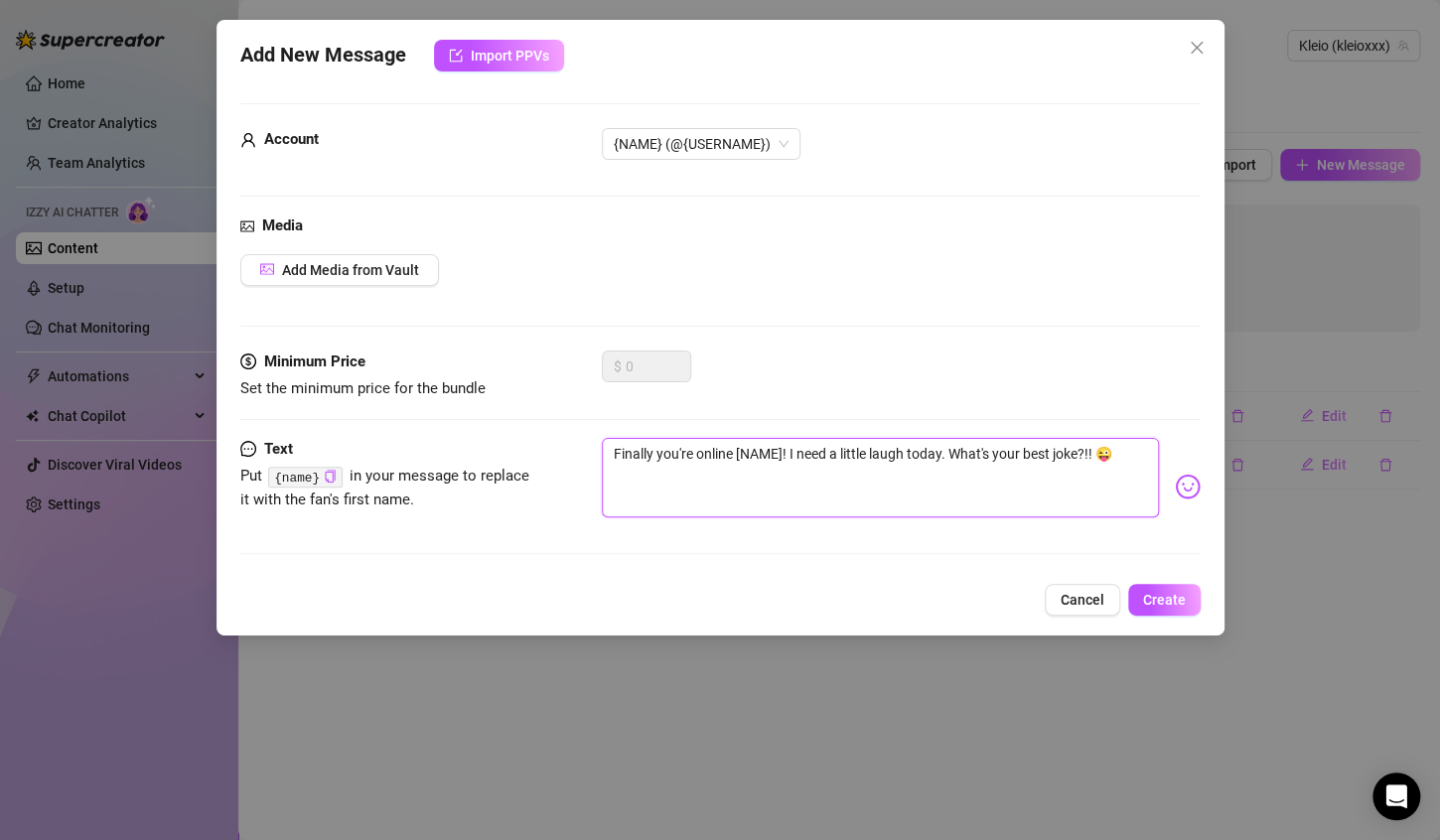 click on "Finally you're online [NAME]! I need a little laugh today. What's your best joke?!! 😜" at bounding box center [880, 478] 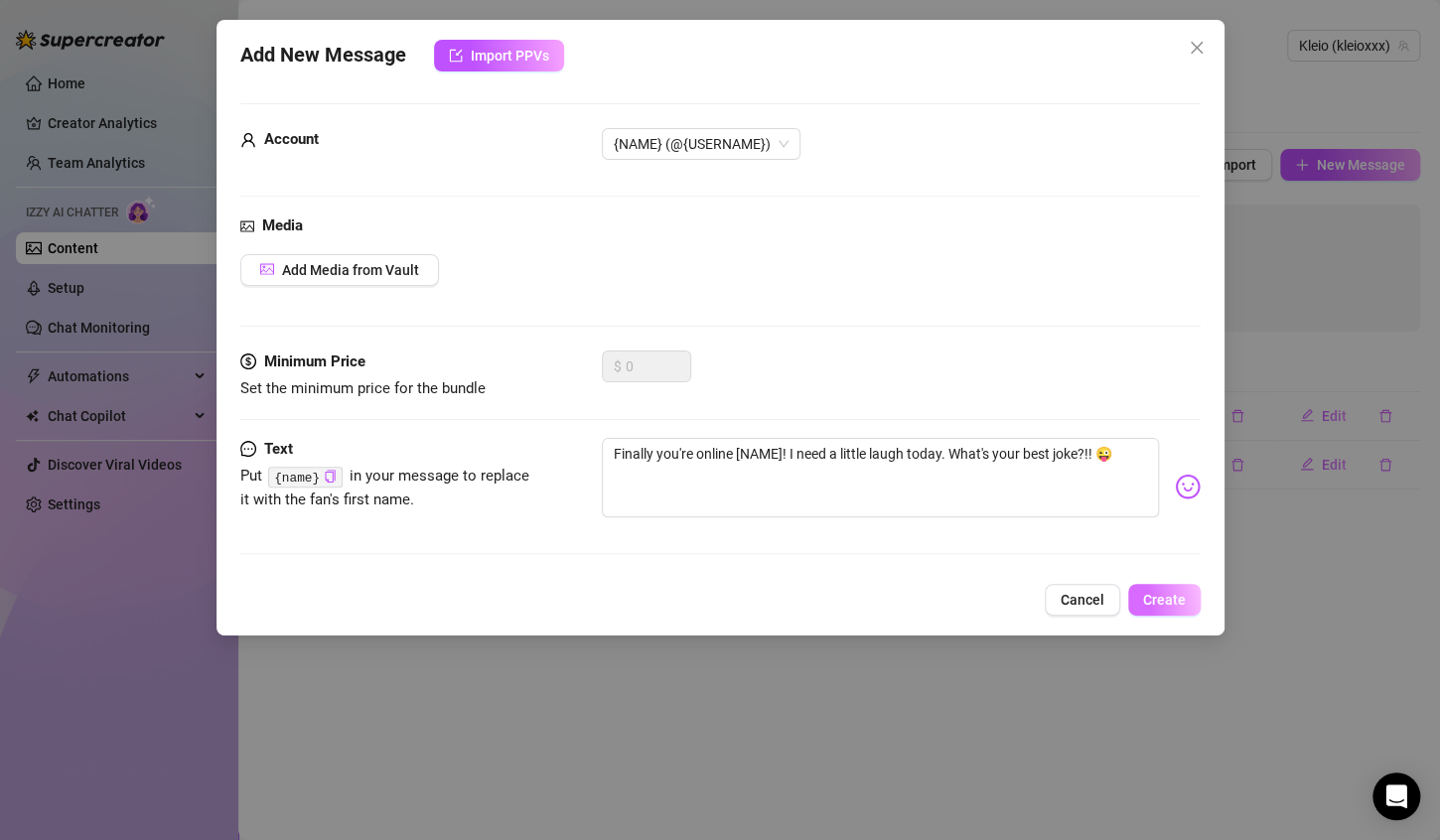 click on "Create" at bounding box center (1164, 600) 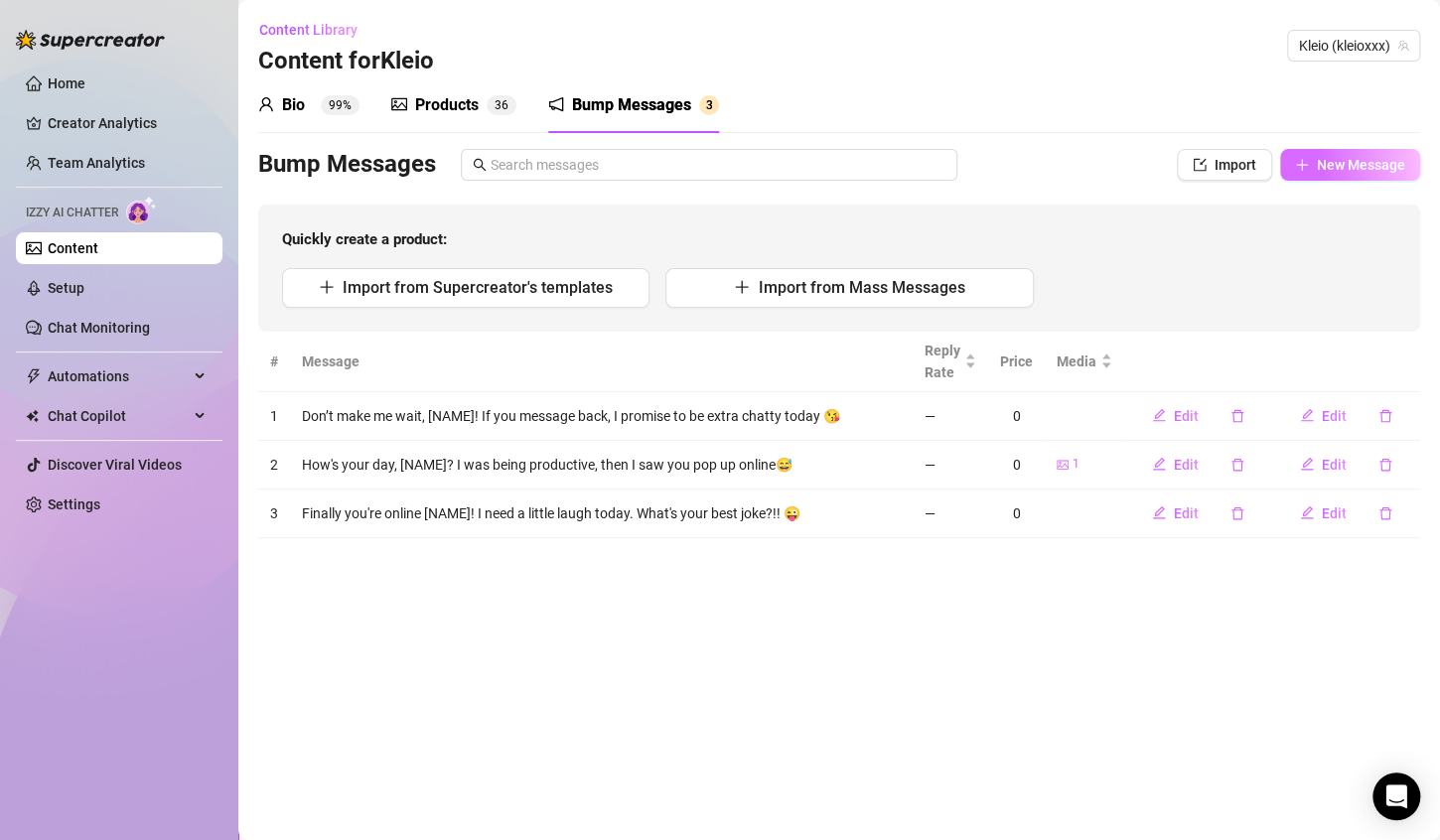 click on "New Message" at bounding box center (1350, 165) 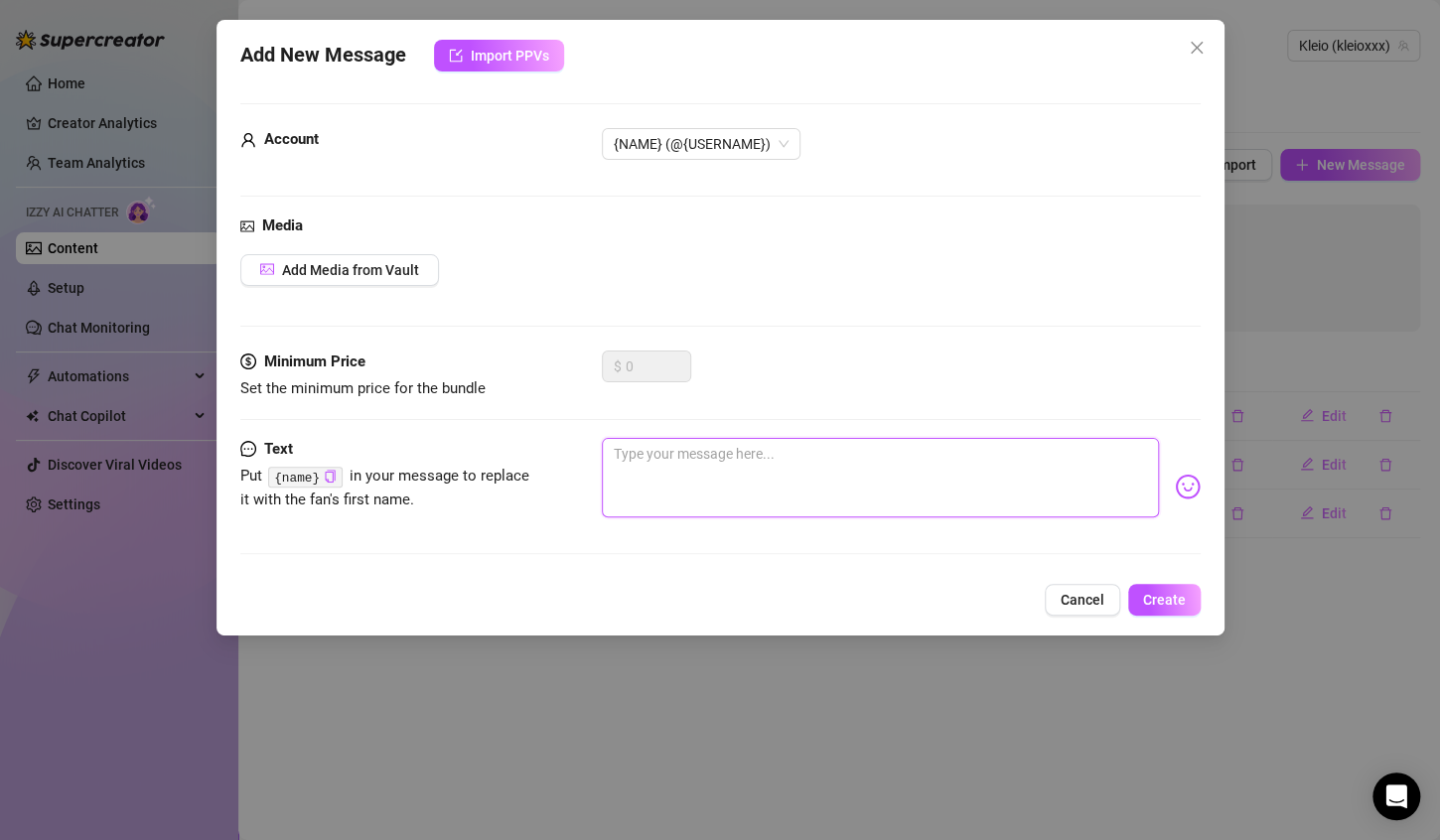 click at bounding box center (880, 478) 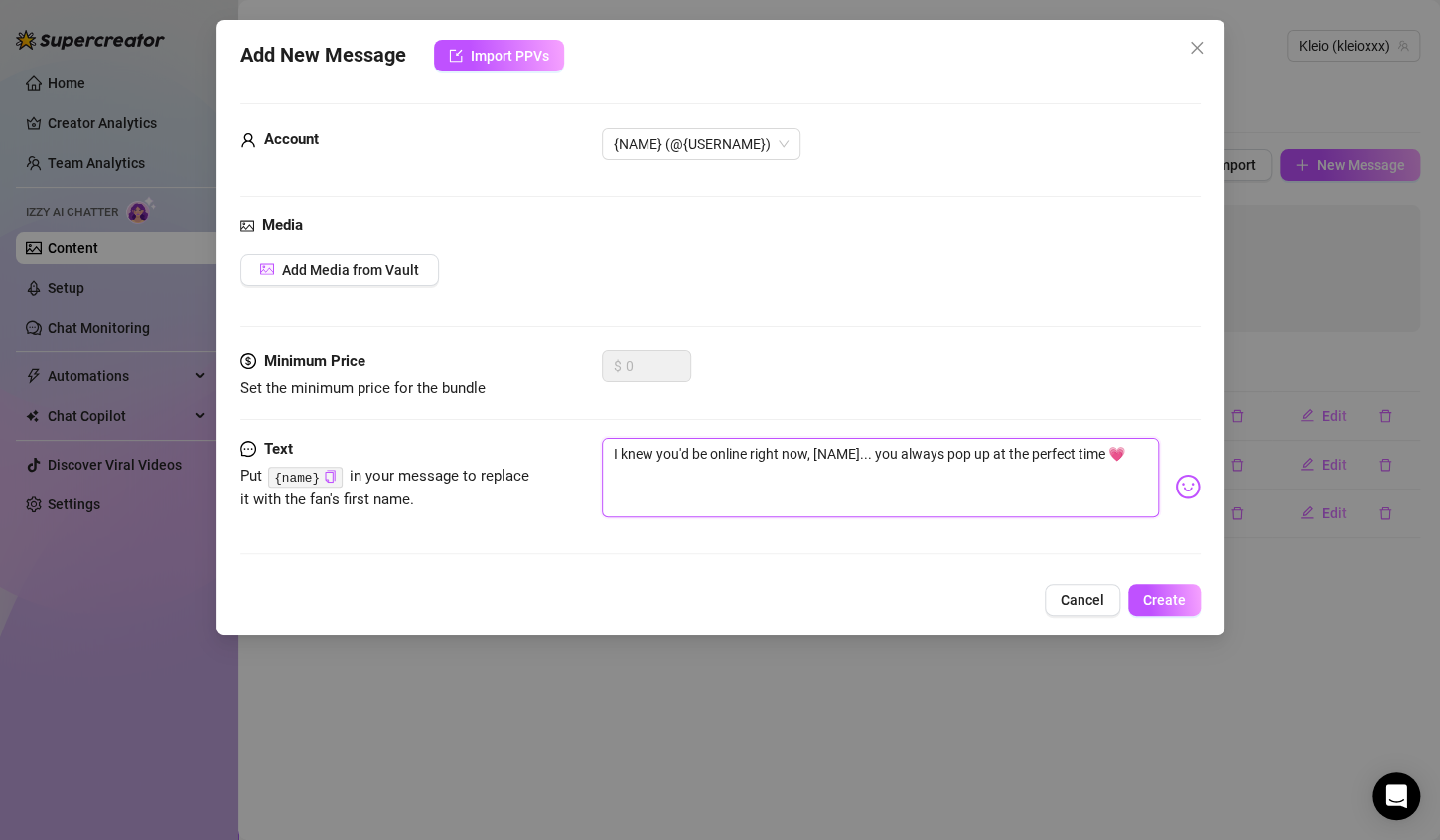 drag, startPoint x: 755, startPoint y: 452, endPoint x: 805, endPoint y: 445, distance: 50.48762 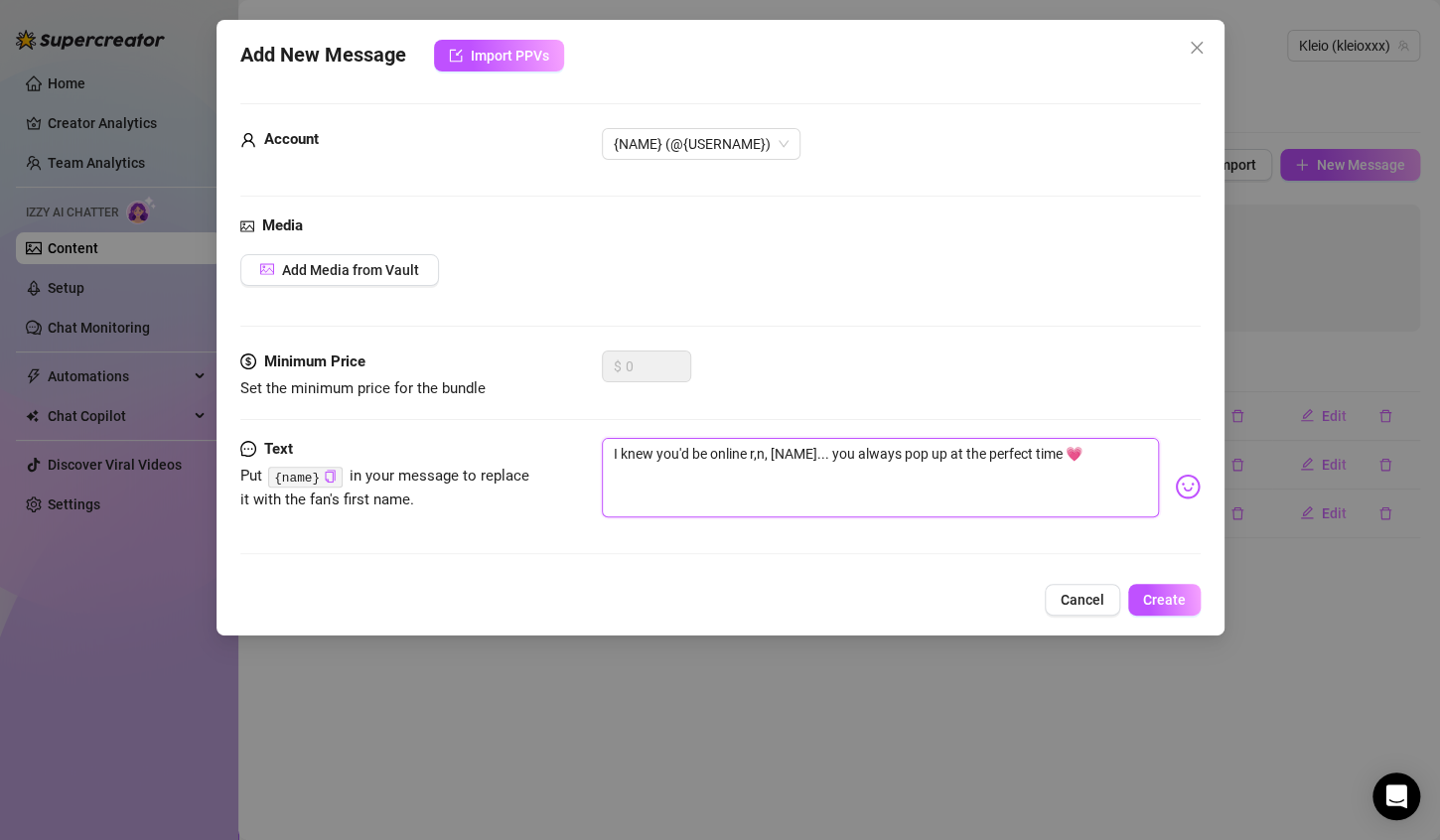 drag, startPoint x: 762, startPoint y: 447, endPoint x: 619, endPoint y: 444, distance: 143.03147 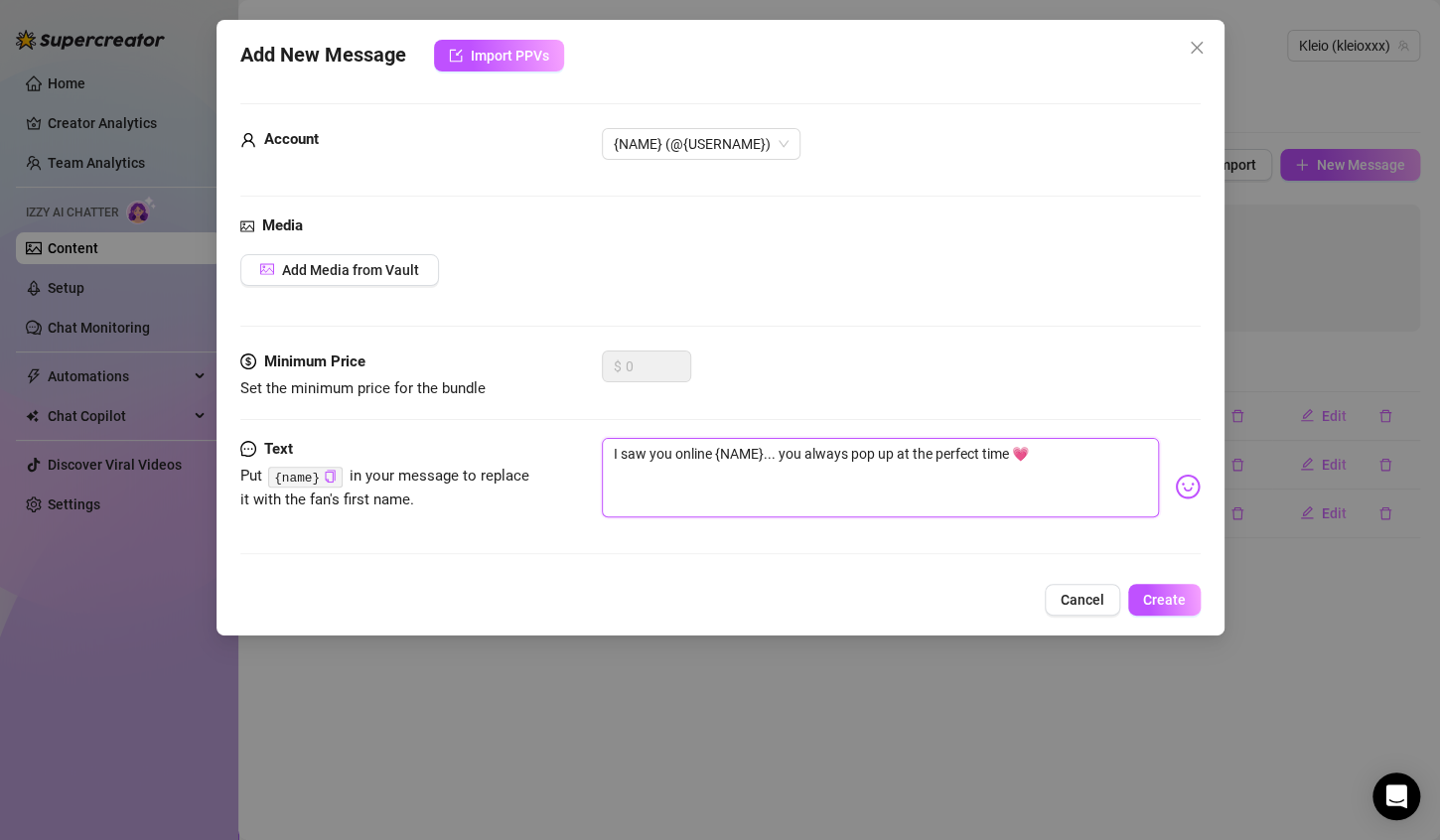 click on "I saw you online {NAME}... you always pop up at the perfect time 💗" at bounding box center [880, 478] 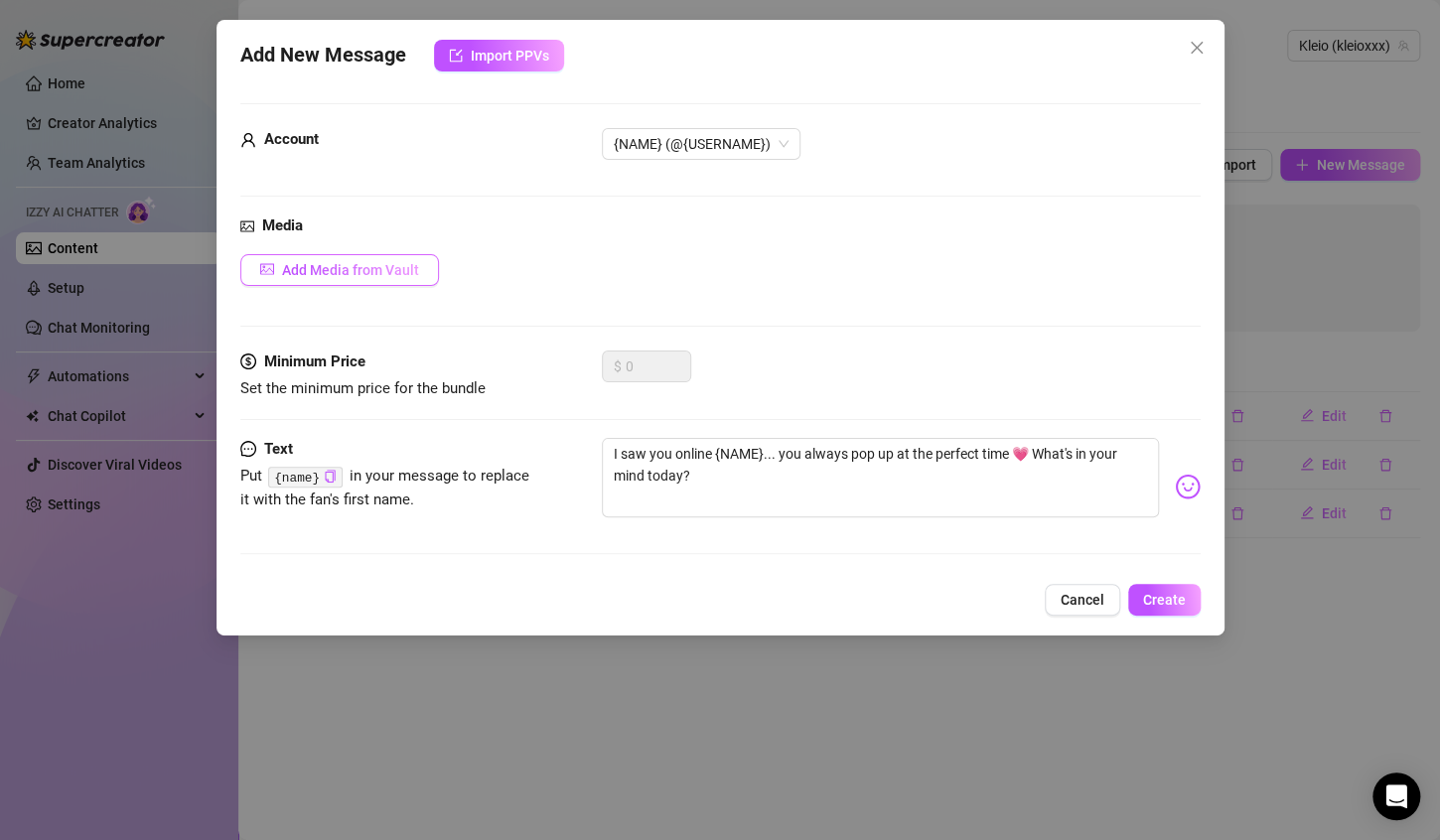 click on "Add Media from Vault" at bounding box center [340, 270] 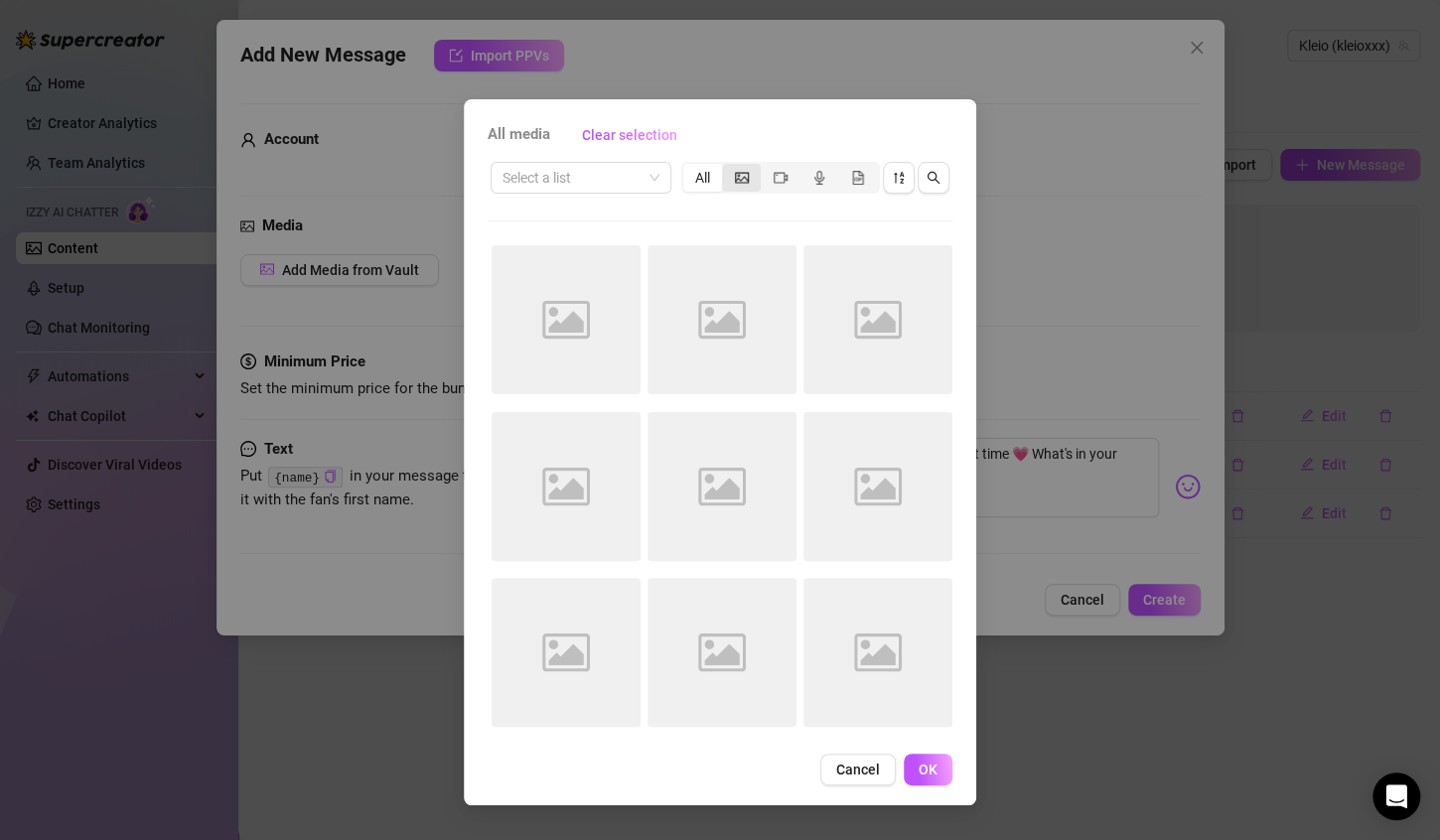 click 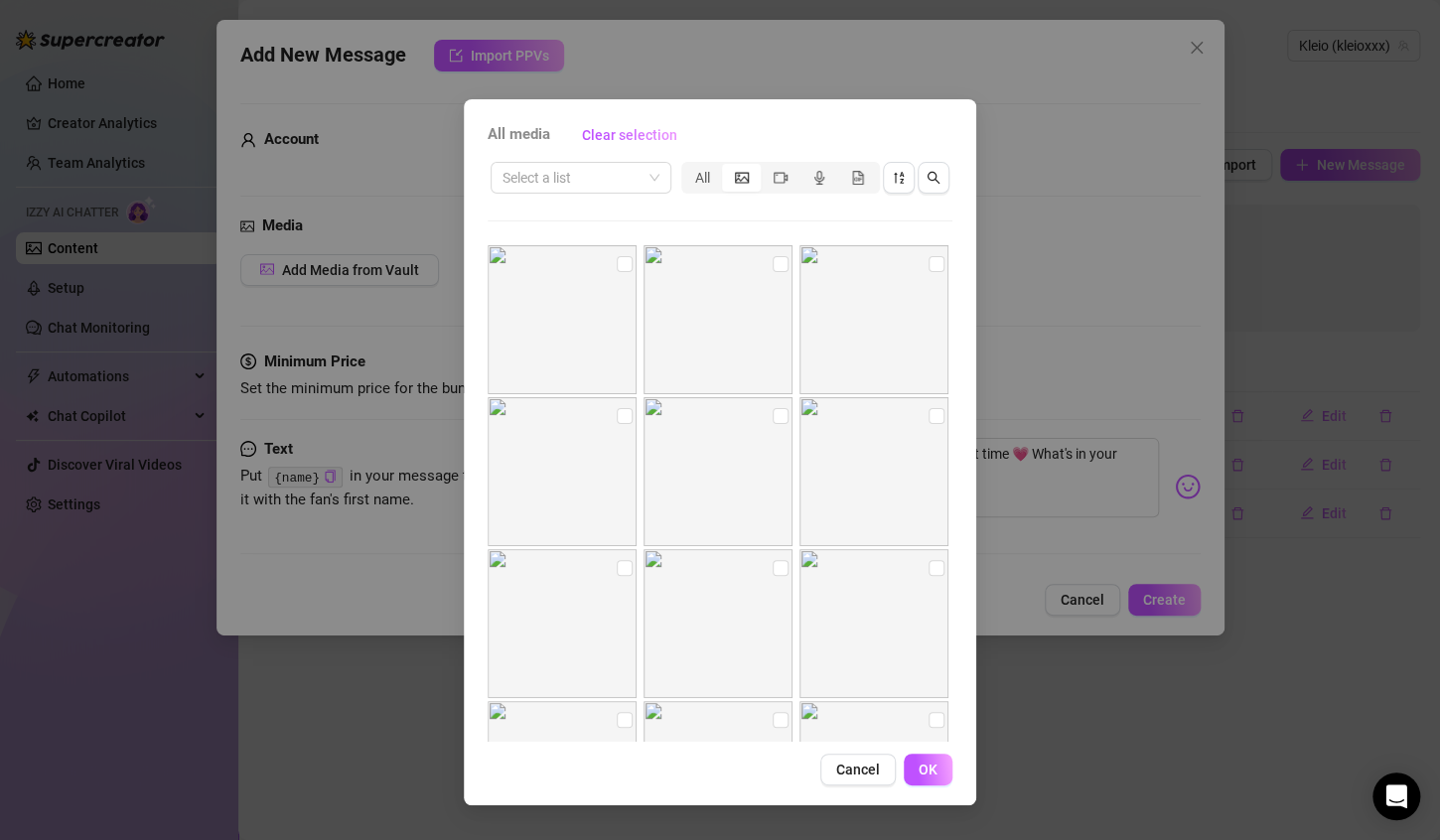 scroll, scrollTop: 596, scrollLeft: 0, axis: vertical 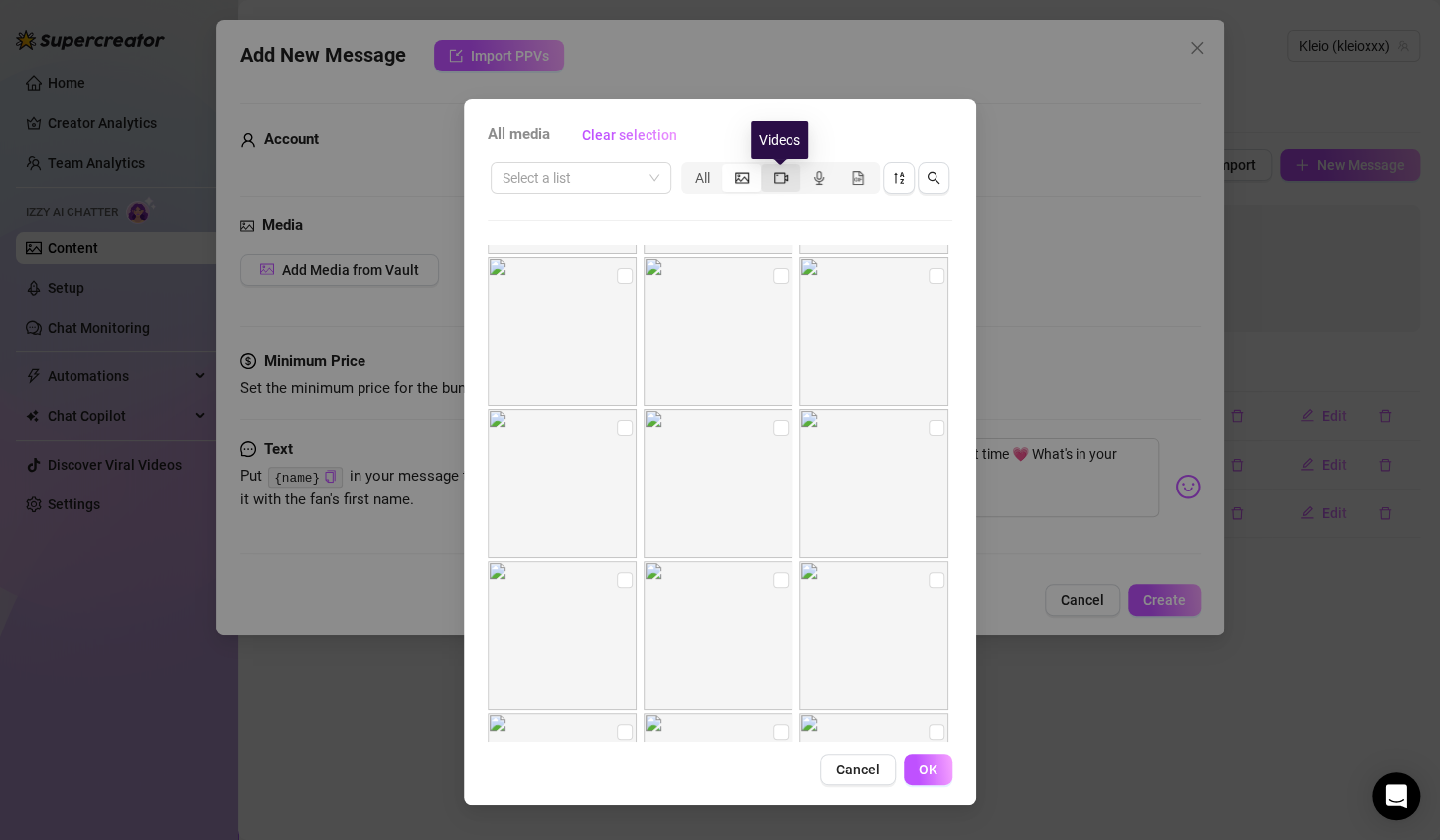 click 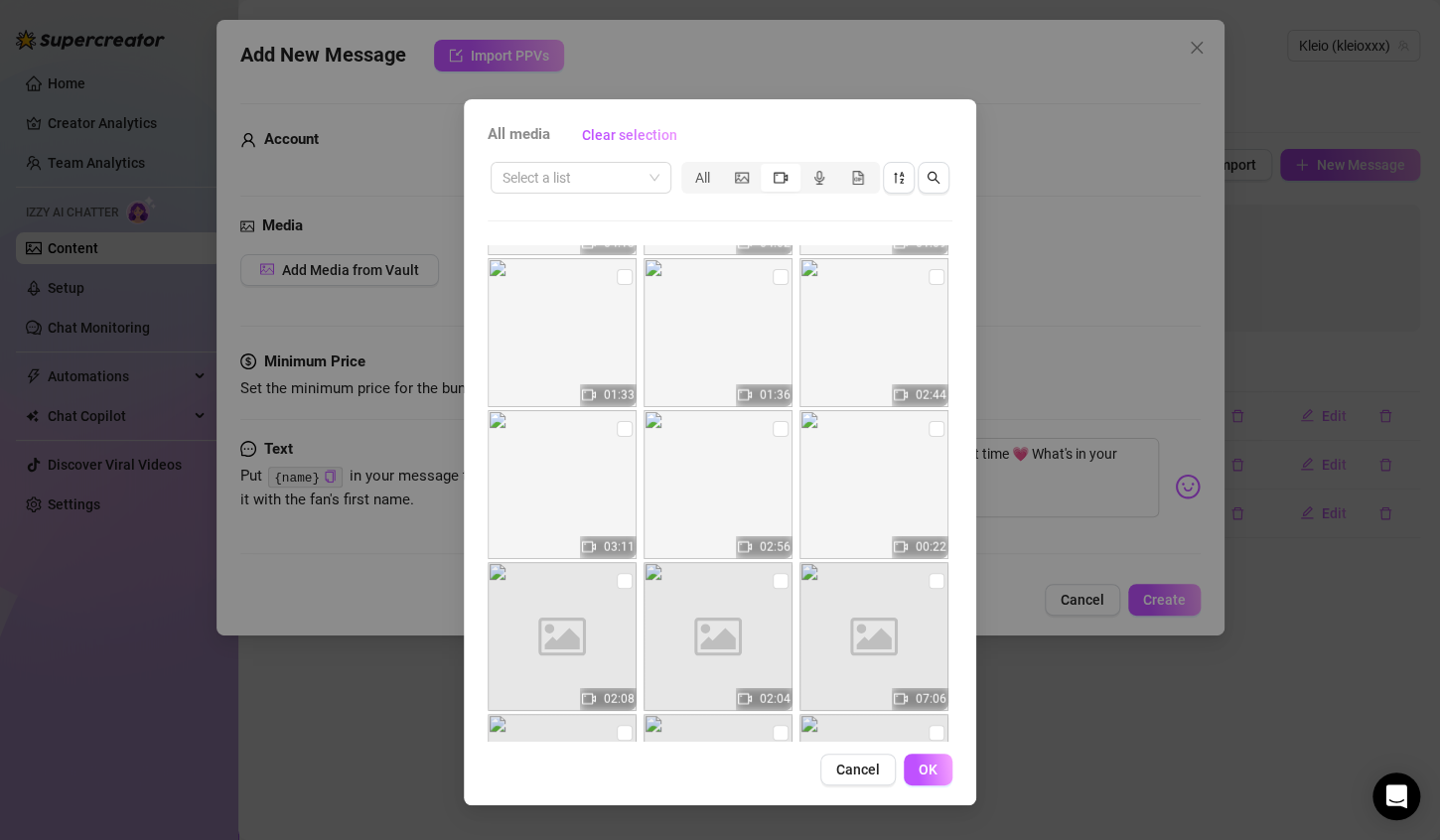 scroll, scrollTop: 2459, scrollLeft: 0, axis: vertical 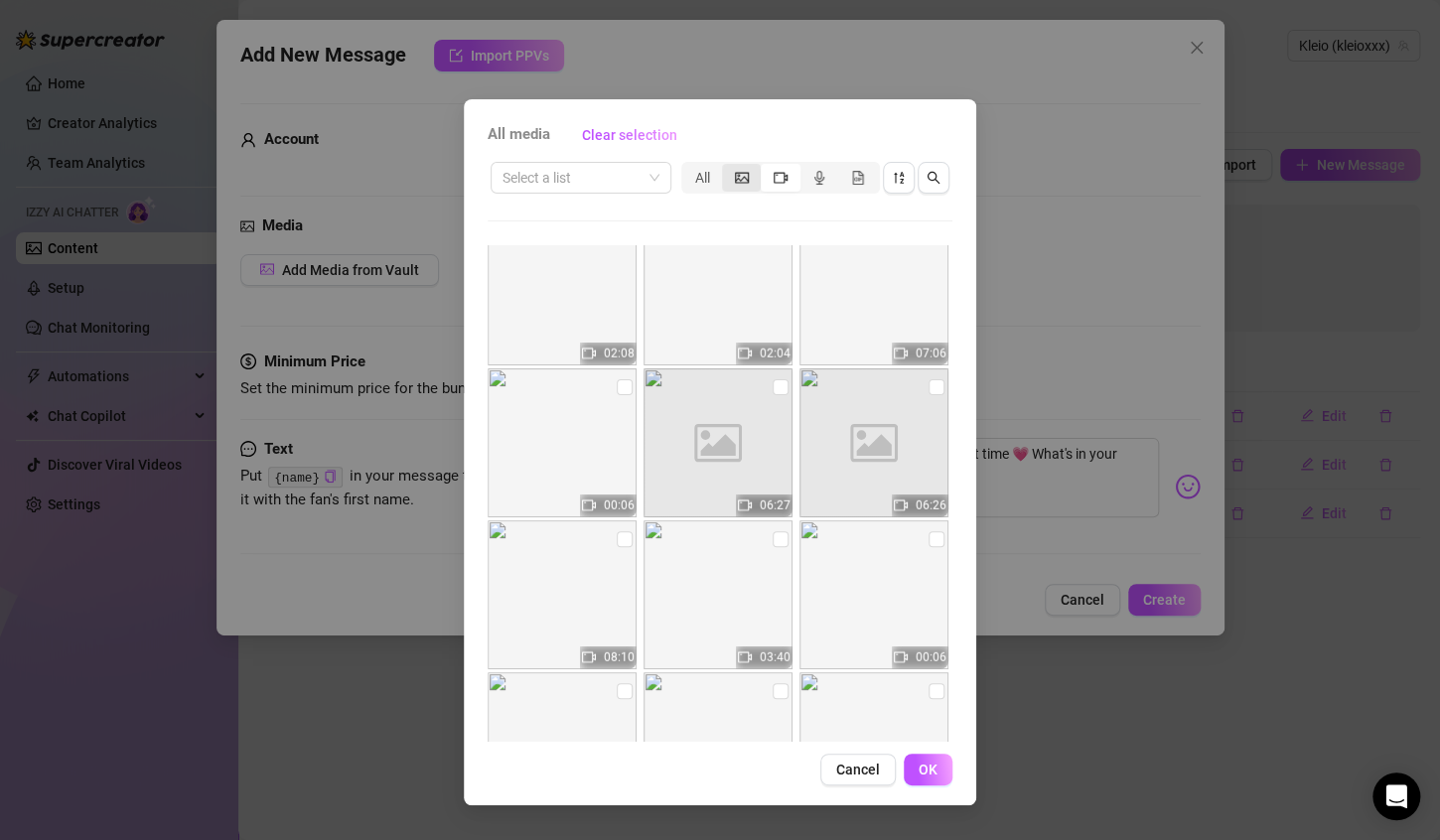 click at bounding box center (741, 178) 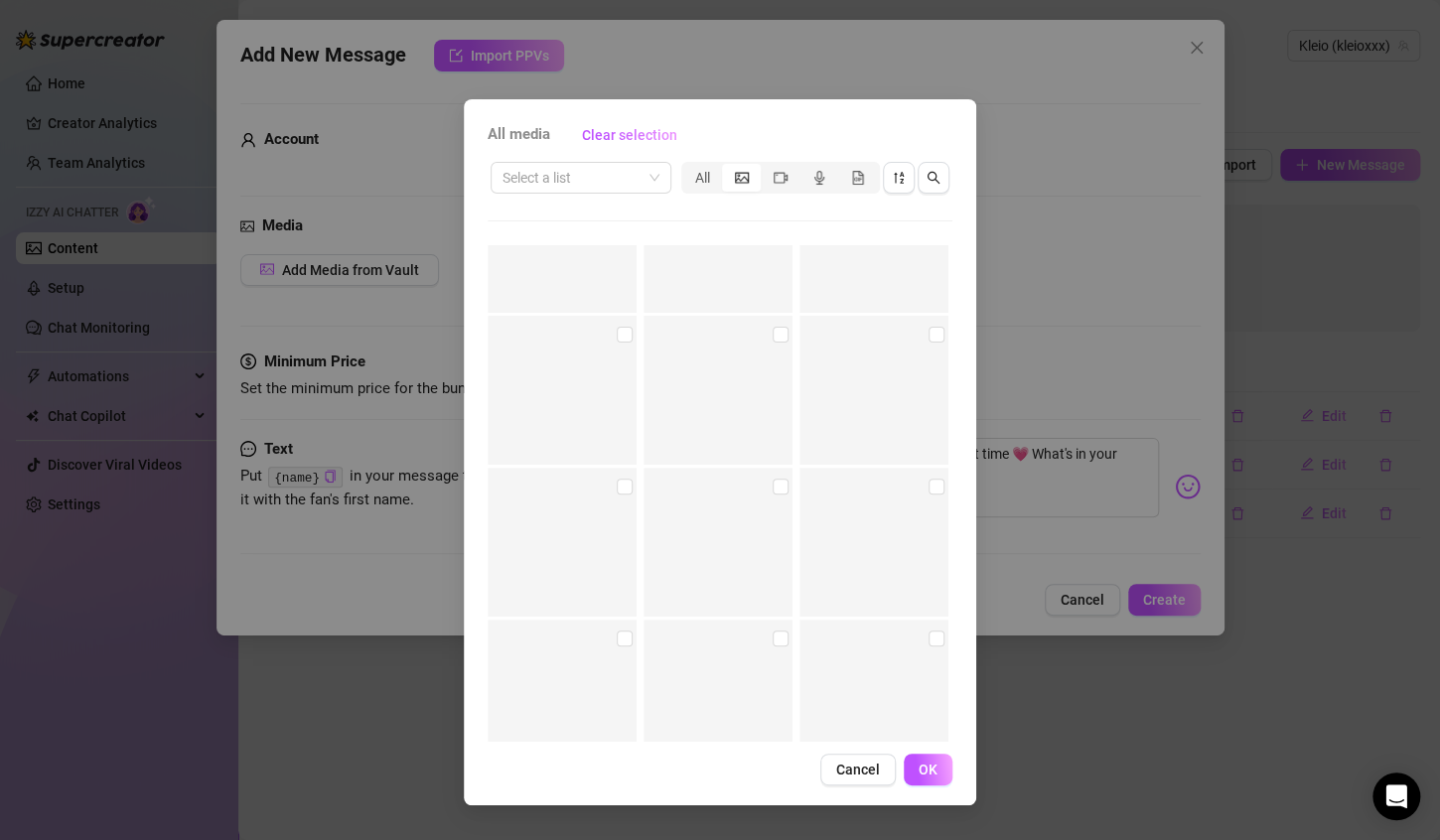 scroll, scrollTop: 22921, scrollLeft: 0, axis: vertical 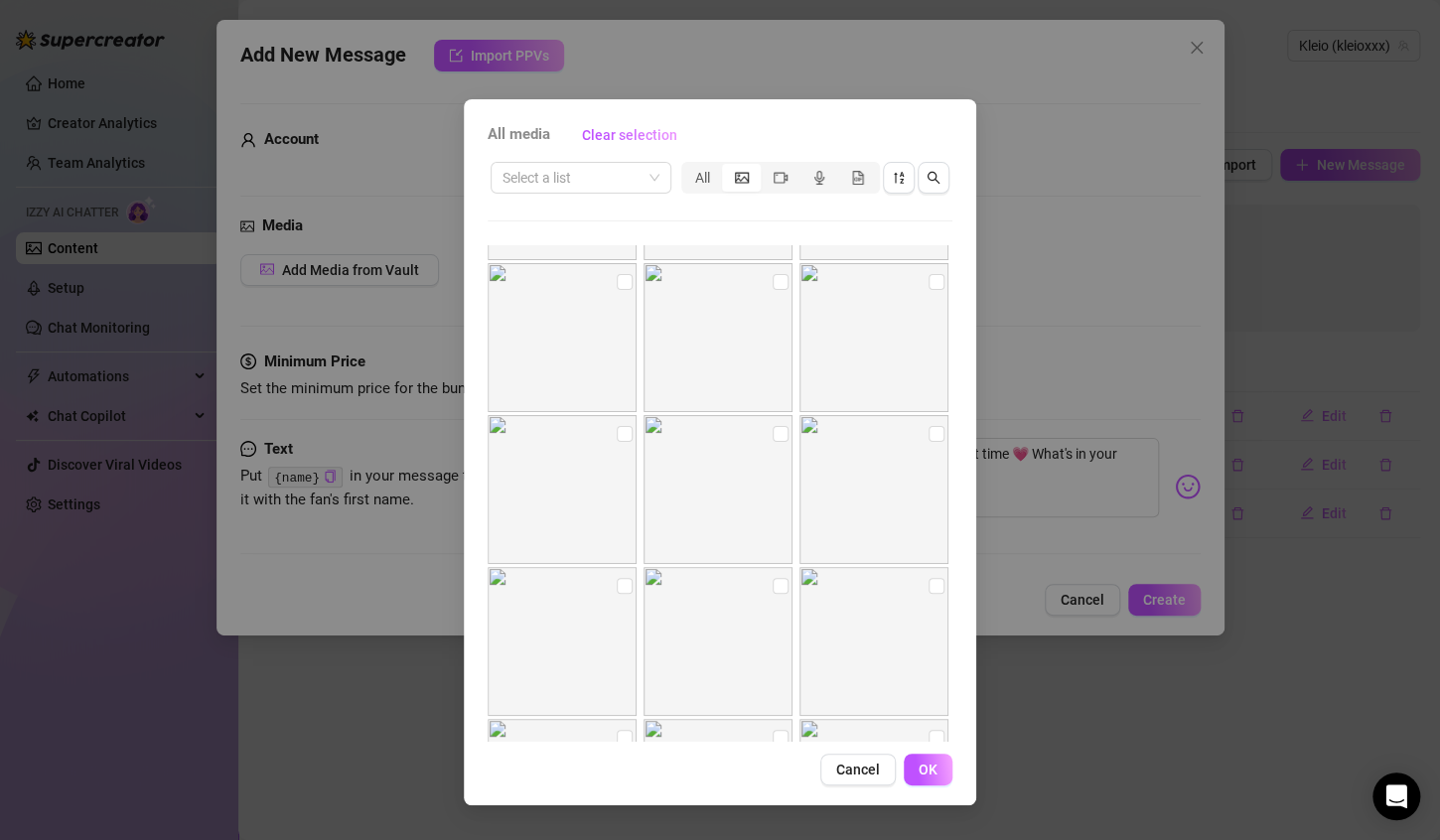 click at bounding box center (562, 490) 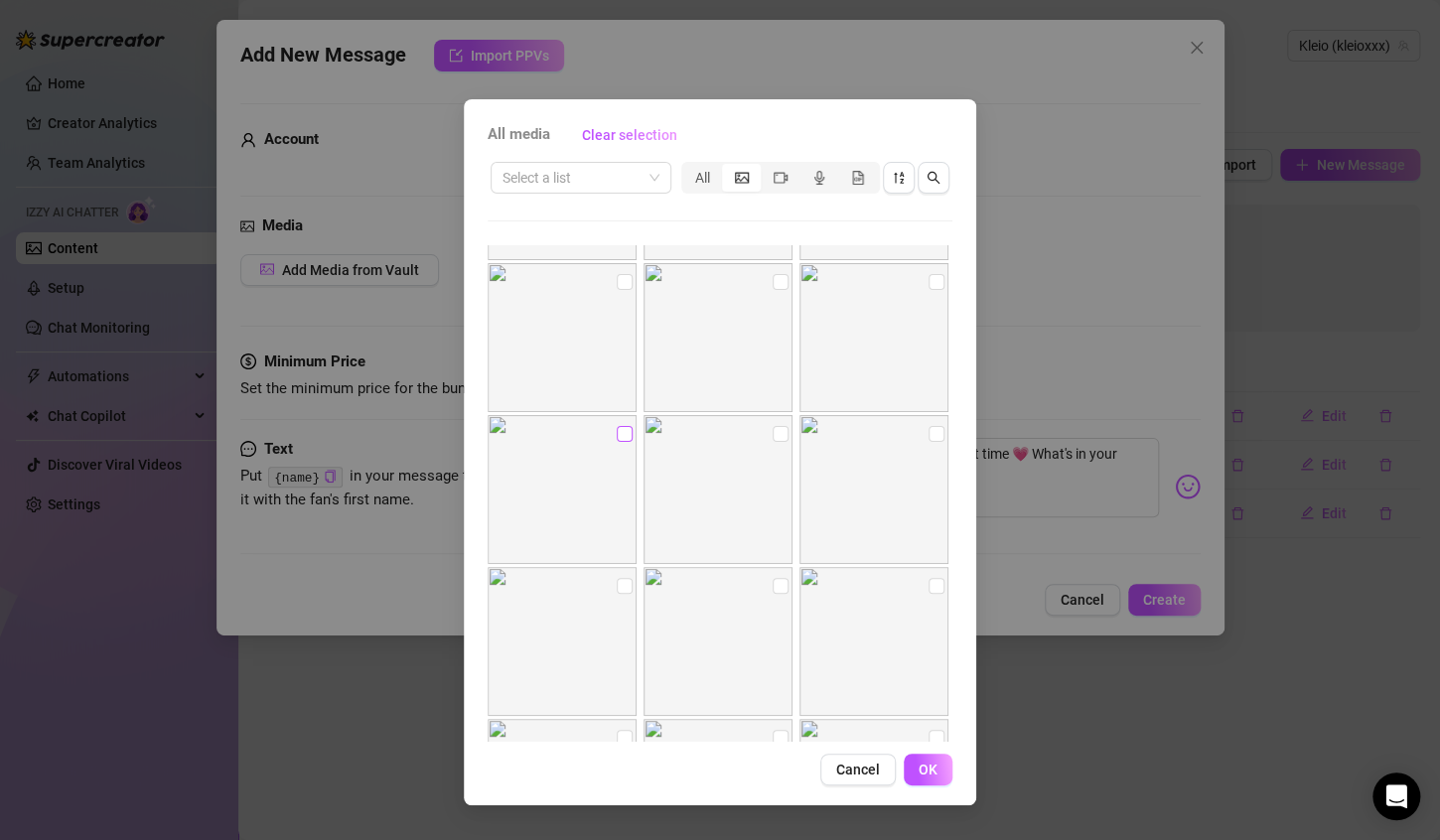 click at bounding box center [625, 434] 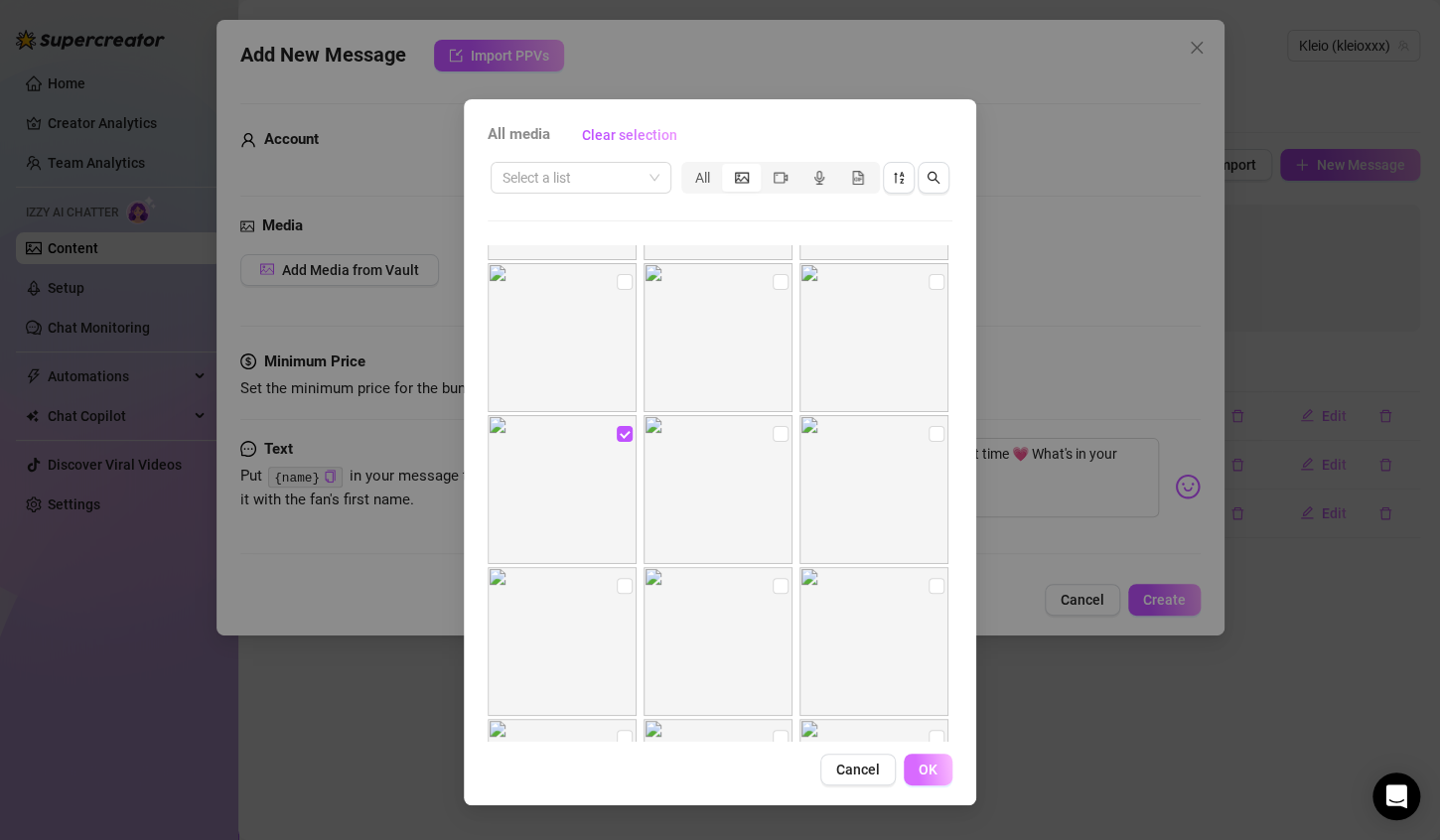 click on "OK" at bounding box center (928, 770) 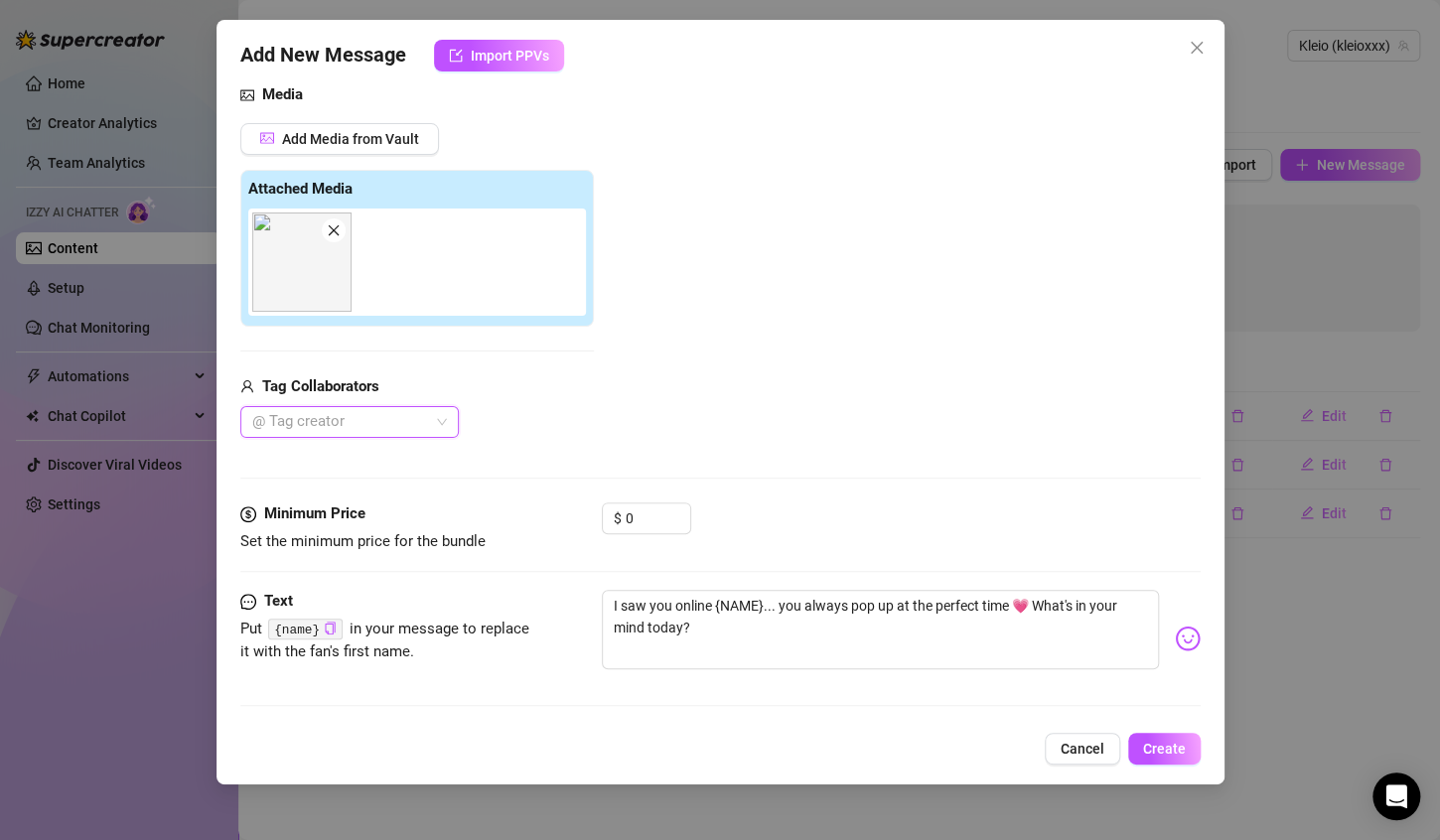scroll, scrollTop: 132, scrollLeft: 0, axis: vertical 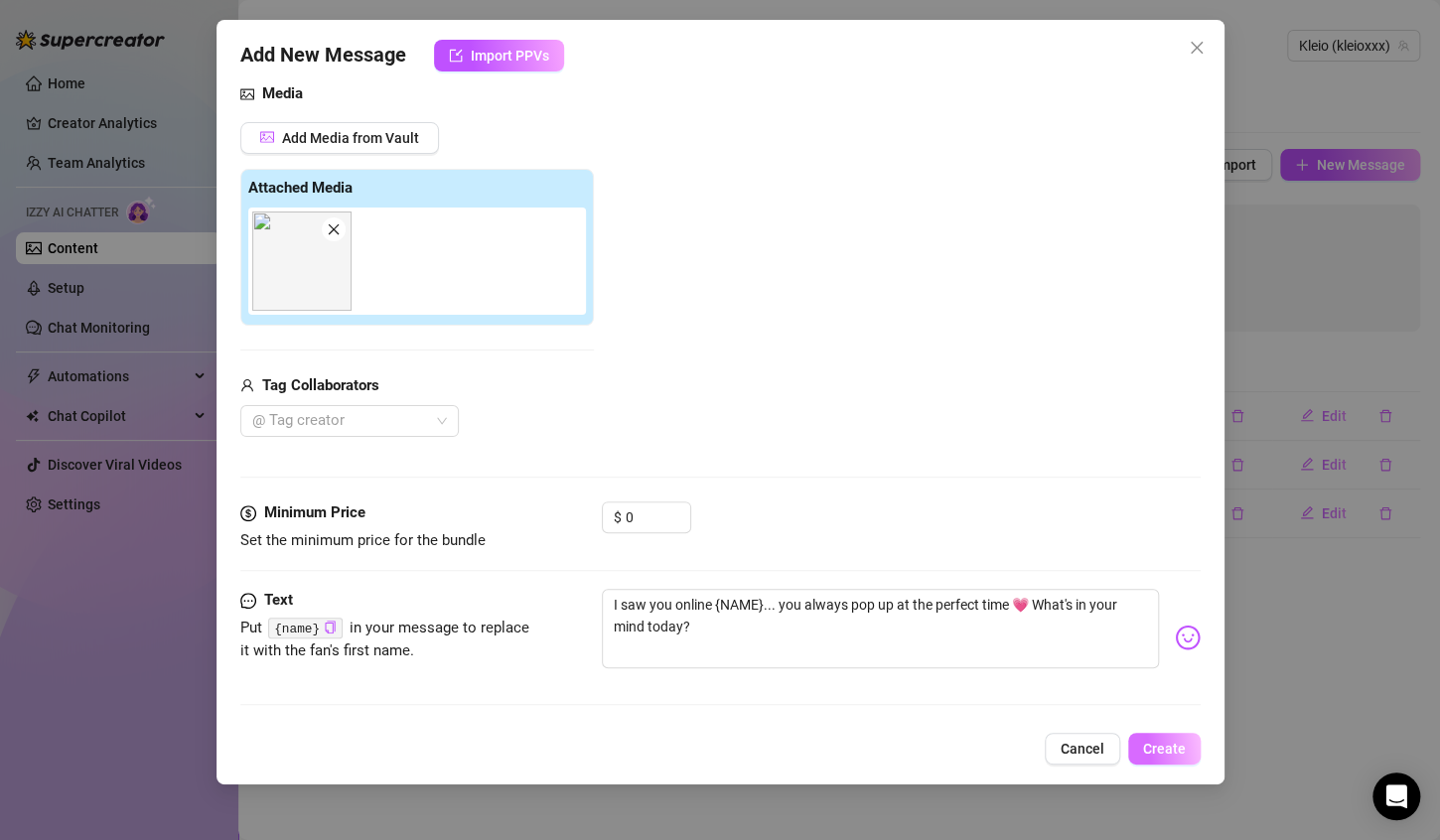 click on "Create" at bounding box center (1164, 749) 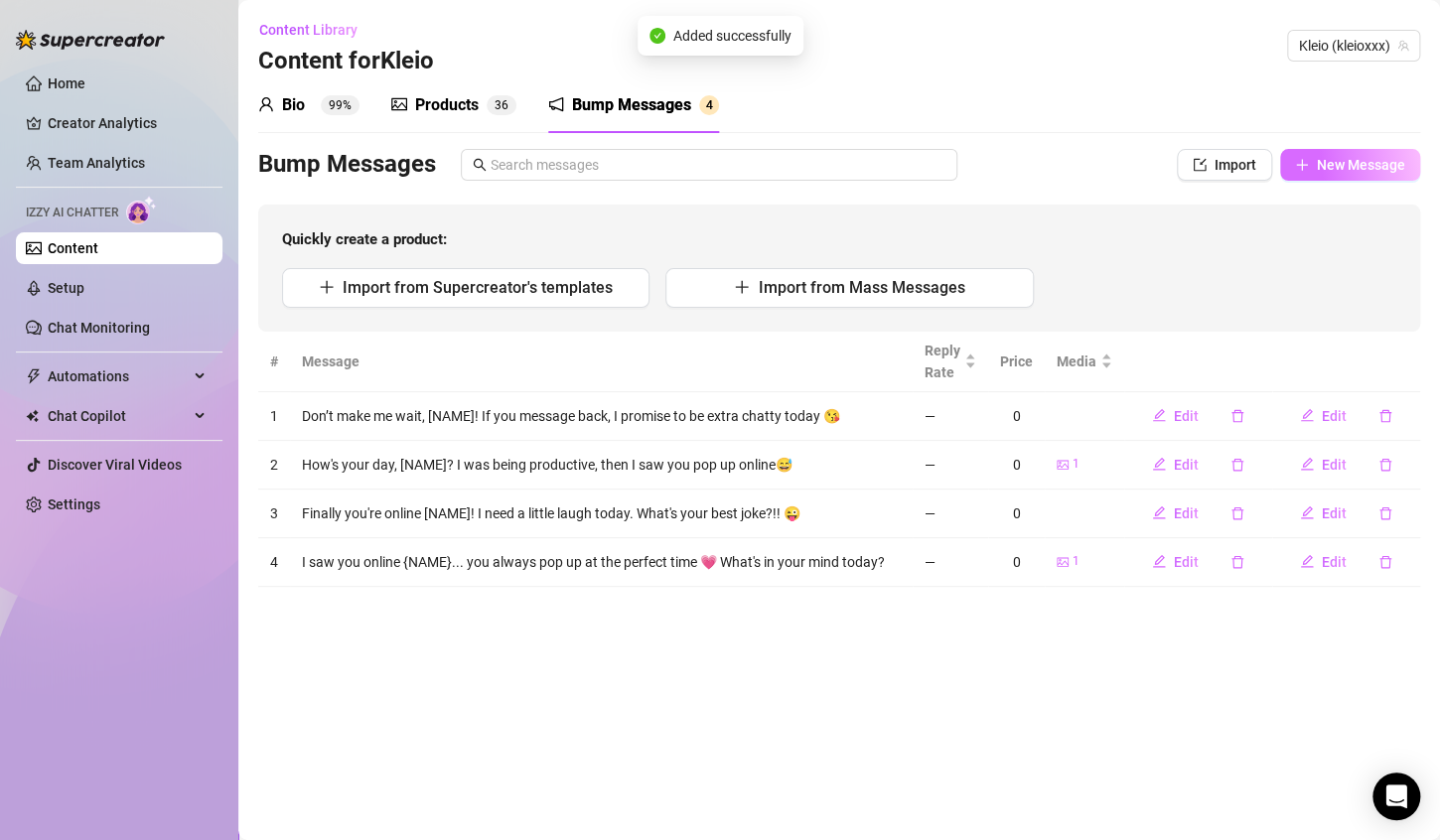 click on "New Message" at bounding box center (1361, 165) 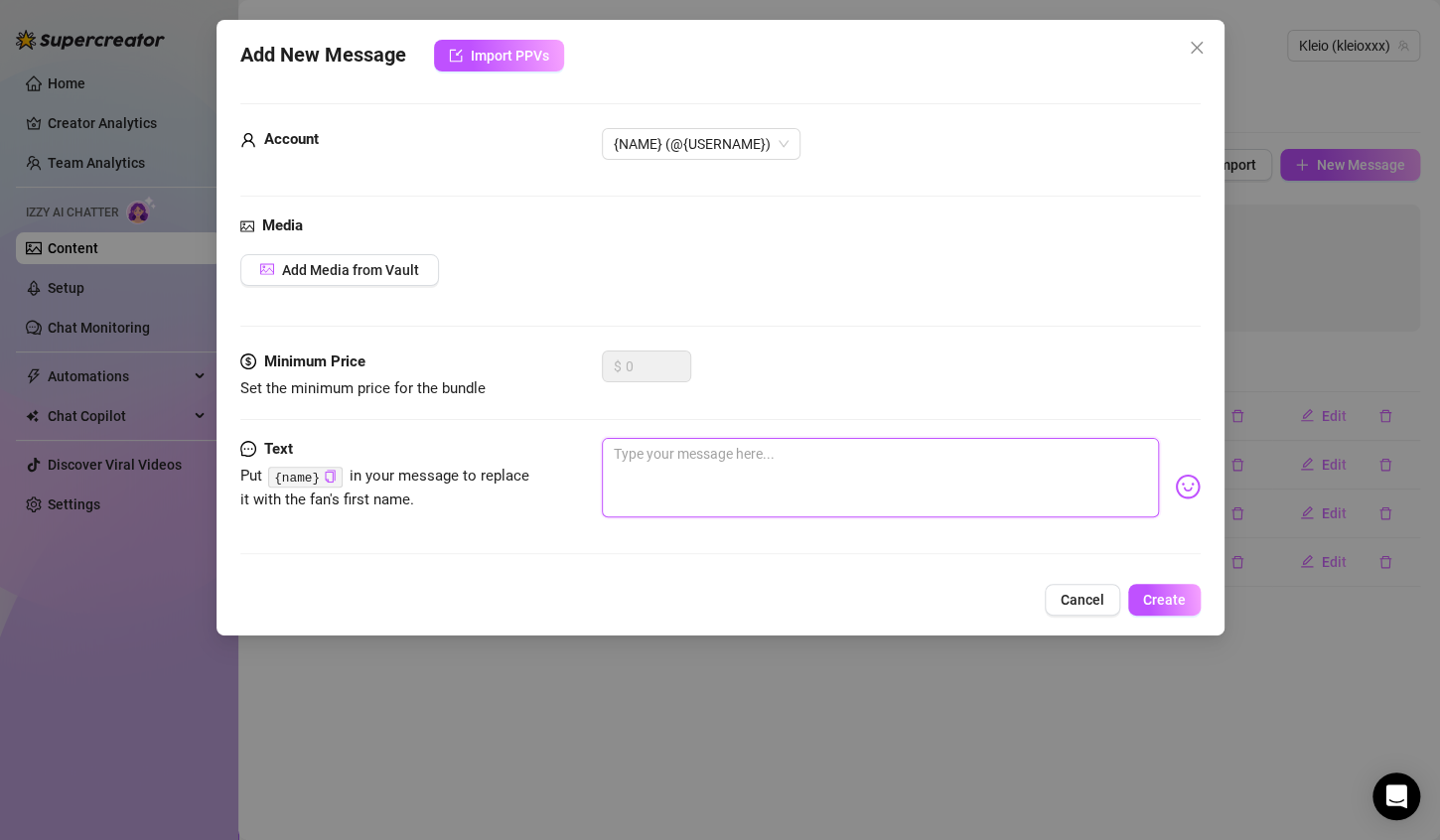 click at bounding box center (880, 478) 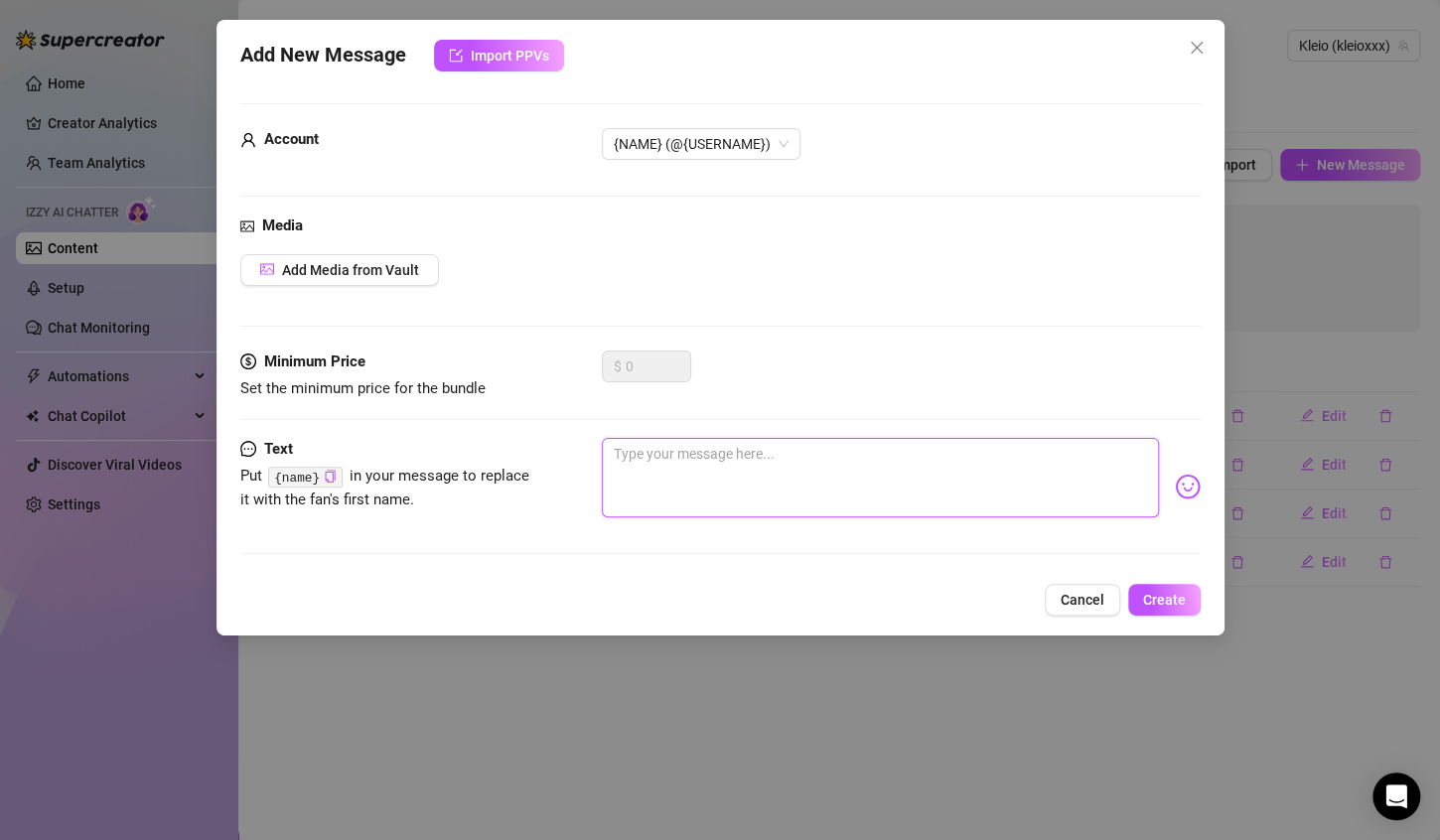 click at bounding box center (880, 478) 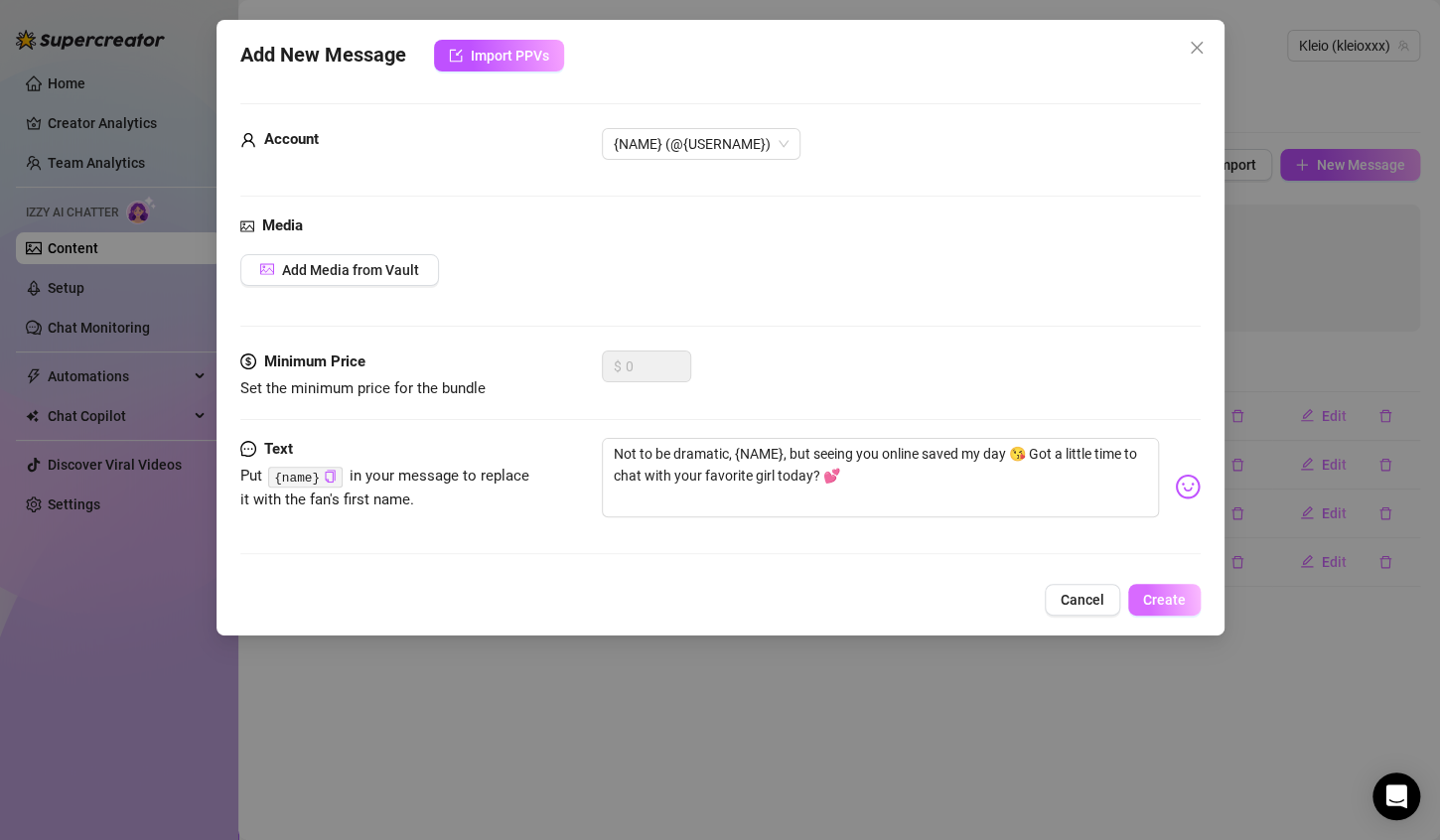 click on "Create" at bounding box center (1164, 600) 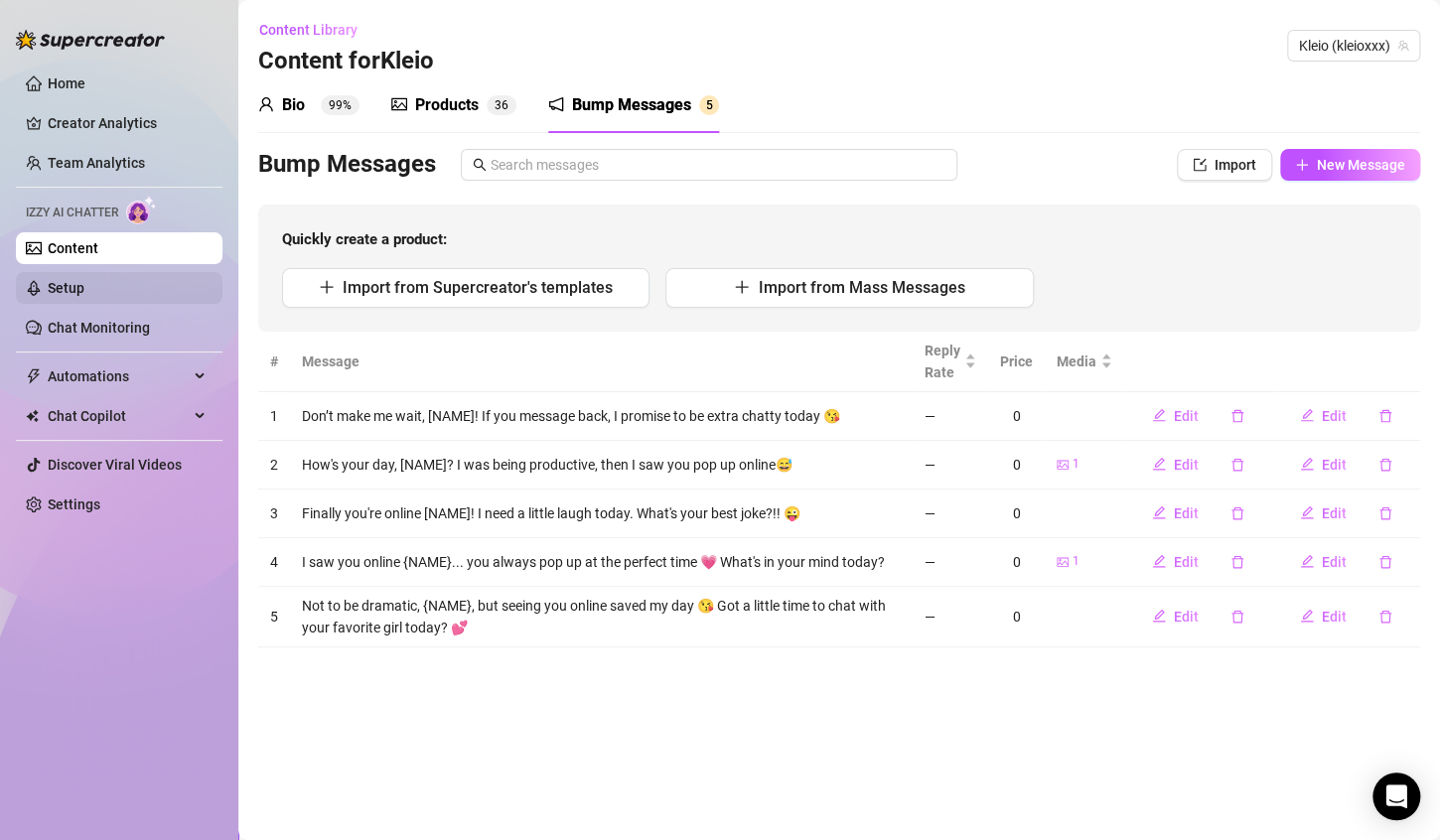 click on "Setup" at bounding box center (66, 288) 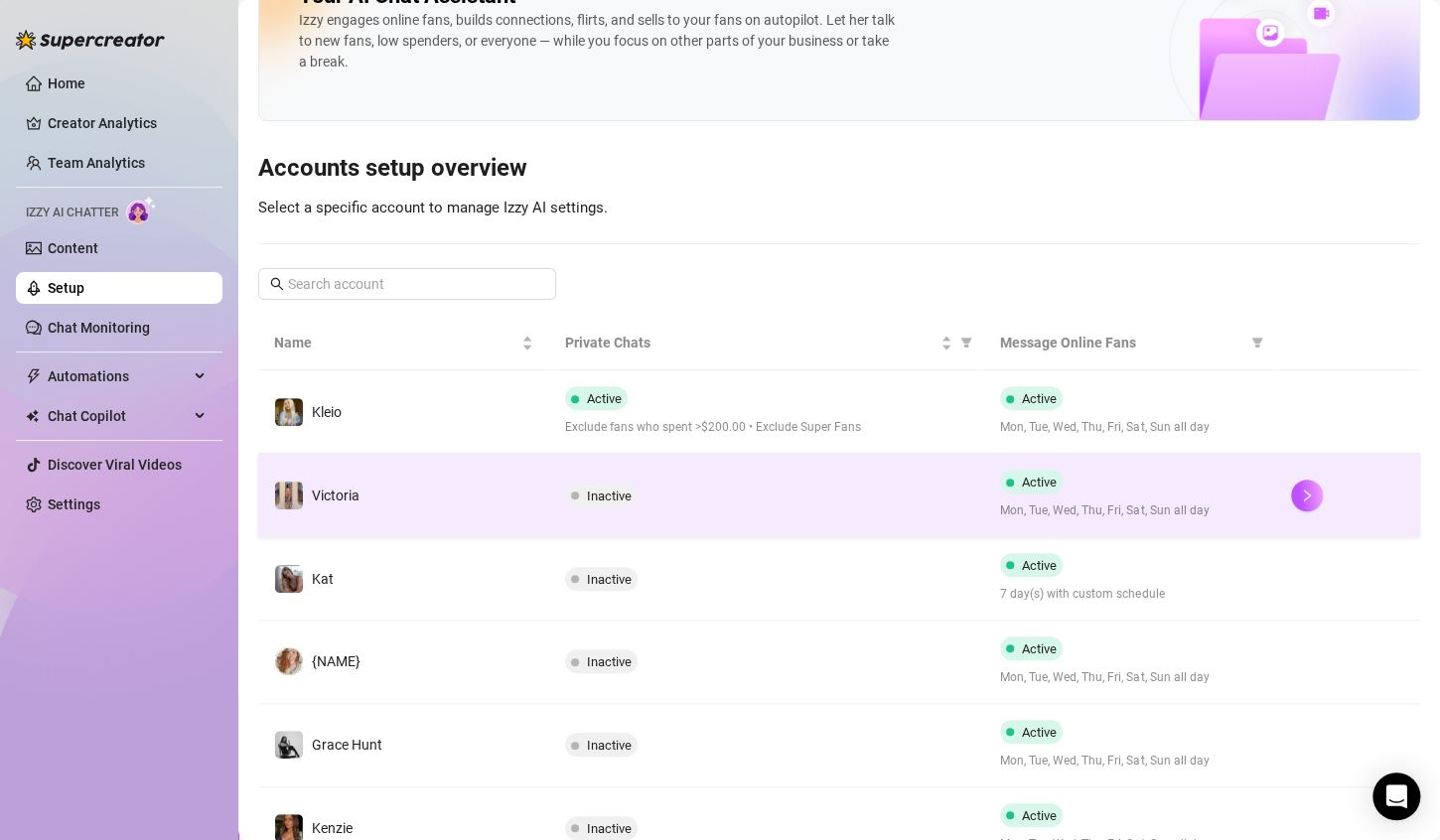 scroll, scrollTop: 99, scrollLeft: 0, axis: vertical 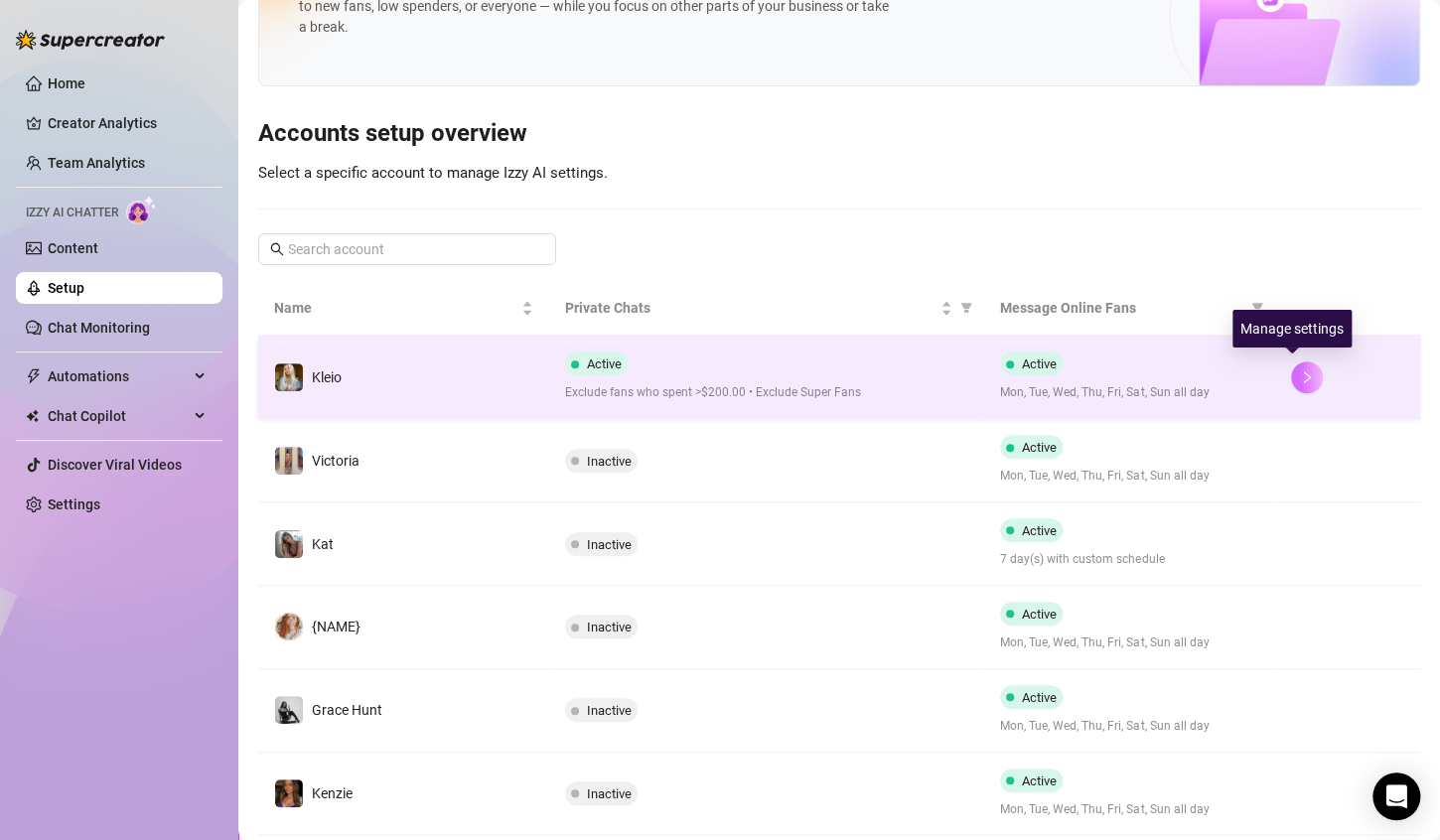 click 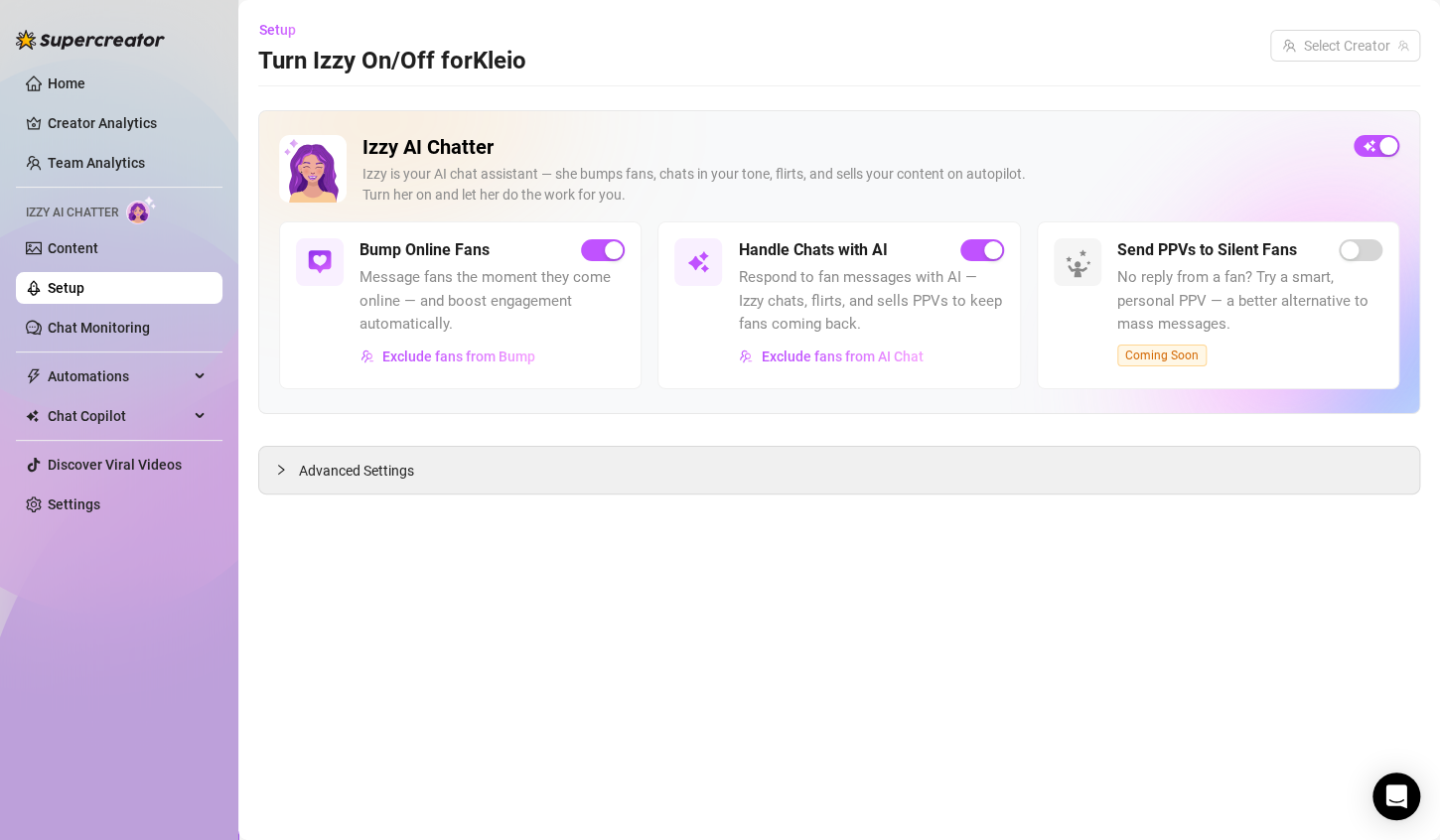 scroll, scrollTop: 0, scrollLeft: 0, axis: both 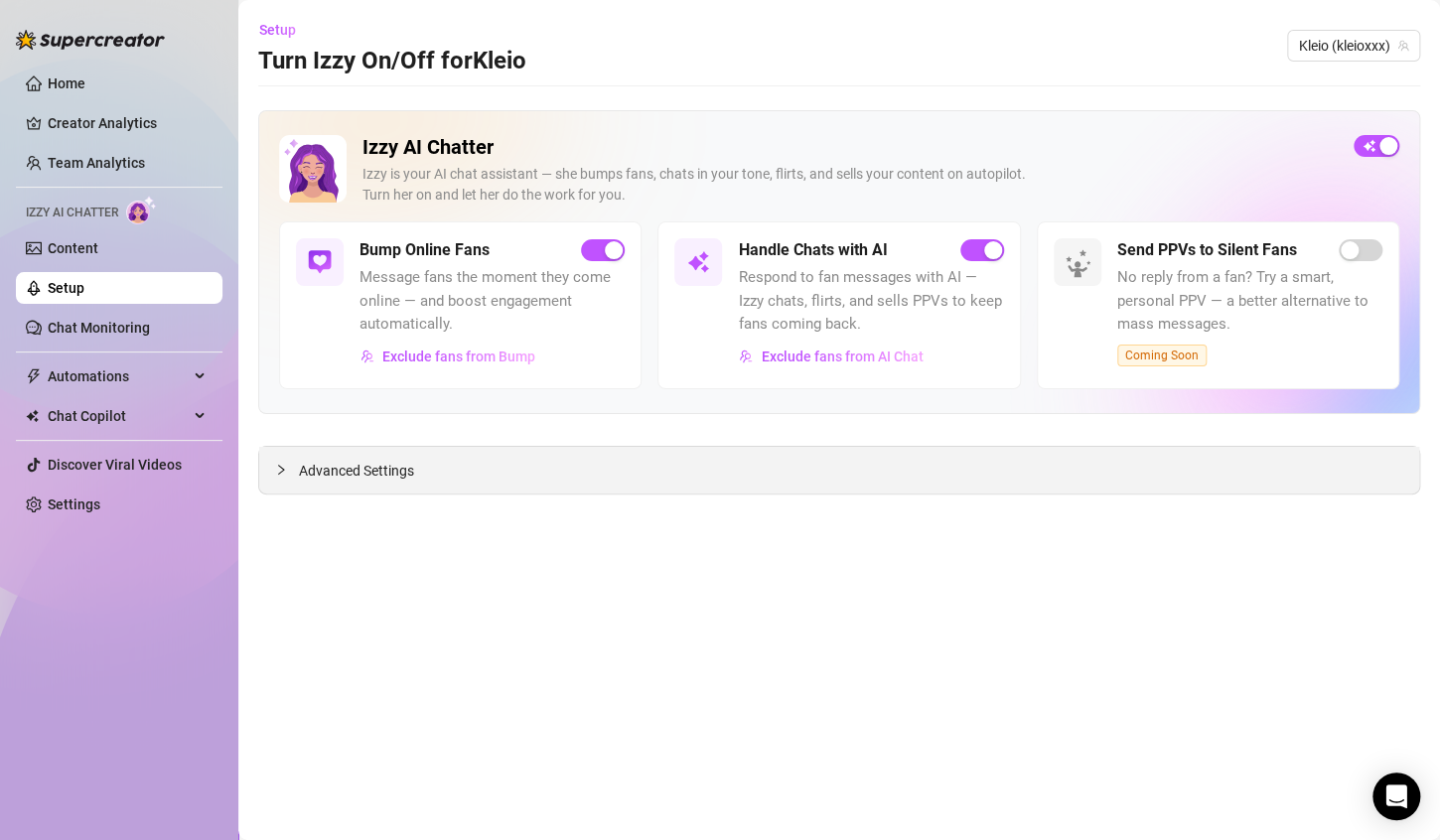 click on "Advanced Settings" at bounding box center (357, 471) 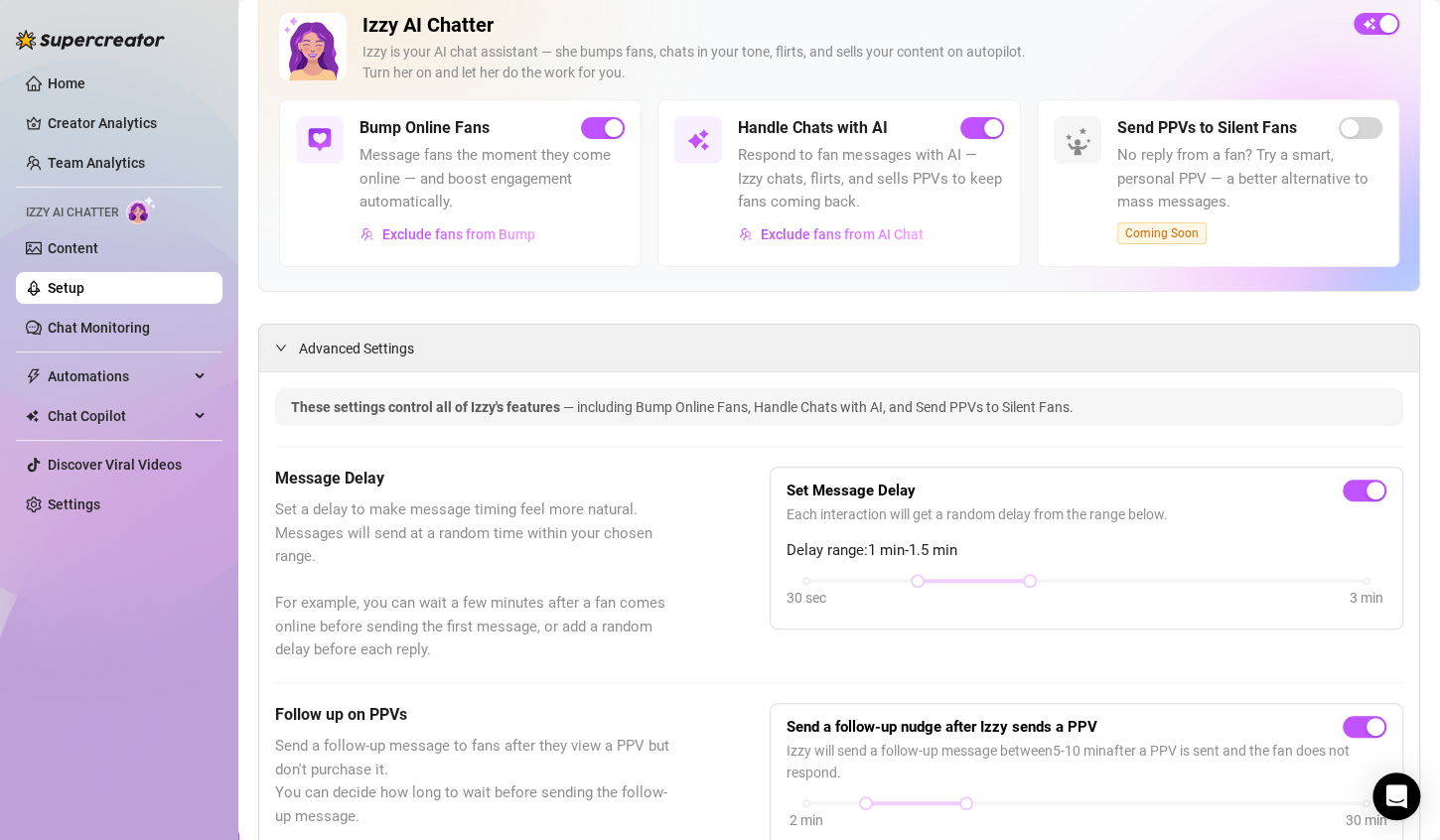 scroll, scrollTop: 0, scrollLeft: 0, axis: both 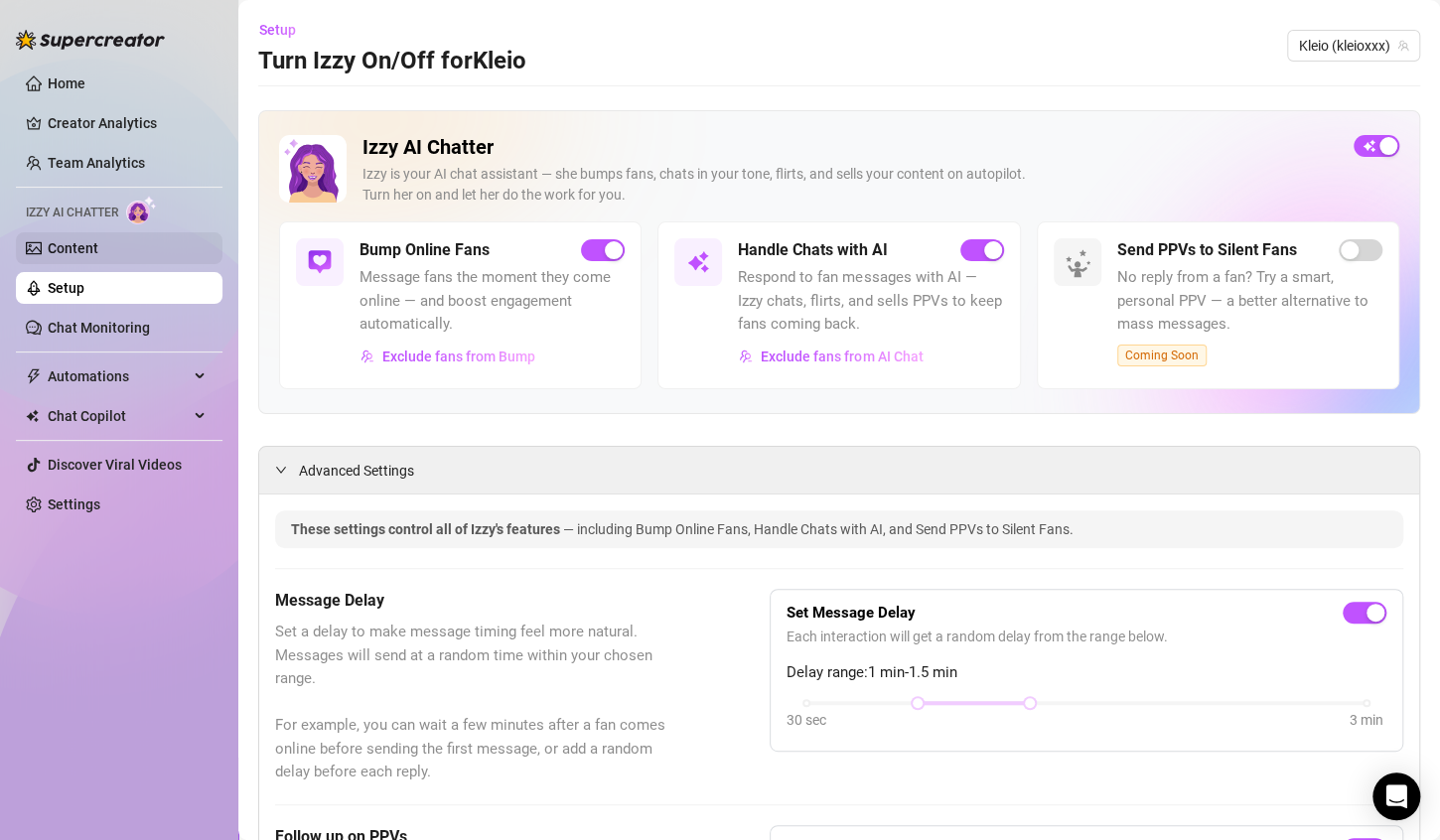 click on "Content" at bounding box center (72, 248) 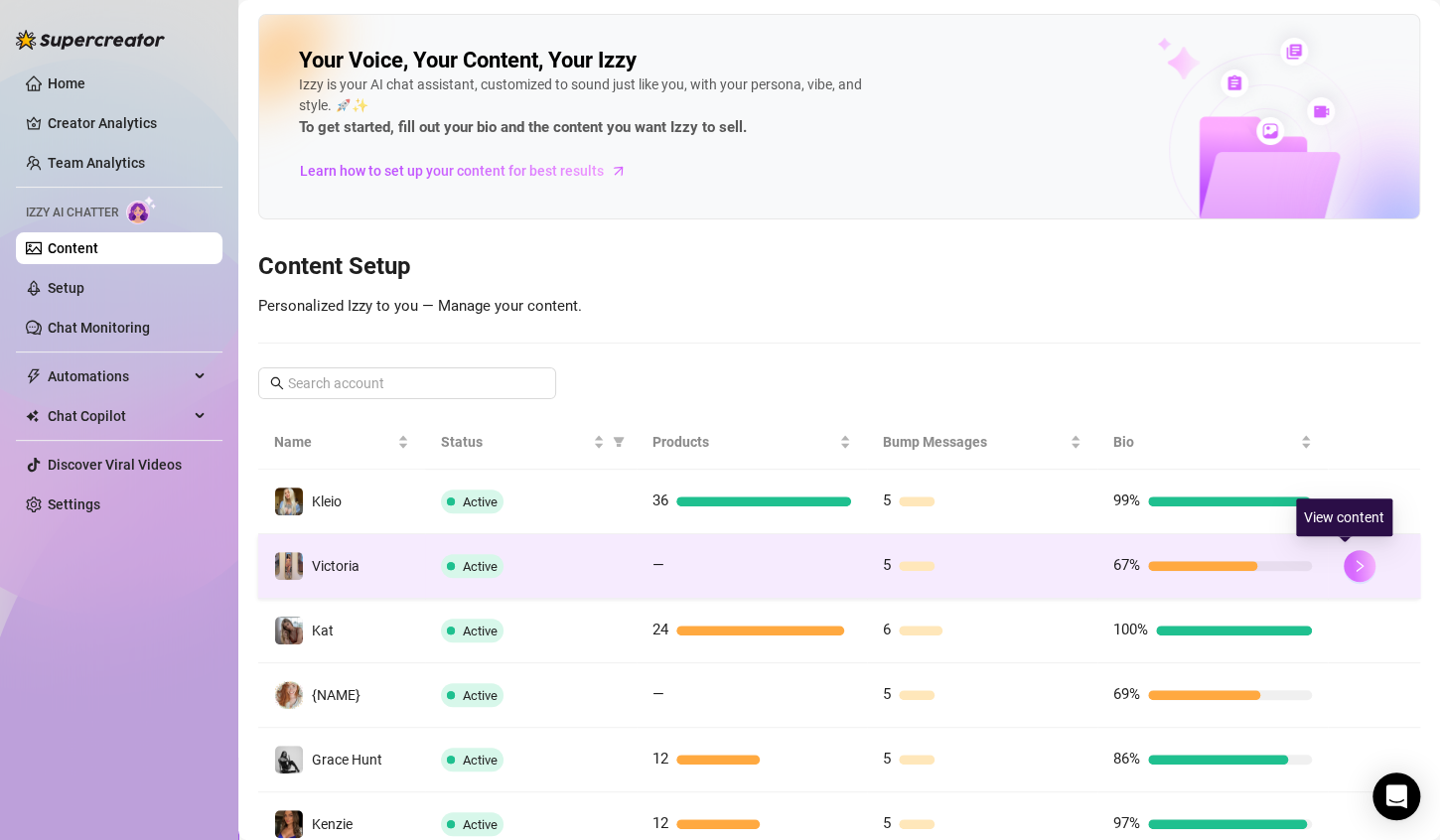 click 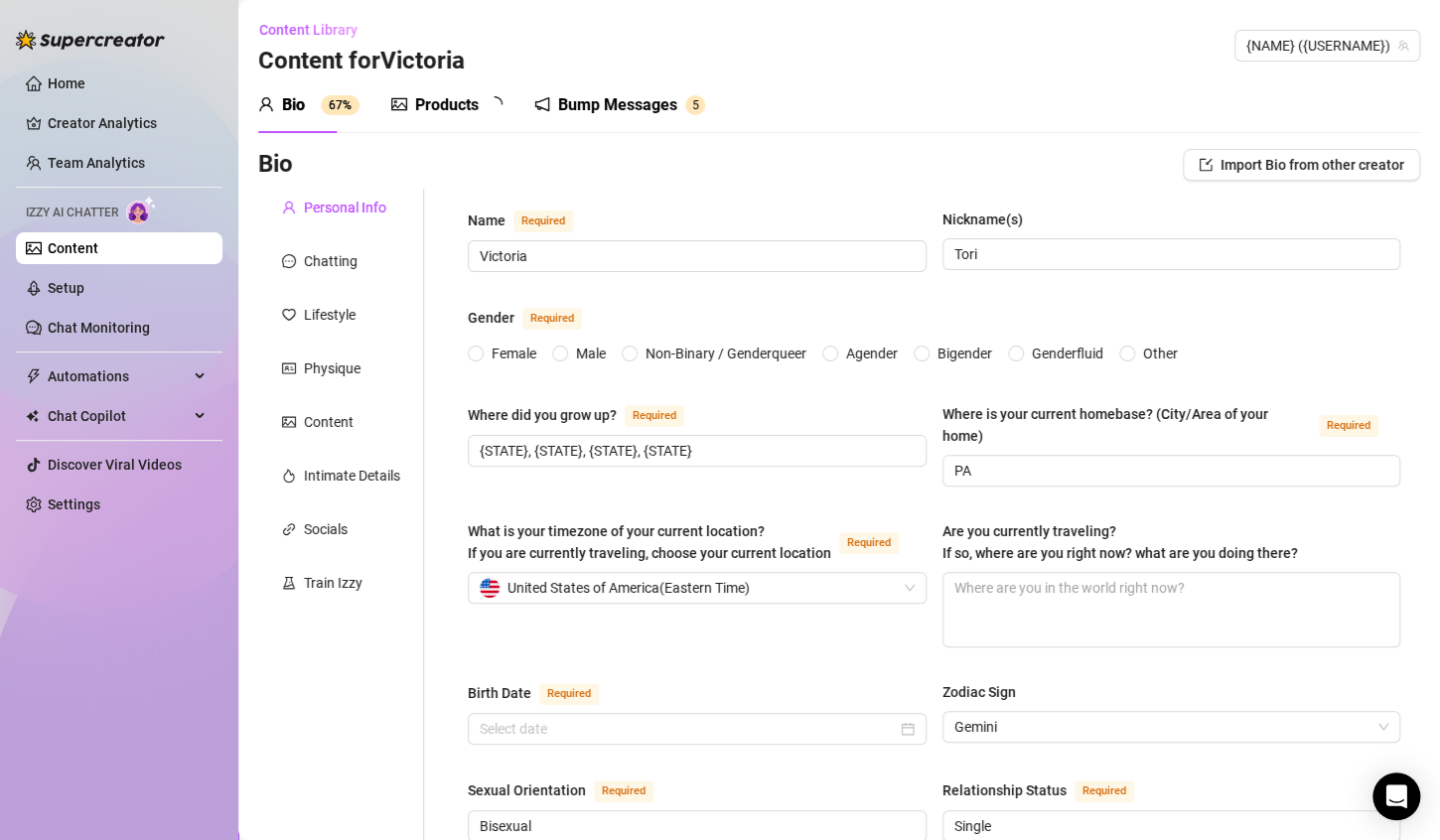 click on "Bump Messages" at bounding box center [618, 105] 